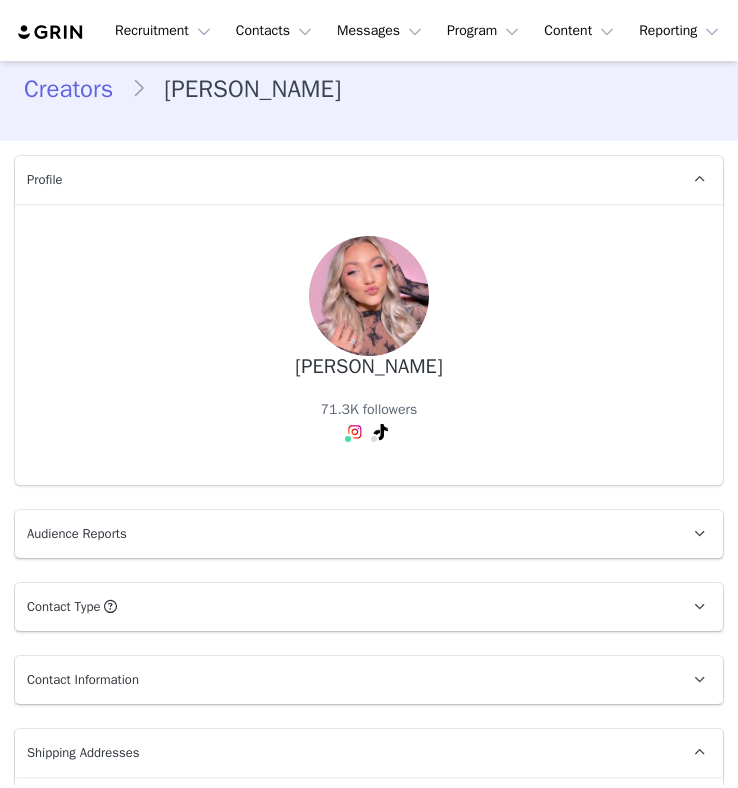 scroll, scrollTop: 0, scrollLeft: 0, axis: both 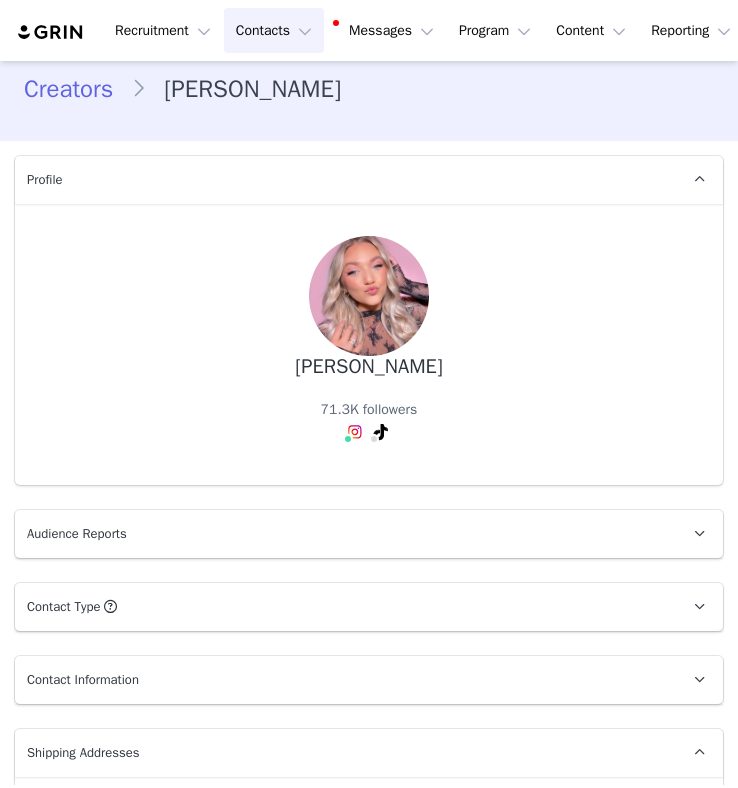click on "Contacts Contacts" at bounding box center [274, 30] 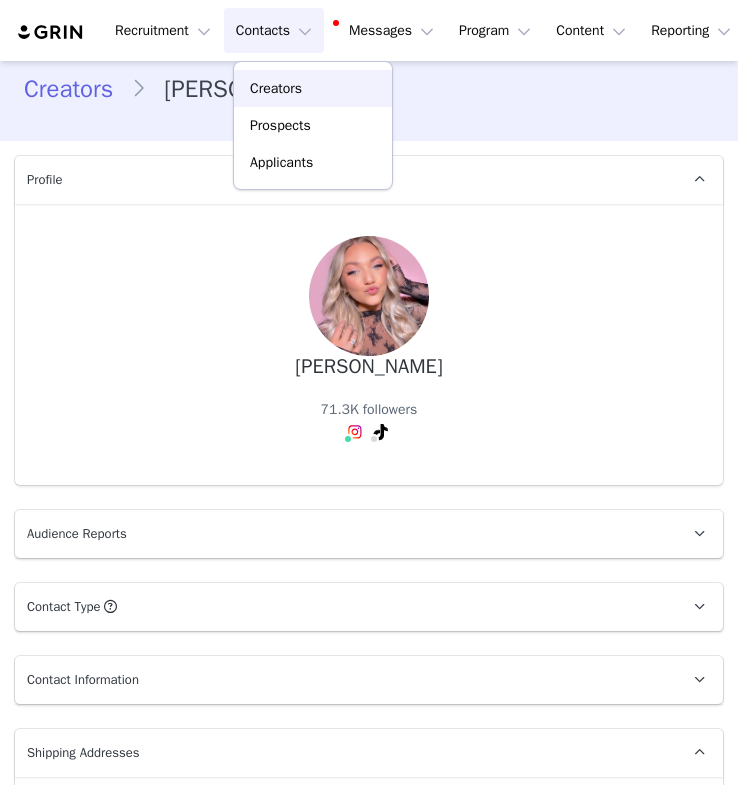 click on "Creators" at bounding box center [276, 88] 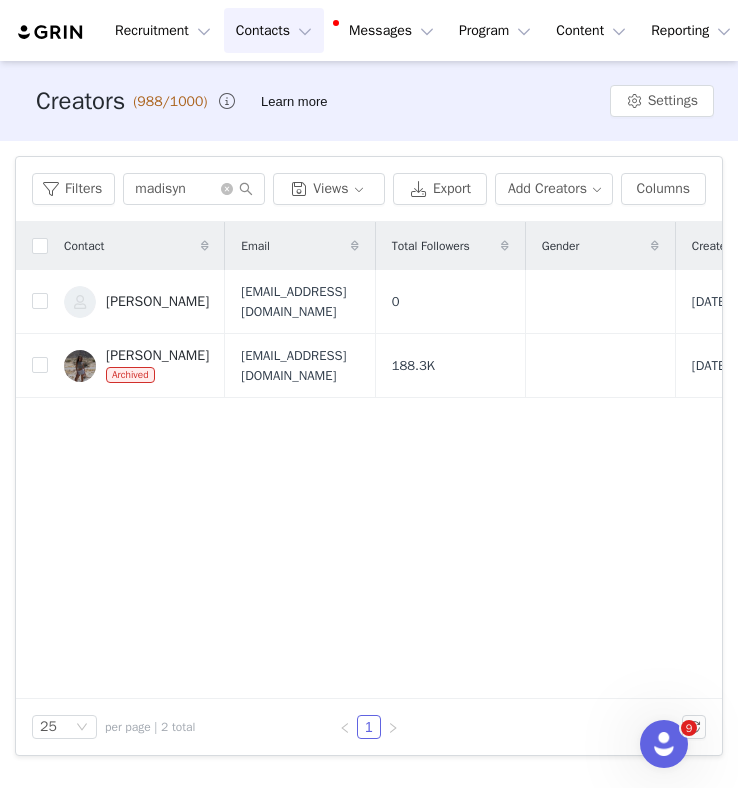 scroll, scrollTop: 0, scrollLeft: 0, axis: both 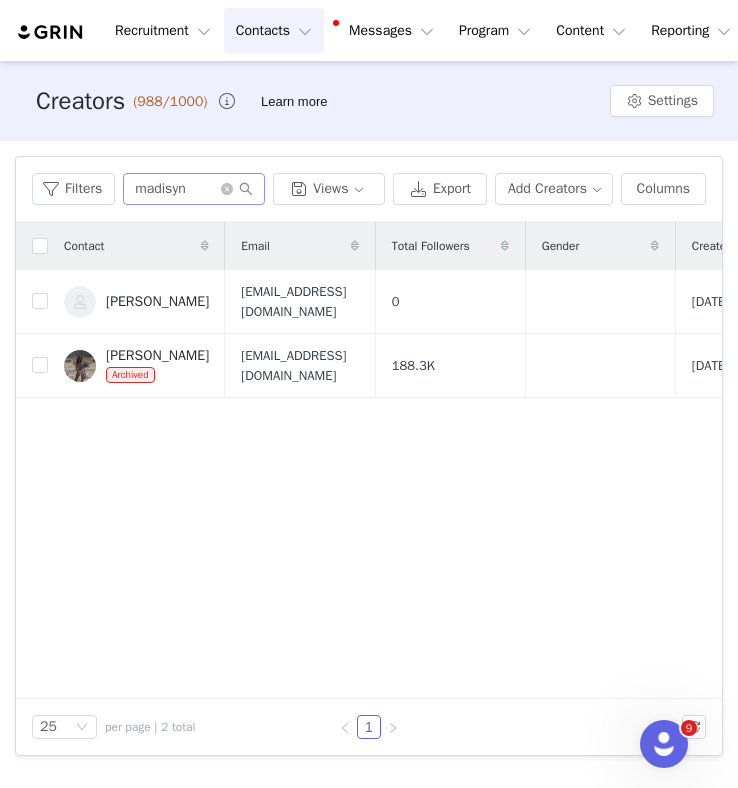 click at bounding box center [237, 189] 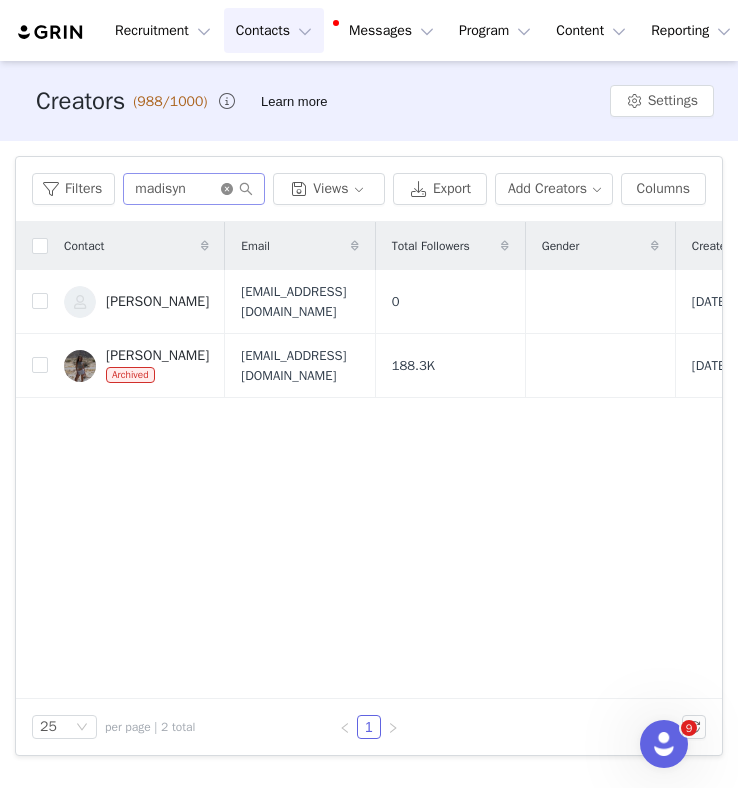 click 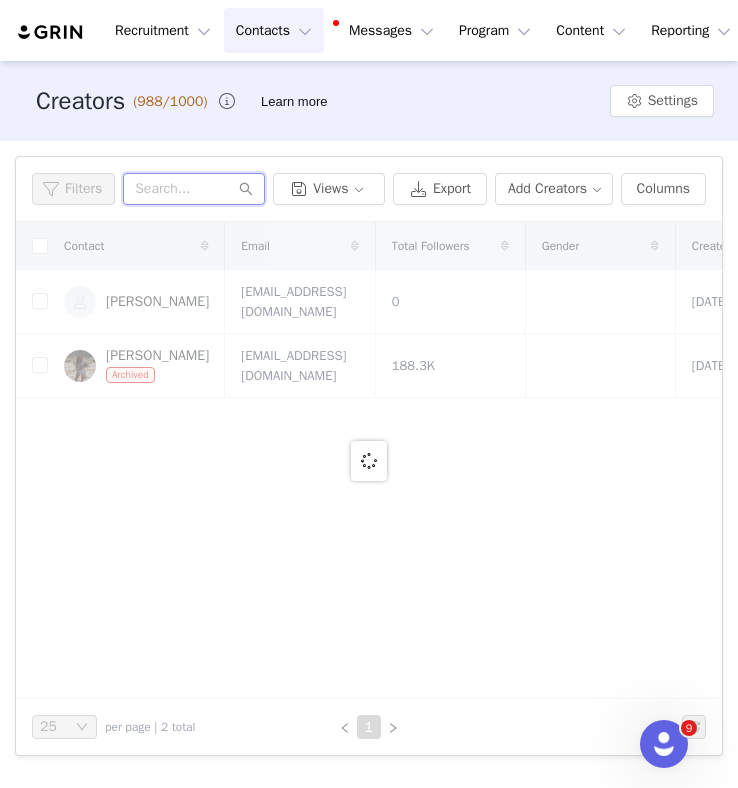 click at bounding box center [194, 189] 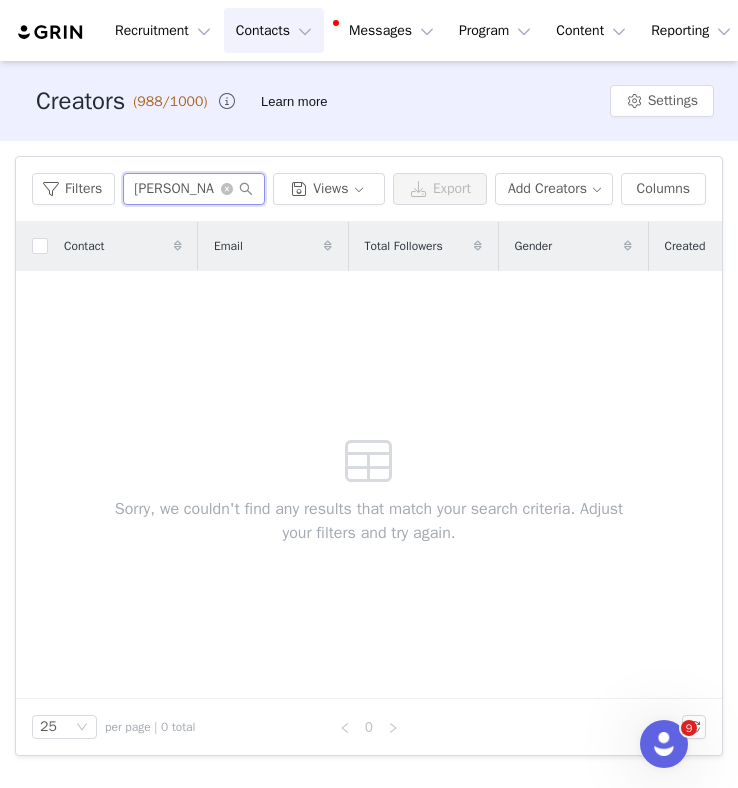 scroll, scrollTop: 0, scrollLeft: 0, axis: both 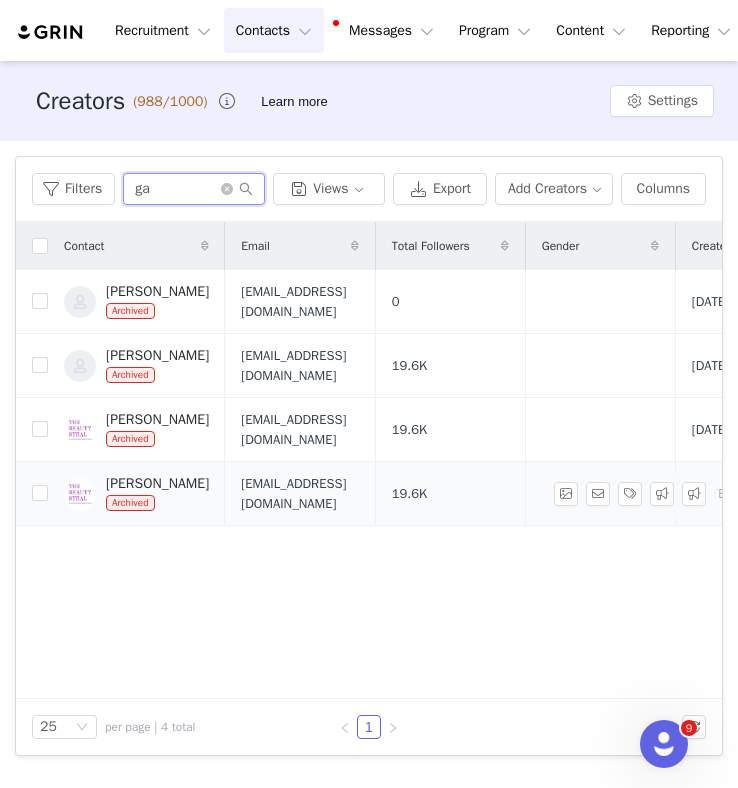 type on "g" 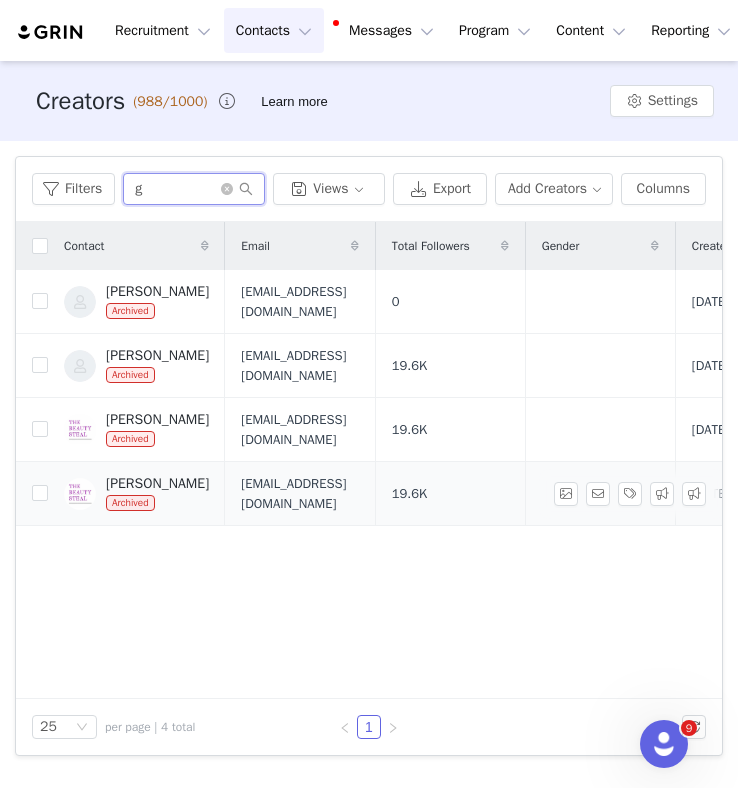 type 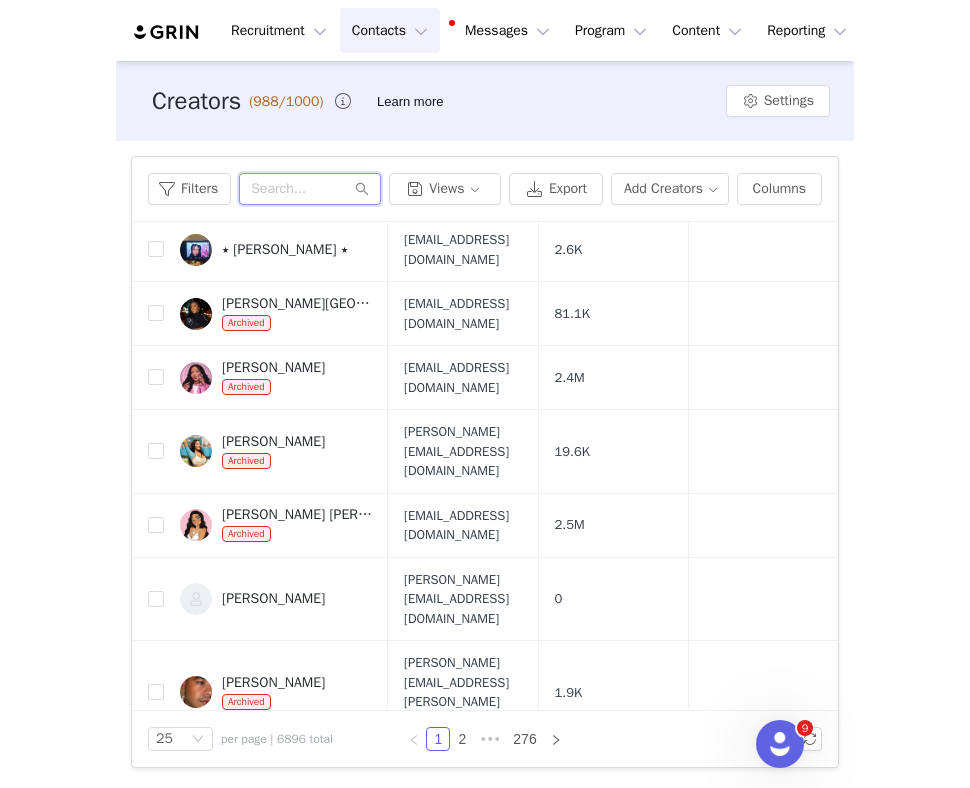 scroll, scrollTop: 292, scrollLeft: 0, axis: vertical 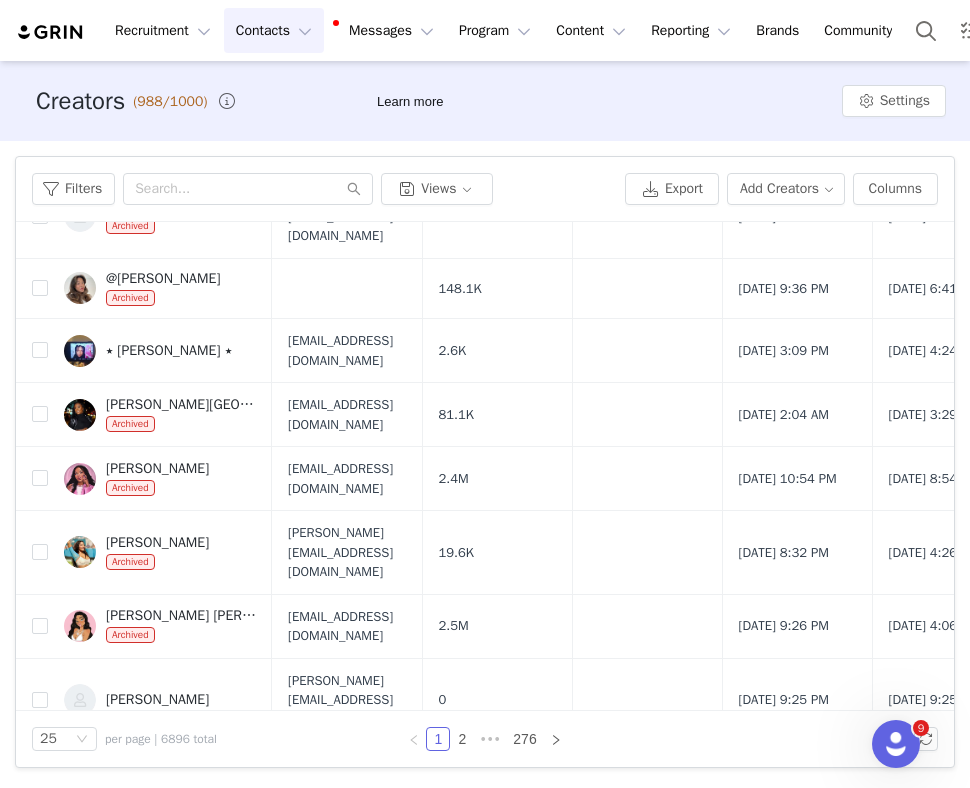 click on "Contacts Contacts" at bounding box center (274, 30) 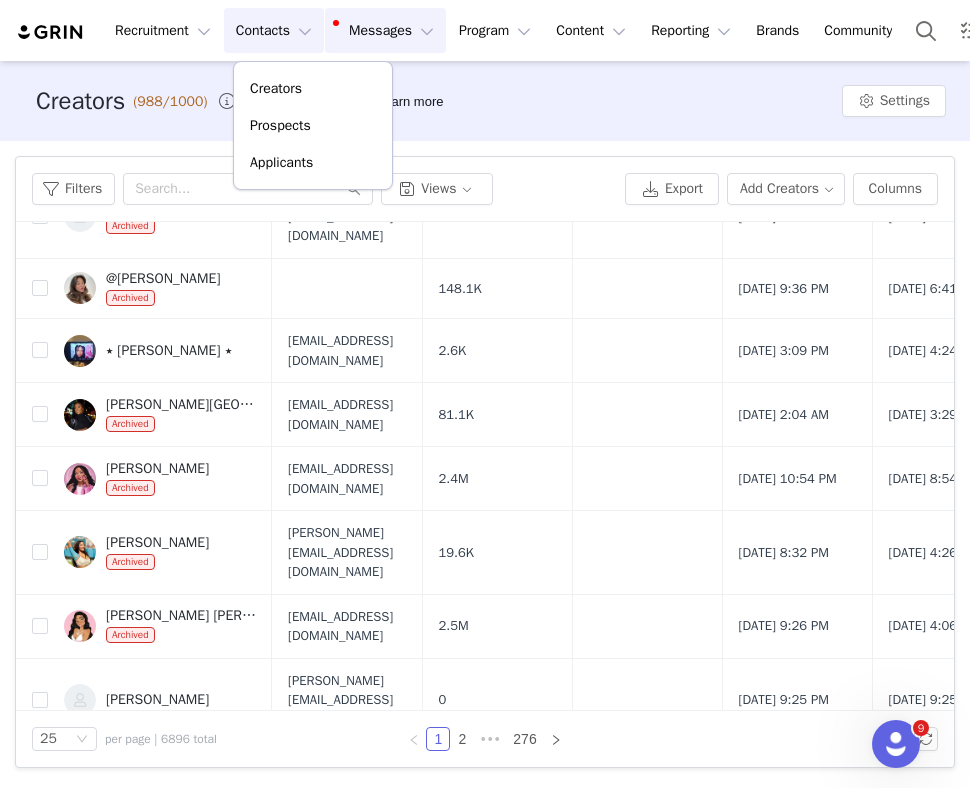 click on "Messages Messages" at bounding box center (385, 30) 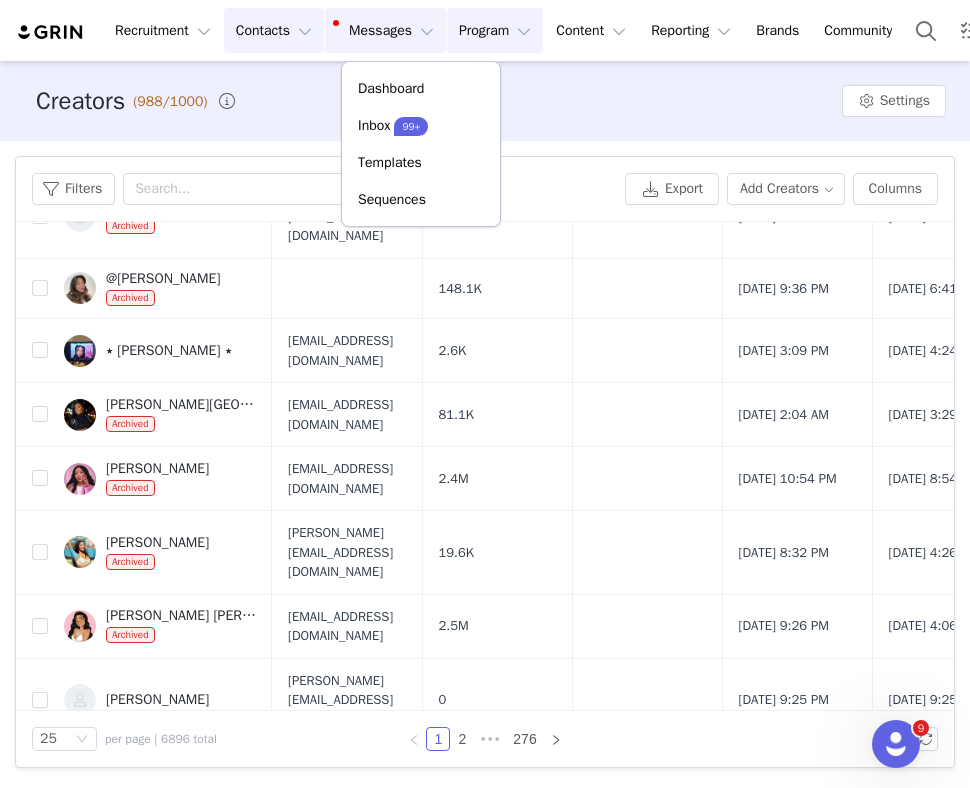 click on "Program Program" at bounding box center [495, 30] 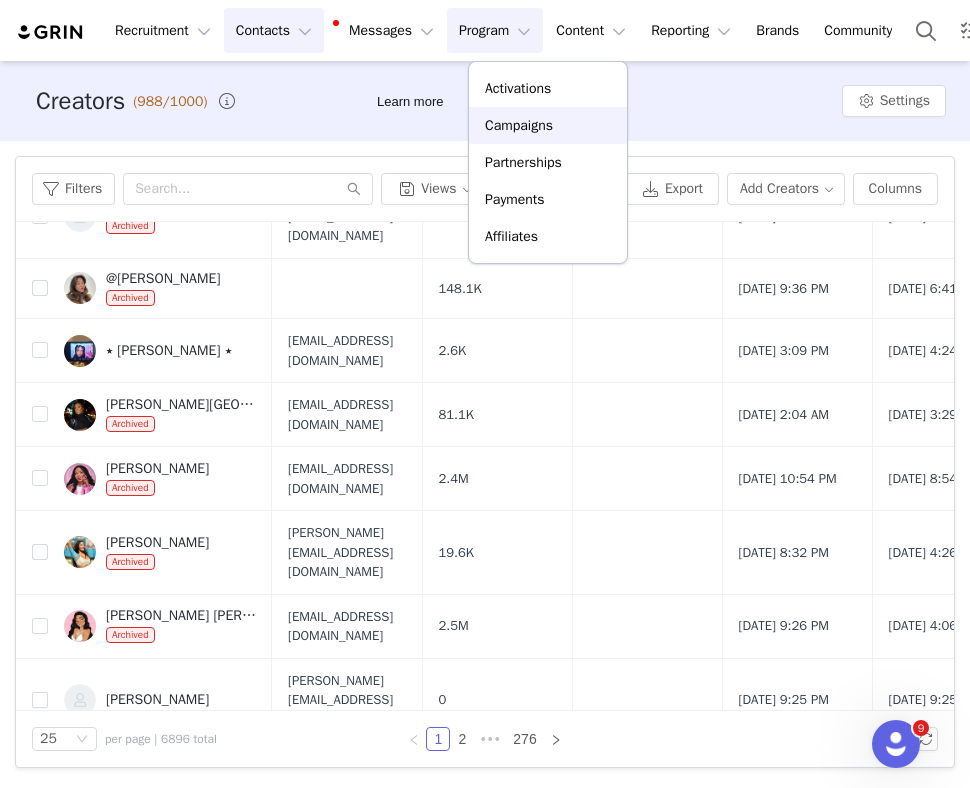 click on "Campaigns" at bounding box center (519, 125) 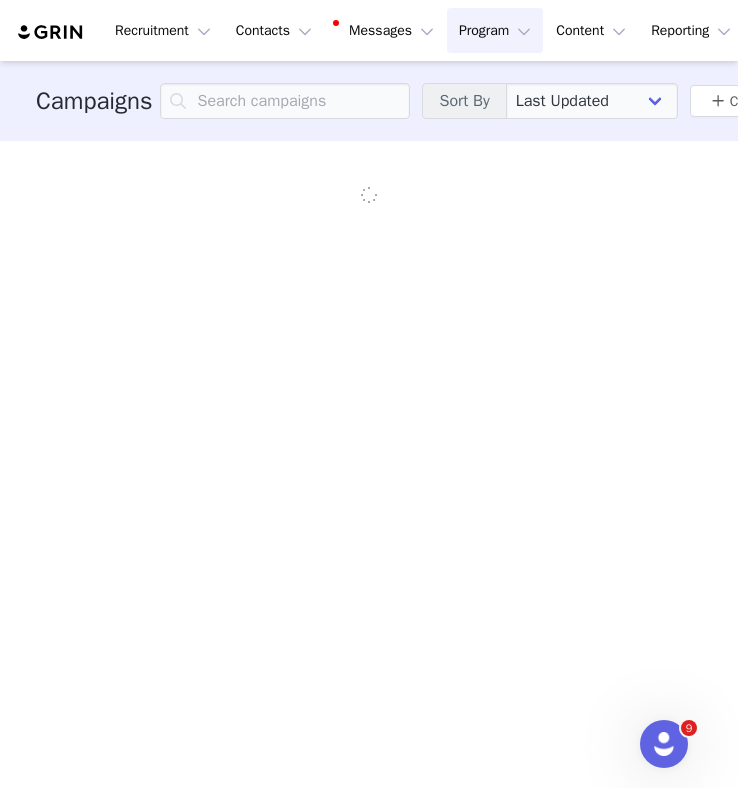 click on "Campaigns     Sort By Last Updated Newest to Oldest Oldest to Newest Title A-Z Title Z-A Create" at bounding box center (369, 101) 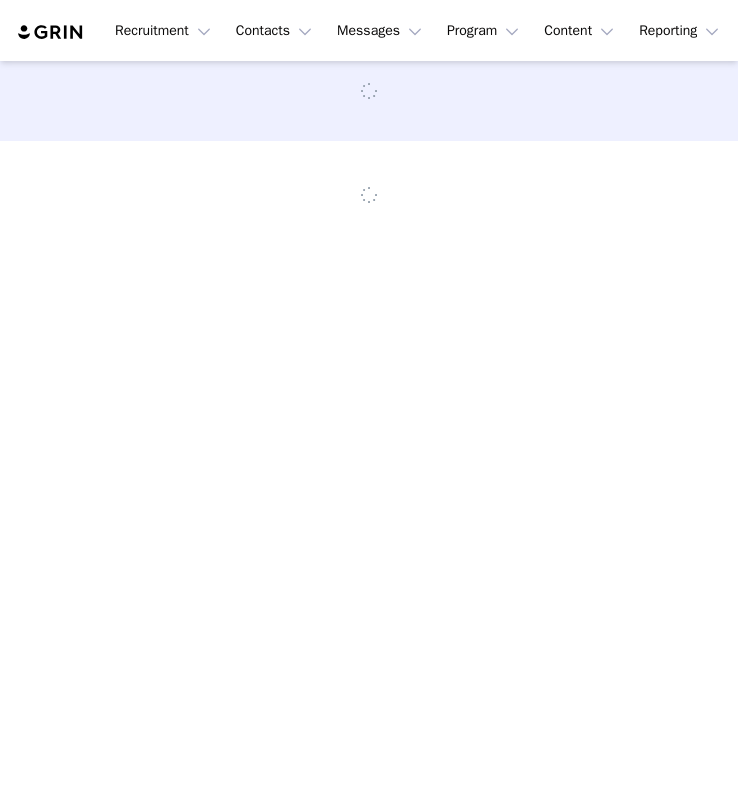 scroll, scrollTop: 0, scrollLeft: 0, axis: both 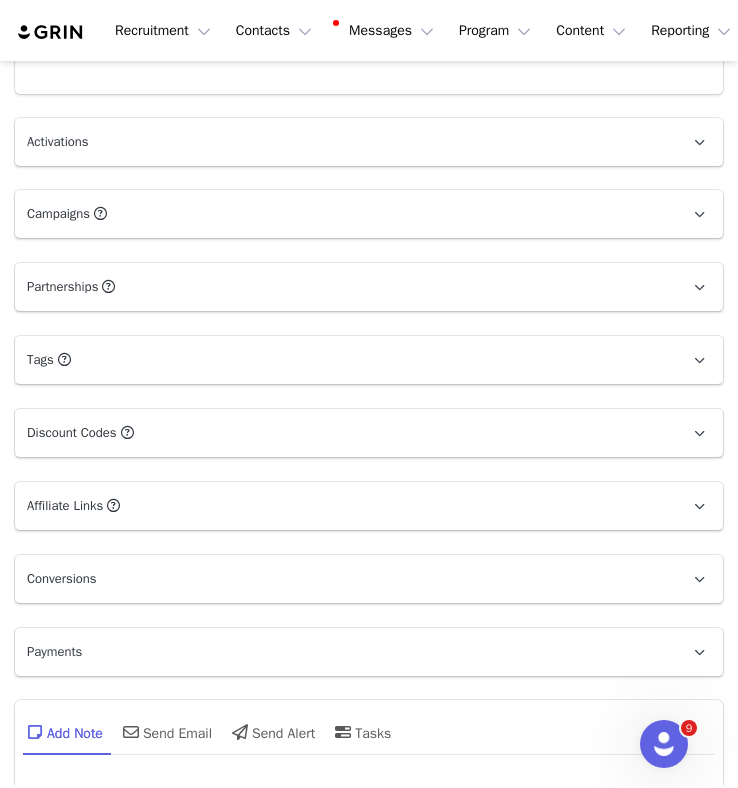 click on "Partnerships  The partnerships..." at bounding box center (345, 287) 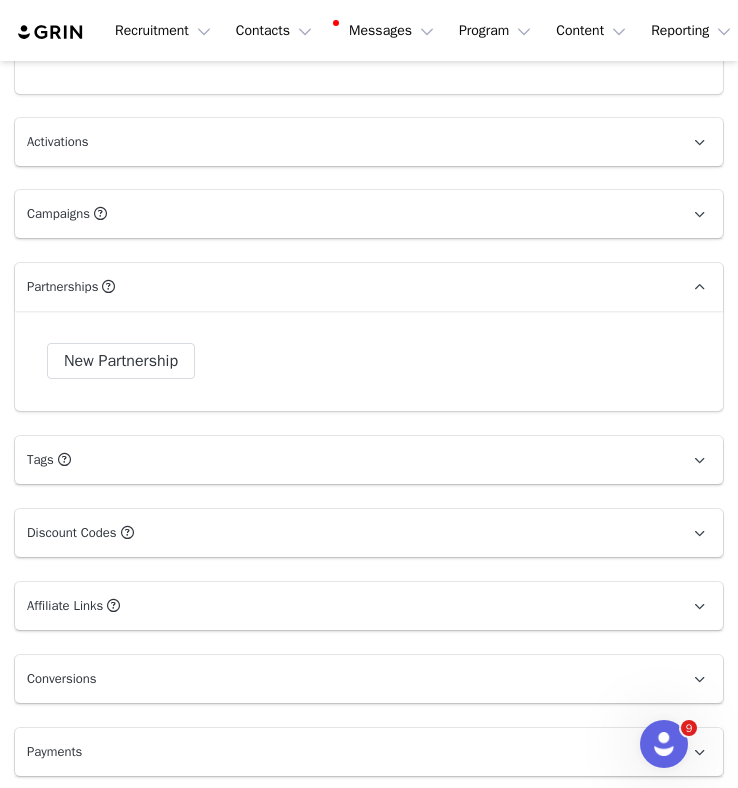 click on "Partnerships  The partnerships..." at bounding box center (345, 287) 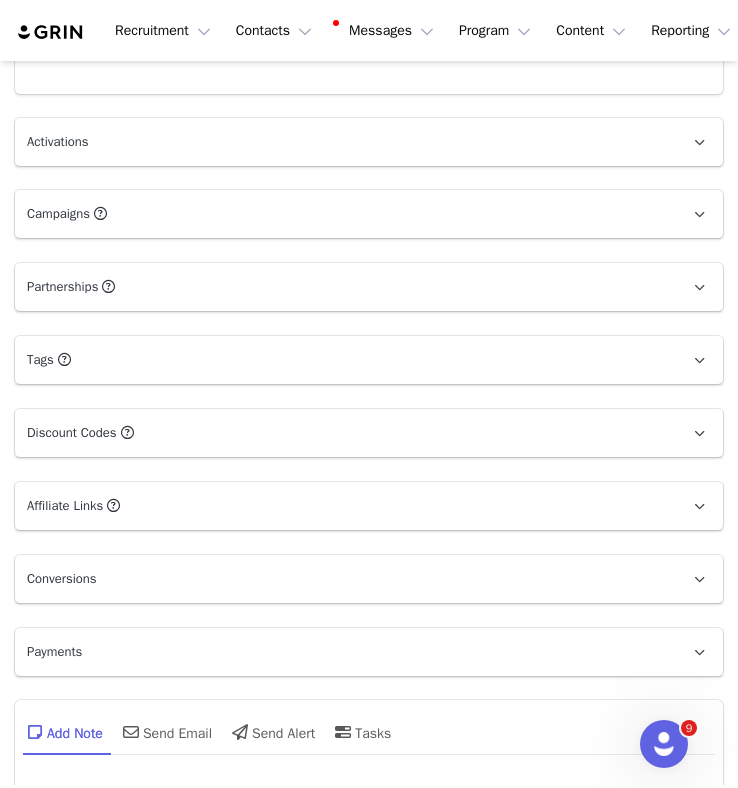 click on "Campaigns  Any campaigns associated with a contact will be available to them via their Live URL." at bounding box center [345, 214] 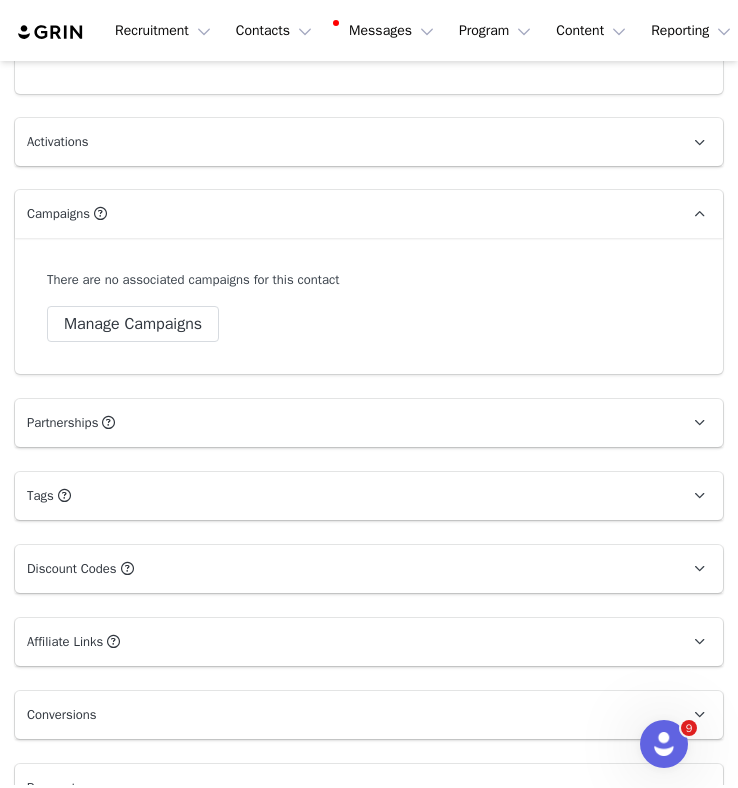 click on "Campaigns  Any campaigns associated with a contact will be available to them via their Live URL." at bounding box center [345, 214] 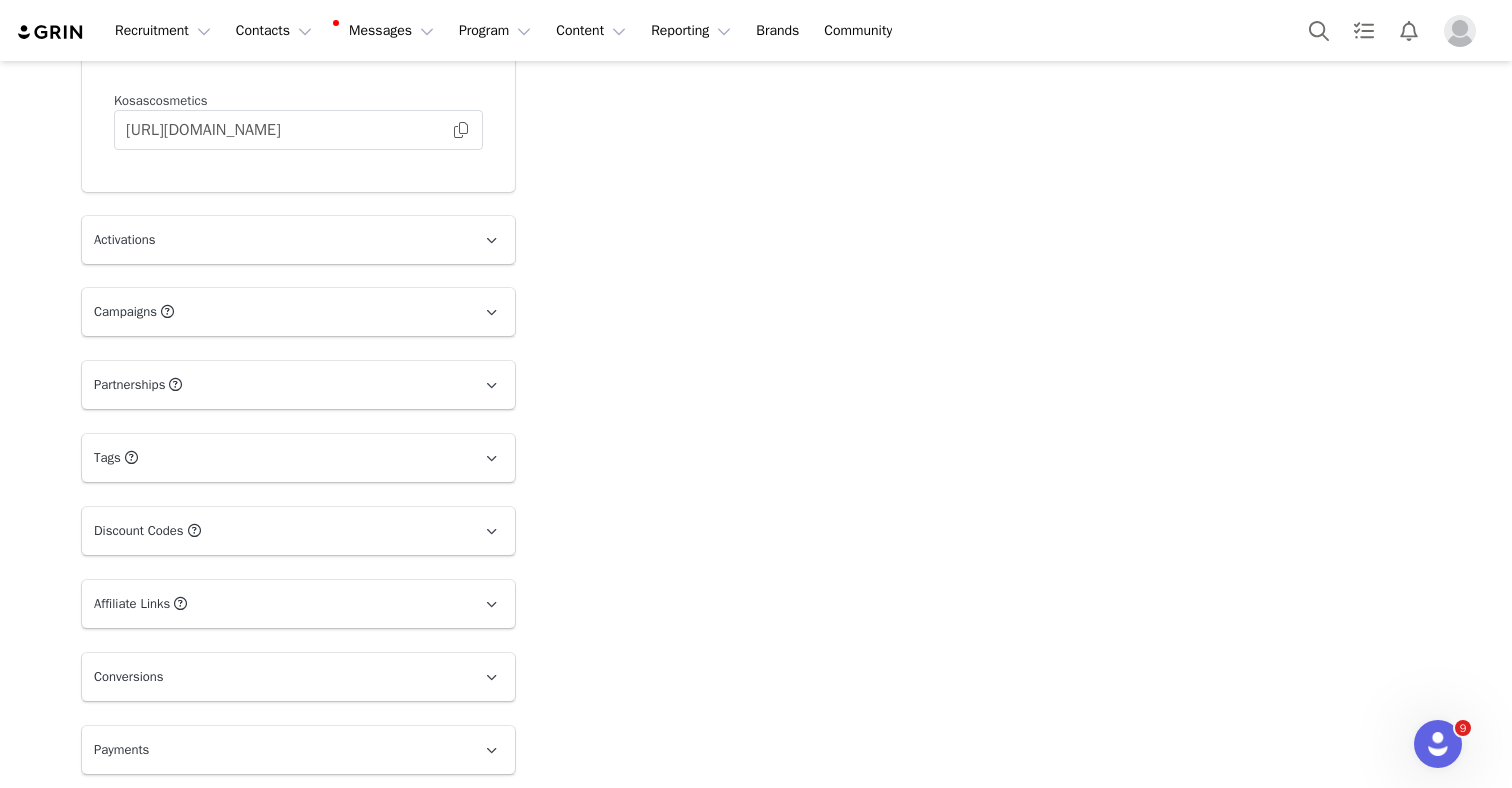 scroll, scrollTop: 1443, scrollLeft: 0, axis: vertical 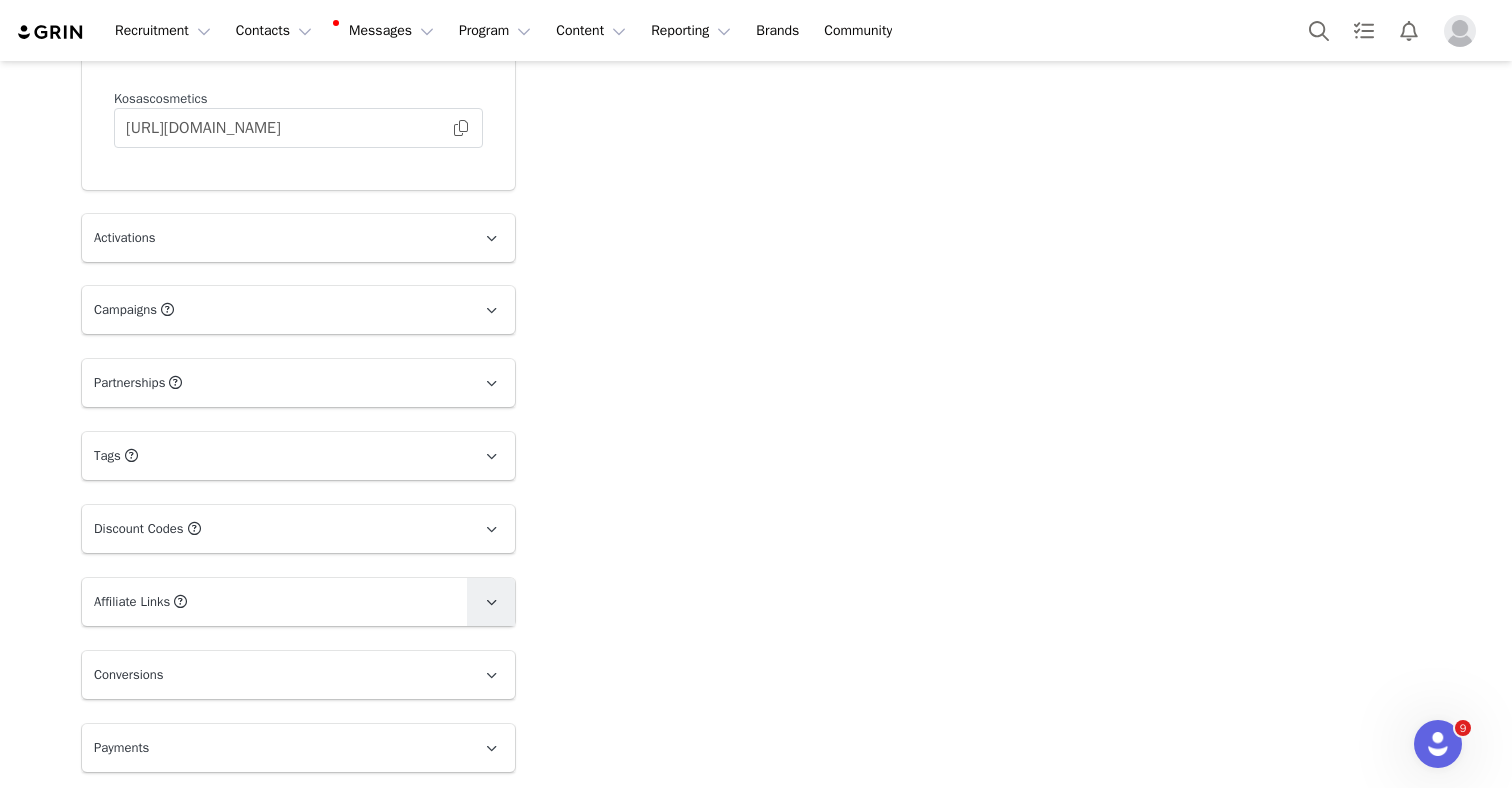 click at bounding box center [491, 602] 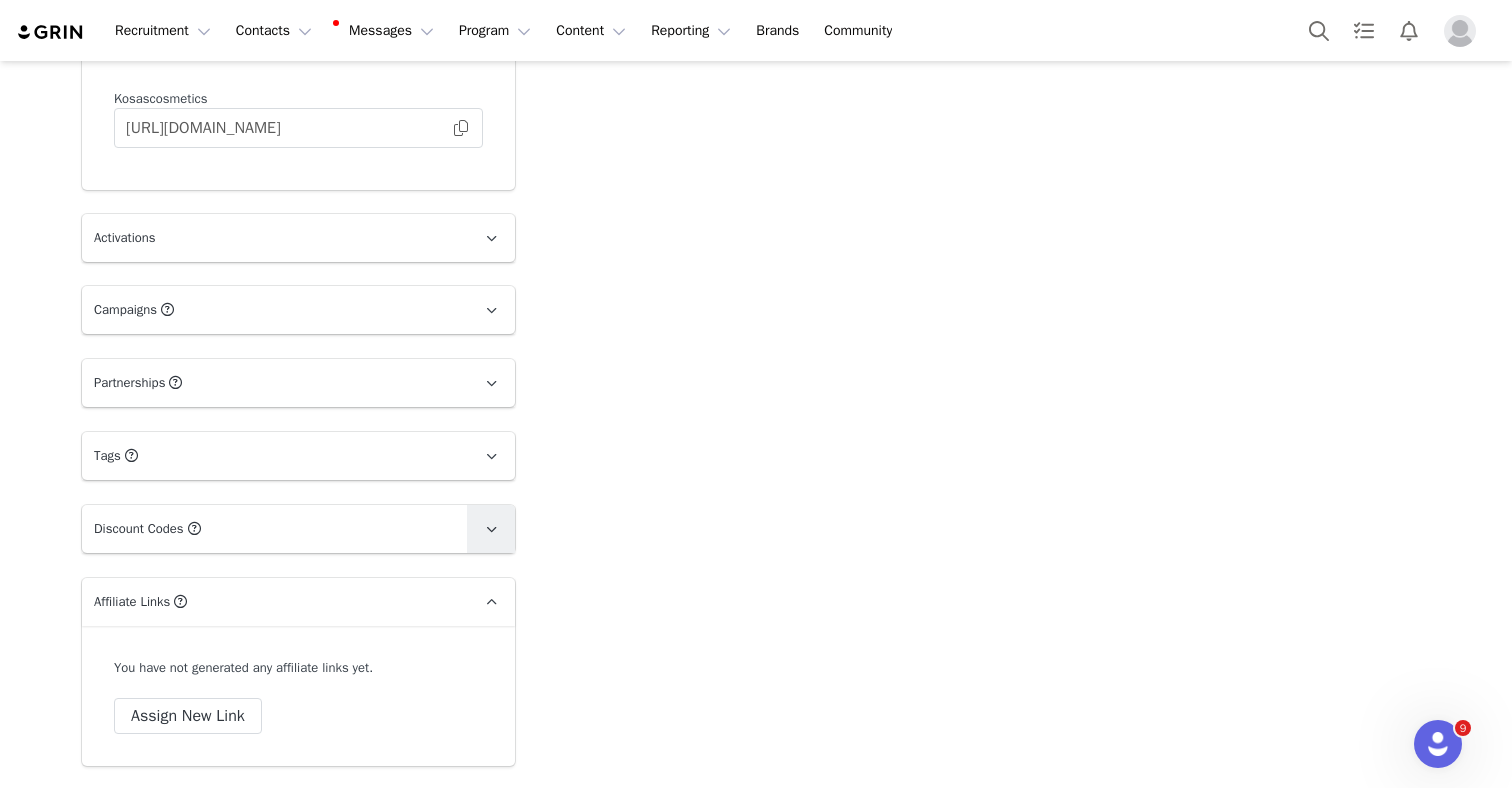 click at bounding box center (491, 529) 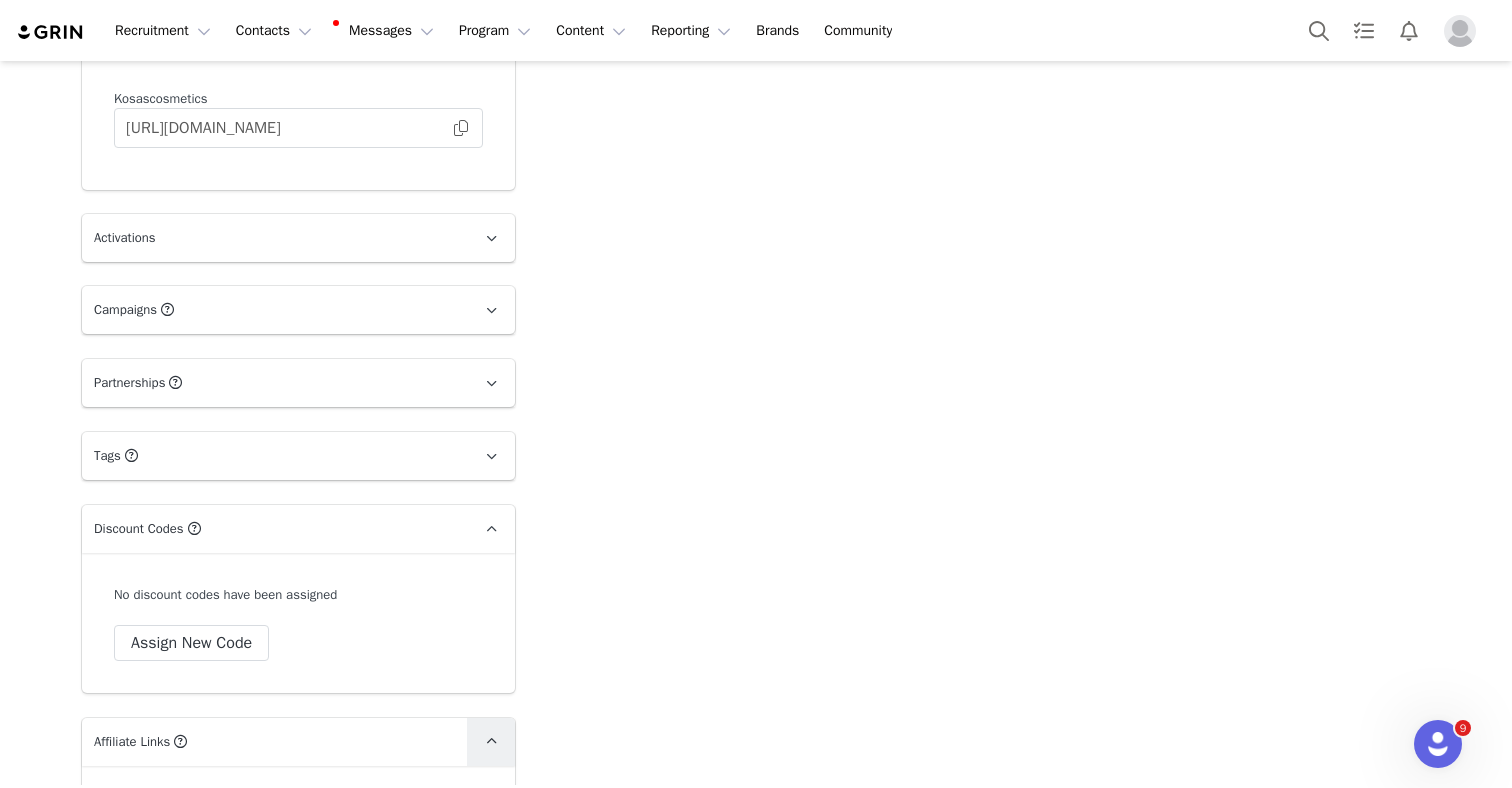 click at bounding box center [491, 742] 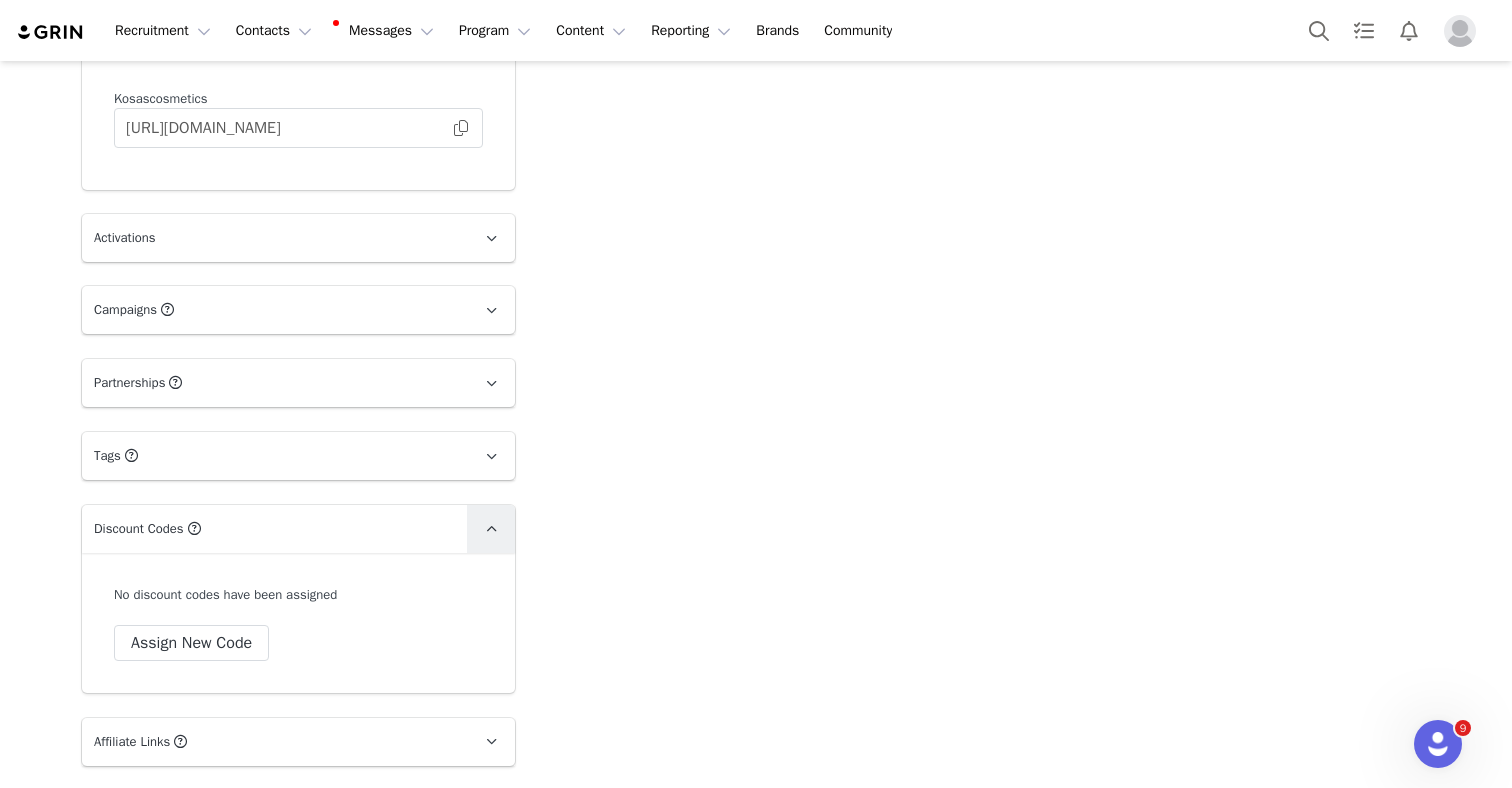 click at bounding box center (491, 529) 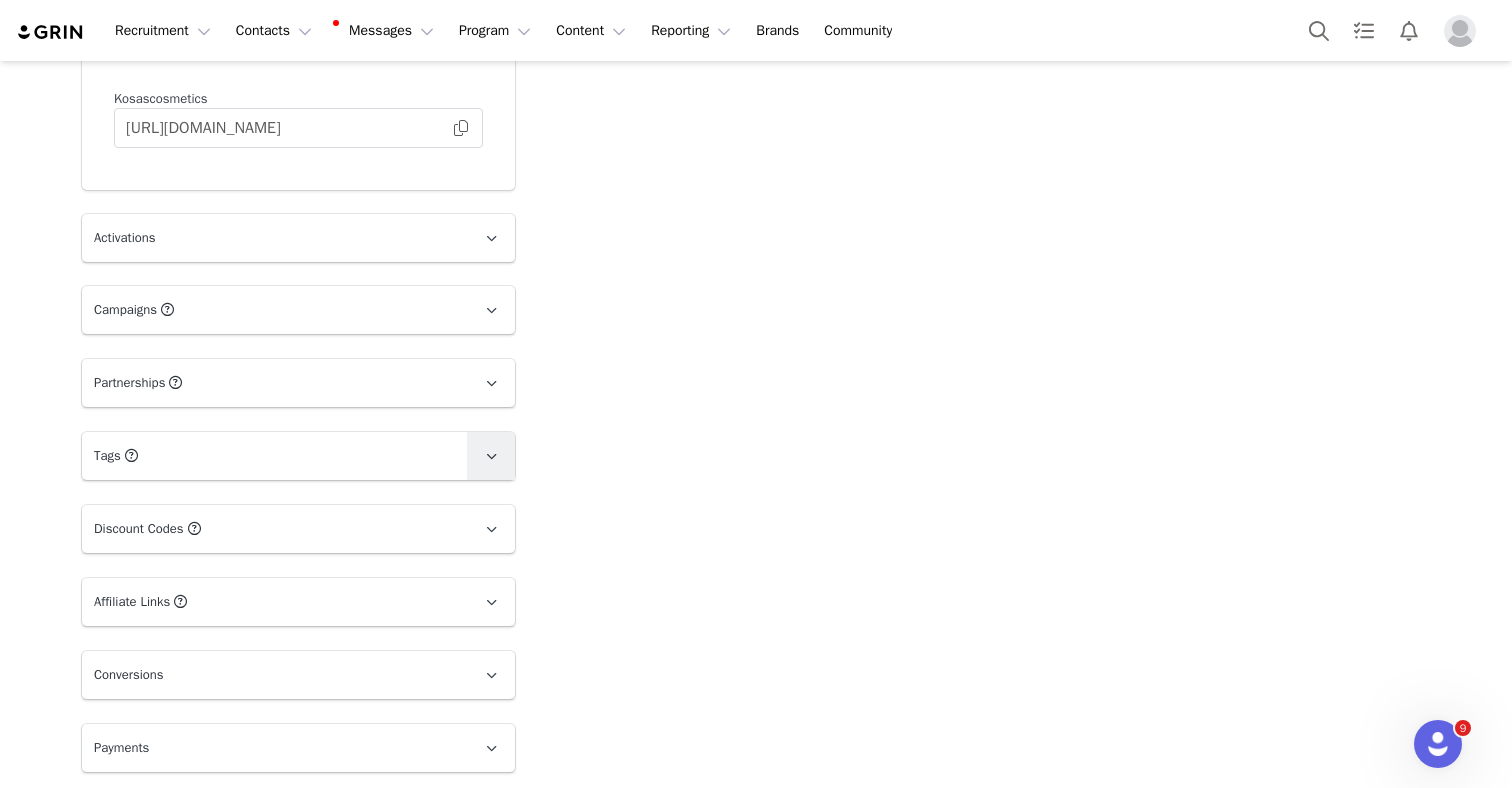 click at bounding box center [491, 456] 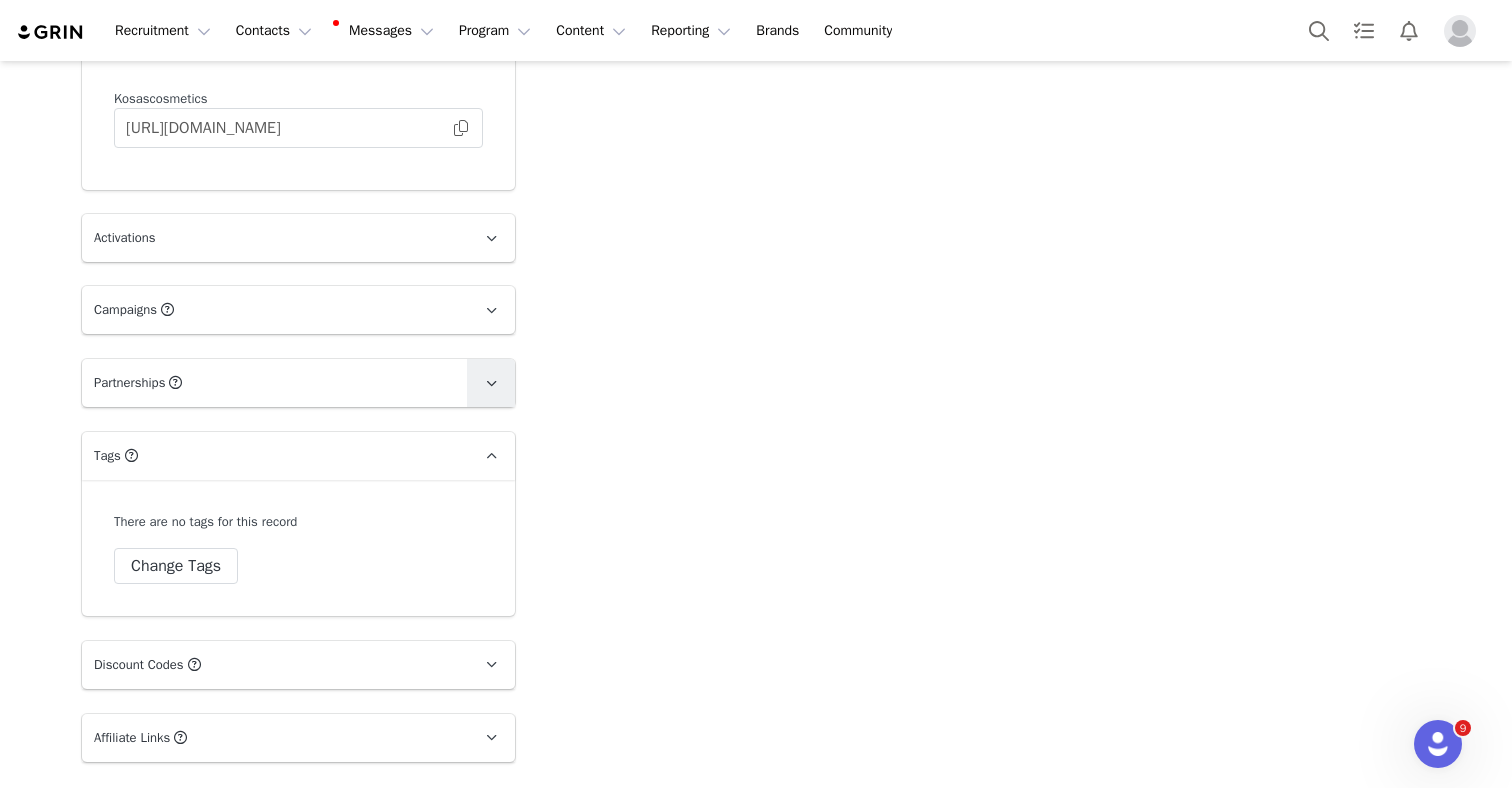 click at bounding box center (491, 383) 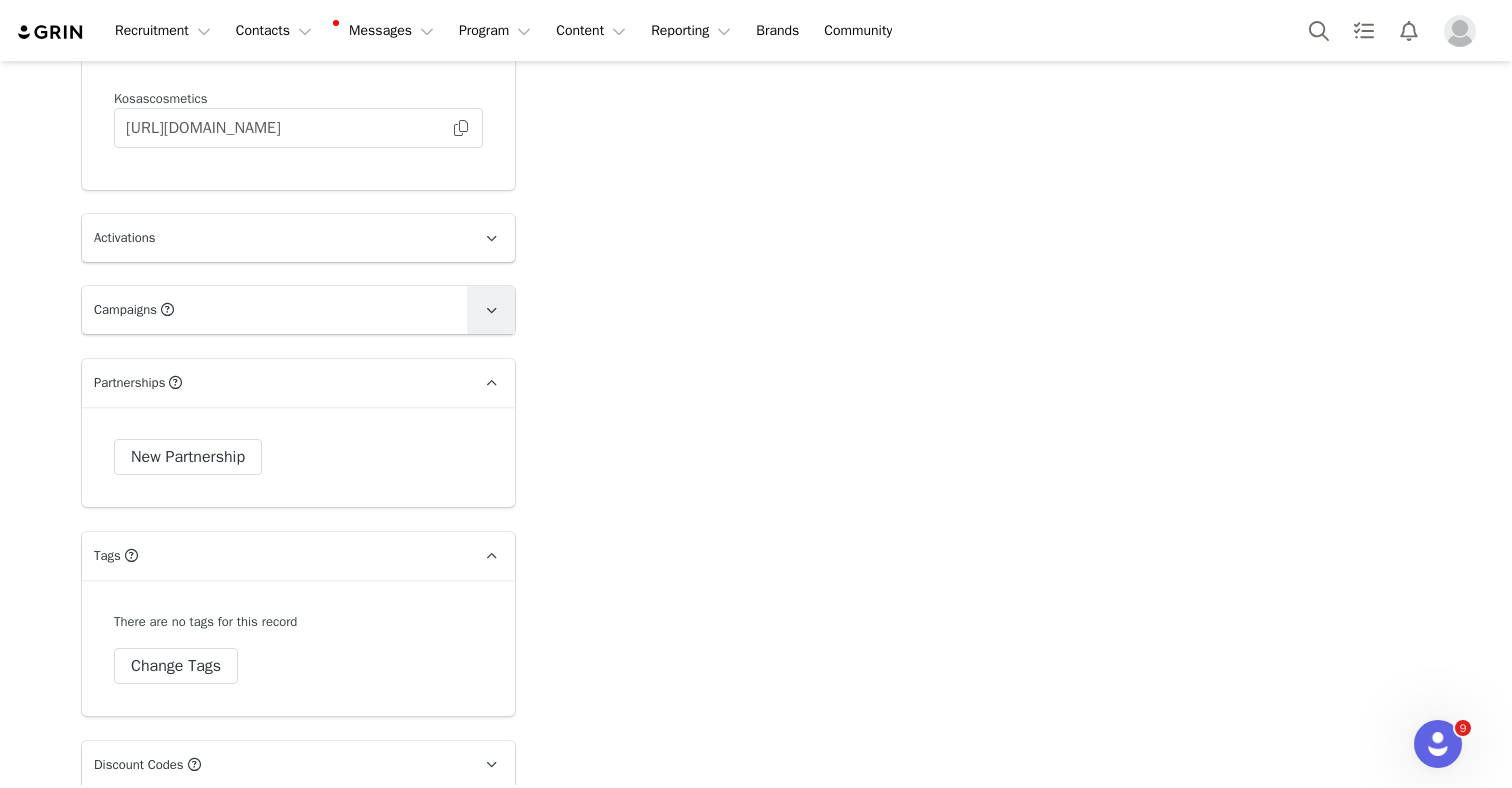 click at bounding box center (491, 310) 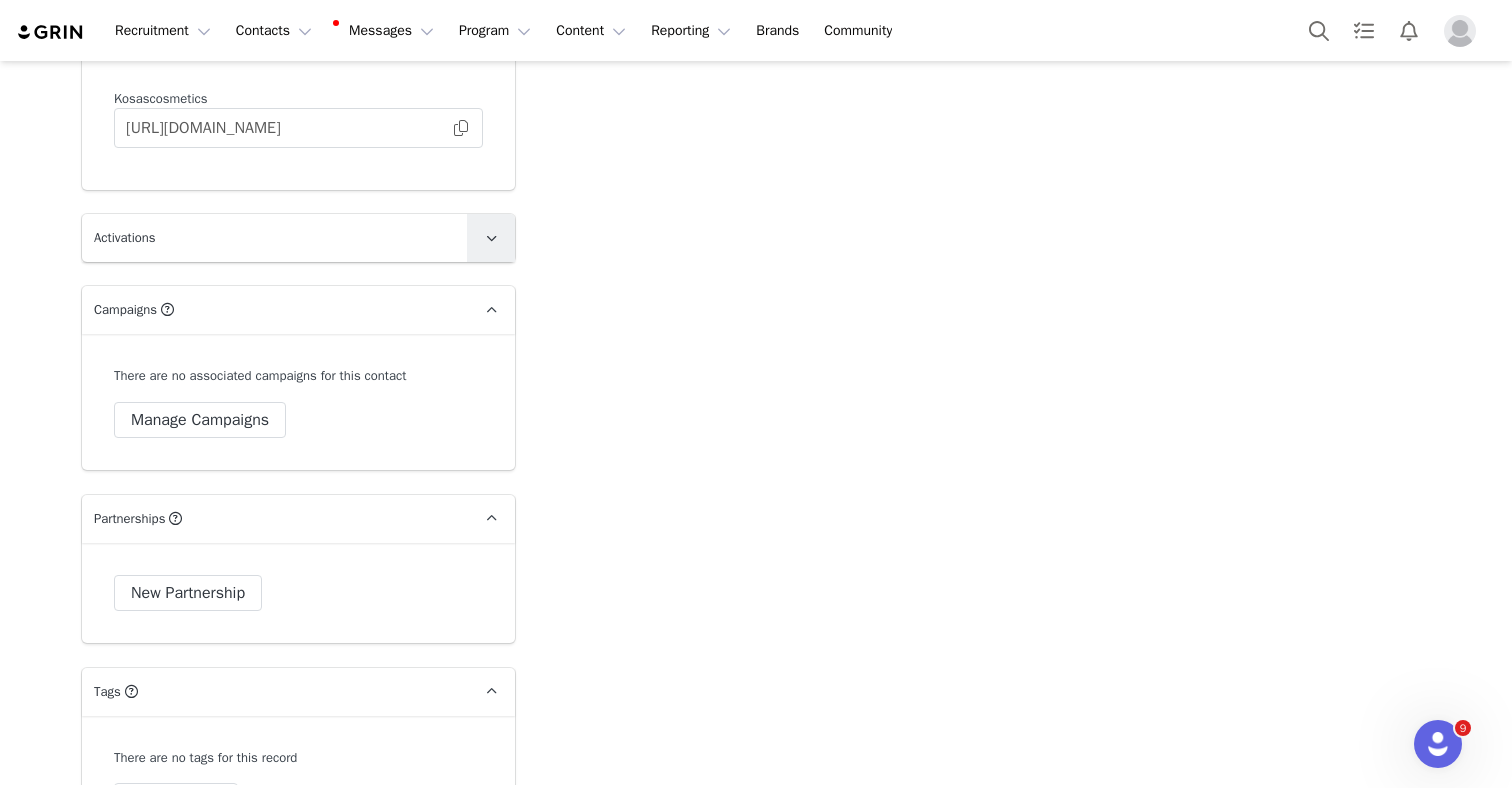 click at bounding box center [491, 238] 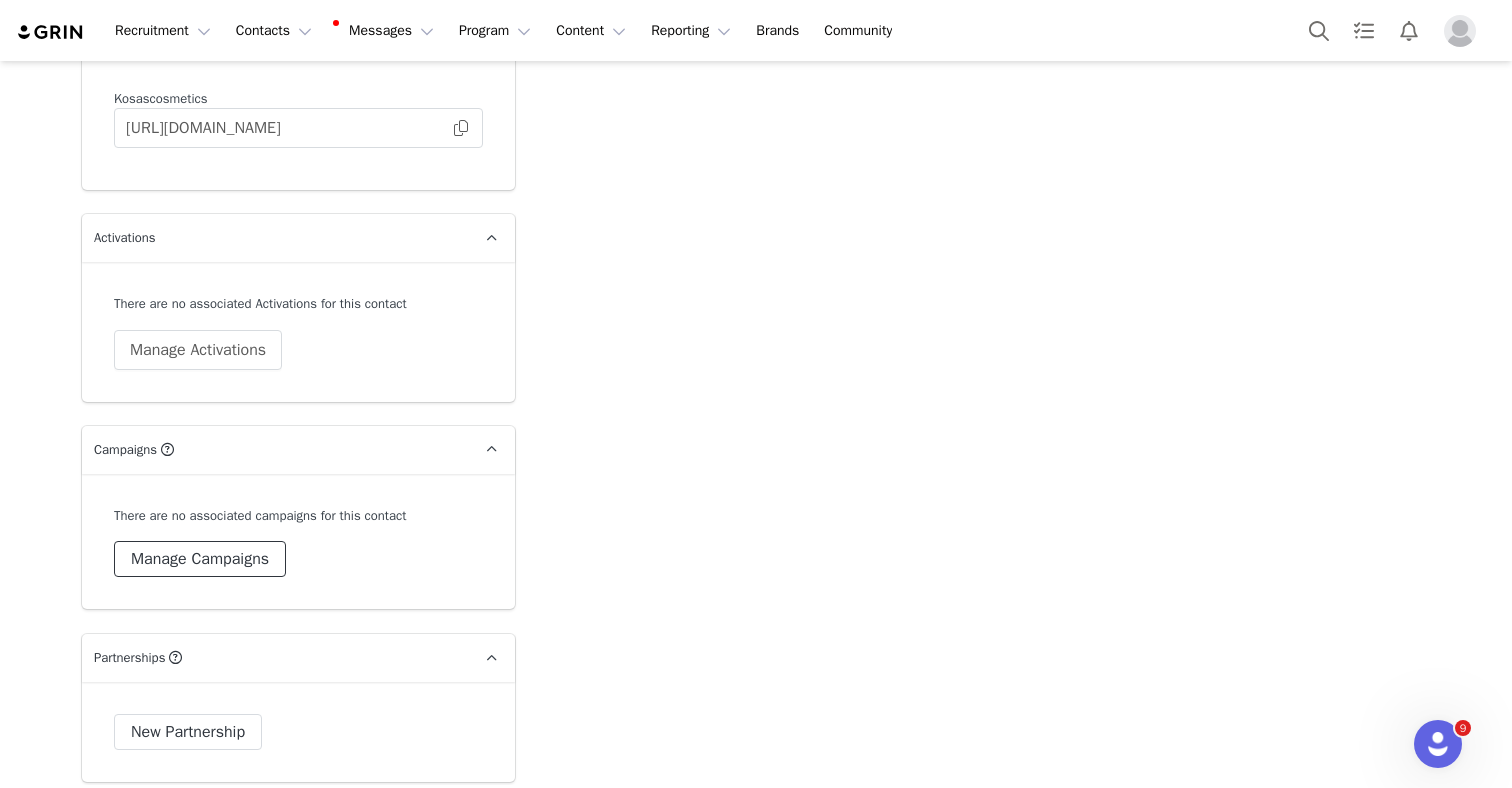 click on "Manage Campaigns" at bounding box center [200, 559] 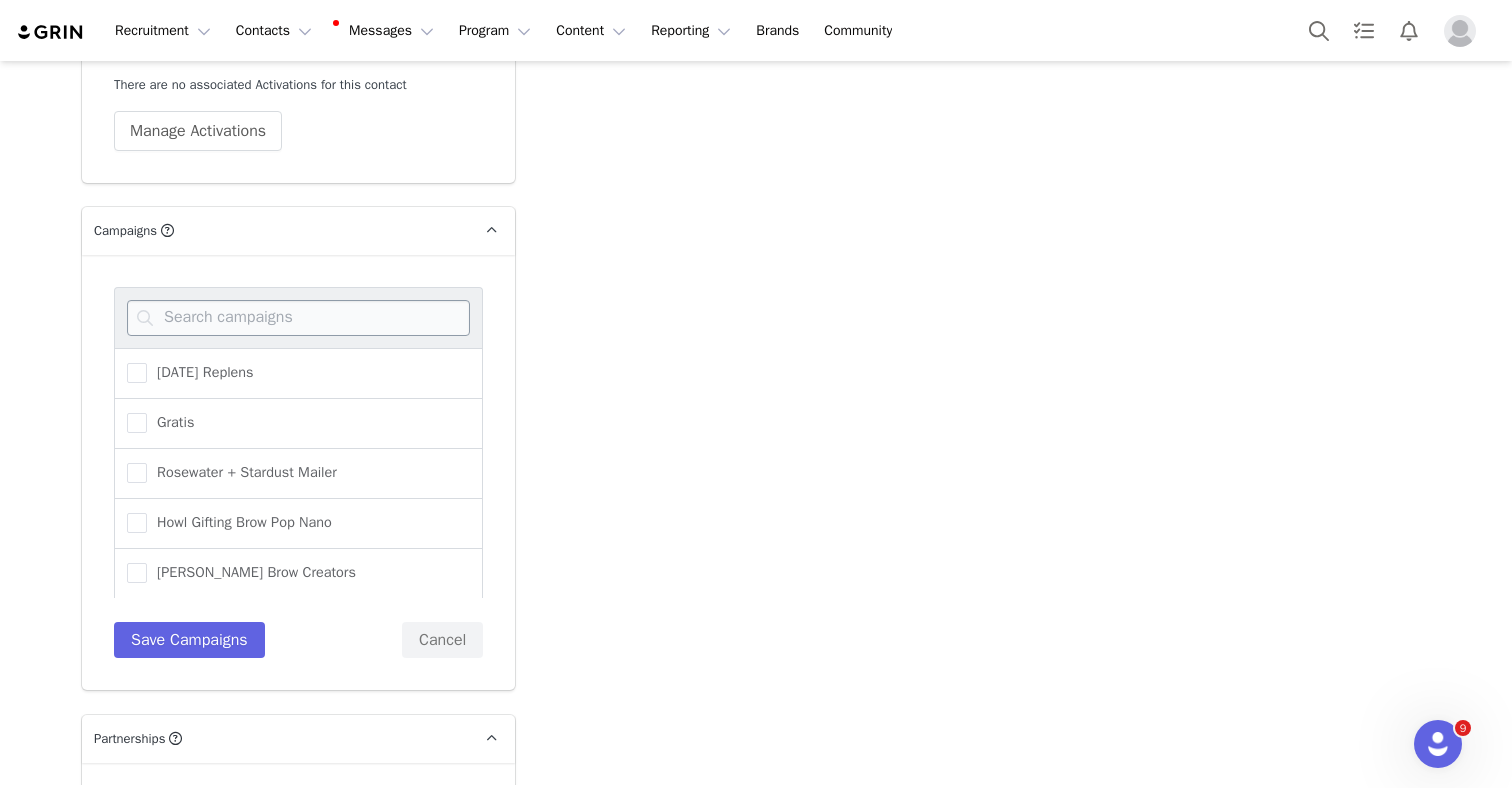 scroll, scrollTop: 1669, scrollLeft: 0, axis: vertical 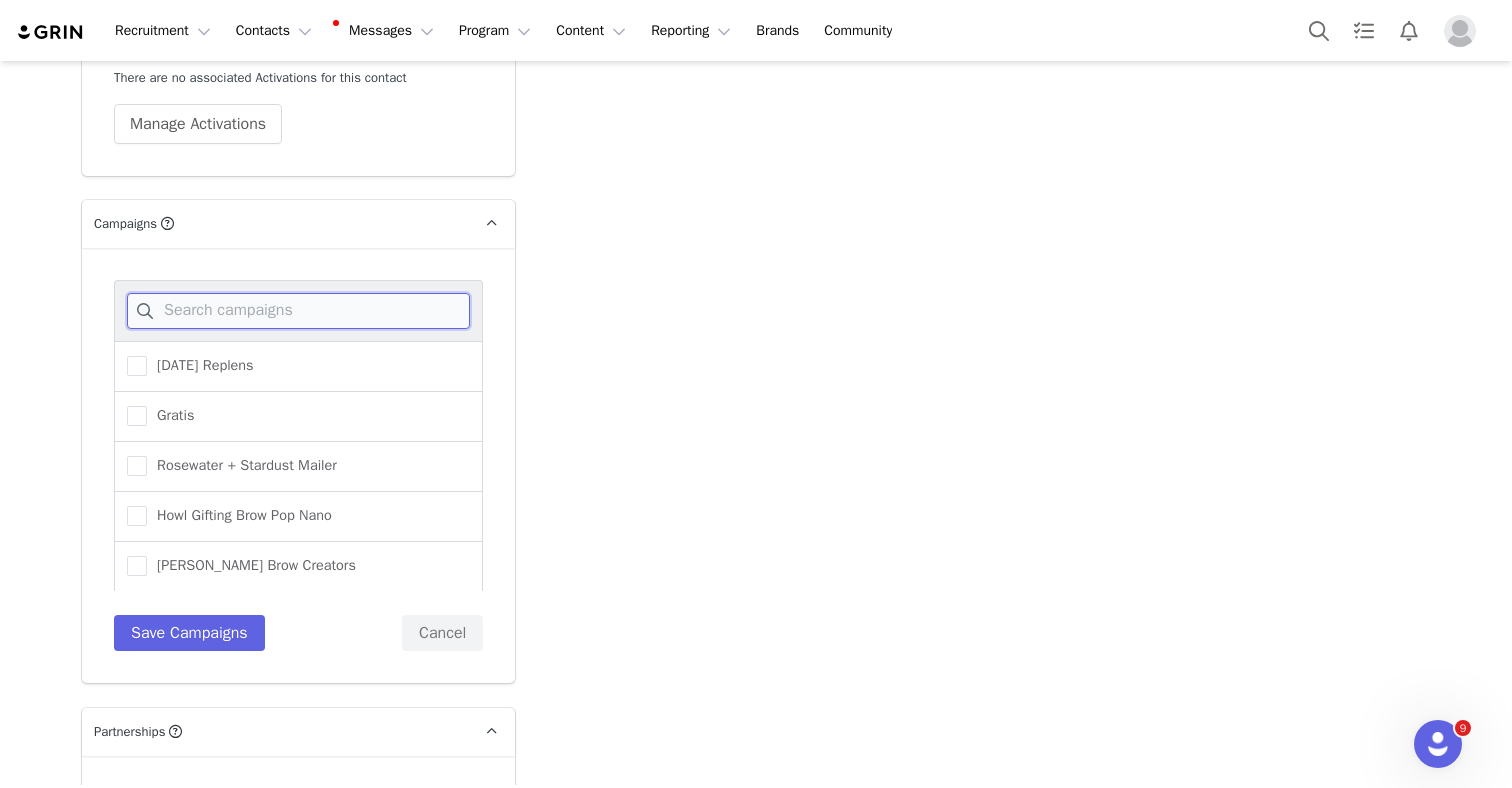 click at bounding box center [298, 311] 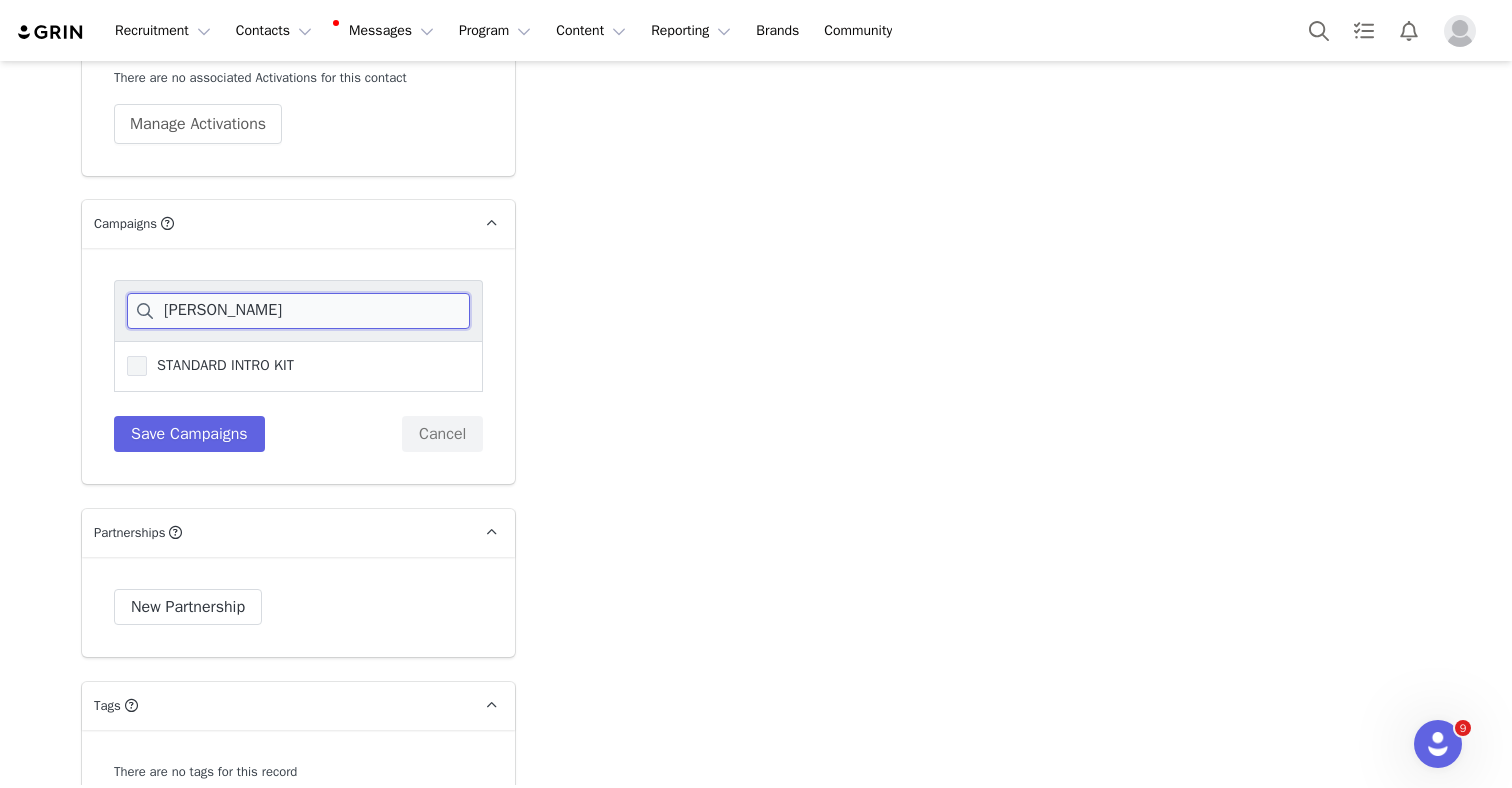 type on "stan" 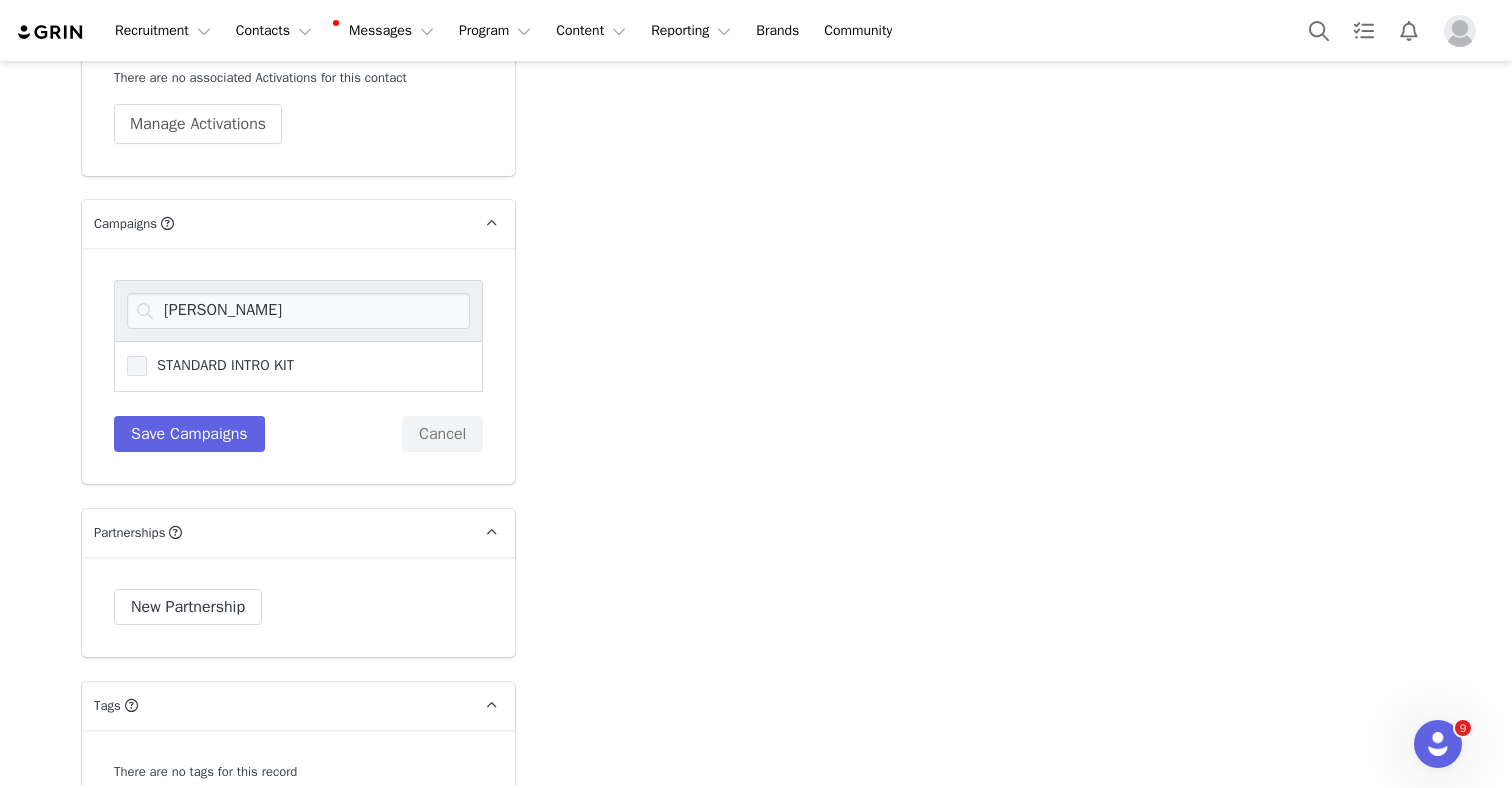 click on "STANDARD INTRO KIT" at bounding box center (220, 365) 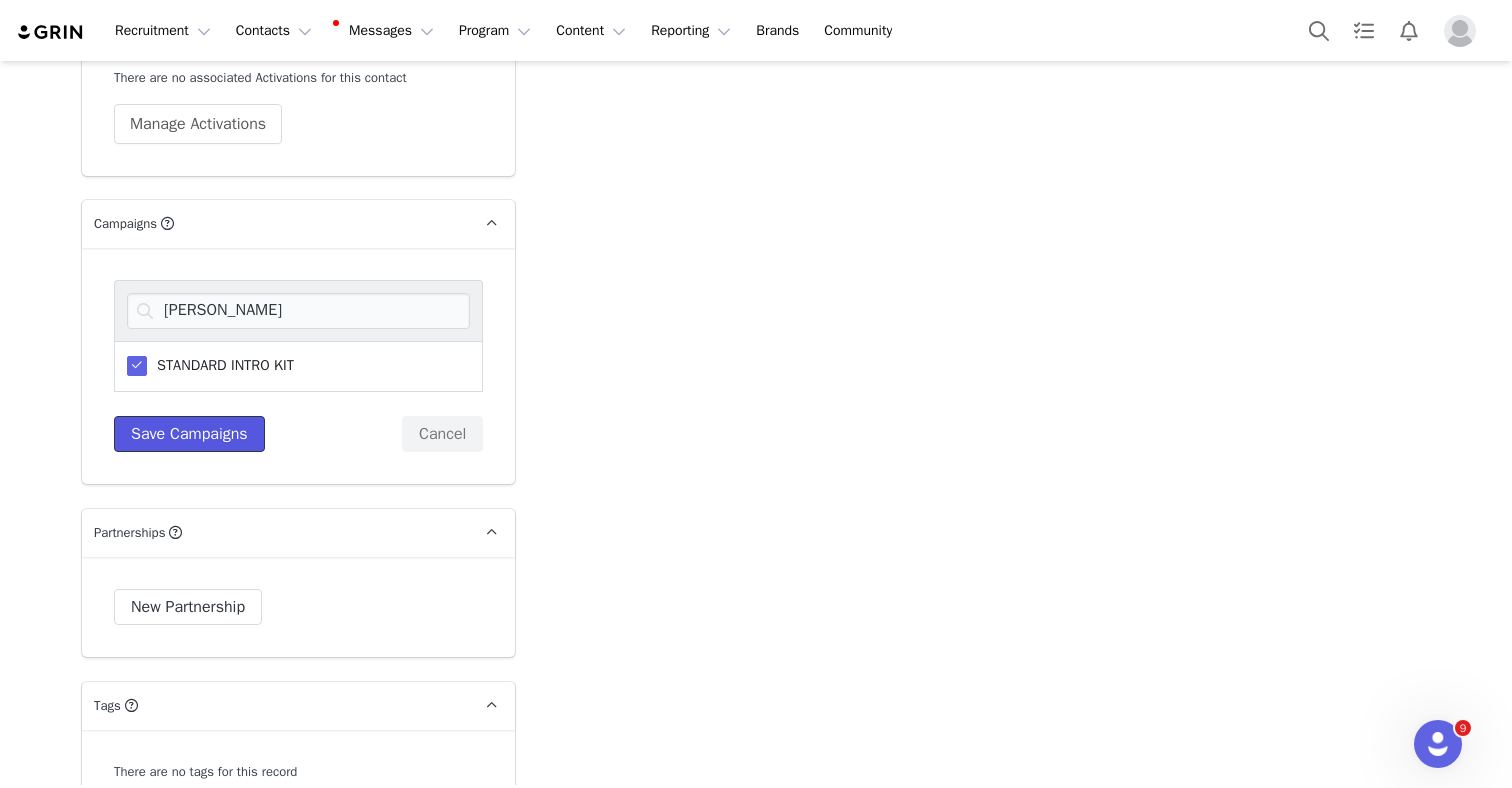 click on "Save Campaigns" at bounding box center [189, 434] 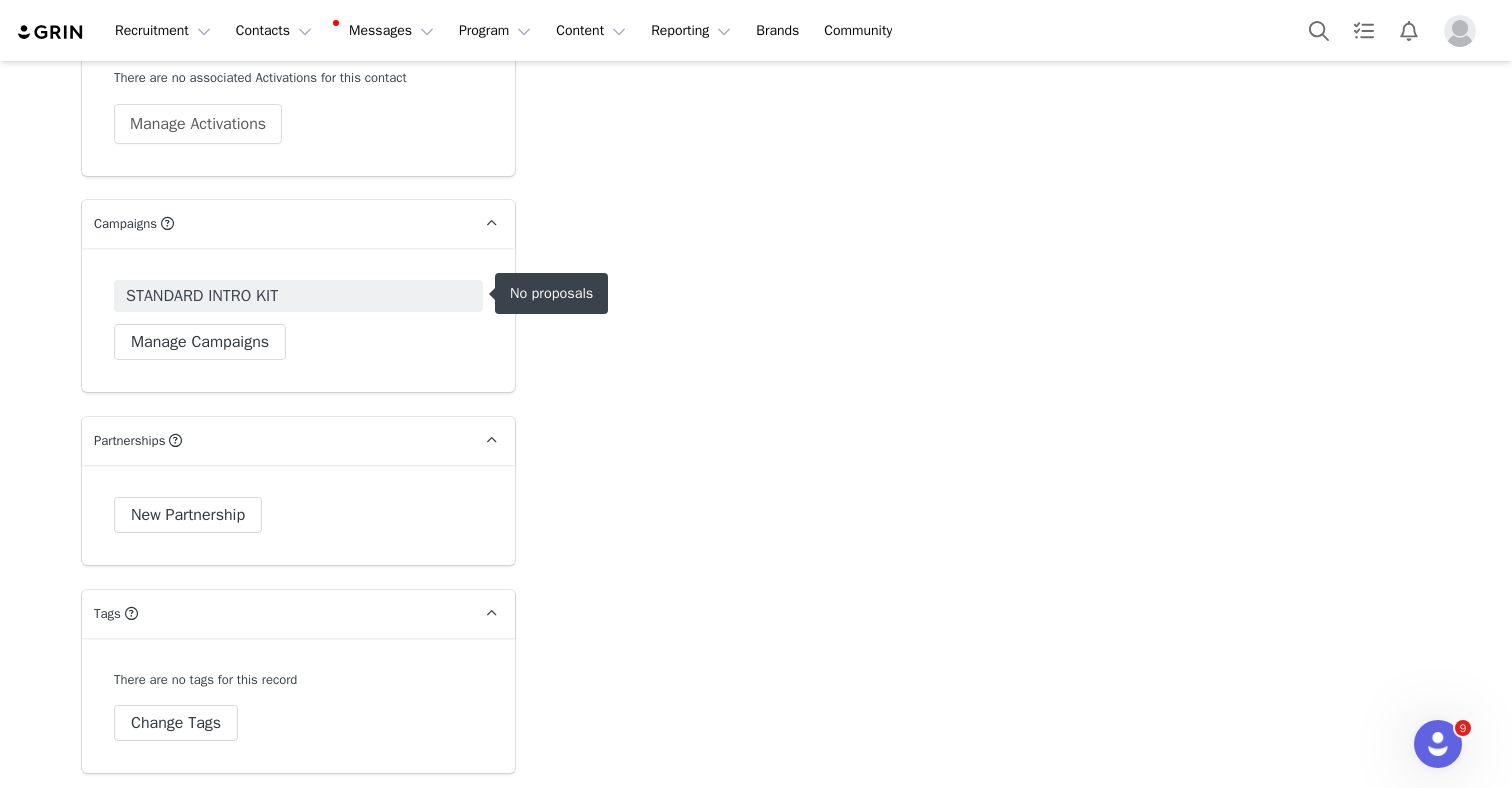 click on "STANDARD INTRO KIT" at bounding box center (202, 296) 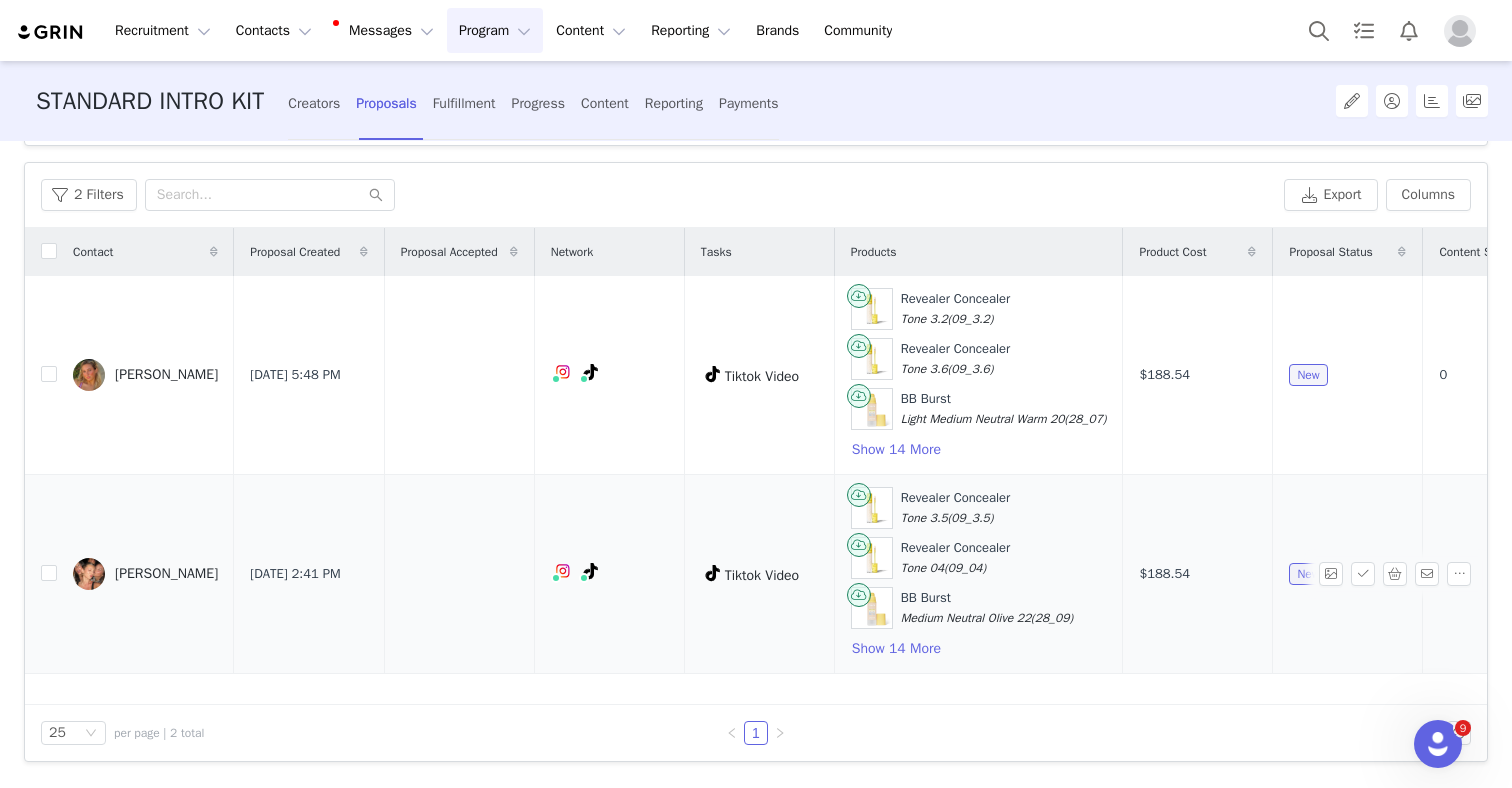 scroll, scrollTop: 0, scrollLeft: 0, axis: both 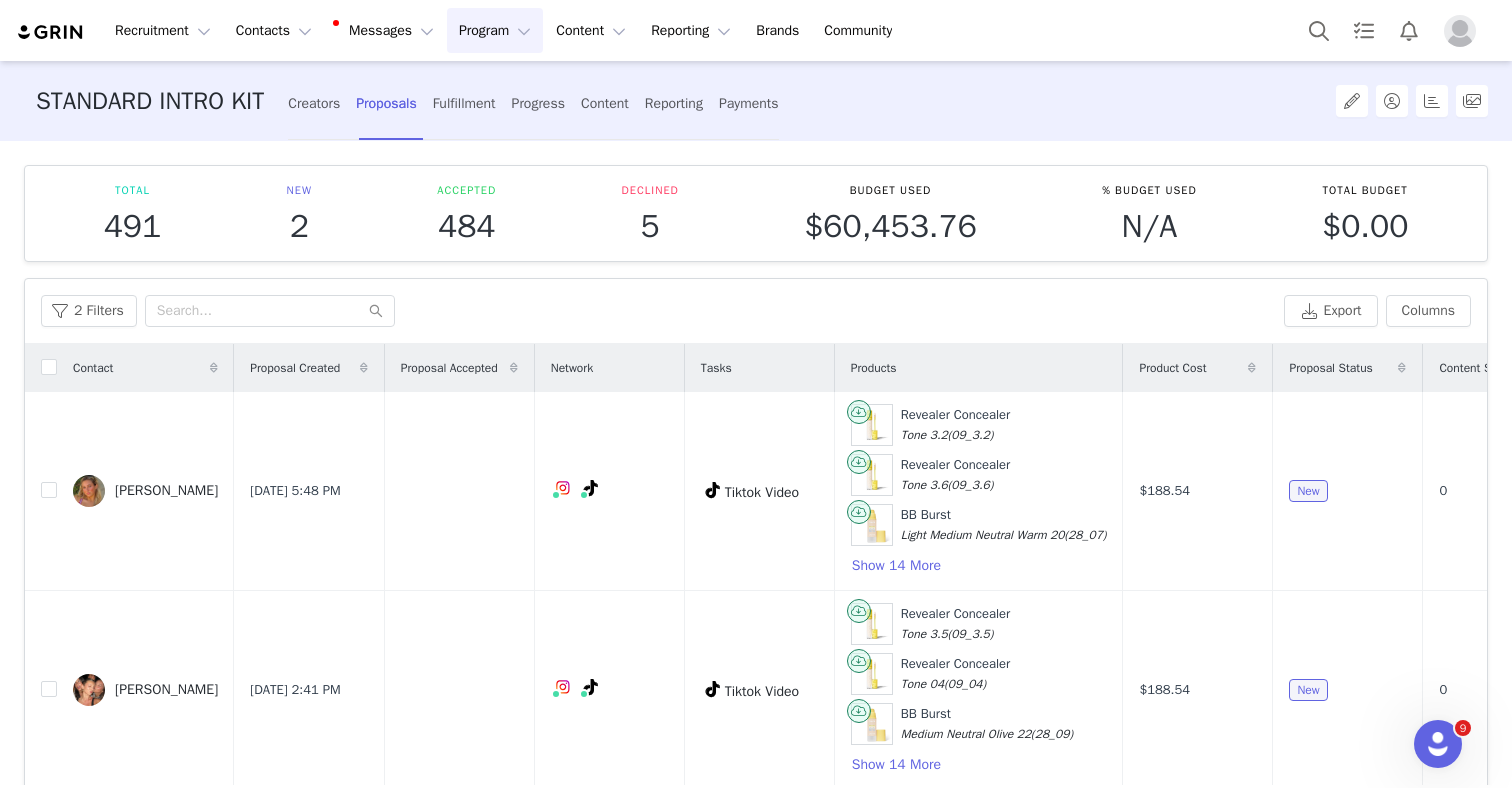 click on "Program Program" at bounding box center (495, 30) 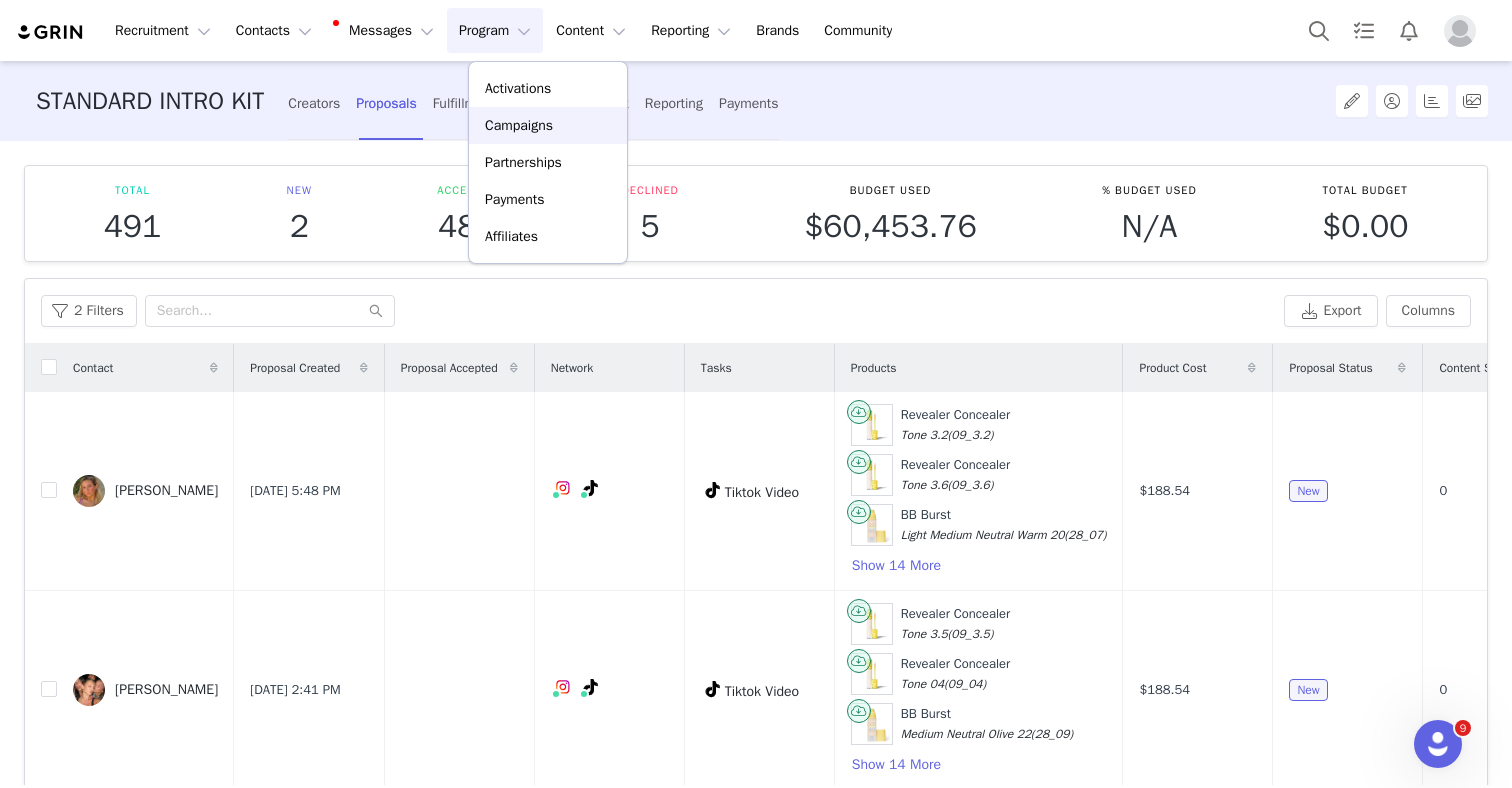 click on "Campaigns" at bounding box center (548, 125) 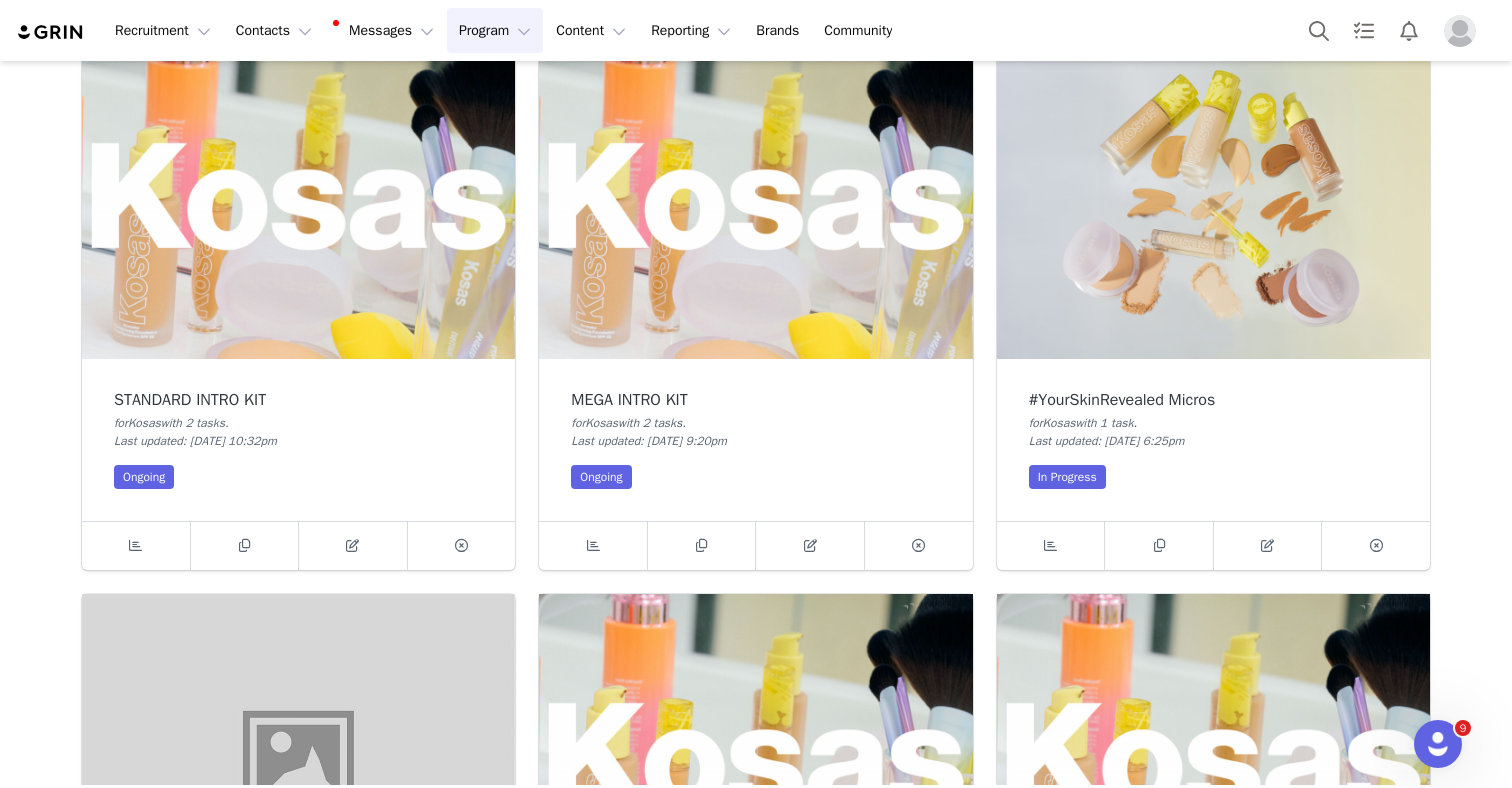 scroll, scrollTop: 702, scrollLeft: 0, axis: vertical 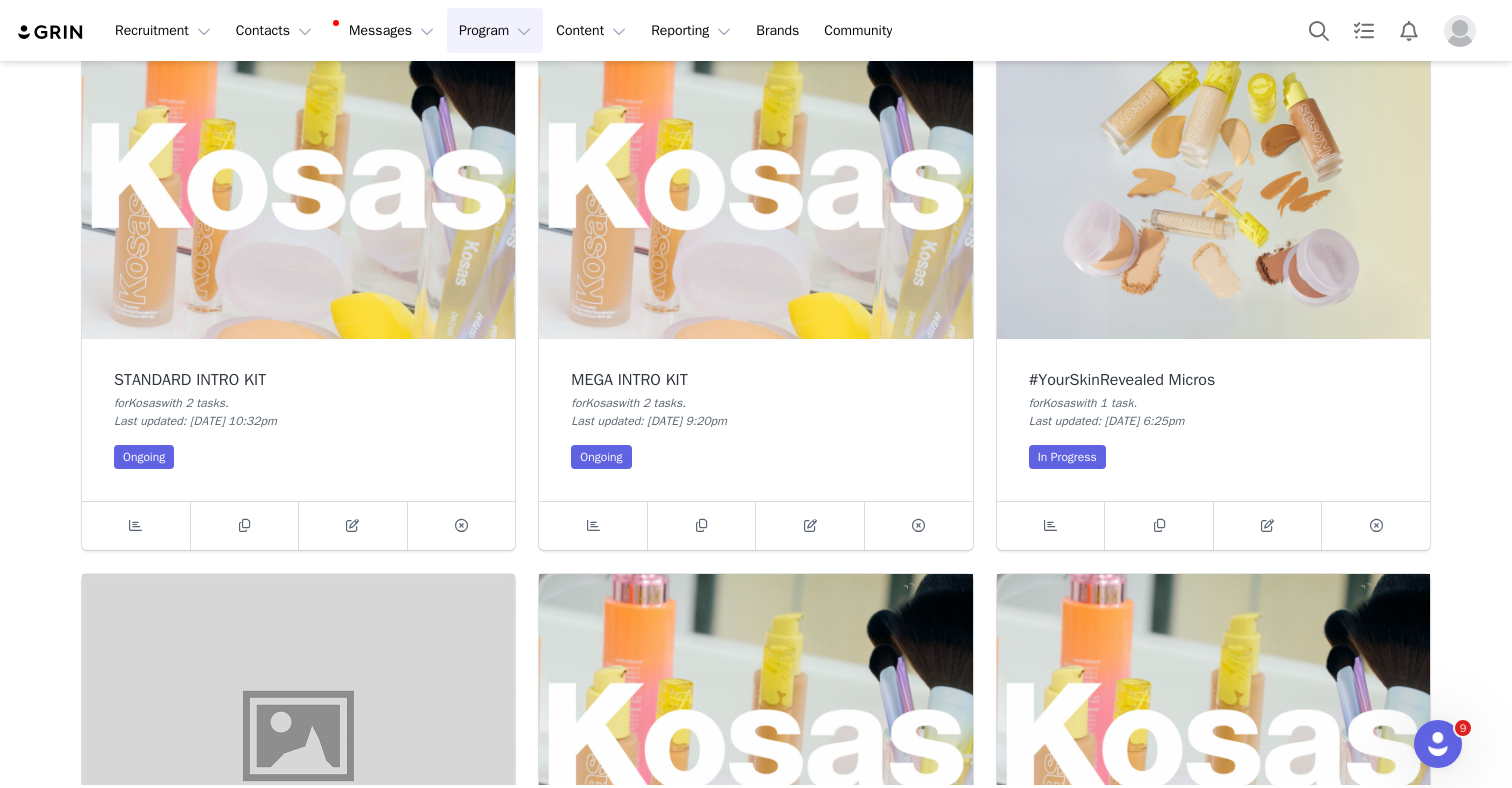click at bounding box center (755, 176) 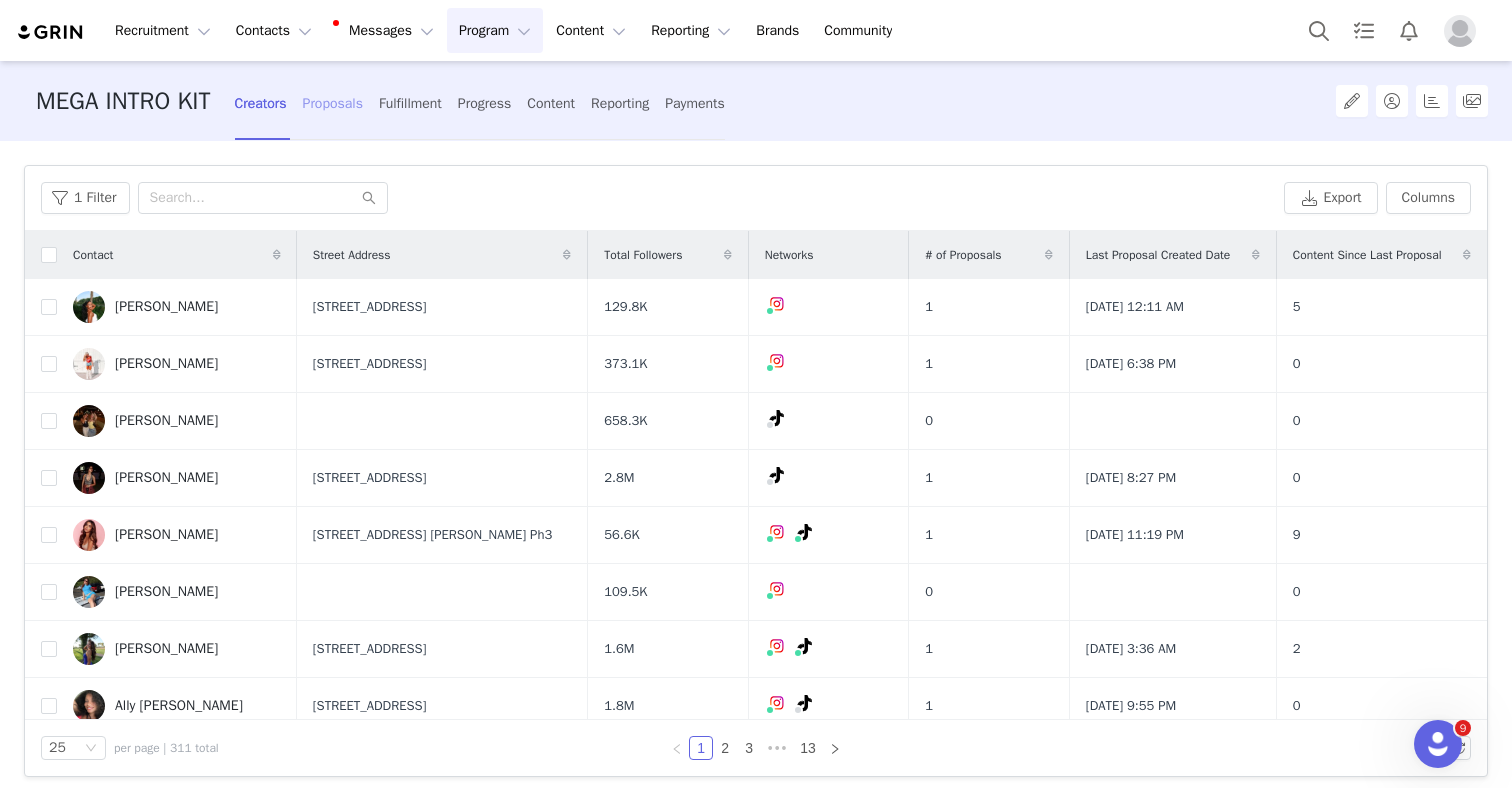 click on "Proposals" at bounding box center [333, 103] 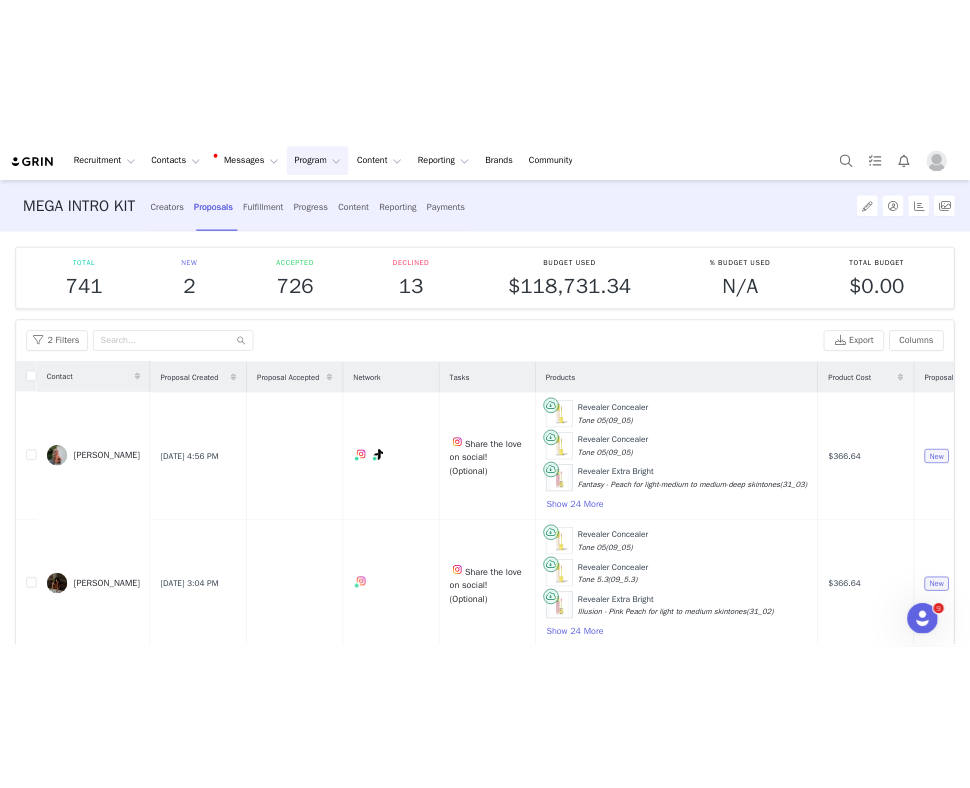 scroll, scrollTop: 116, scrollLeft: 0, axis: vertical 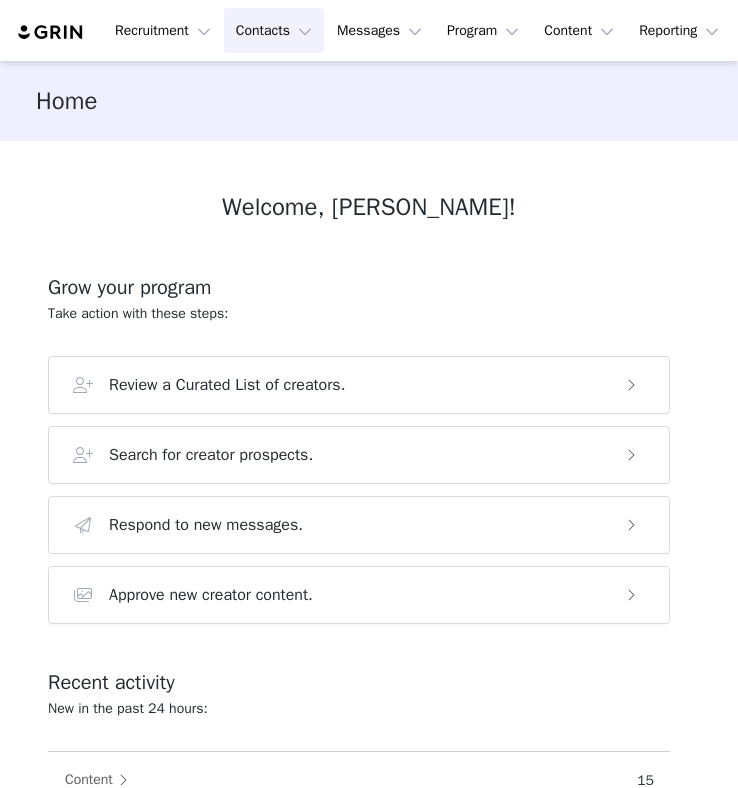 click on "Contacts Contacts" at bounding box center (274, 30) 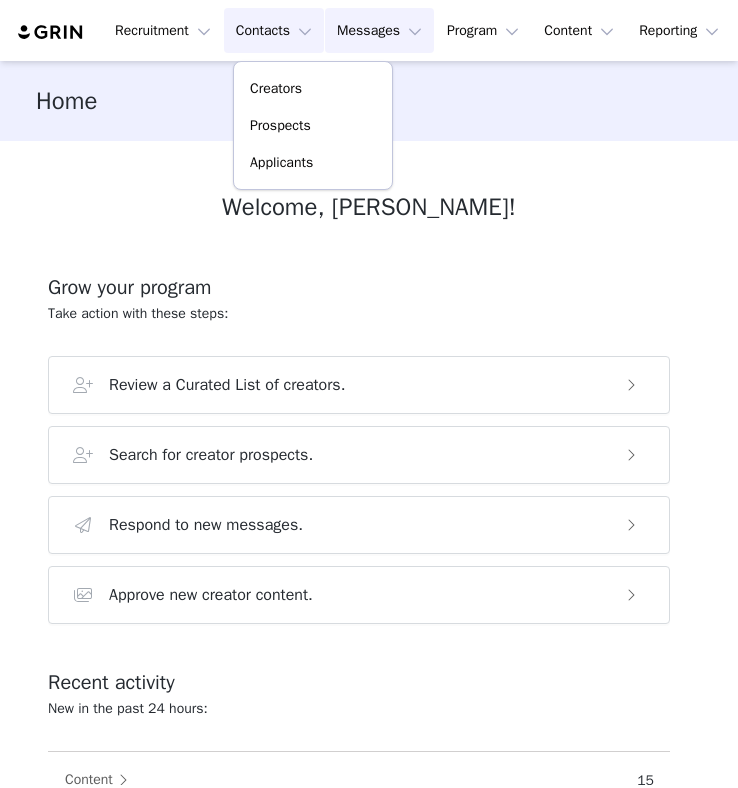 click on "Messages Messages" at bounding box center [379, 30] 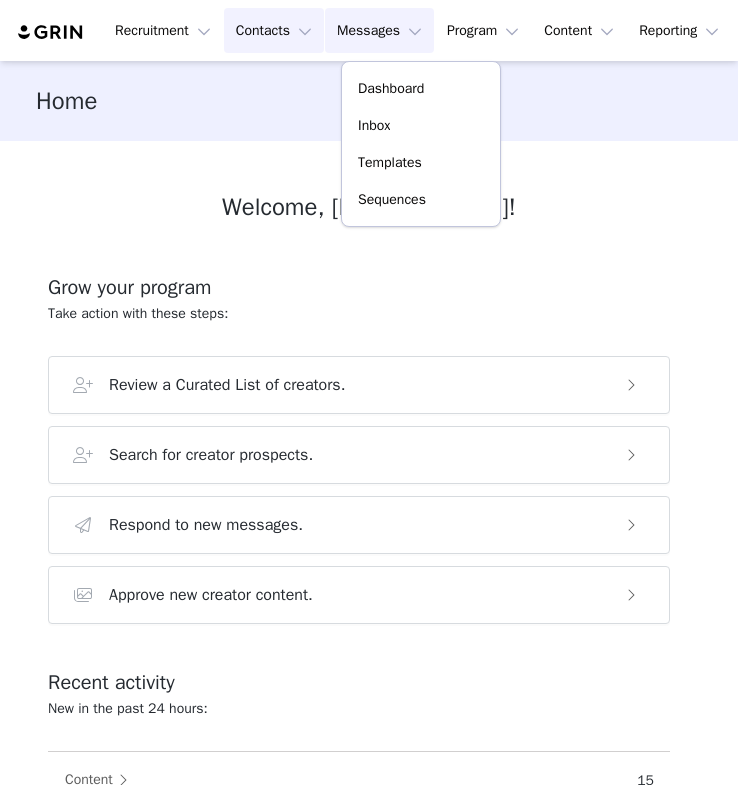 click on "Contacts Contacts" at bounding box center [274, 30] 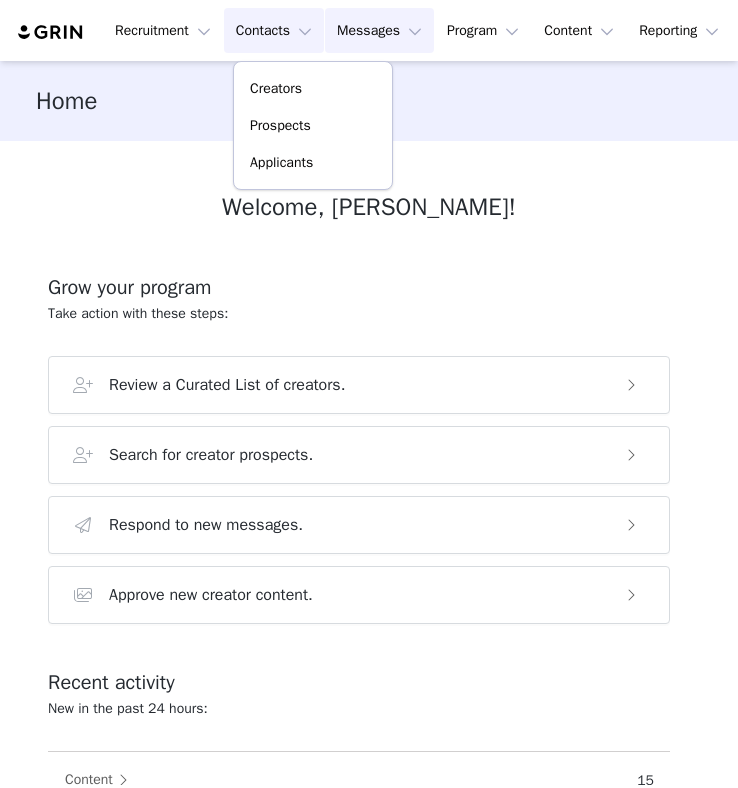 click on "Messages Messages" at bounding box center (379, 30) 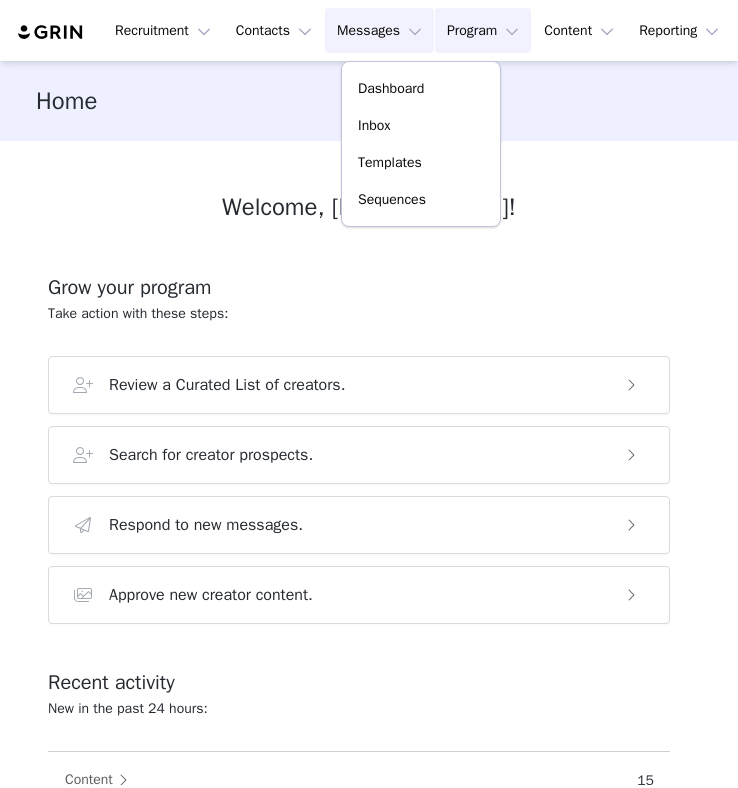 click on "Program Program" at bounding box center [483, 30] 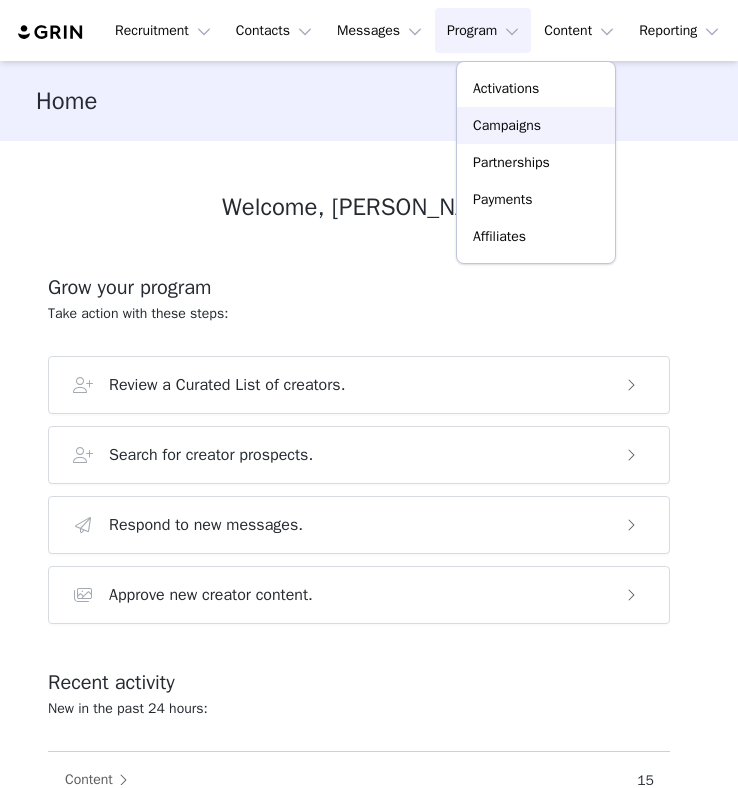 click on "Campaigns" at bounding box center [507, 125] 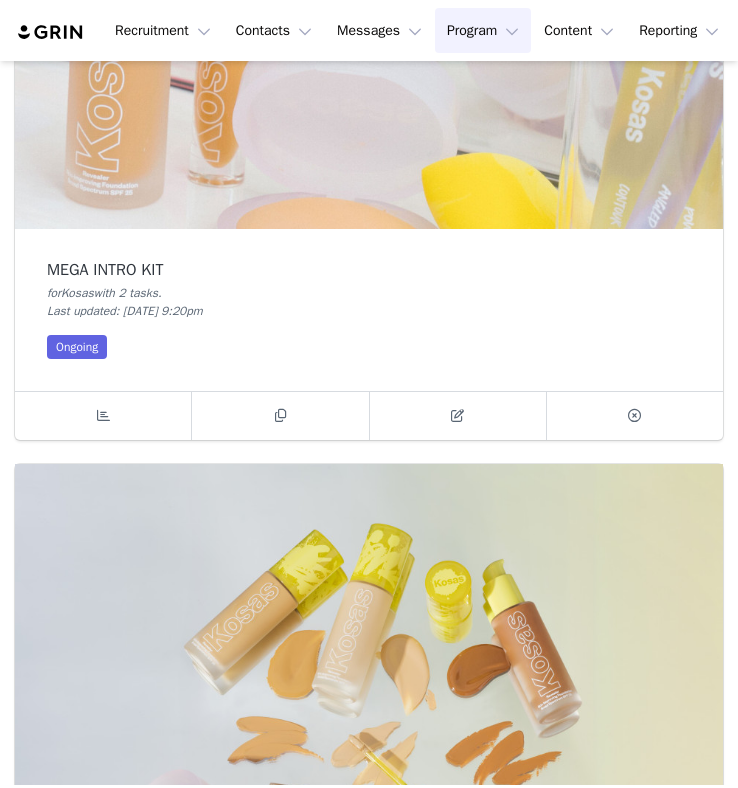scroll, scrollTop: 3498, scrollLeft: 0, axis: vertical 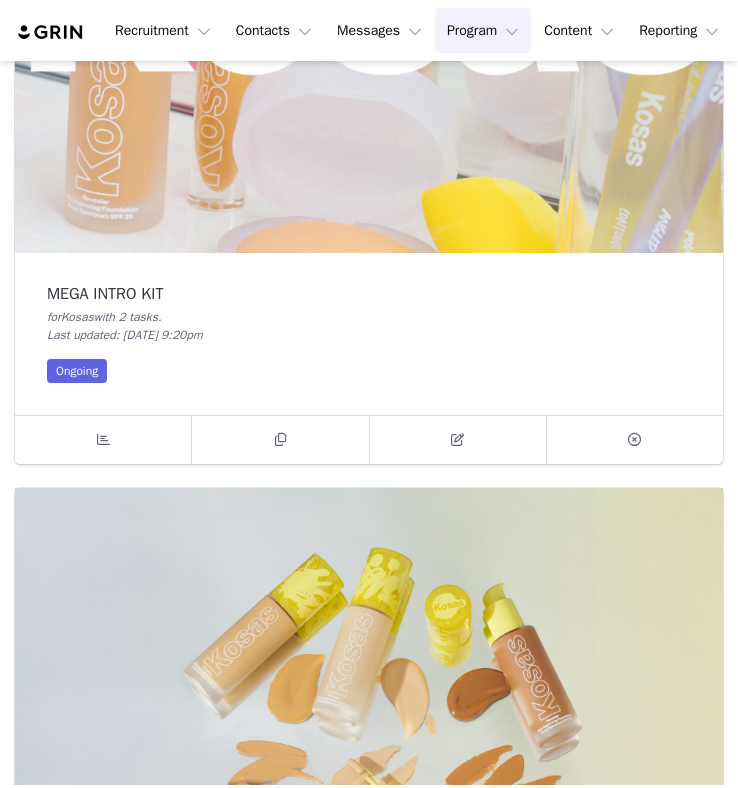 click at bounding box center [369, -13] 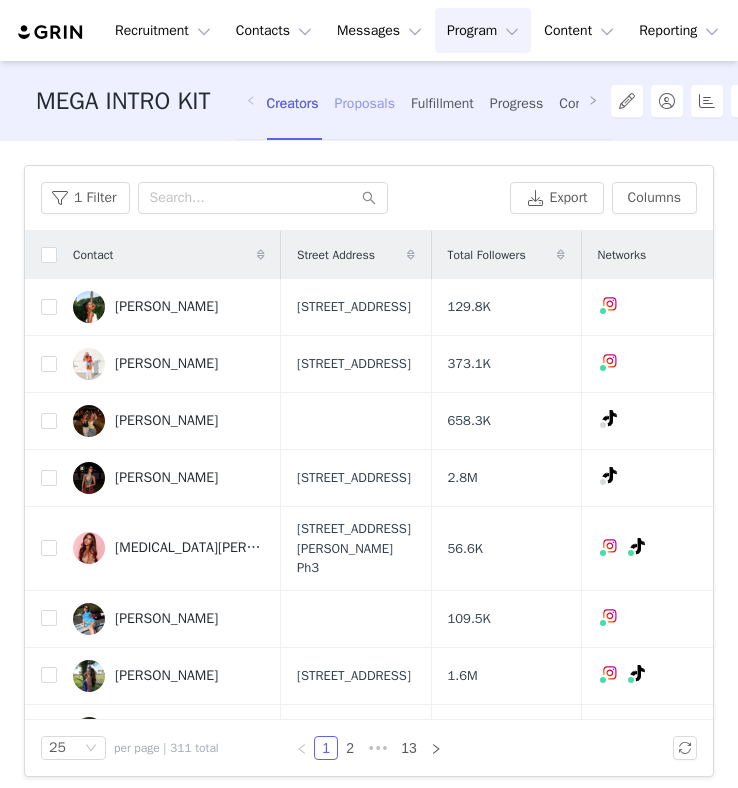 click on "Proposals" at bounding box center (365, 103) 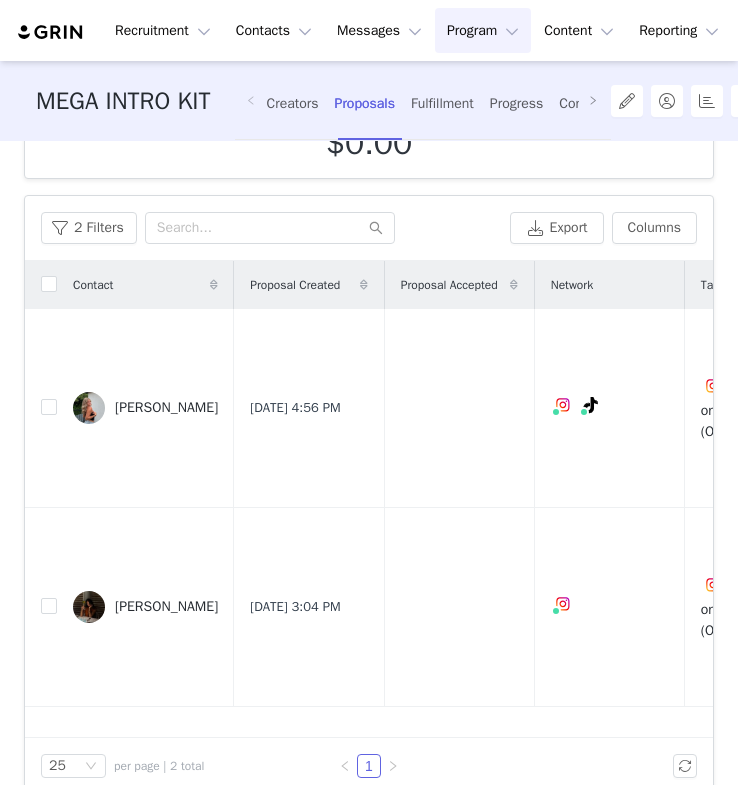 scroll, scrollTop: 563, scrollLeft: 0, axis: vertical 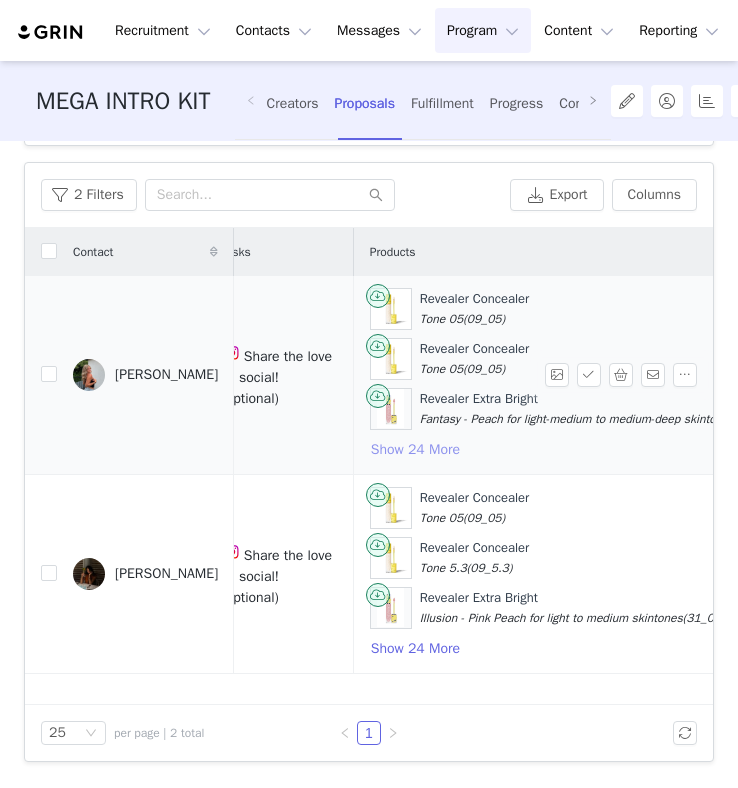 click on "Show 24 More" at bounding box center [415, 450] 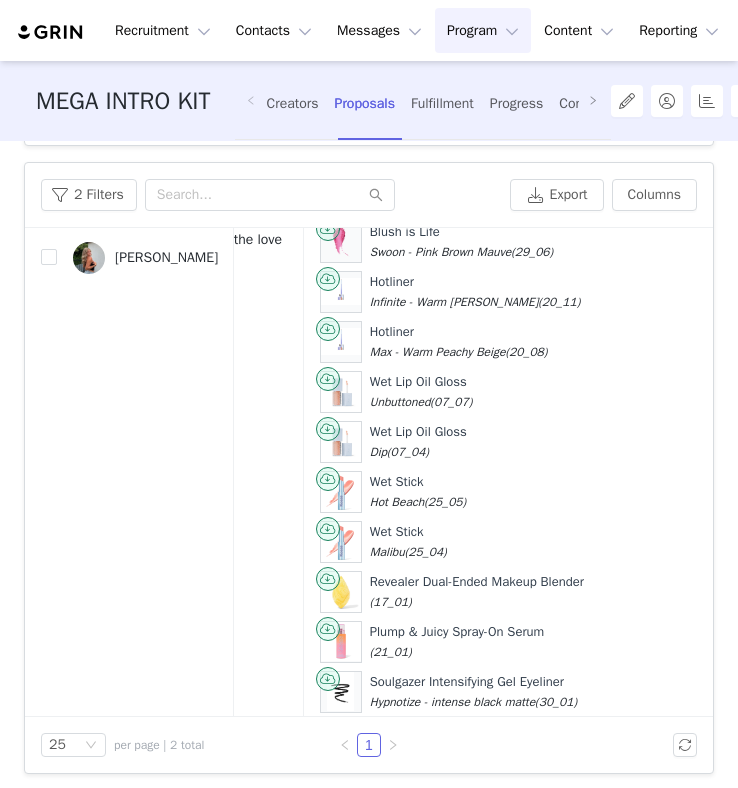 scroll, scrollTop: 717, scrollLeft: 516, axis: both 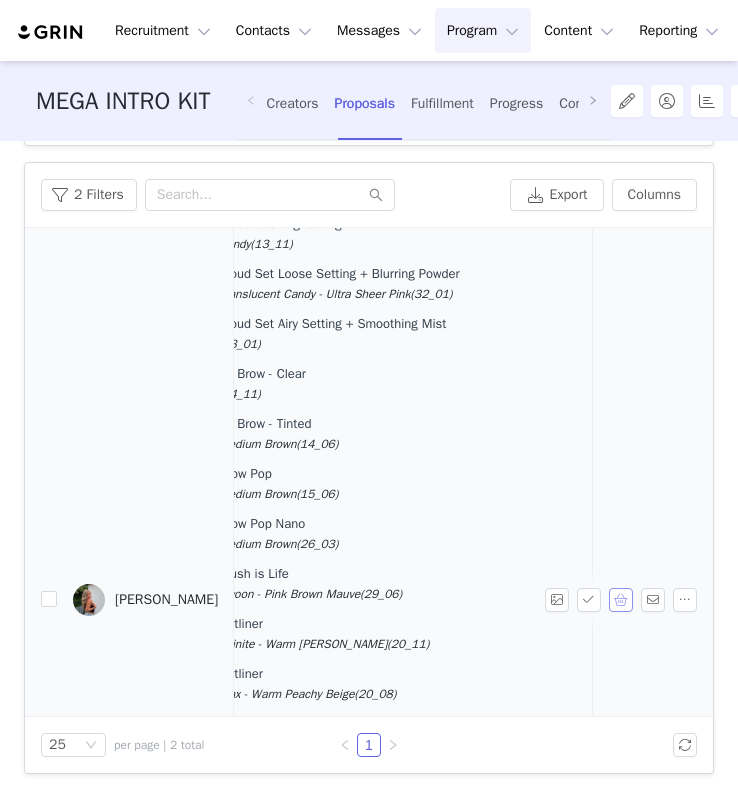 click at bounding box center (621, 600) 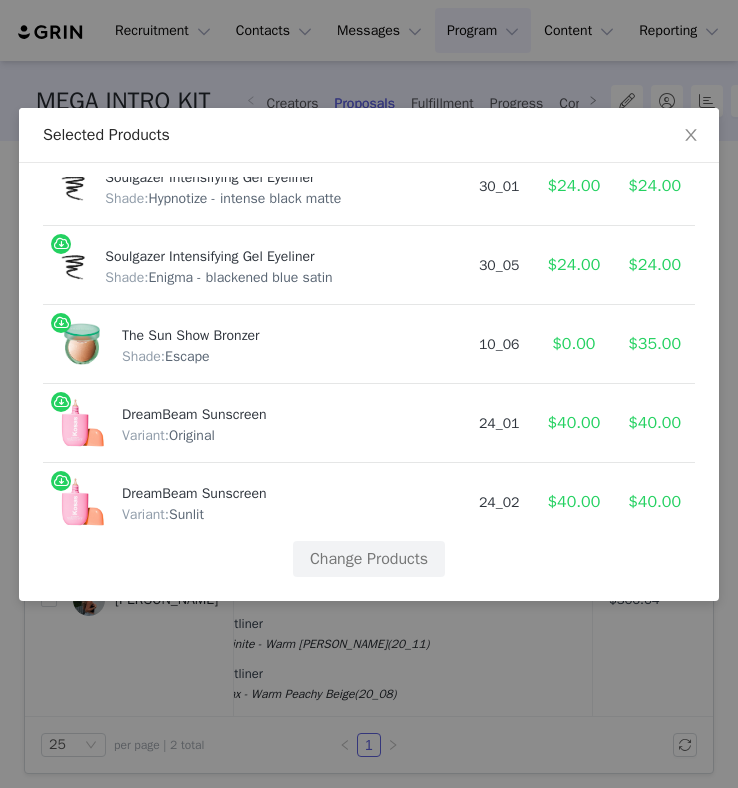 scroll, scrollTop: 1834, scrollLeft: 0, axis: vertical 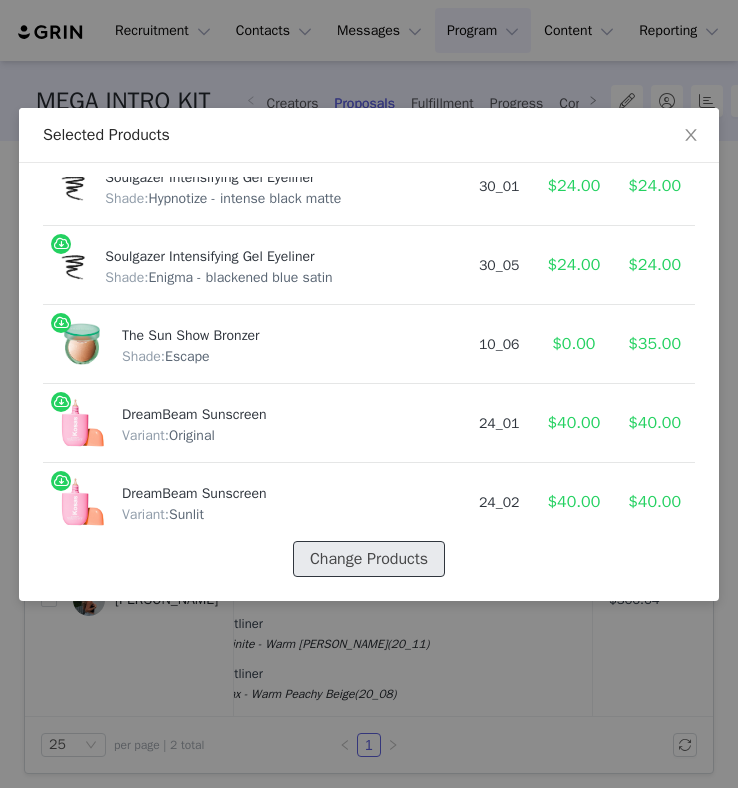 click on "Change Products" at bounding box center (369, 559) 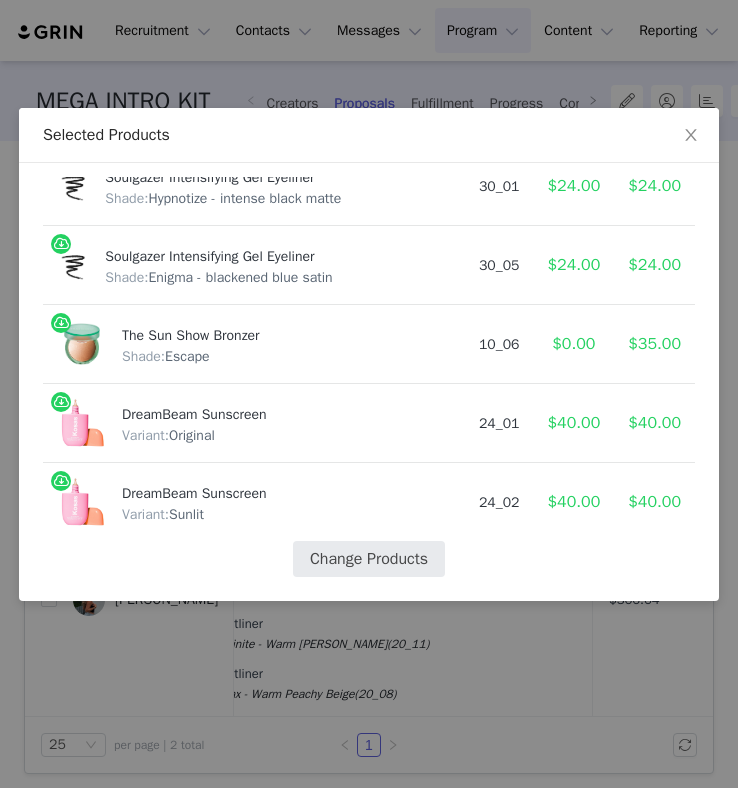 select on "7588696" 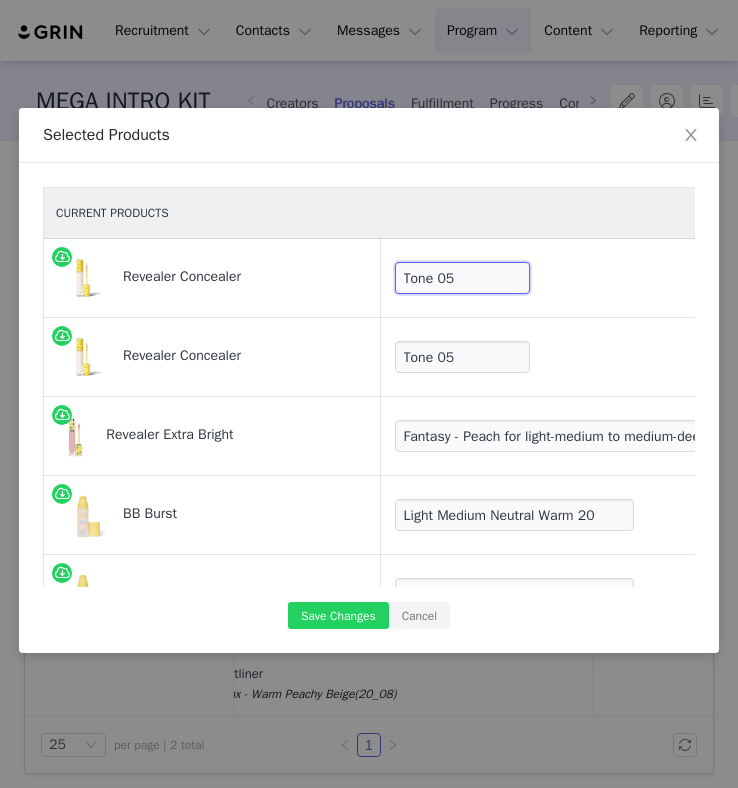 click on "Choose Shade  Tone 0.5   Tone 0.7   Tone 01   Tone 1.5   Tone 02   Tone 2.3   Tone 2.5   Tone 2.6   Tone 03   Tone 3.2   Tone 3.5   Tone 3.6   Tone 3.8   Tone 04   Tone 4.5   Tone 05   Tone 5.3   Tone 5.5   Tone 5.8   Tone 06   Tone 6.2   Tone 6.3   Tone 6.5   Tone 6.8   Tone 07   Tone 7.3   Tone 7.5   Tone 7.8   Tone 08   Tone 8.1   Tone 8.2   Tone 8.5   Tone 8.7   Tone 8.8   Tone 9.1   Tone 9.5   Tone 10   Tone 10.5" at bounding box center (462, 278) 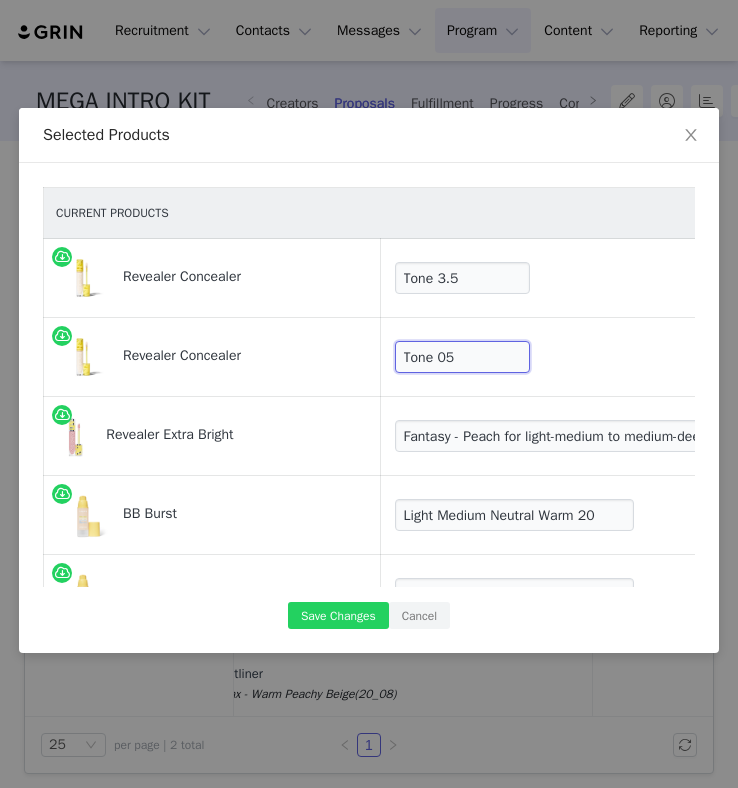 click on "Choose Shade  Tone 0.5   Tone 0.7   Tone 01   Tone 1.5   Tone 02   Tone 2.3   Tone 2.5   Tone 2.6   Tone 03   Tone 3.2   Tone 3.5   Tone 3.6   Tone 3.8   Tone 04   Tone 4.5   Tone 05   Tone 5.3   Tone 5.5   Tone 5.8   Tone 06   Tone 6.2   Tone 6.3   Tone 6.5   Tone 6.8   Tone 07   Tone 7.3   Tone 7.5   Tone 7.8   Tone 08   Tone 8.1   Tone 8.2   Tone 8.5   Tone 8.7   Tone 8.8   Tone 9.1   Tone 9.5   Tone 10   Tone 10.5" at bounding box center (462, 357) 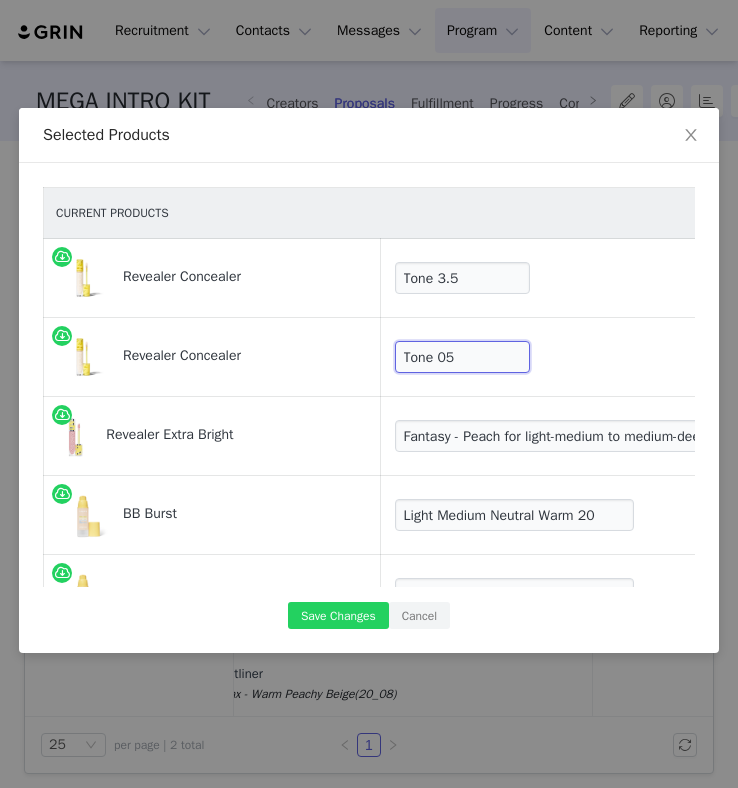 select on "21903748" 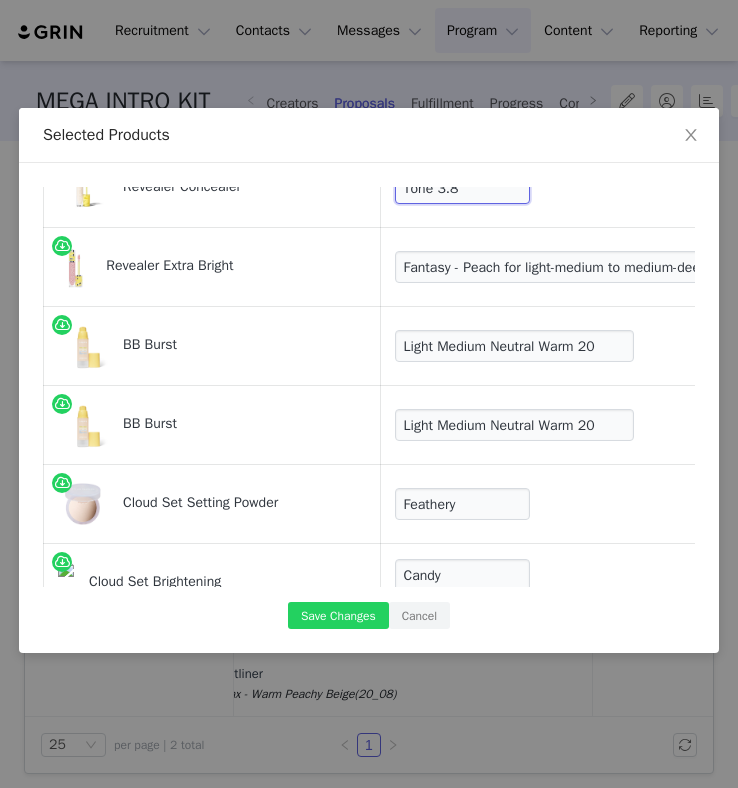 scroll, scrollTop: 177, scrollLeft: 0, axis: vertical 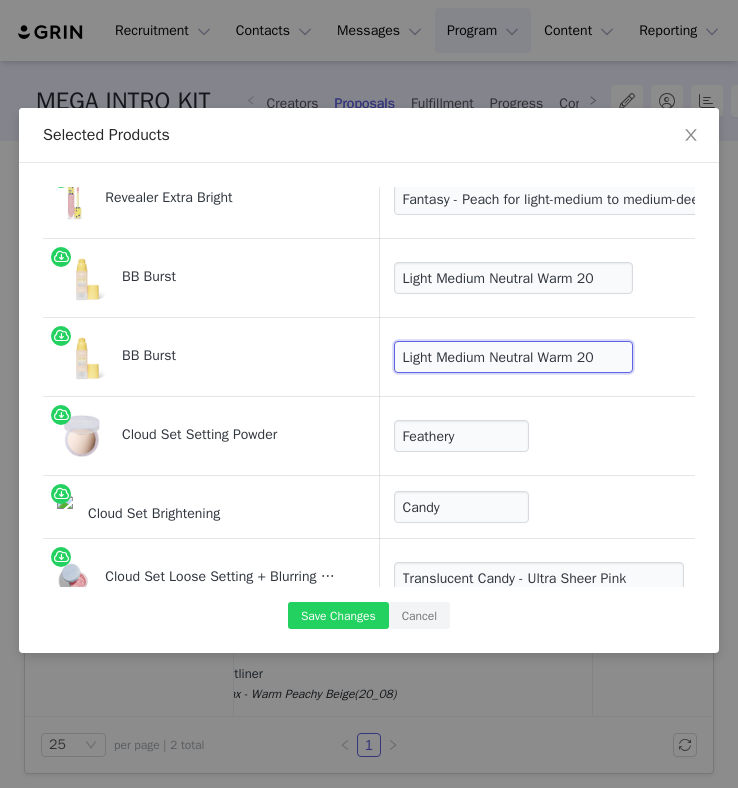 click on "Choose Color  Very Light Neutral 10   Very Light Cool 11   Light Neutral 12   Light Cool 13   Light+ Neutral Warm 14   Light + Cool 15   Light Medium Neutral Warm 20   Light Medium Neutral 21   Medium Neutral Olive 22   Medium Neutral 23   Medium Warm 24   Medium Tan Warm 25   Medium Tan Neutral Cool 30   Medium Deep Neutral Olive 31   Medium Deep Neutral Warm 32   Medium Deep Neutral 33   Medium Deep Warm 34   Medium Deep Warm Olive 35   Deep Warm 40   Deep Neutral Cool 41   Deep Neutral Warm 42   Deep Neutral Olive 43   Rich Deep Neutral Olive 44   Rich Deep Neutral 45" at bounding box center [513, 357] 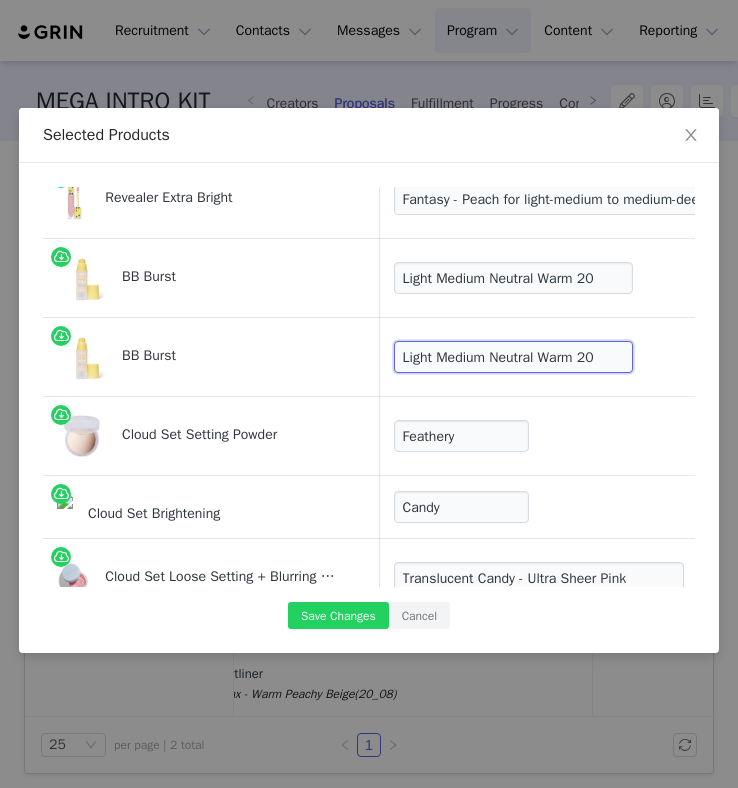 select on "21900168" 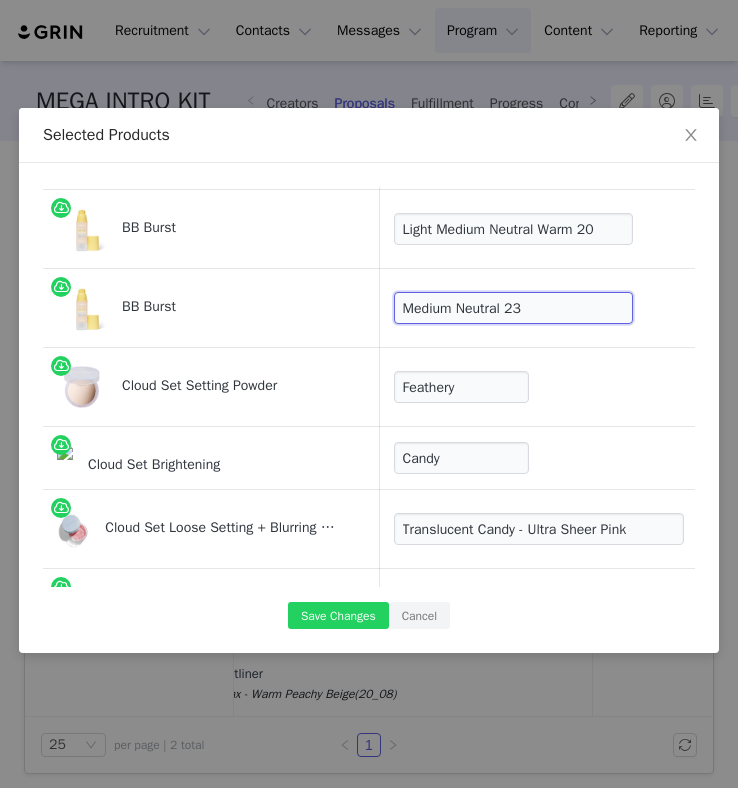 scroll, scrollTop: 289, scrollLeft: 0, axis: vertical 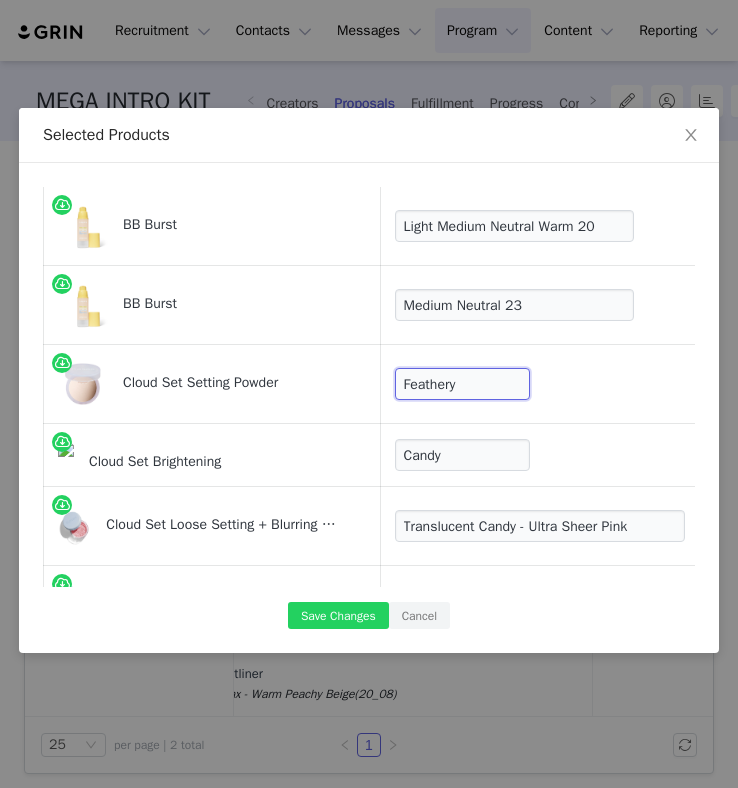 click on "Choose Shade  Airy   Breezy   Feathery   Comfy   Cushiony   Pillowy   Softly   Silky   Velvety   Dreamy" at bounding box center [462, 384] 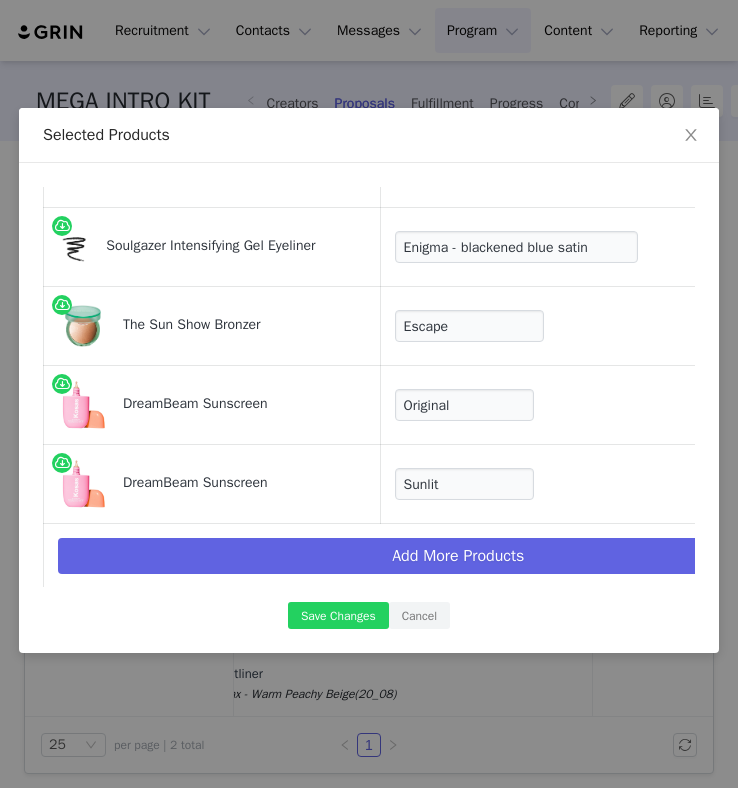 scroll, scrollTop: 1818, scrollLeft: 0, axis: vertical 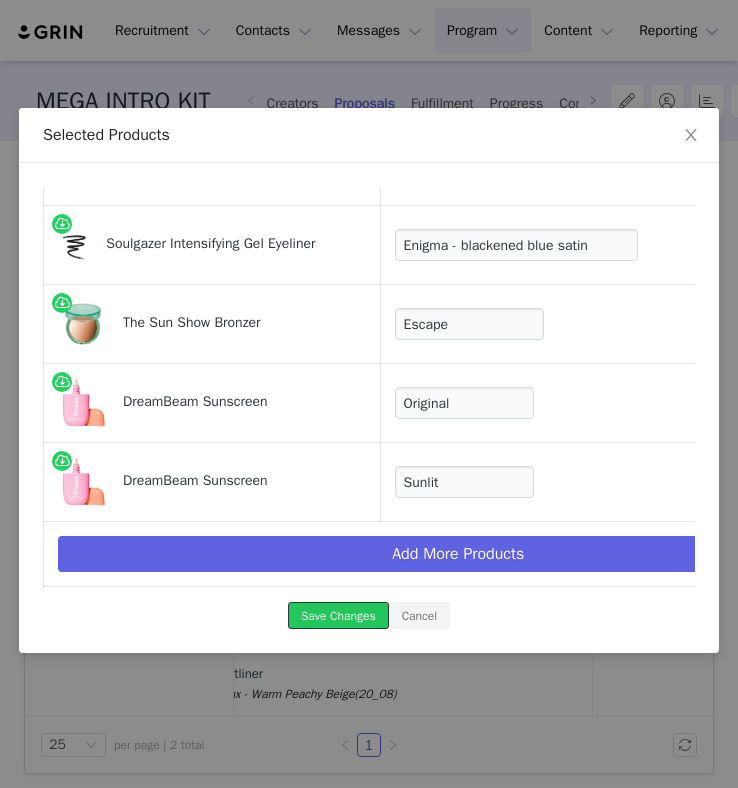 click on "Save Changes" at bounding box center (338, 615) 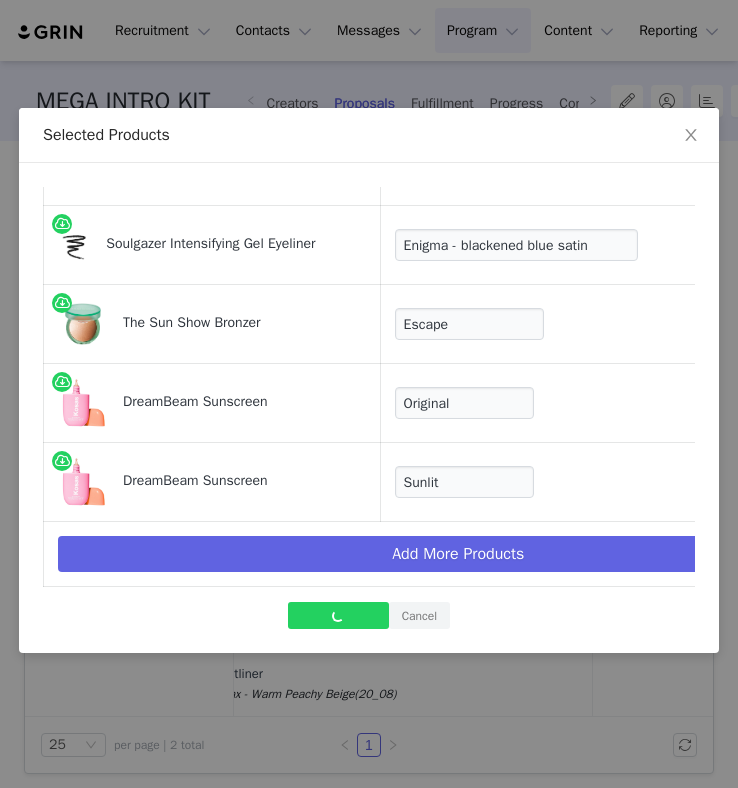 scroll, scrollTop: 90, scrollLeft: 0, axis: vertical 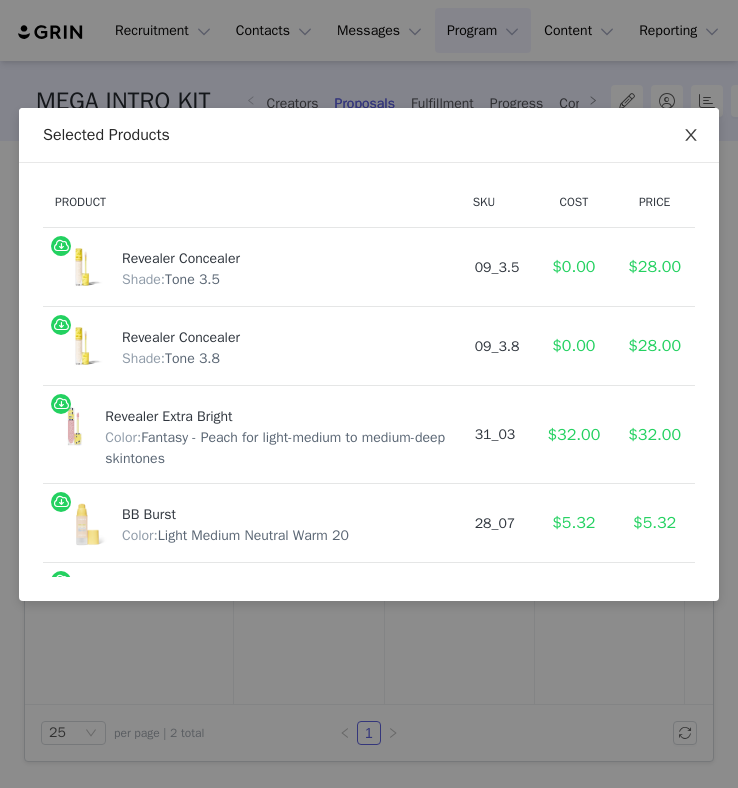 click 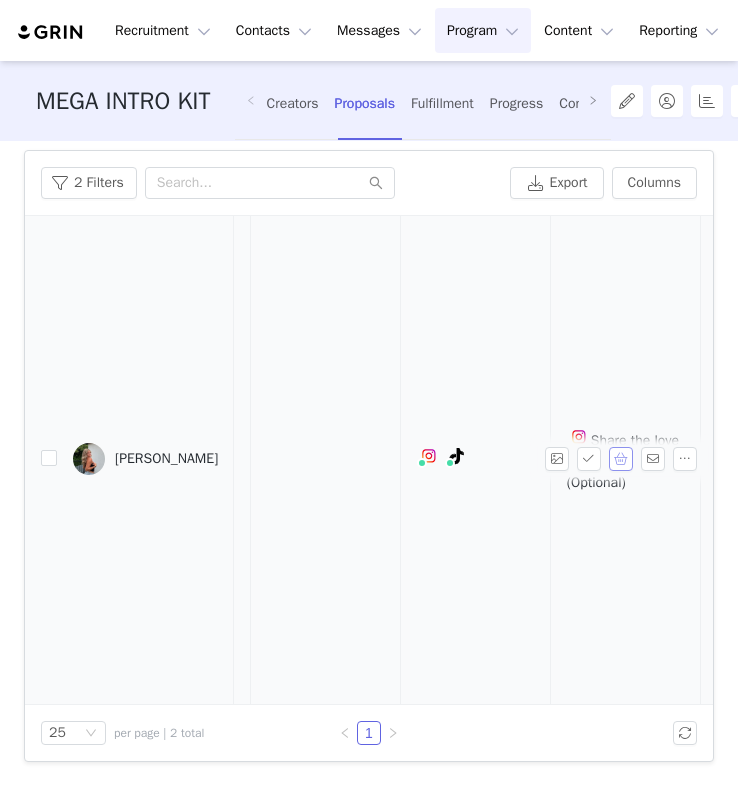scroll, scrollTop: 510, scrollLeft: 0, axis: vertical 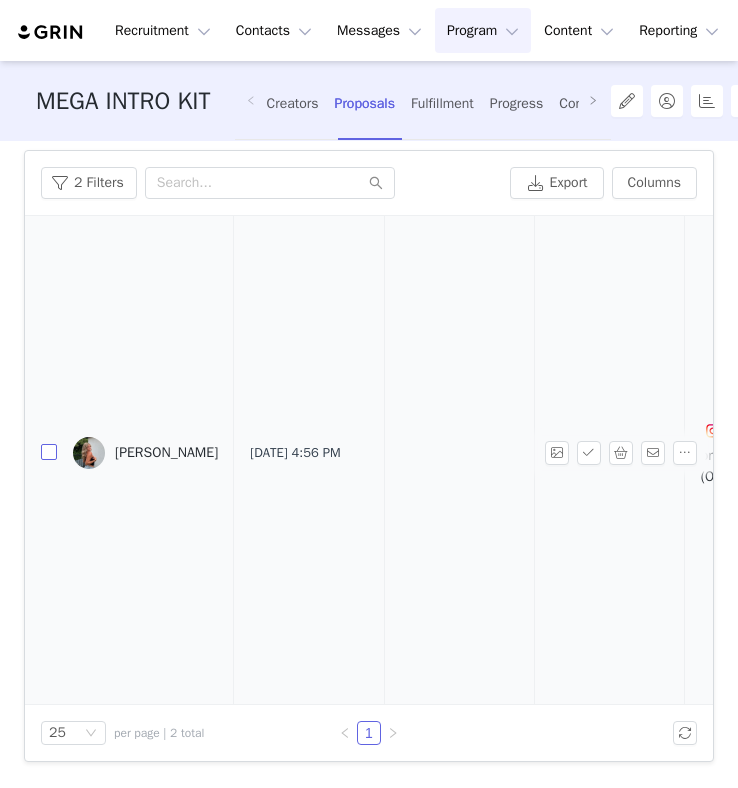 click at bounding box center [49, 452] 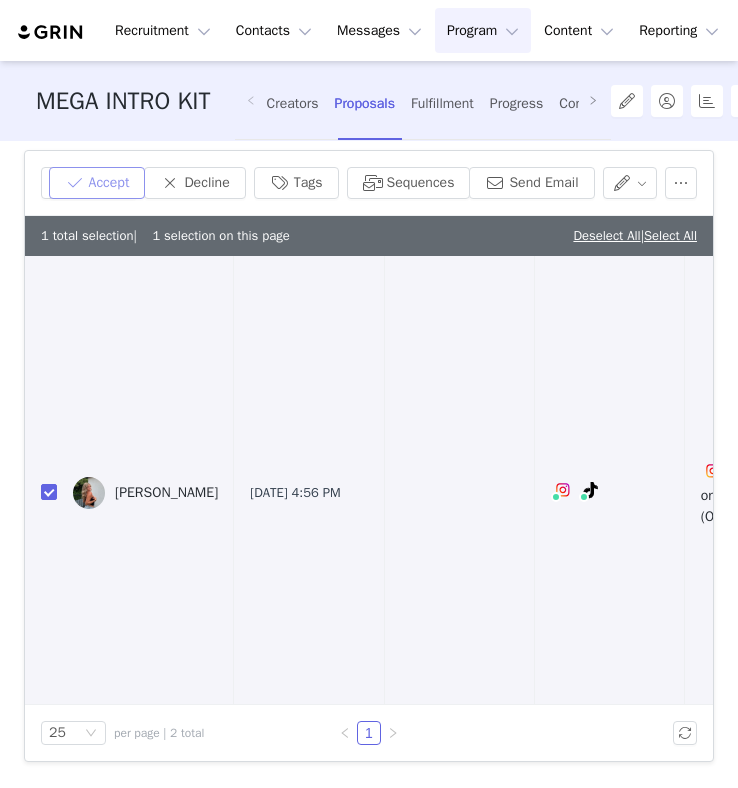 click on "Accept" at bounding box center (97, 183) 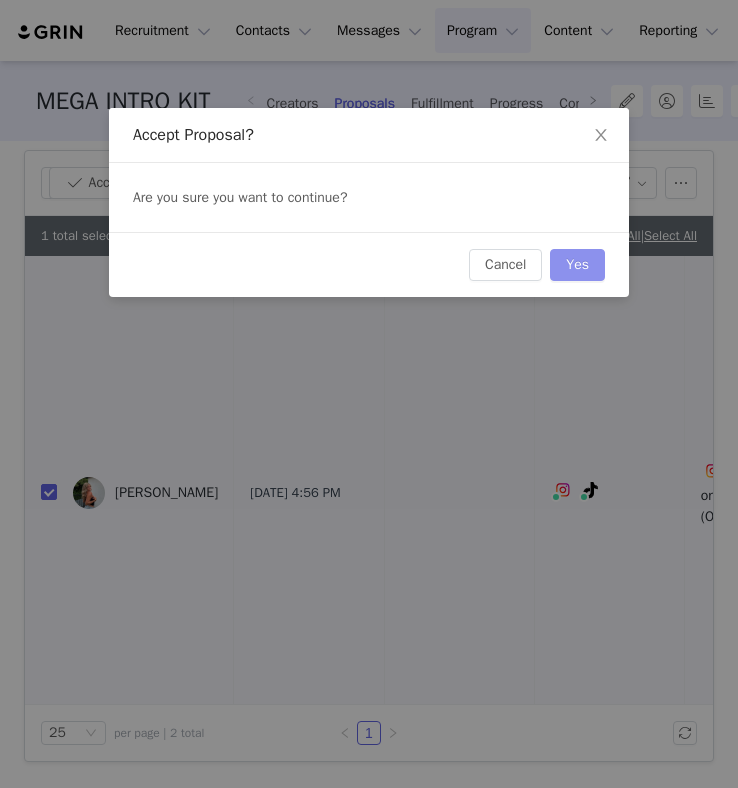click on "Yes" at bounding box center [577, 265] 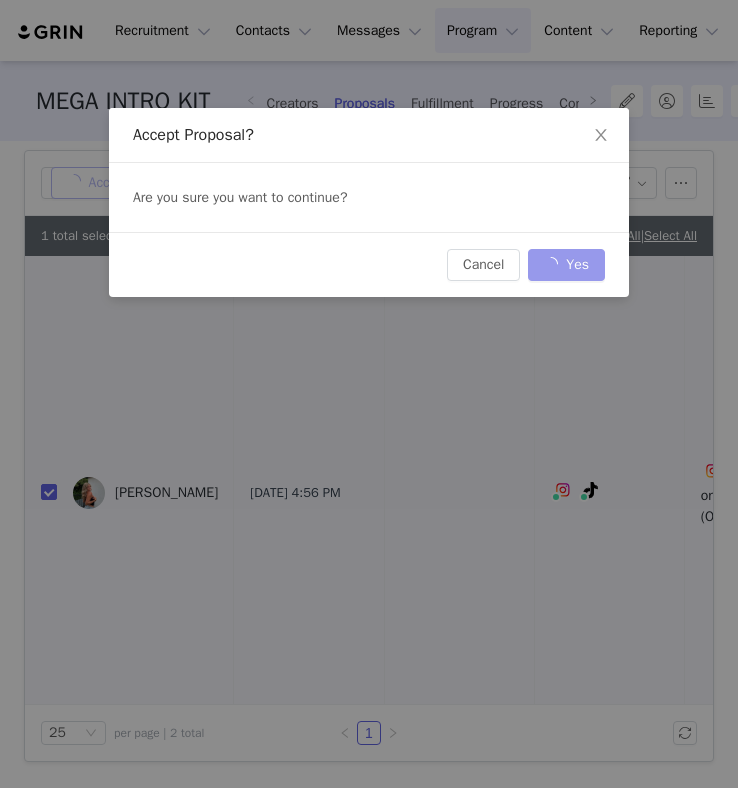scroll, scrollTop: 90, scrollLeft: 0, axis: vertical 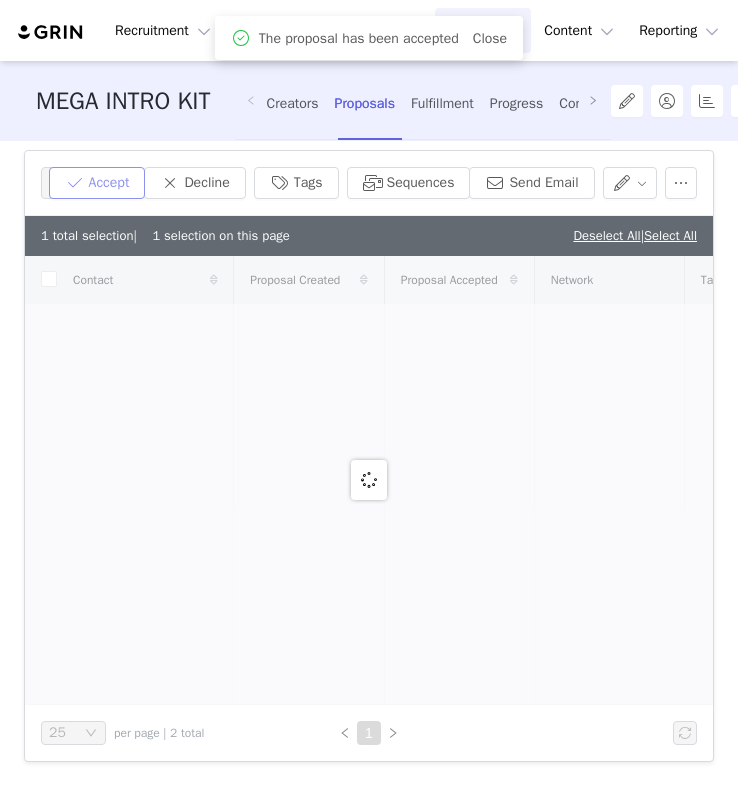 checkbox on "false" 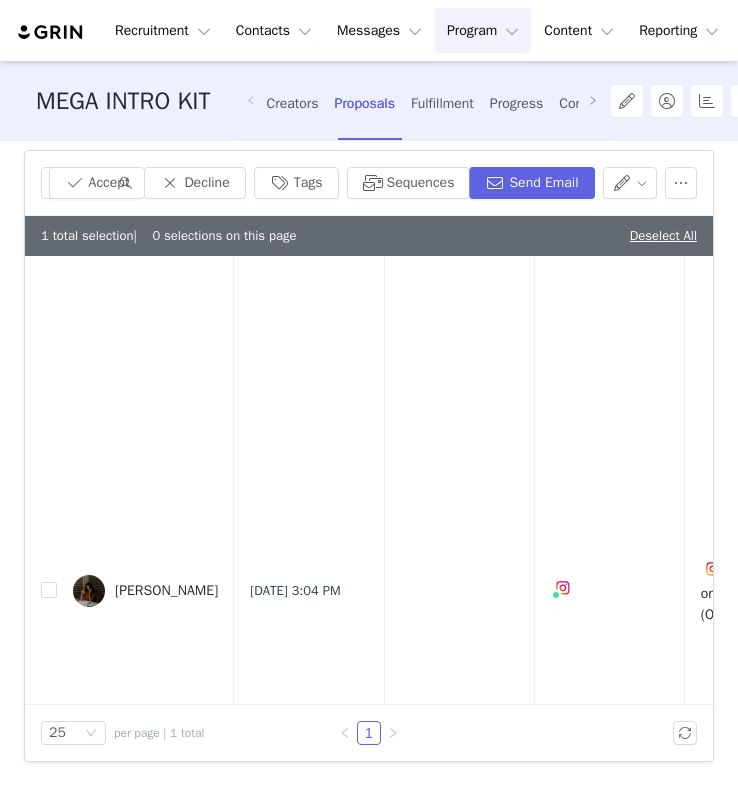 scroll, scrollTop: 401, scrollLeft: 0, axis: vertical 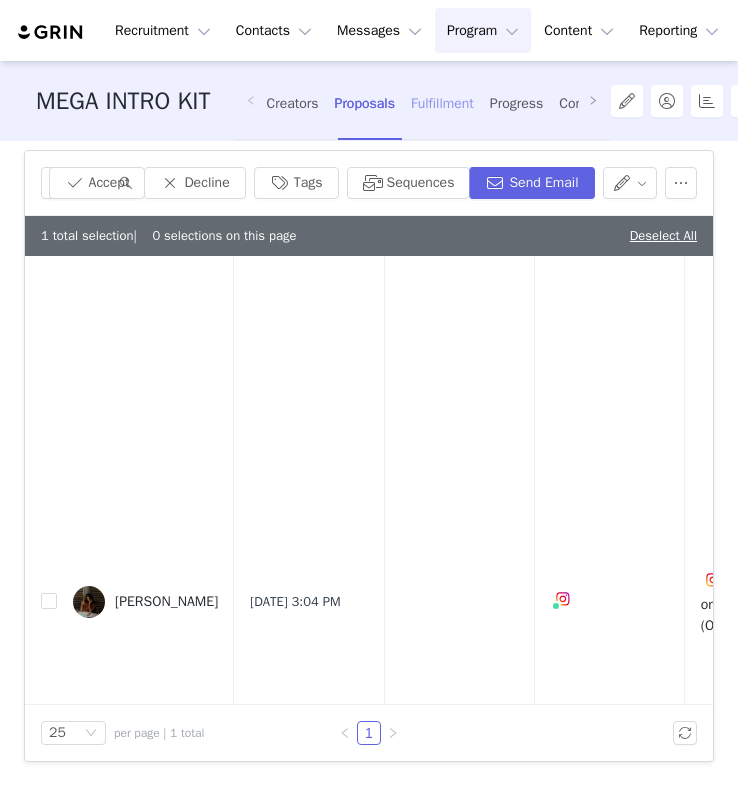 click on "Fulfillment" at bounding box center (442, 103) 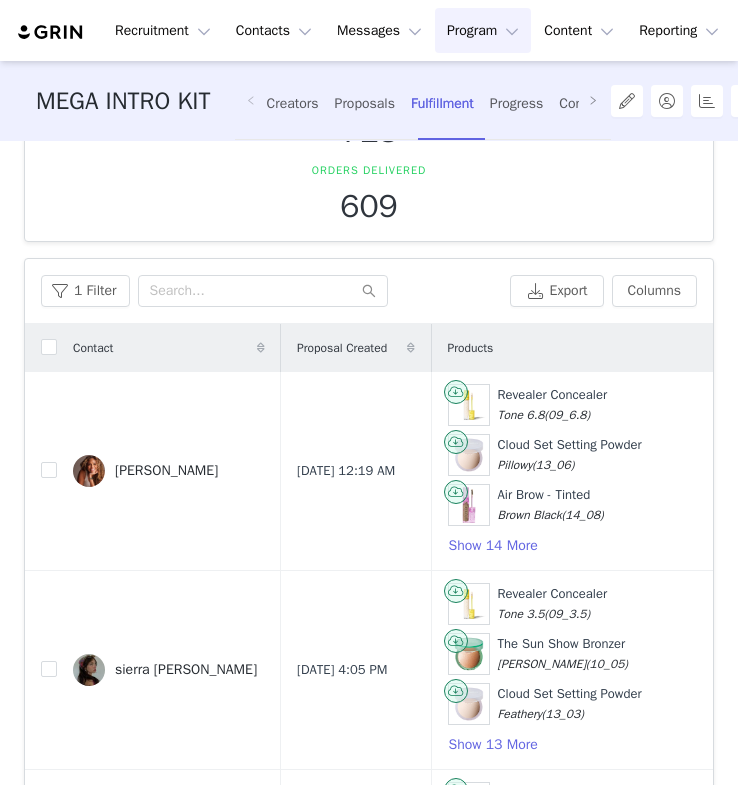 scroll, scrollTop: 426, scrollLeft: 0, axis: vertical 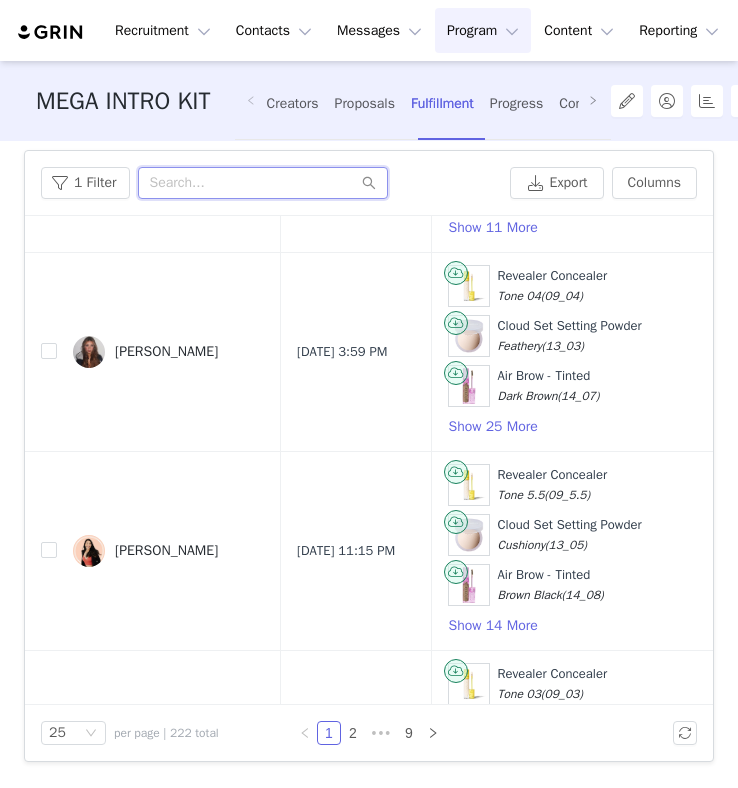 click at bounding box center (263, 183) 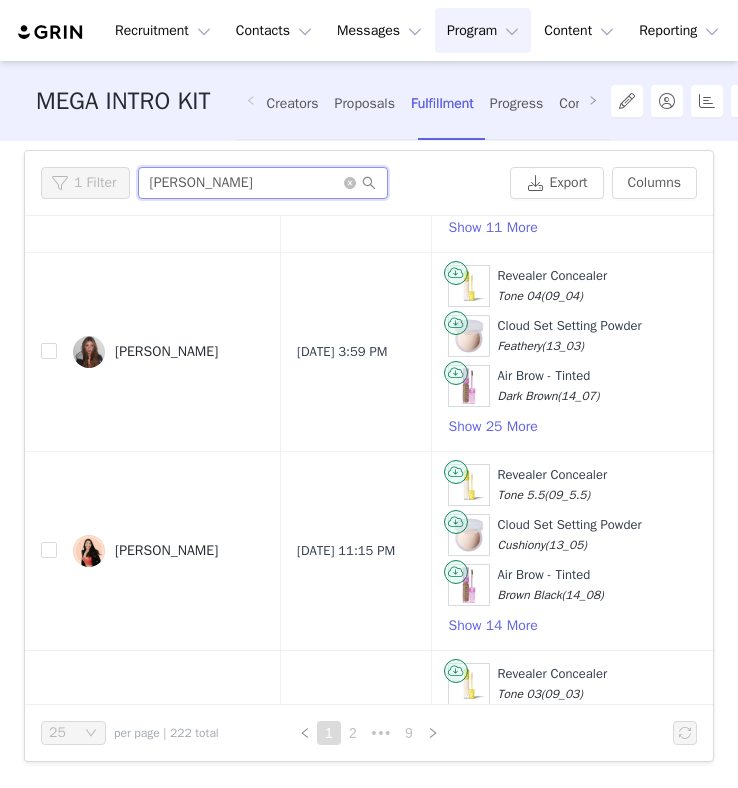 scroll, scrollTop: 0, scrollLeft: 0, axis: both 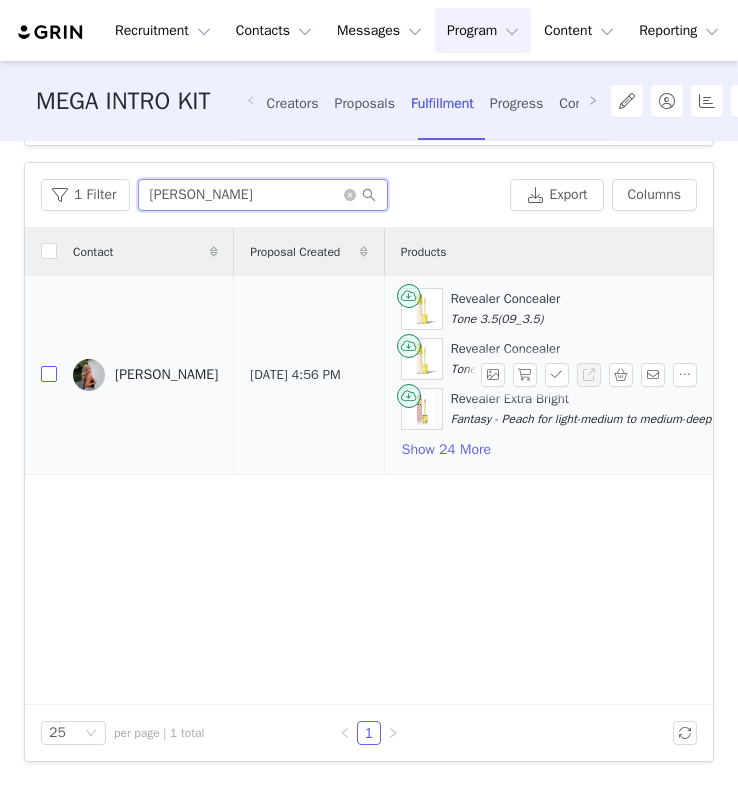 type on "jacy" 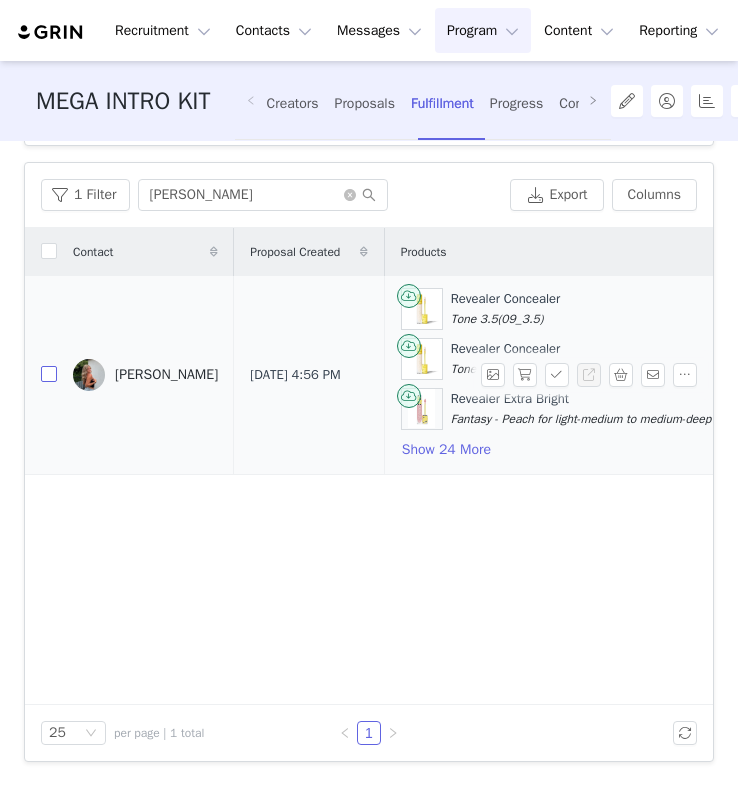 click at bounding box center (49, 374) 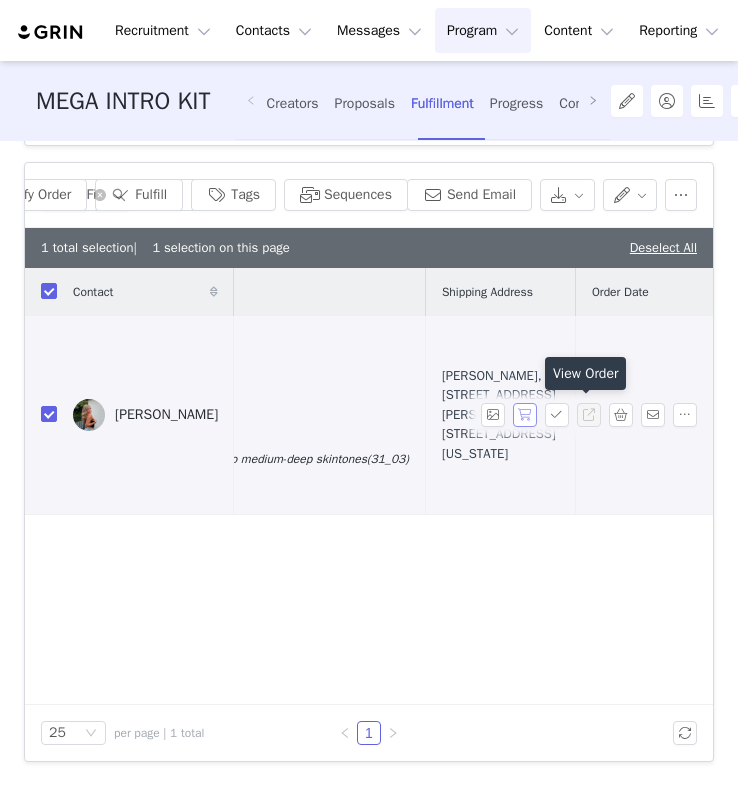 scroll, scrollTop: 0, scrollLeft: 422, axis: horizontal 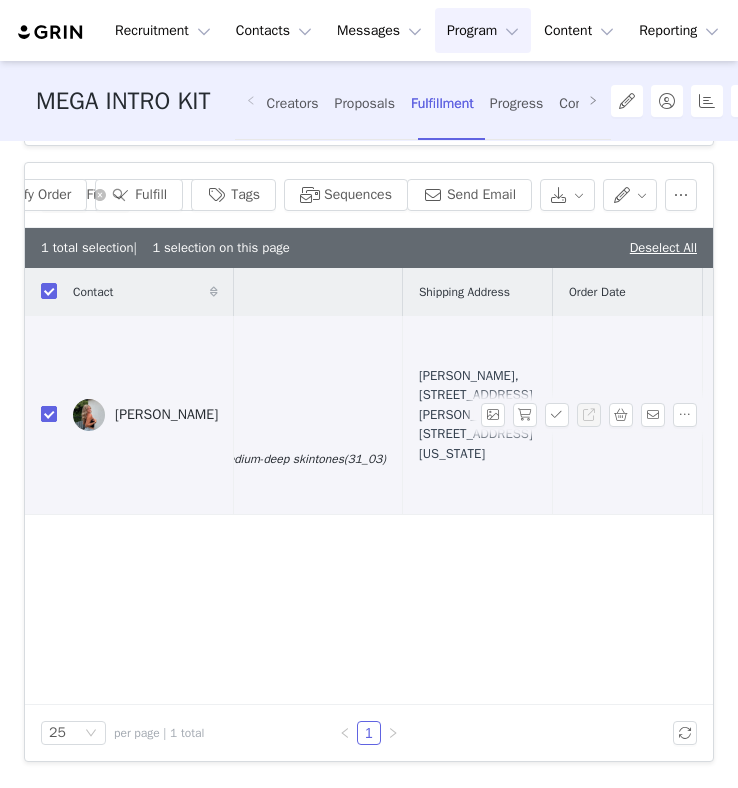 click at bounding box center [49, 414] 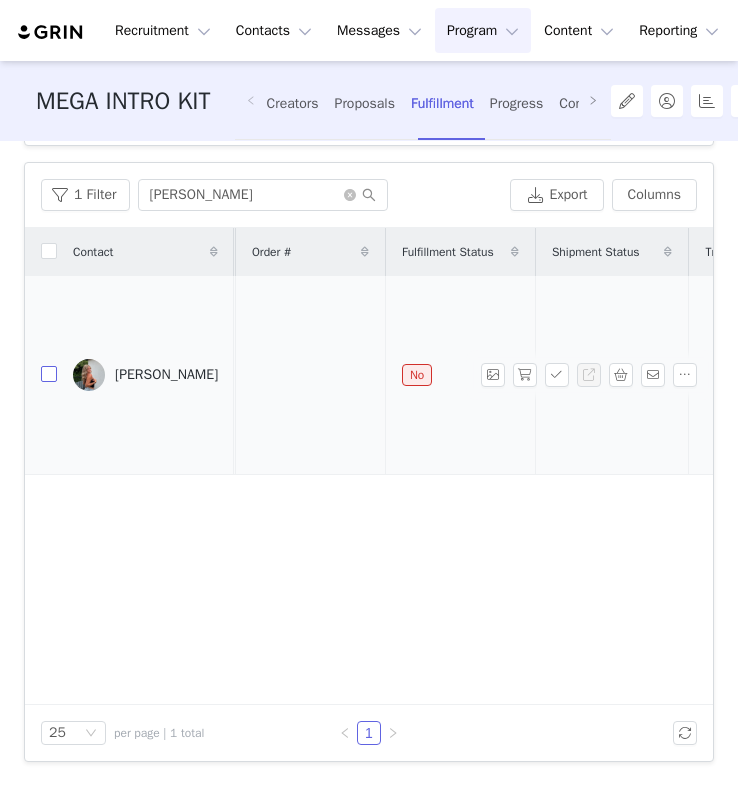 scroll, scrollTop: 0, scrollLeft: 892, axis: horizontal 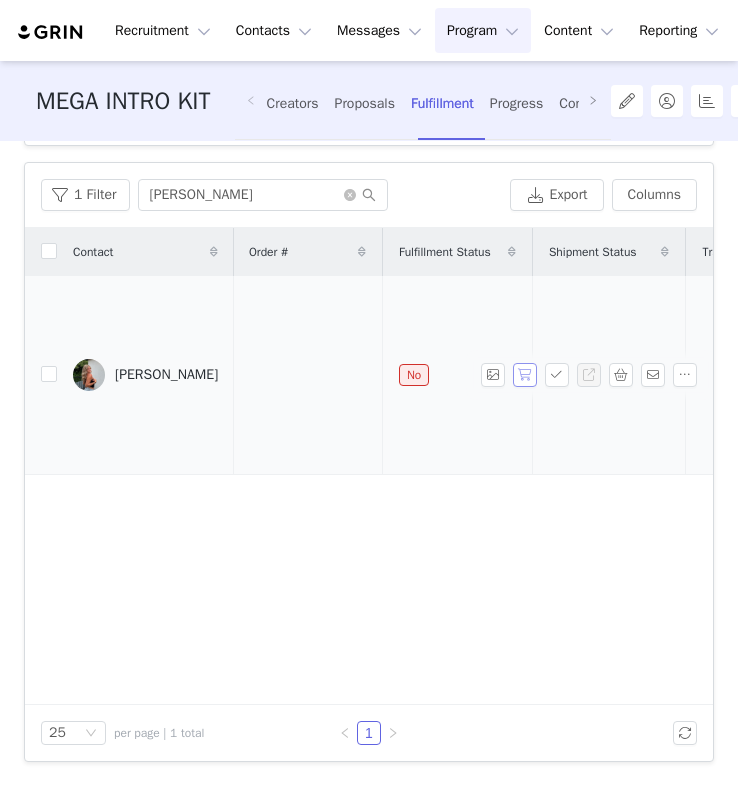 click at bounding box center (525, 375) 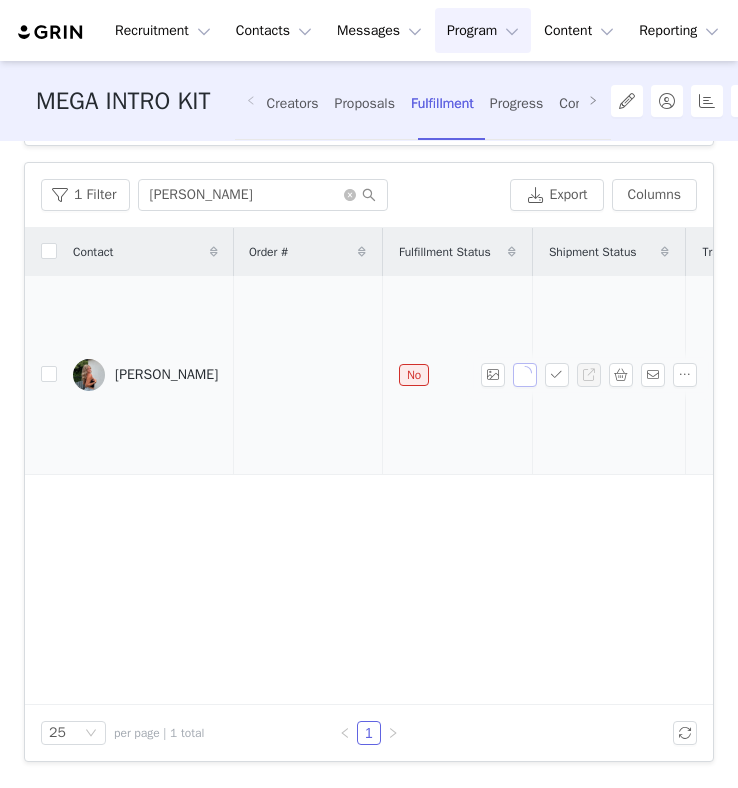 scroll, scrollTop: 78, scrollLeft: 0, axis: vertical 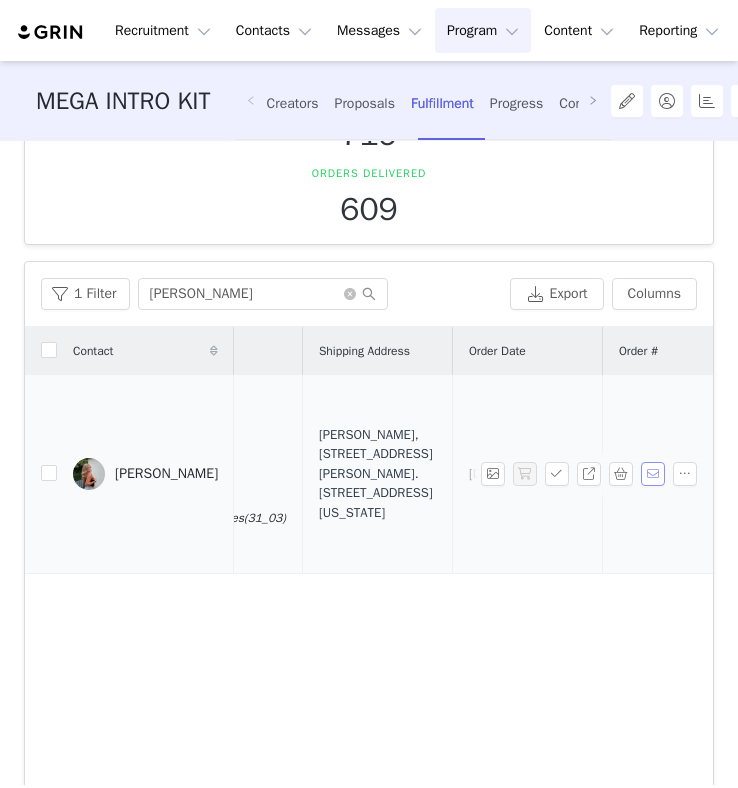 click at bounding box center (653, 474) 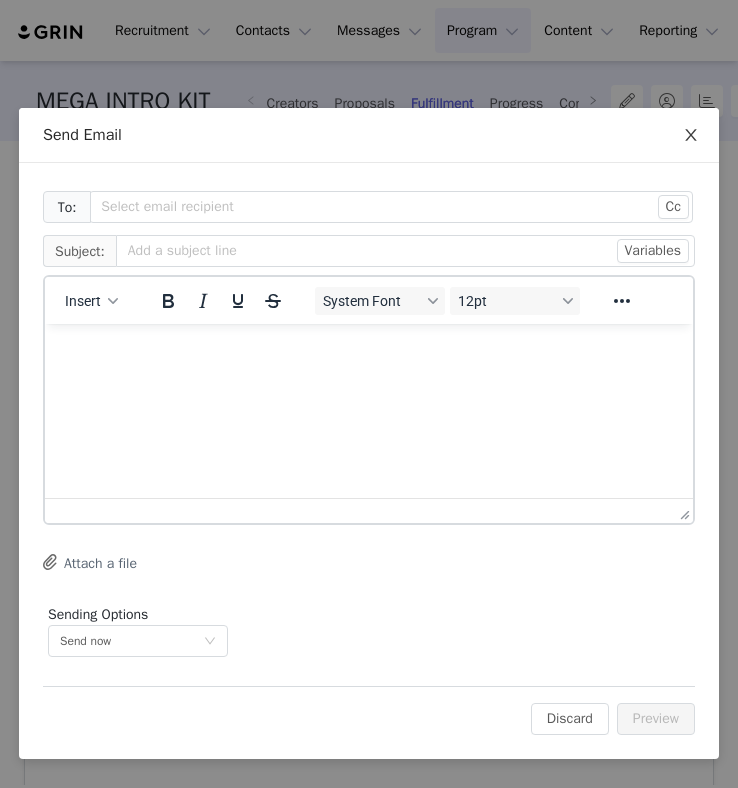 scroll, scrollTop: 0, scrollLeft: 0, axis: both 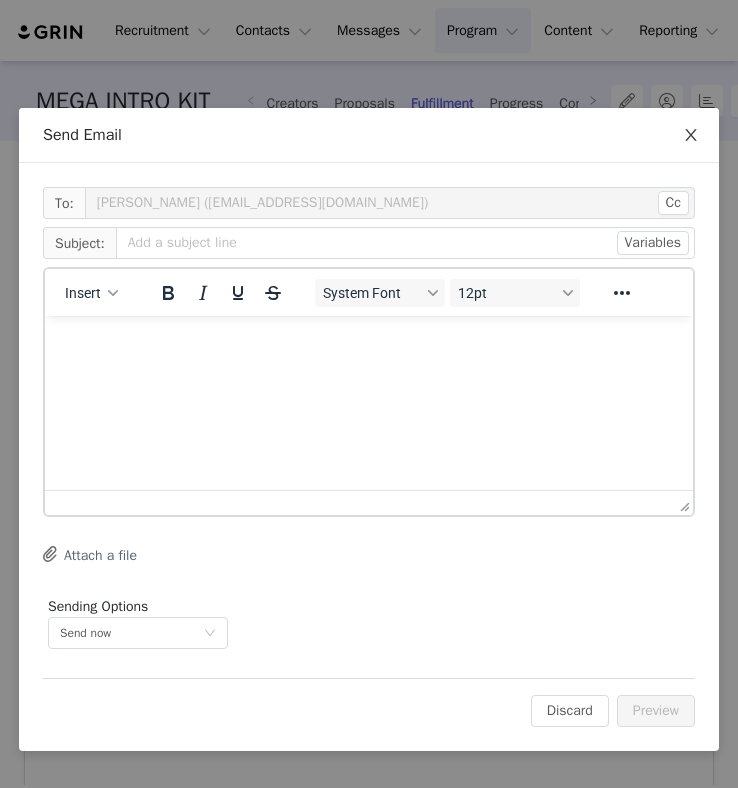 click 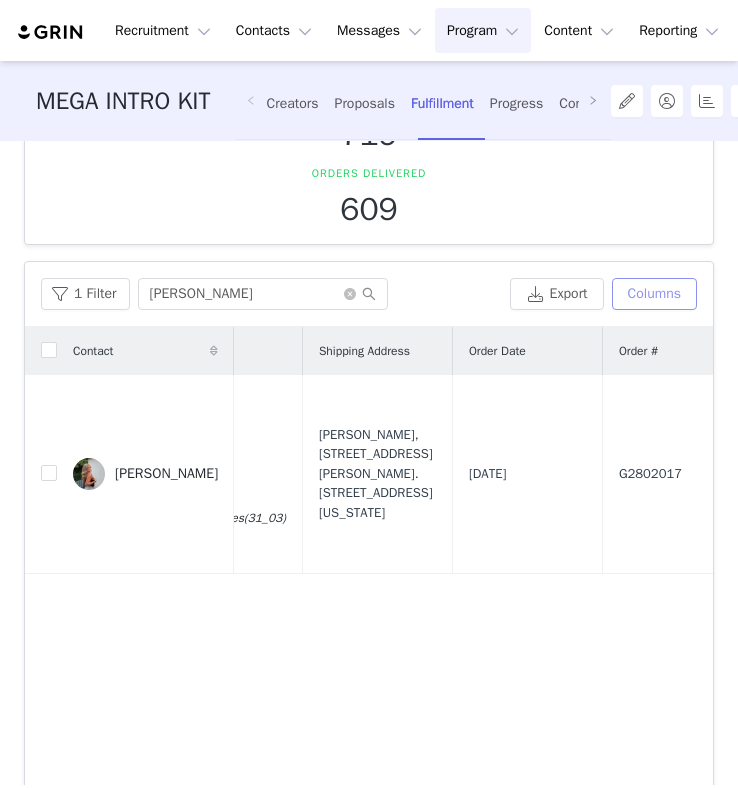scroll, scrollTop: 0, scrollLeft: 0, axis: both 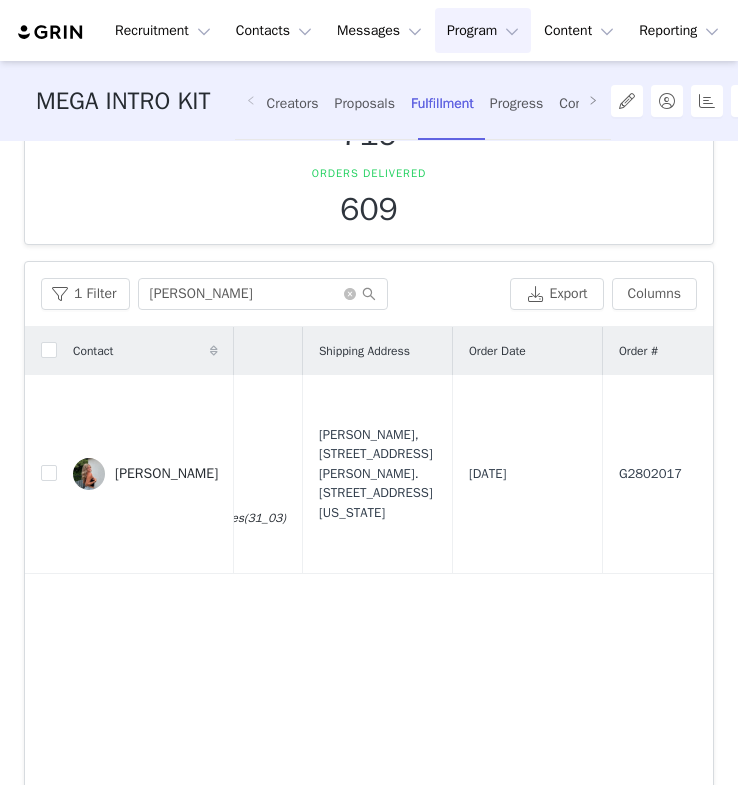 click on "Contact   Proposal Created   Products   Shipping Address   Order Date   Order #   Fulfillment Status   Shipment Status   Tracking #   Jacy Lee  Jul 11, 2025 4:56 PM  Revealer Concealer Tone 3.5 (09_3.5)  Revealer Concealer Tone 3.8 (09_3.8)  Revealer Extra Bright Fantasy - Peach for light-medium to medium-deep skintones (31_03) Show 24 More  Jacy Lee, 821 McCullough ave, APT 222. 222 Orlando, Florida 32803 United States   Jul 11, 2025  G2802017  No   Awaiting Shipment" at bounding box center (369, 565) 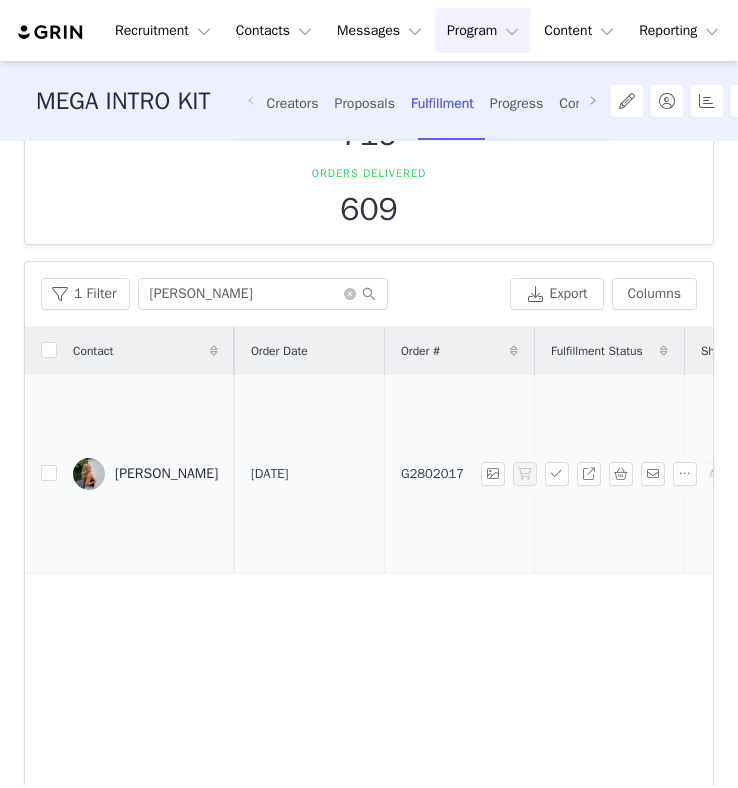 scroll, scrollTop: 0, scrollLeft: 777, axis: horizontal 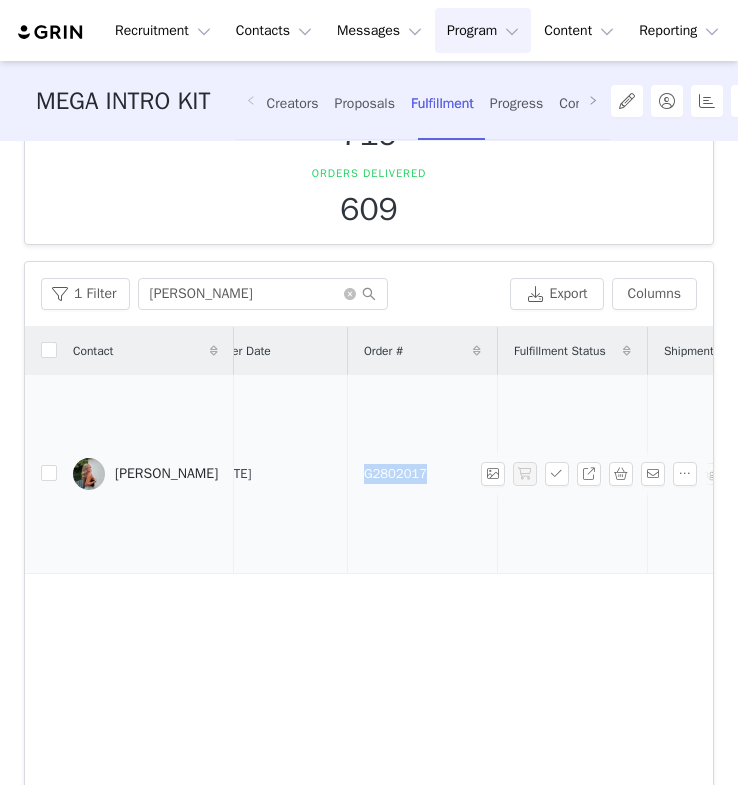 drag, startPoint x: 368, startPoint y: 475, endPoint x: 460, endPoint y: 475, distance: 92 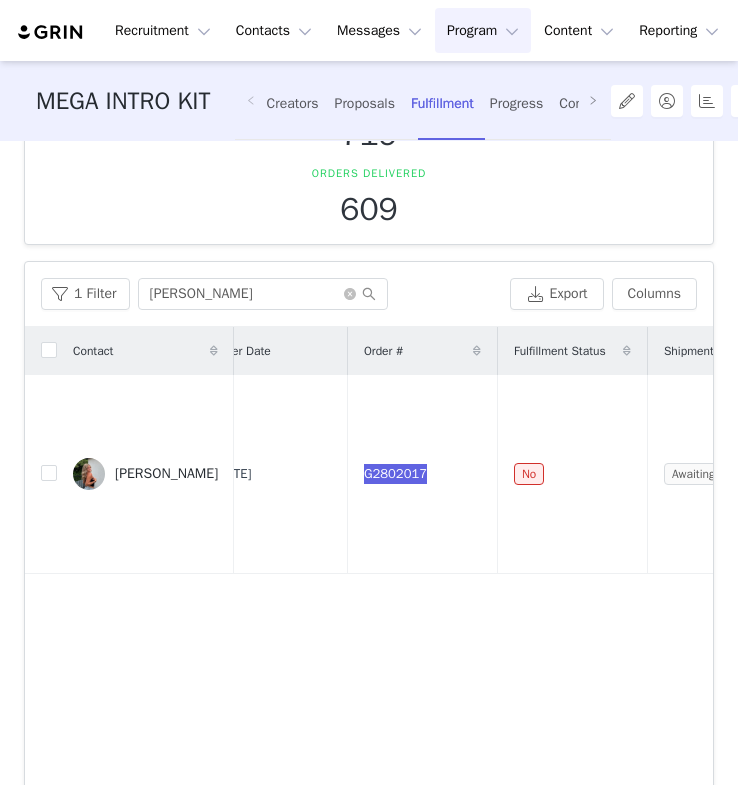scroll, scrollTop: 0, scrollLeft: 1037, axis: horizontal 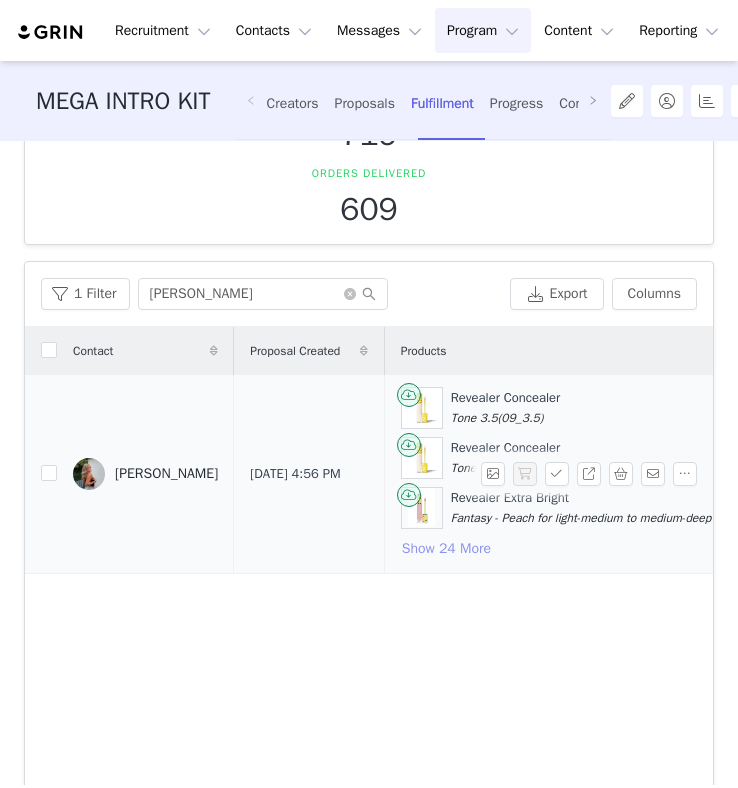 click on "Show 24 More" at bounding box center [446, 549] 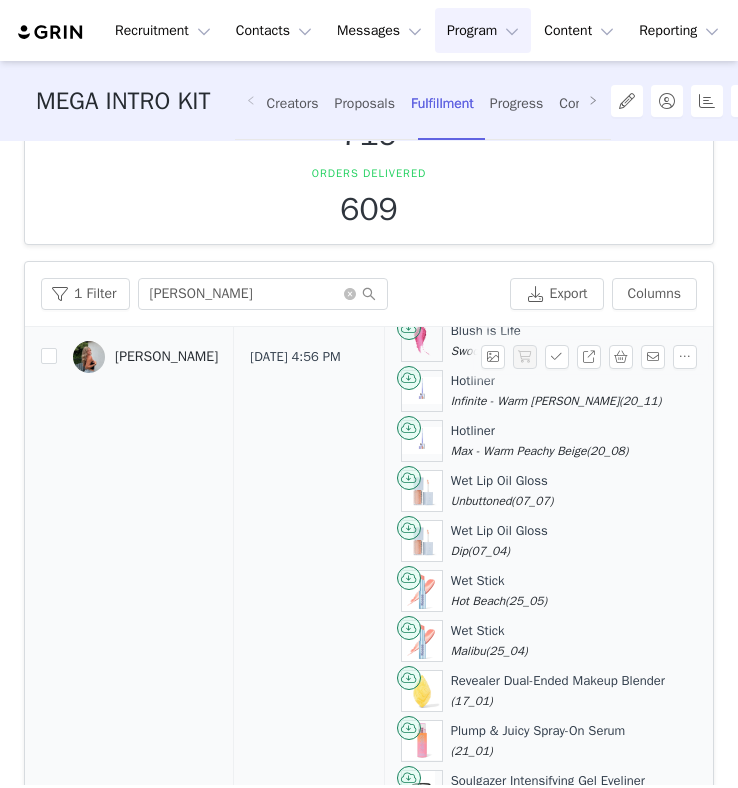 scroll, scrollTop: 739, scrollLeft: 0, axis: vertical 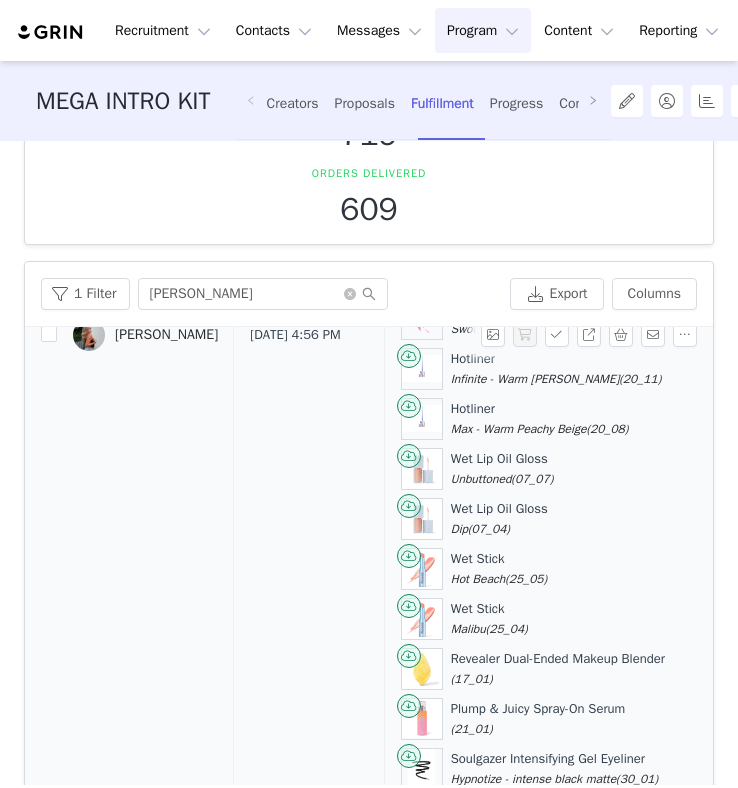 type 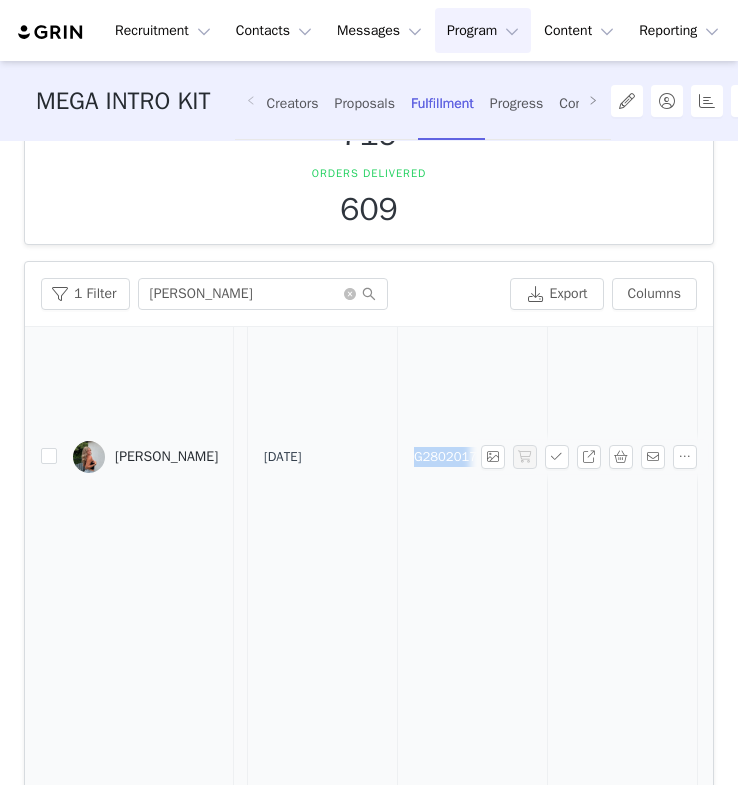 scroll, scrollTop: 617, scrollLeft: 1037, axis: both 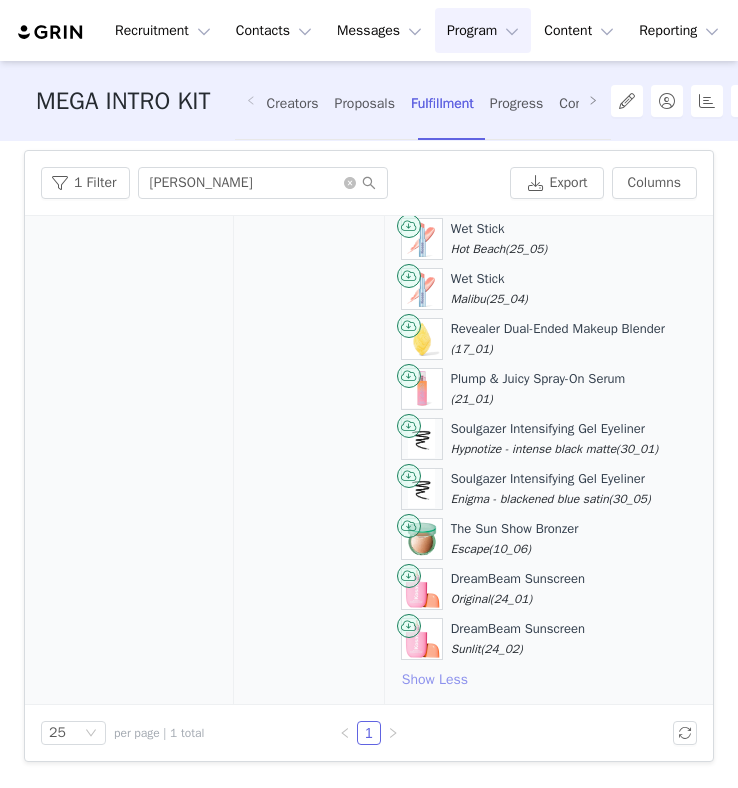 click on "Show Less" at bounding box center [435, 680] 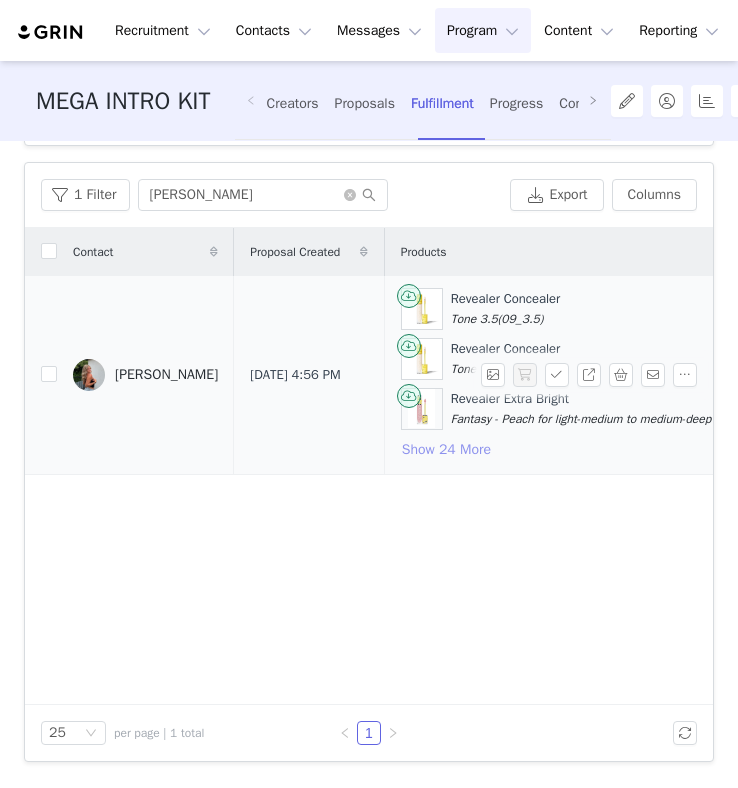 click on "Show 24 More" at bounding box center [446, 450] 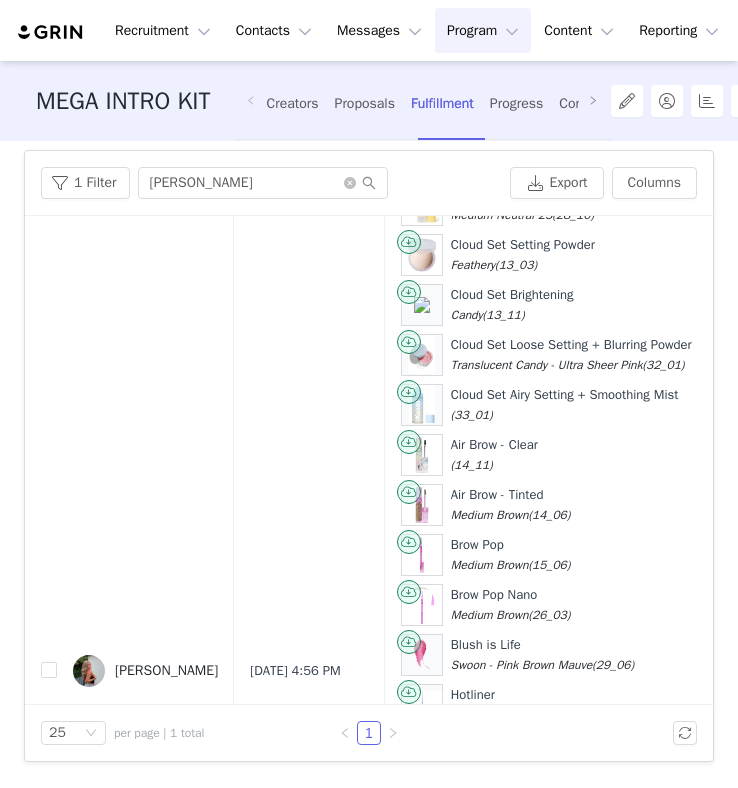 scroll, scrollTop: 0, scrollLeft: 0, axis: both 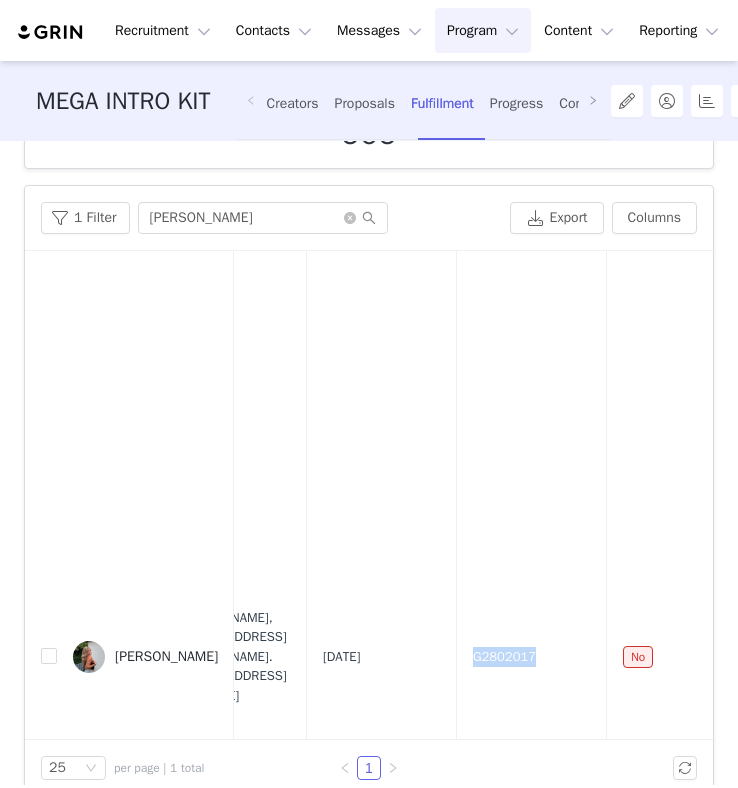 copy on "G2802017" 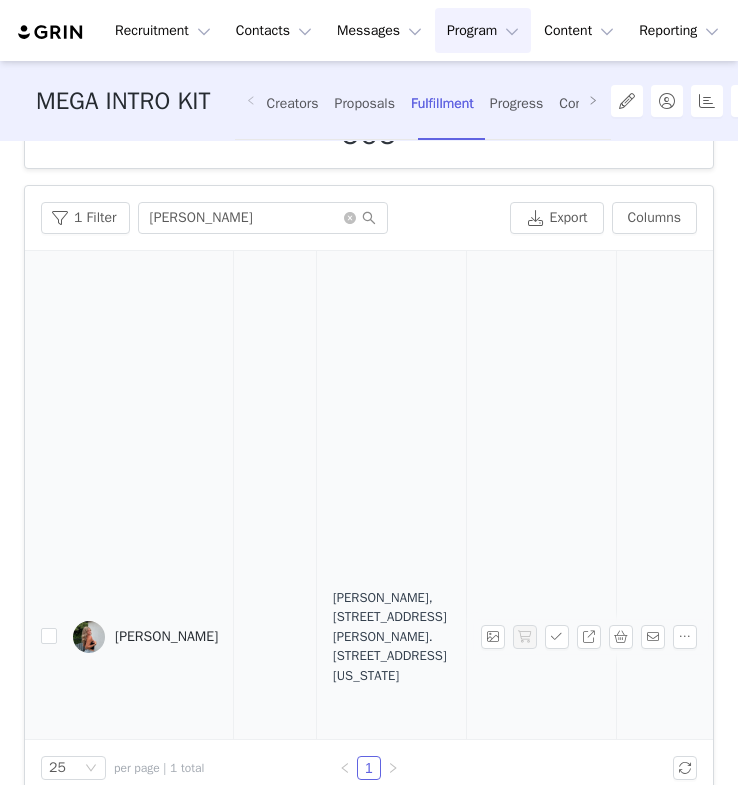 scroll, scrollTop: 361, scrollLeft: 497, axis: both 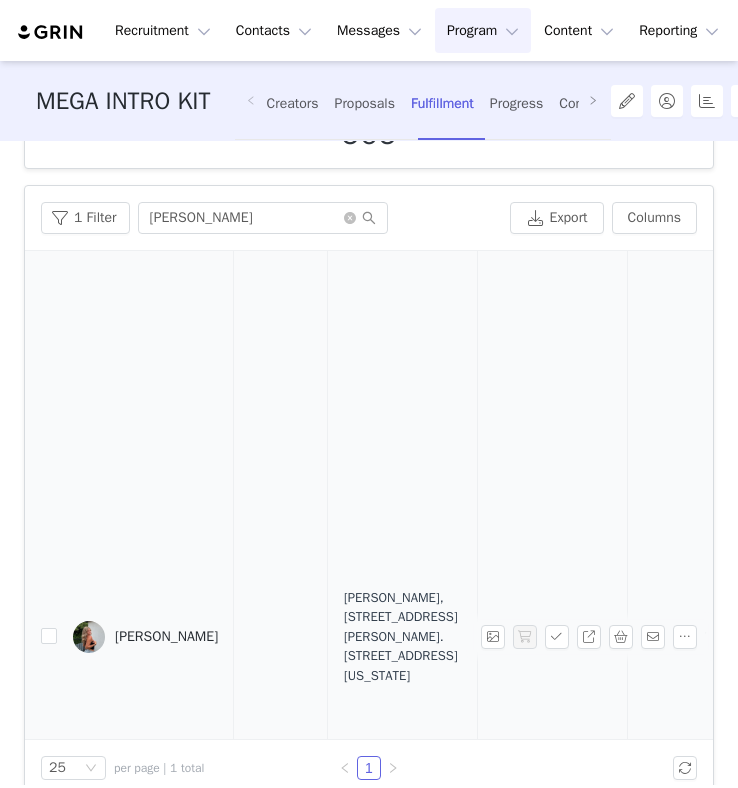 click on "Jacy Lee, 821 McCullough ave, APT 222. 222 Orlando, Florida 32803 United States" at bounding box center [402, 637] 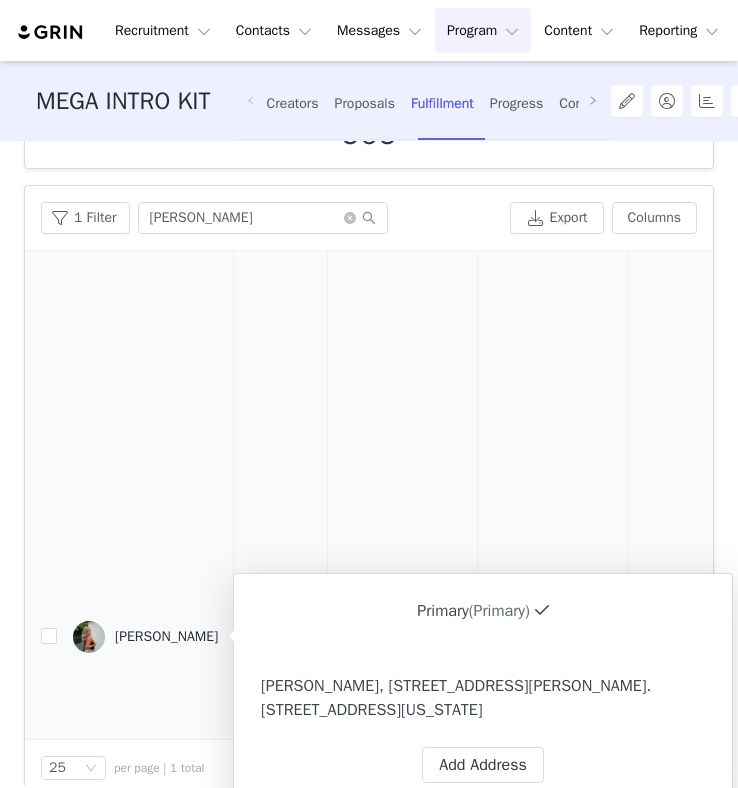 click on "Jacy Lee, 821 McCullough ave, APT 222. 222 Orlando, Florida 32803 United States" at bounding box center (402, 637) 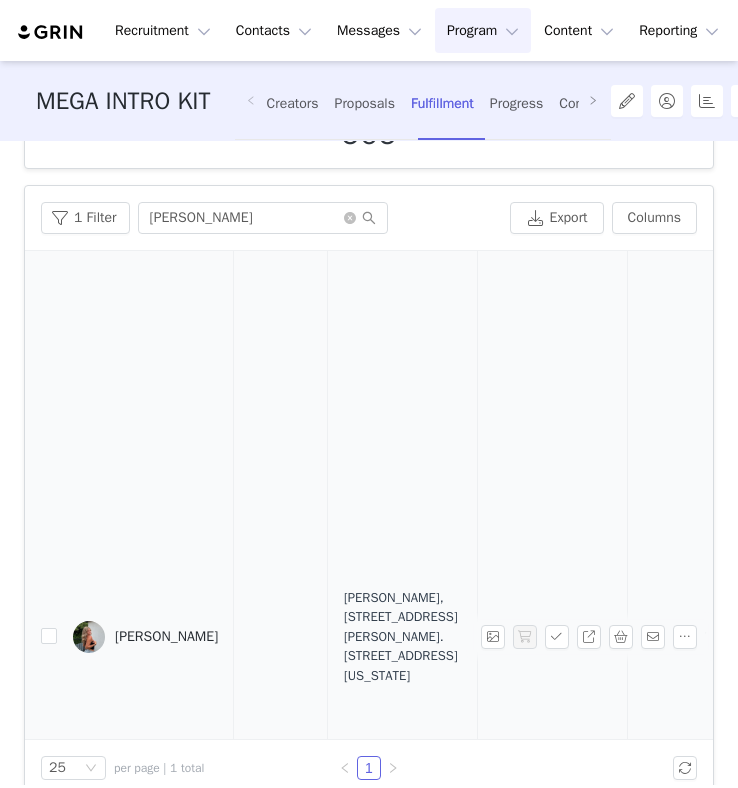 drag, startPoint x: 353, startPoint y: 581, endPoint x: 404, endPoint y: 700, distance: 129.46814 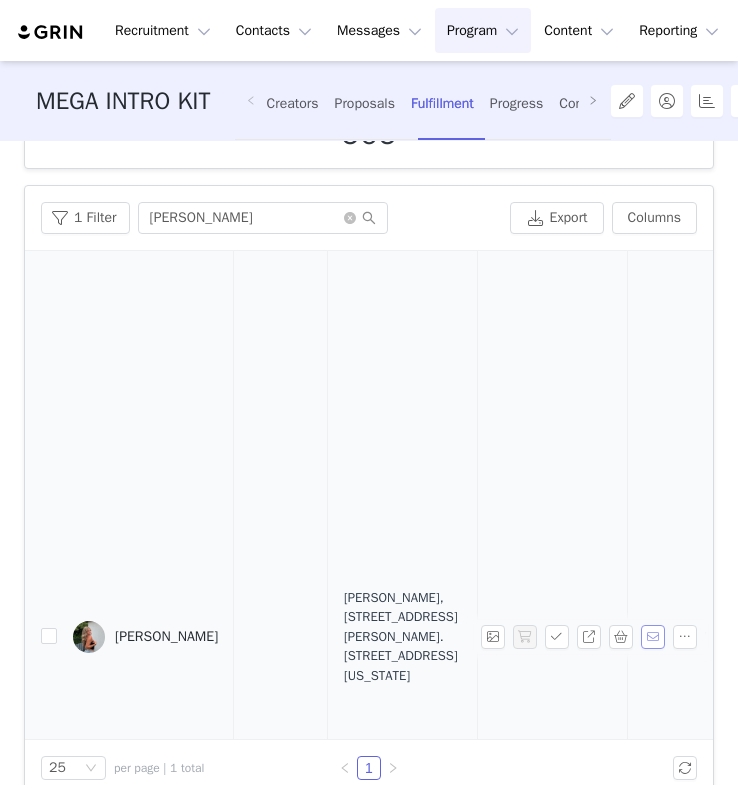 click at bounding box center (653, 637) 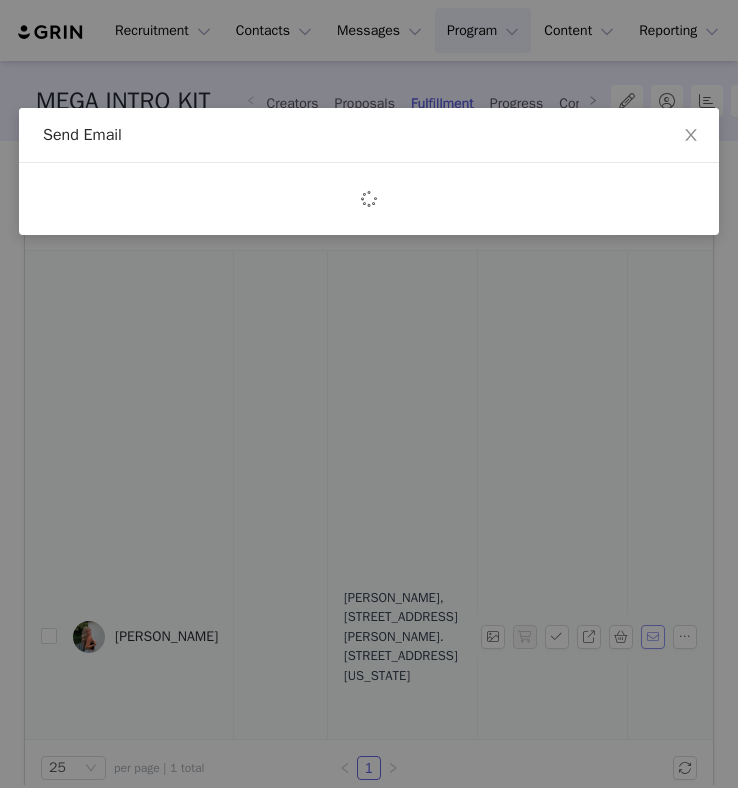 click on "Send Email" at bounding box center [369, 394] 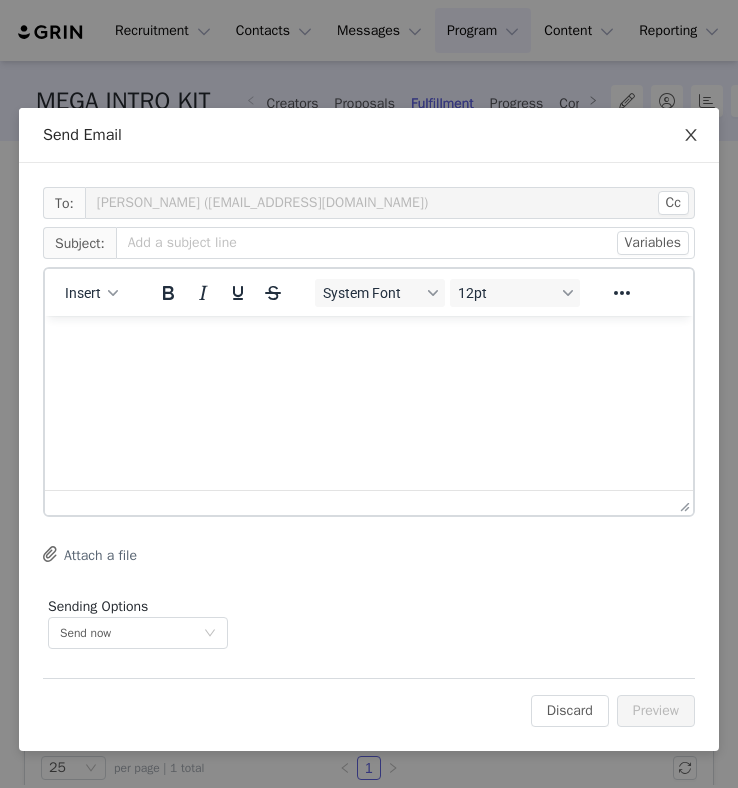 scroll, scrollTop: 0, scrollLeft: 0, axis: both 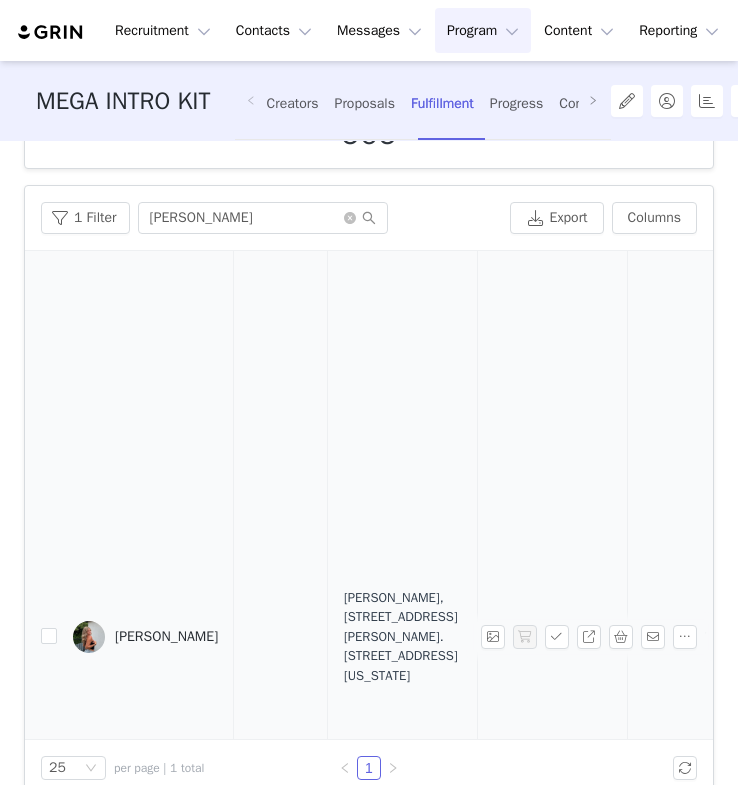 click on "G2802017" at bounding box center (702, 637) 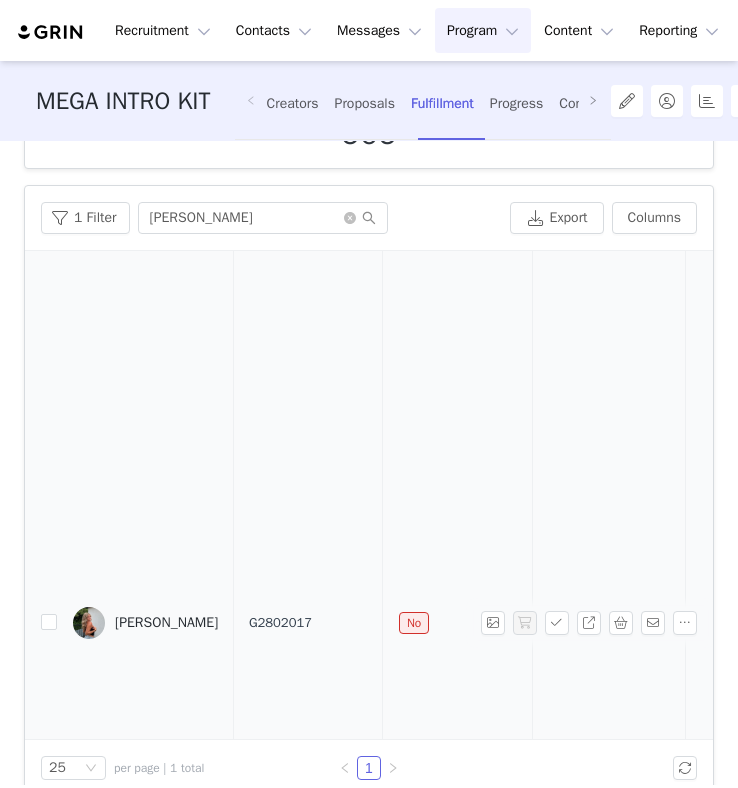 scroll, scrollTop: 375, scrollLeft: 884, axis: both 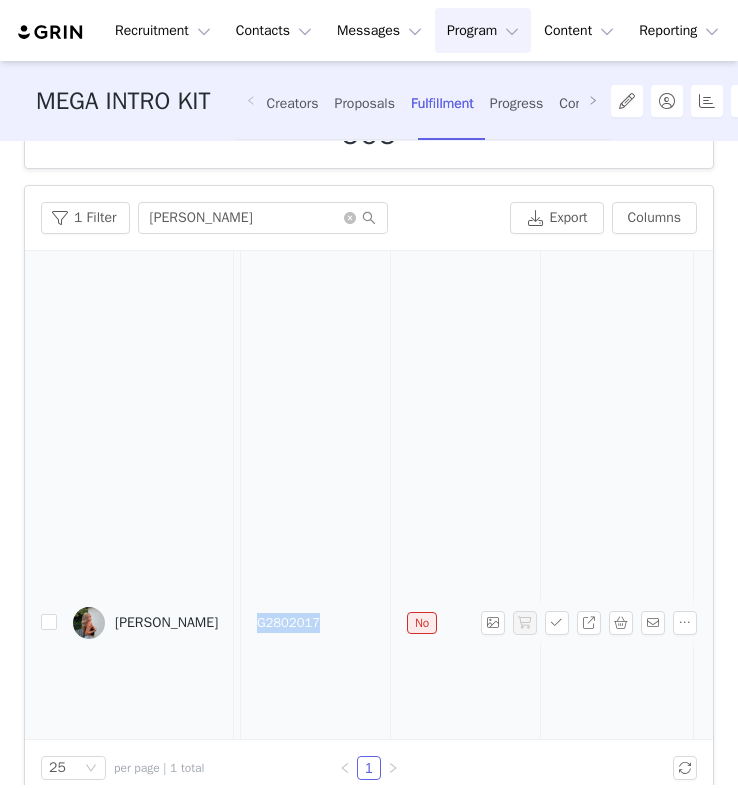 drag, startPoint x: 261, startPoint y: 622, endPoint x: 358, endPoint y: 634, distance: 97.73945 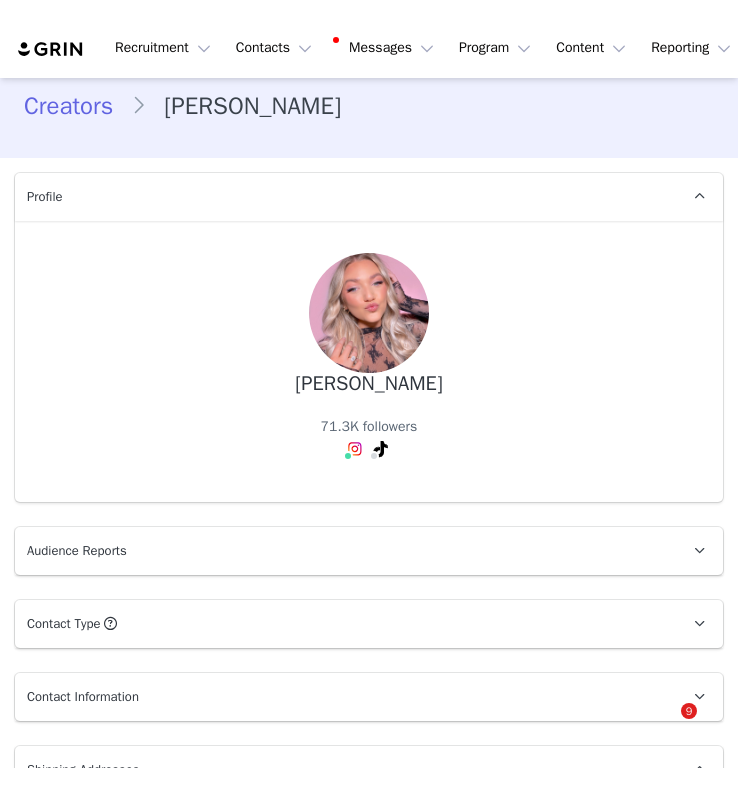 scroll, scrollTop: 0, scrollLeft: 0, axis: both 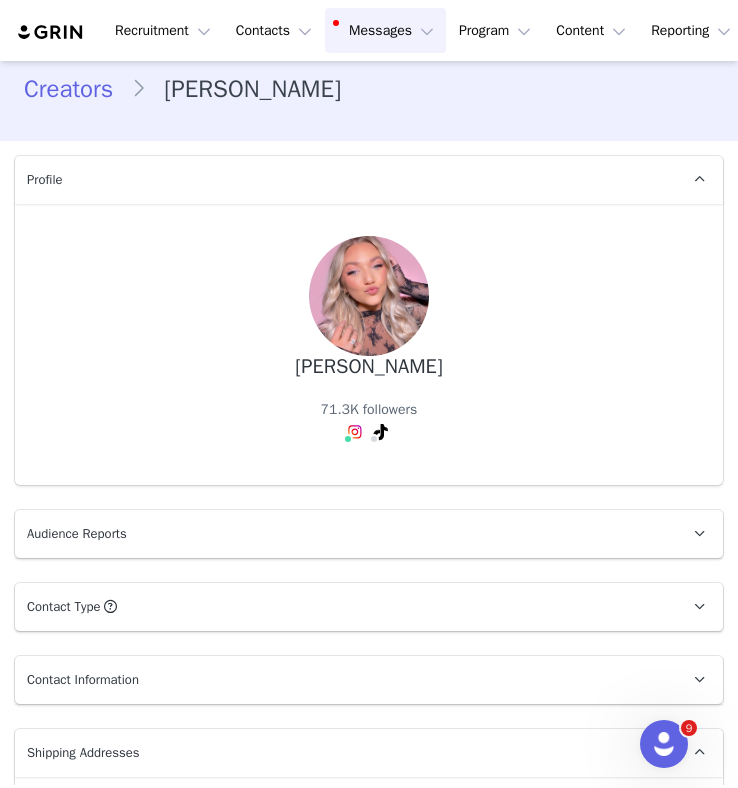click on "Messages Messages" at bounding box center (385, 30) 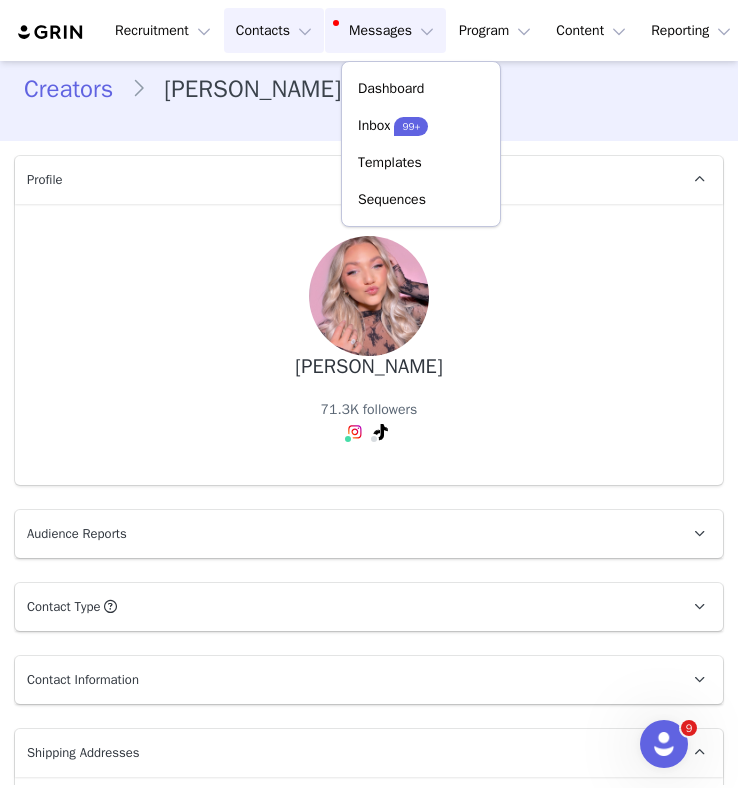 click on "Contacts Contacts" at bounding box center (274, 30) 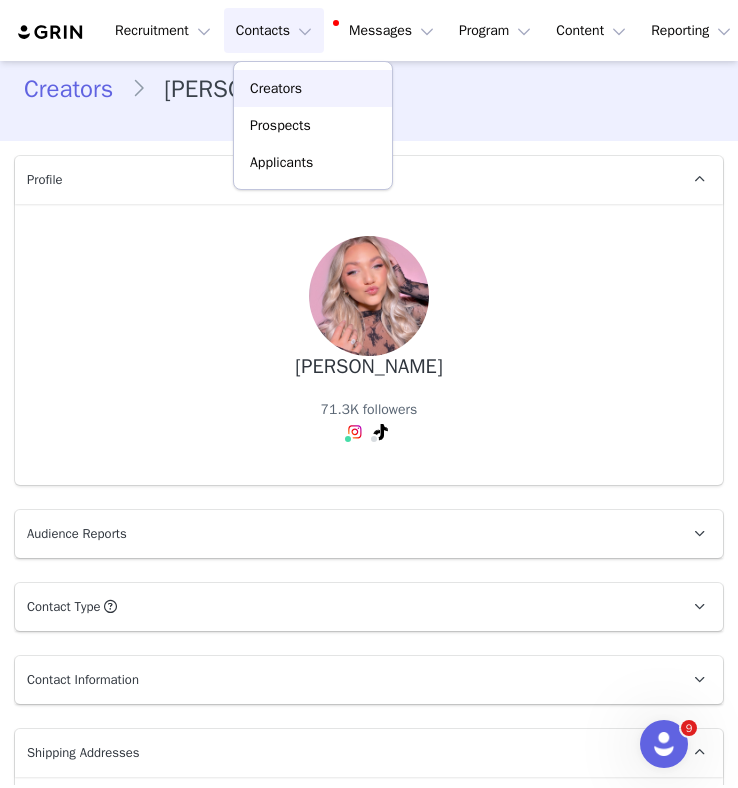 click on "Creators" at bounding box center (276, 88) 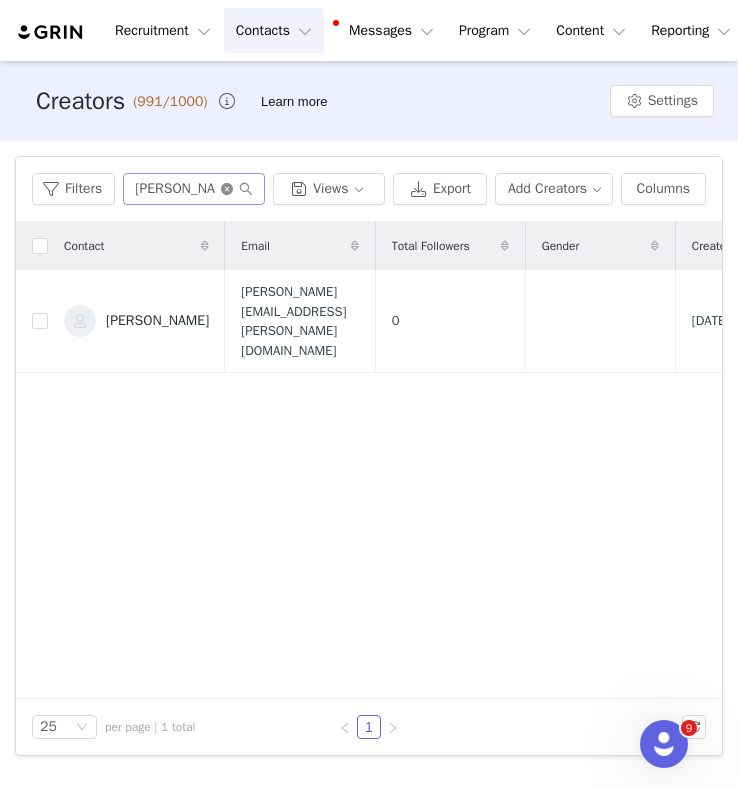 click 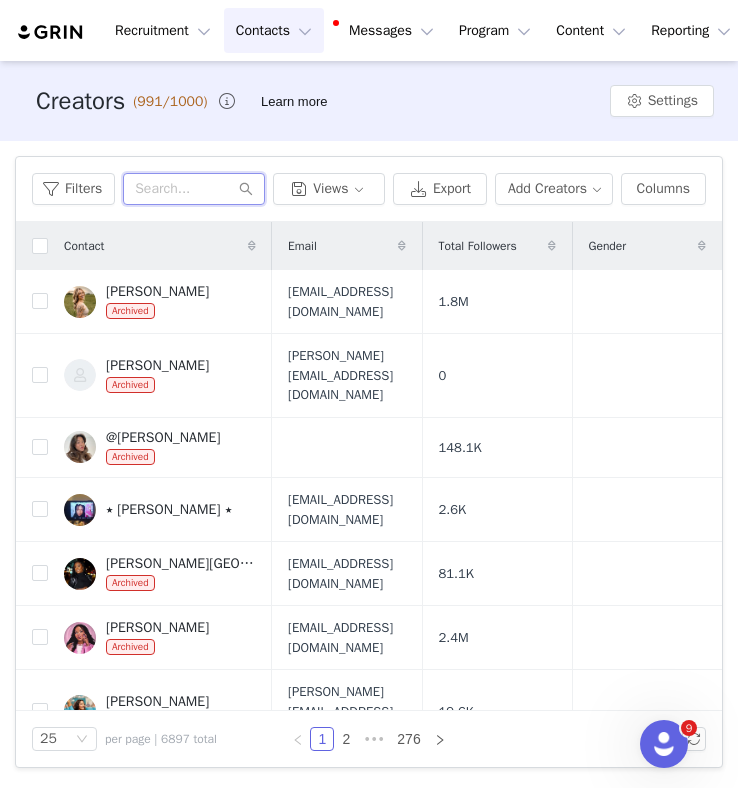 click at bounding box center (194, 189) 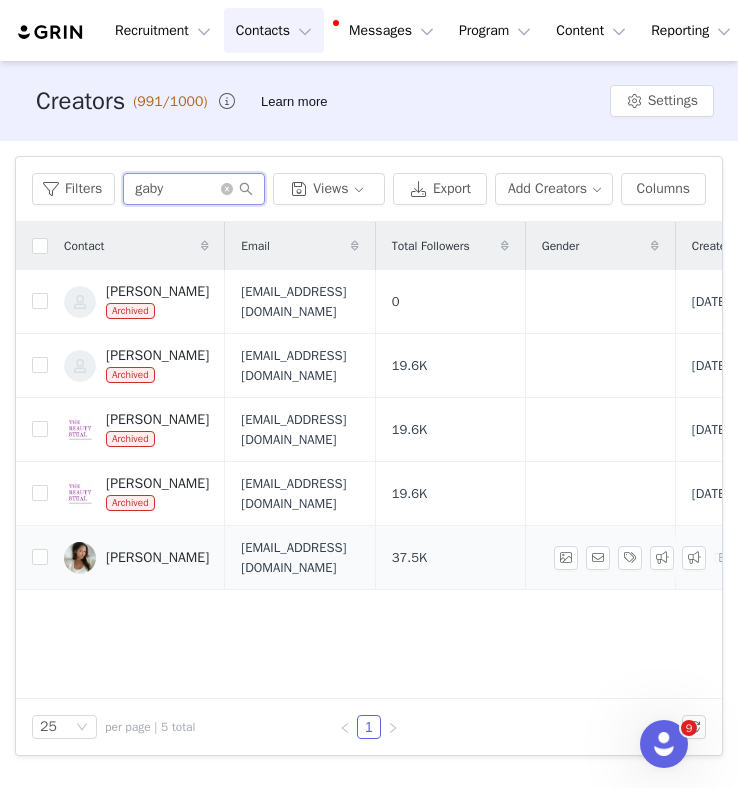 type on "gaby" 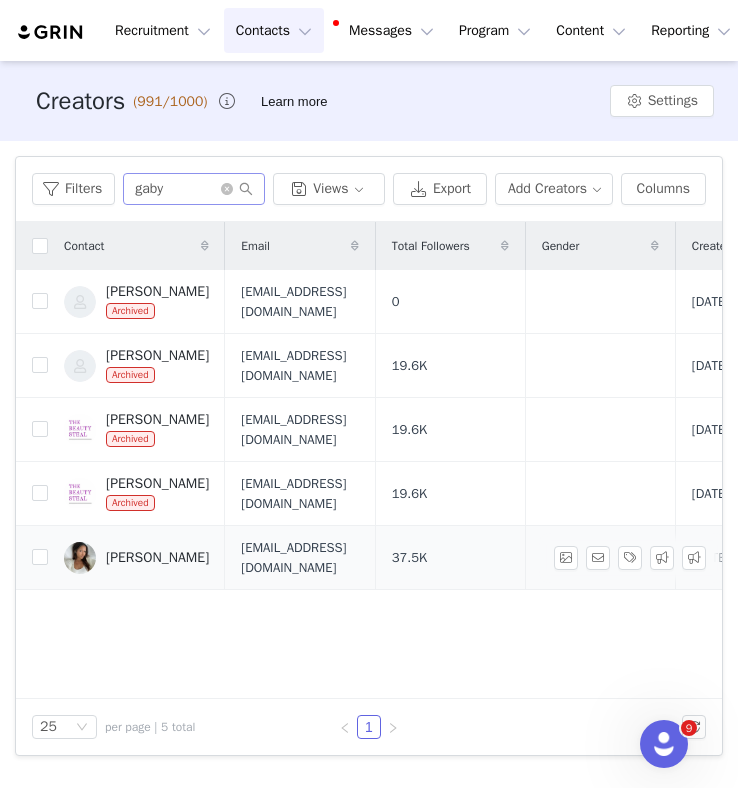 click on "[PERSON_NAME]" at bounding box center [157, 558] 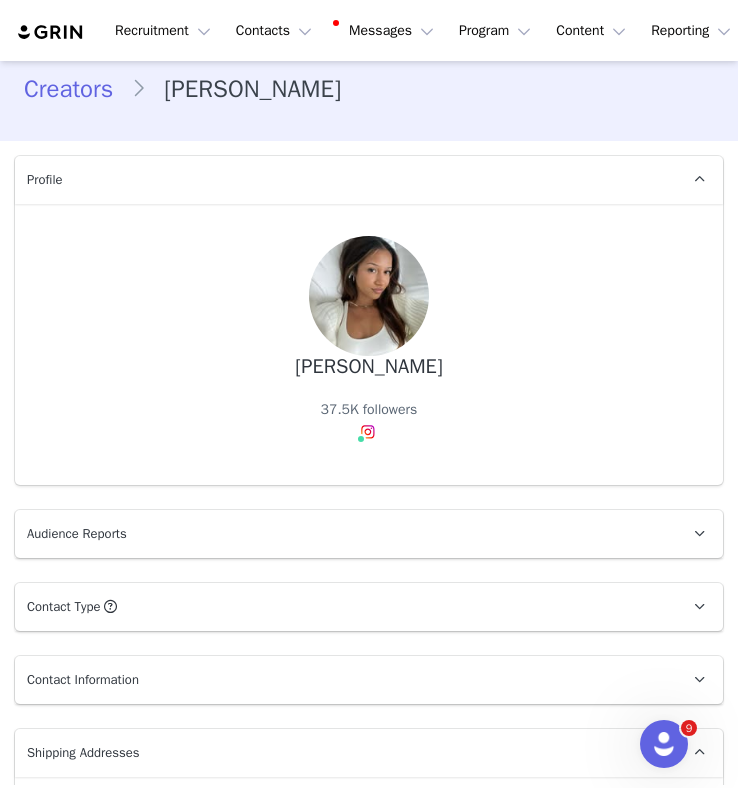 scroll, scrollTop: 0, scrollLeft: 0, axis: both 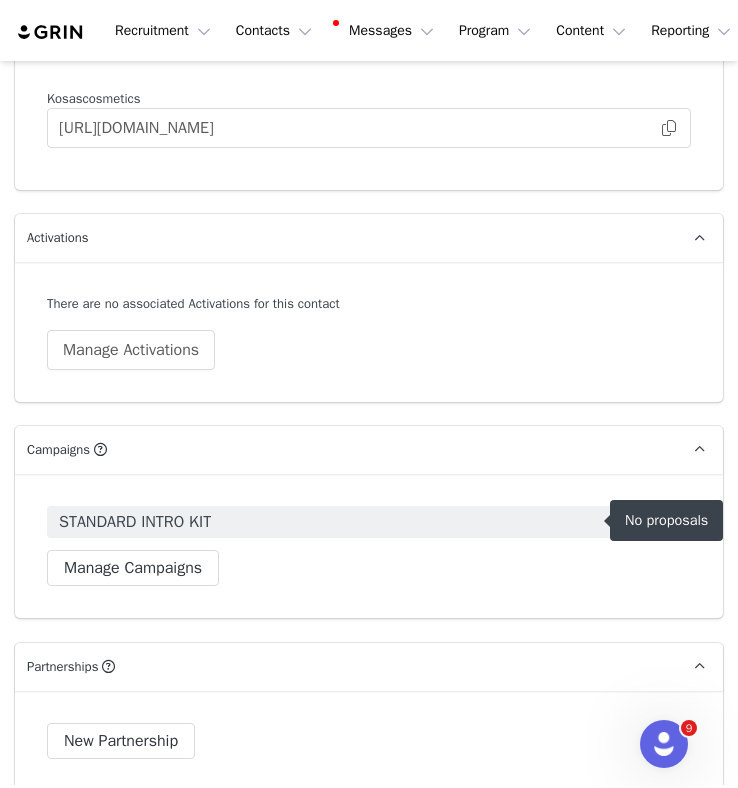 click on "STANDARD INTRO KIT" at bounding box center [135, 522] 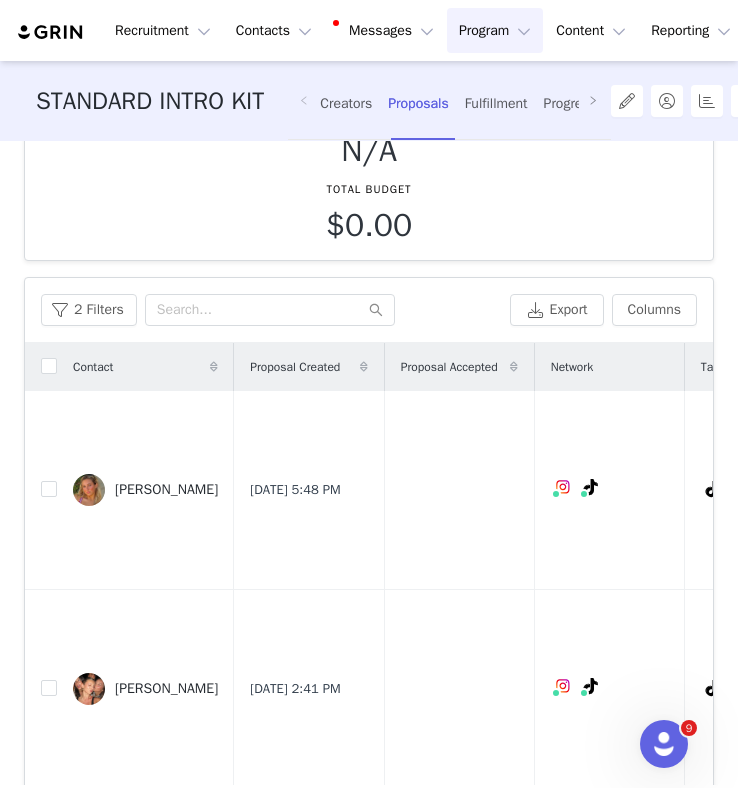 scroll, scrollTop: 517, scrollLeft: 0, axis: vertical 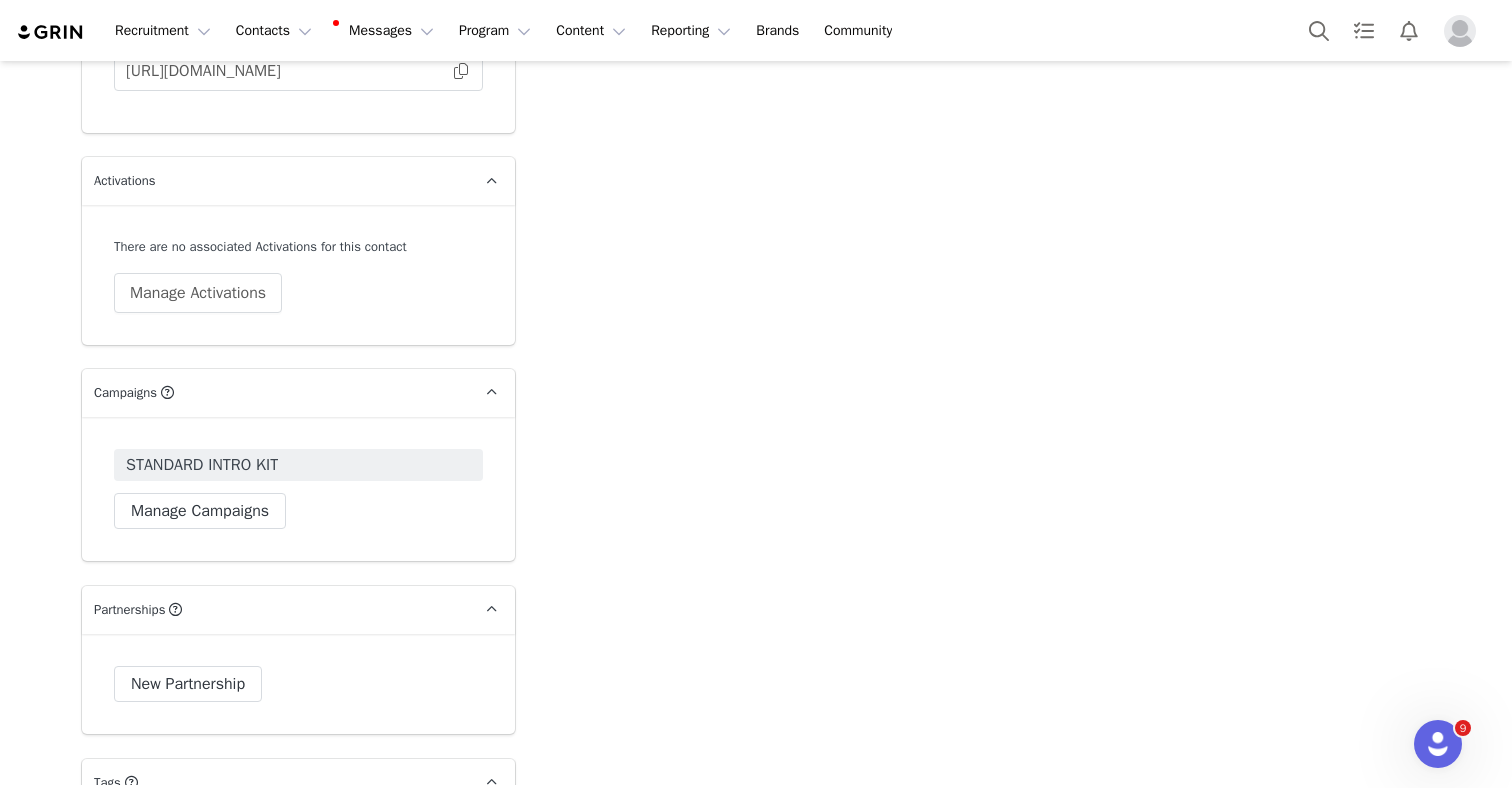 click on "STANDARD INTRO KIT Manage Campaigns" at bounding box center (298, 489) 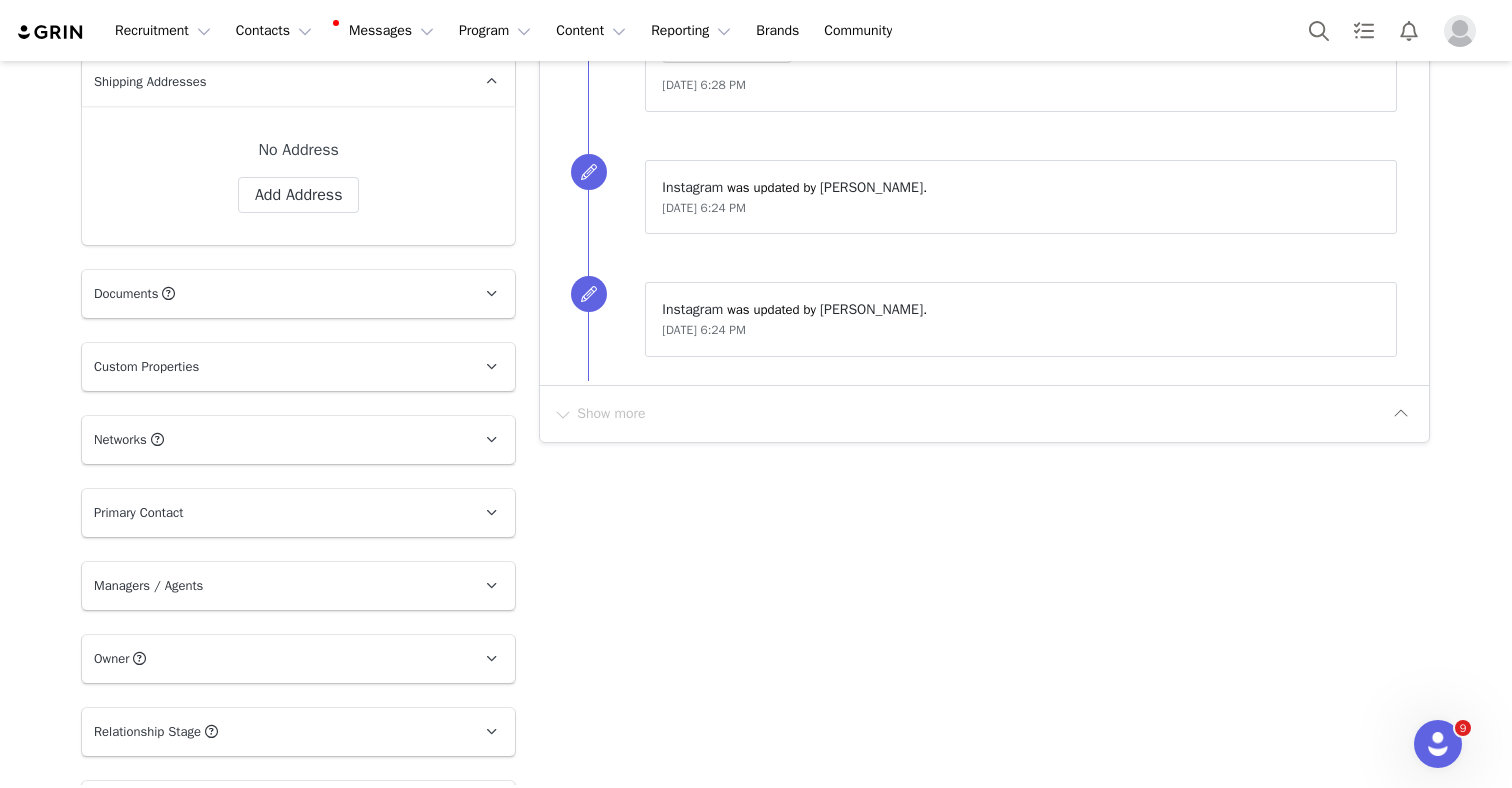 scroll, scrollTop: 0, scrollLeft: 0, axis: both 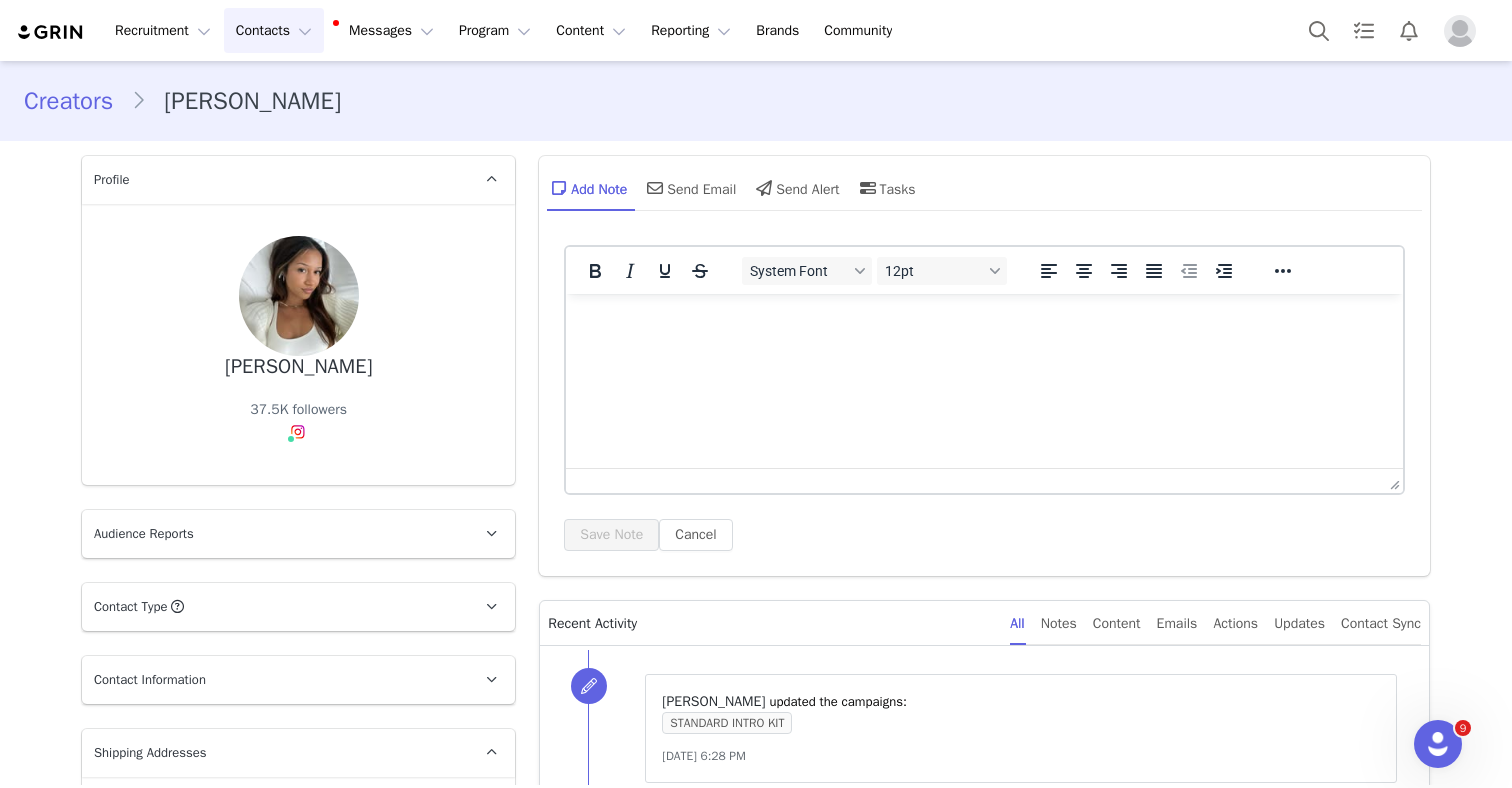 click on "Contacts Contacts" at bounding box center (274, 30) 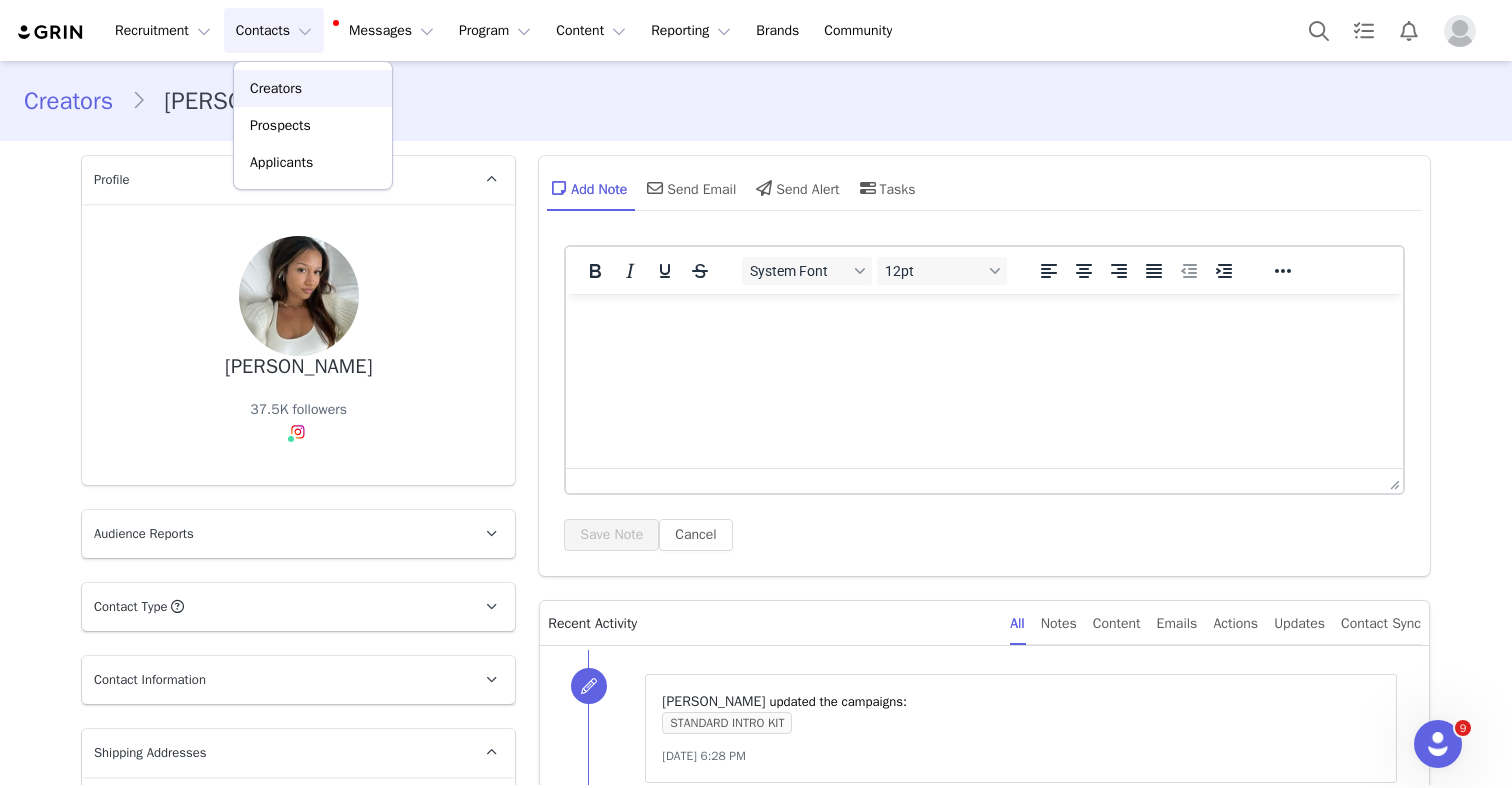 click on "Creators" at bounding box center [276, 88] 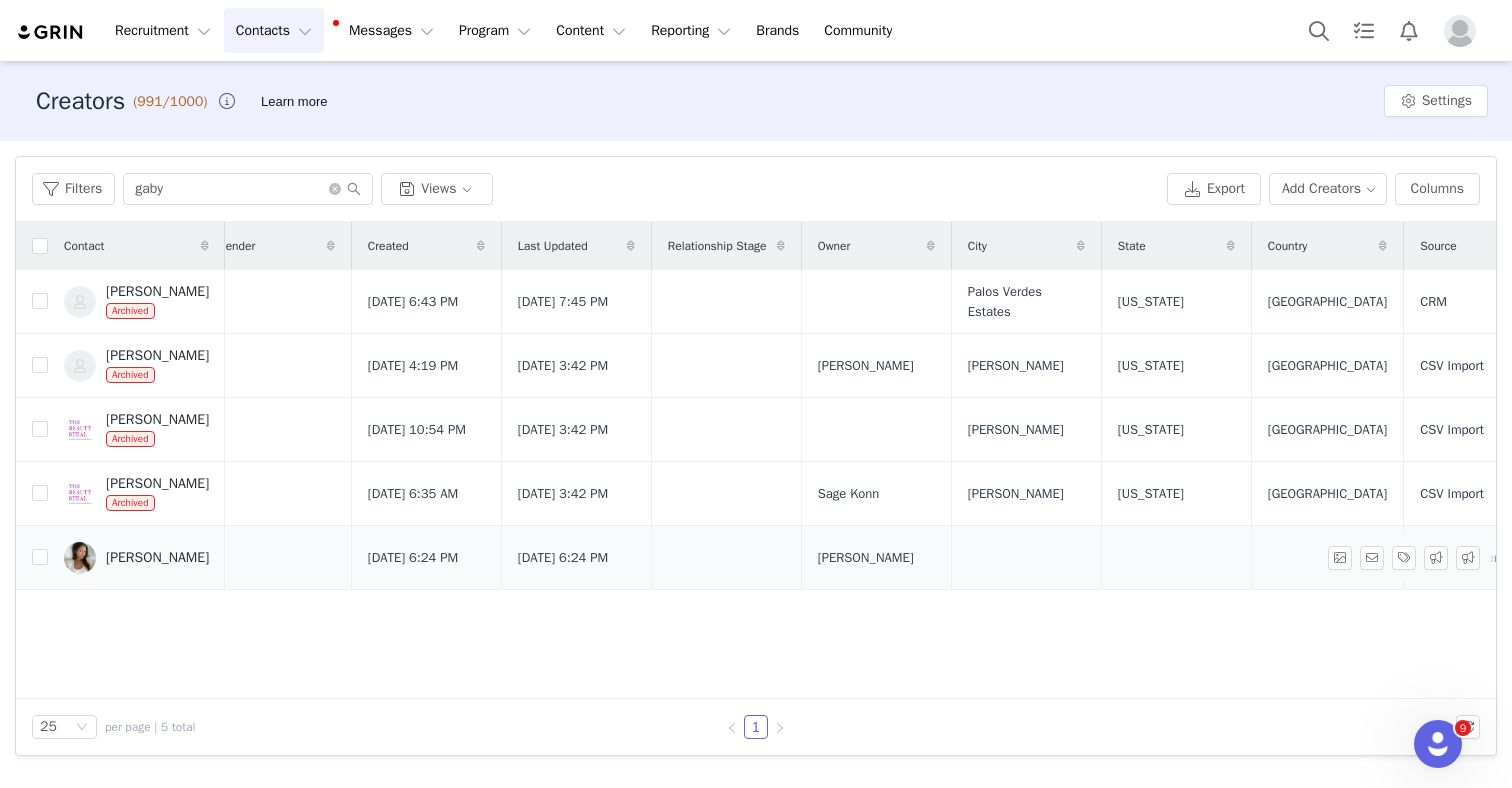 scroll, scrollTop: 0, scrollLeft: 0, axis: both 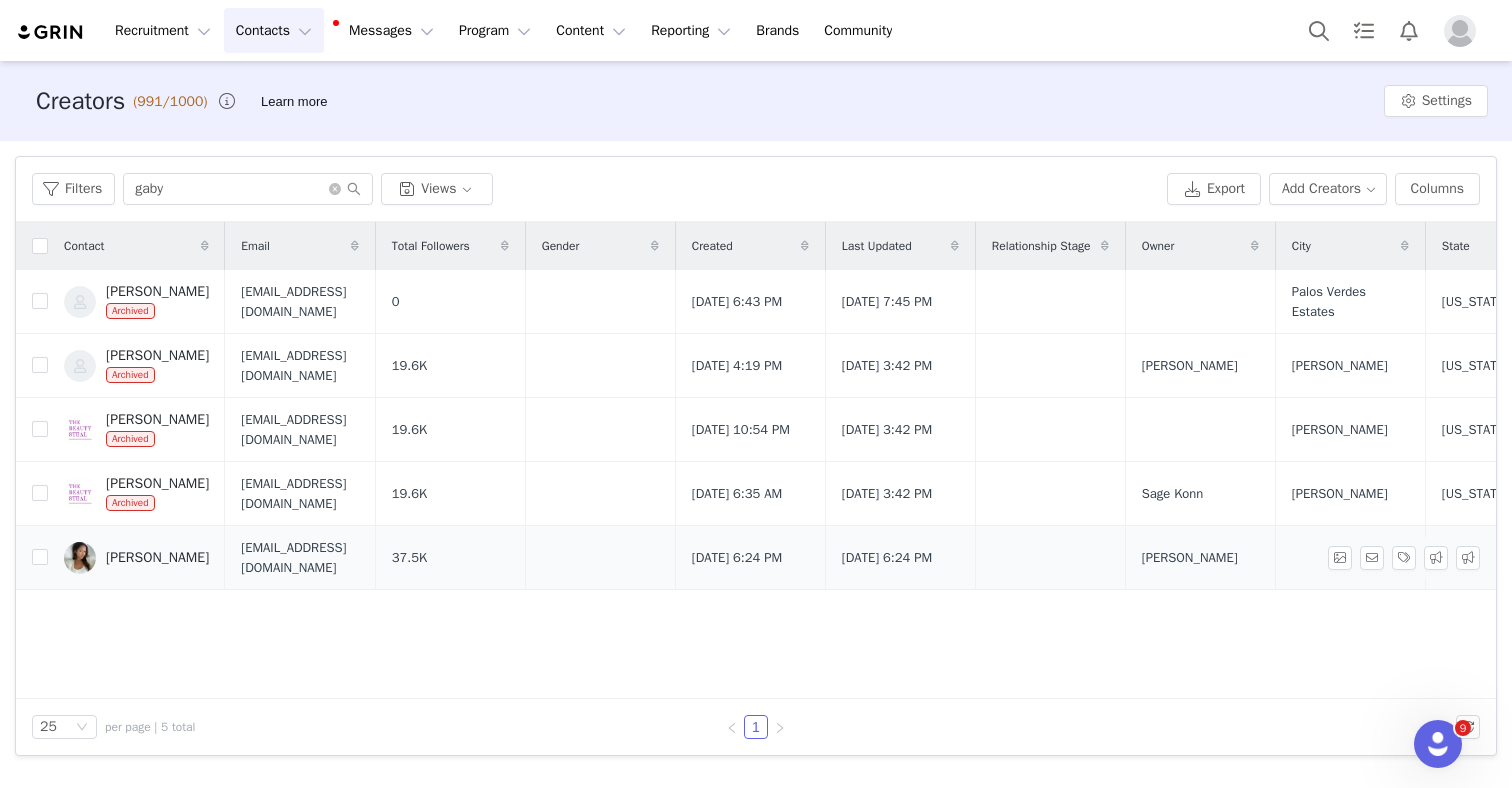 click on "[PERSON_NAME]" at bounding box center [136, 558] 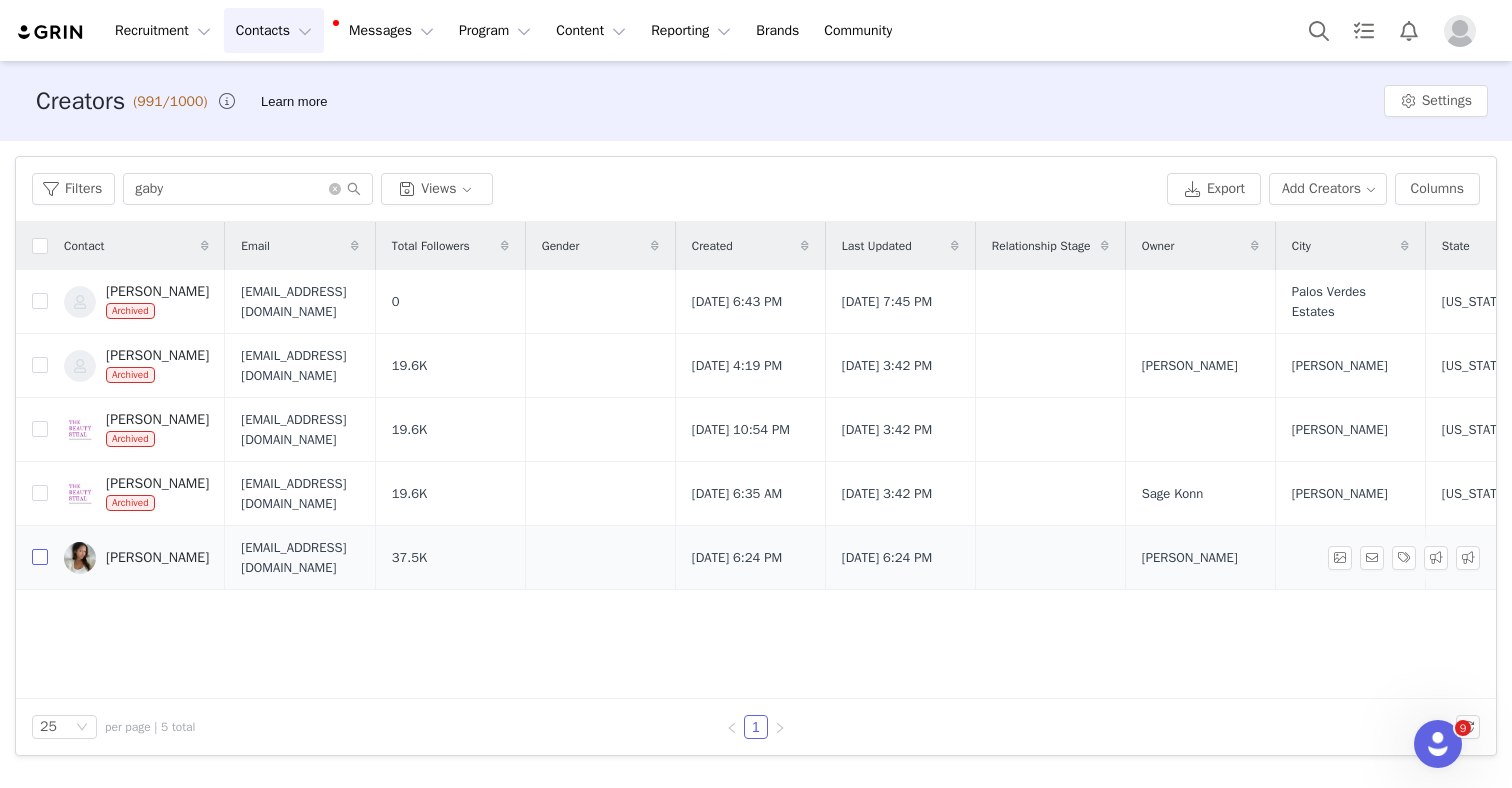 click at bounding box center [40, 557] 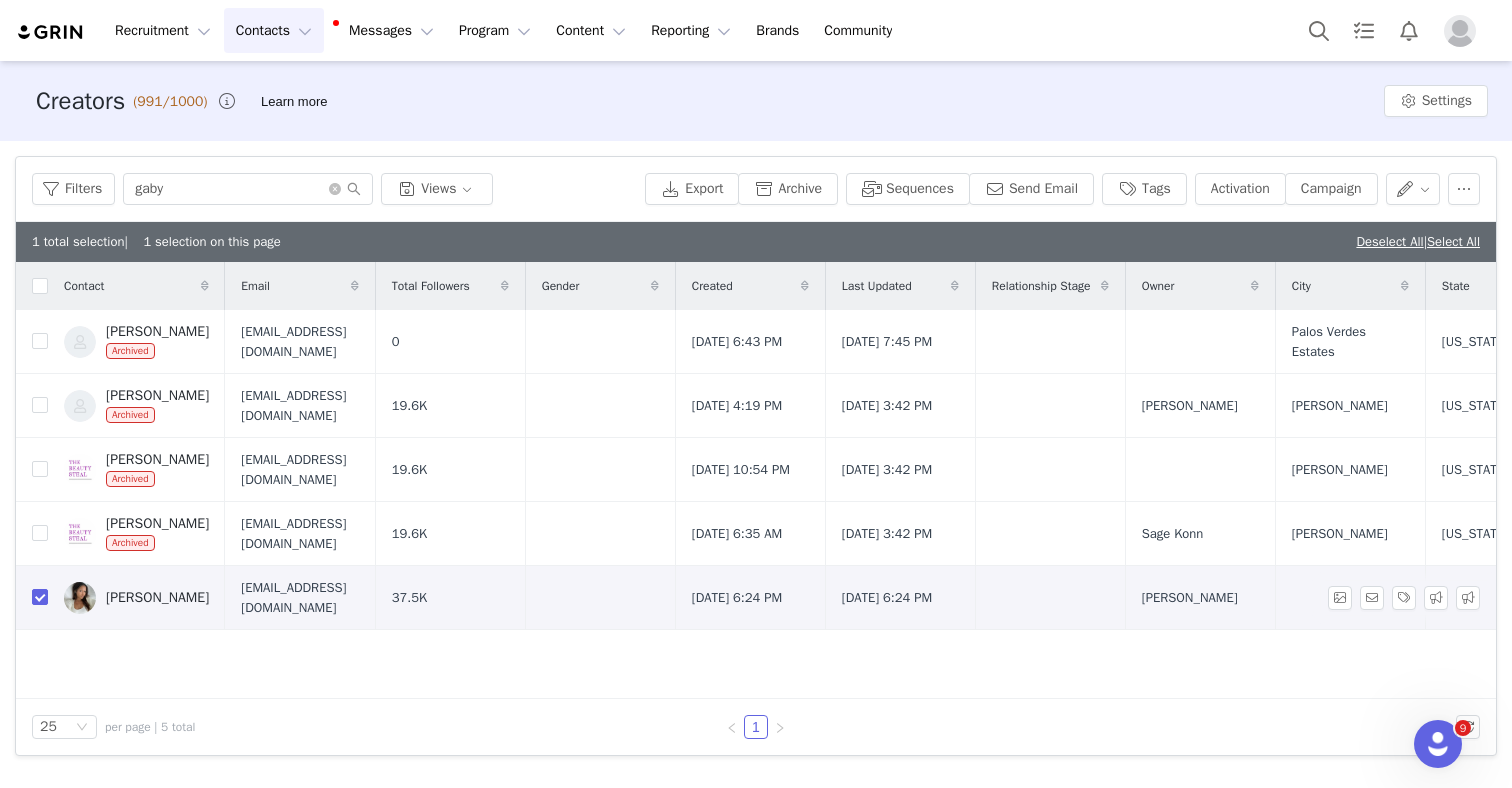click at bounding box center [32, 598] 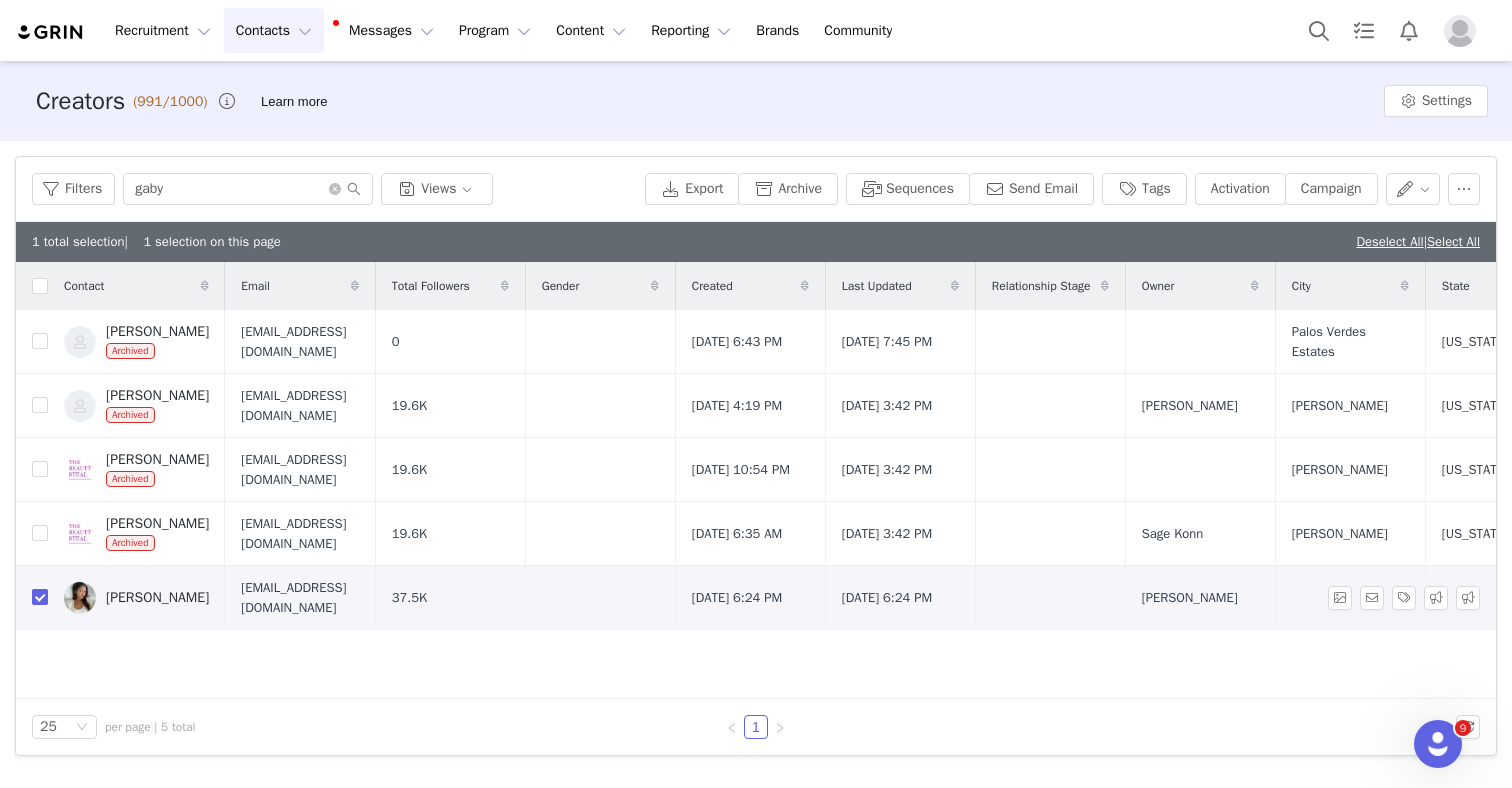 click at bounding box center [40, 597] 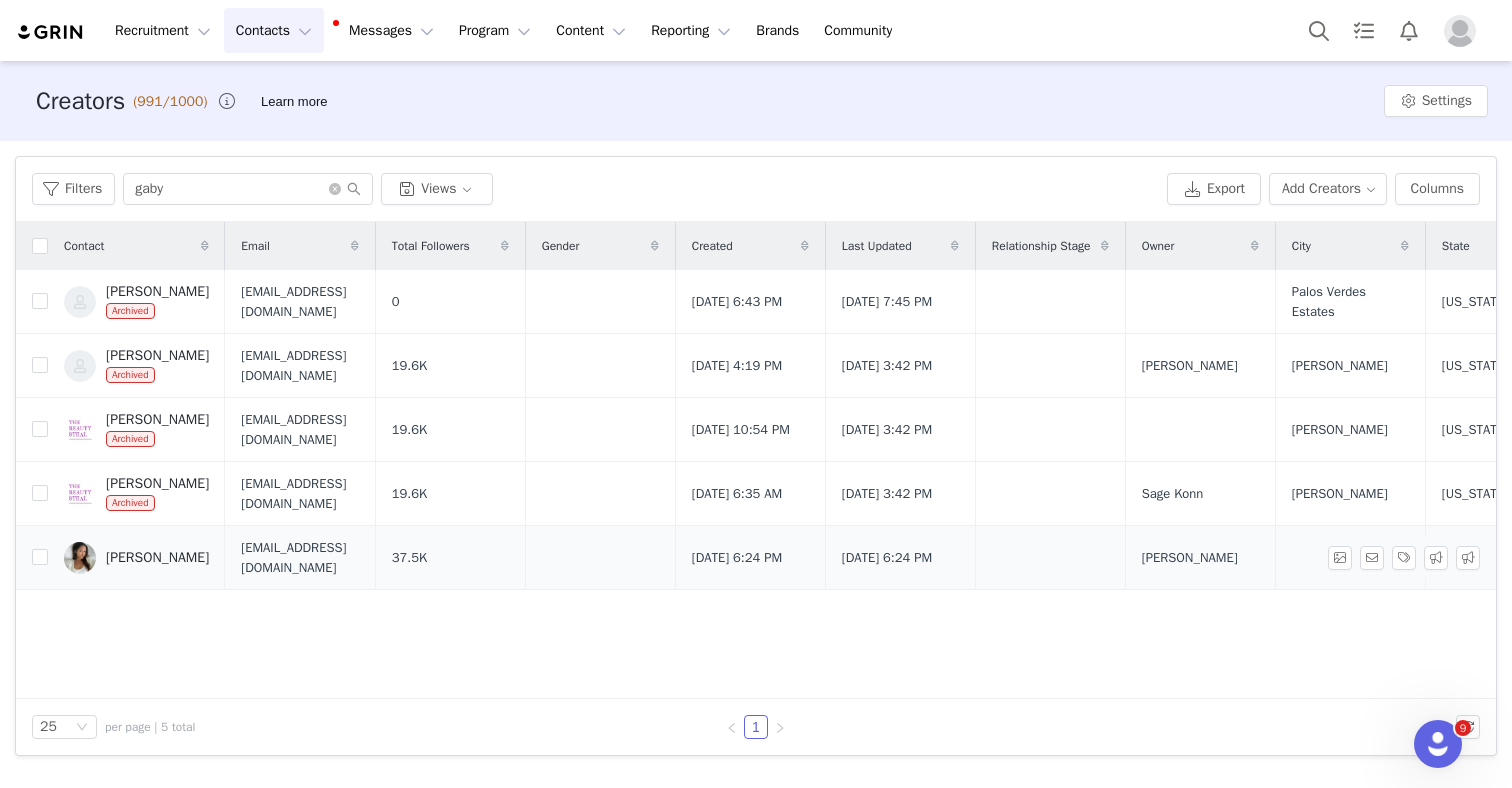 click on "37.5K" at bounding box center (450, 558) 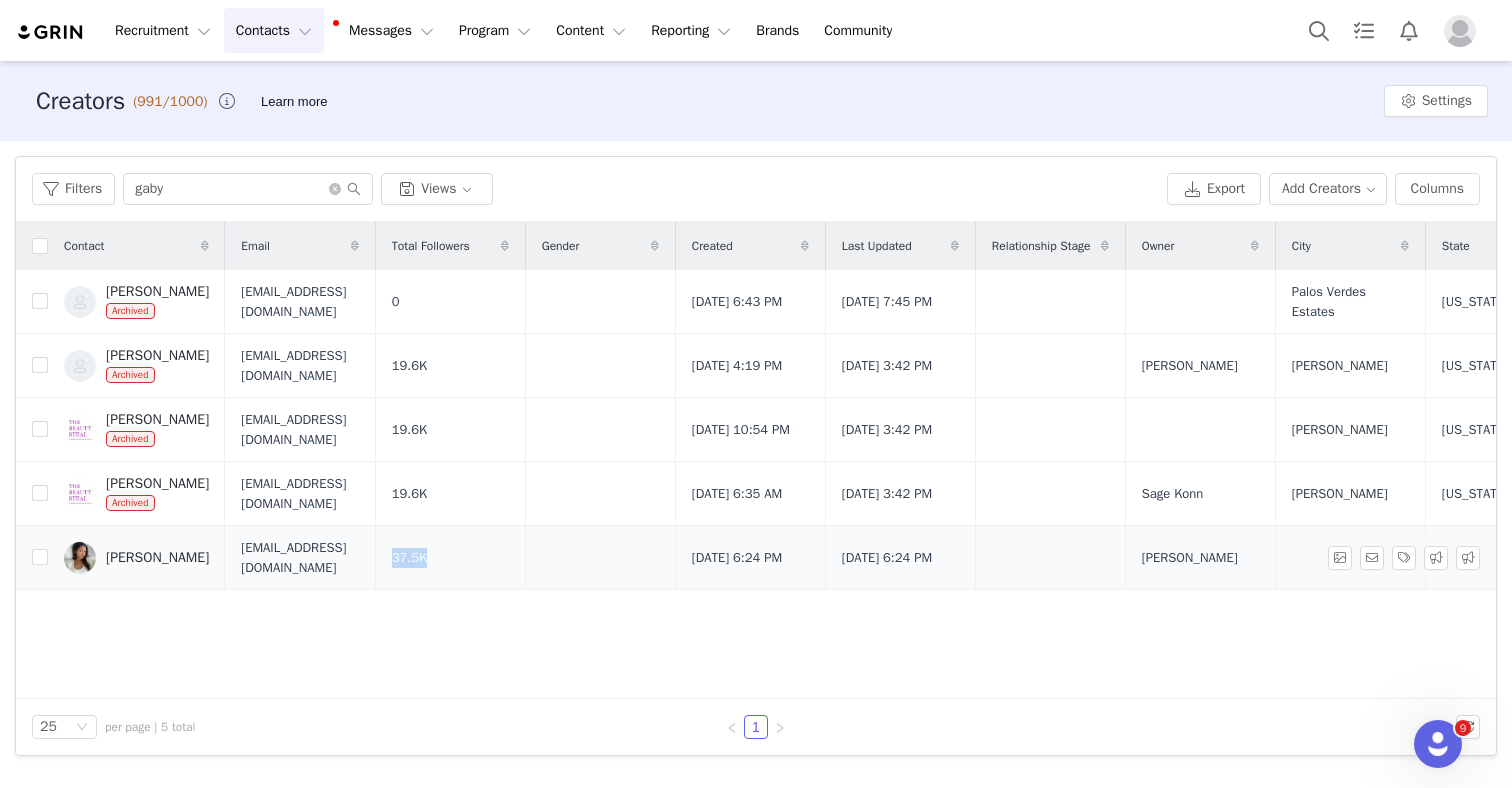 click on "37.5K" at bounding box center [450, 558] 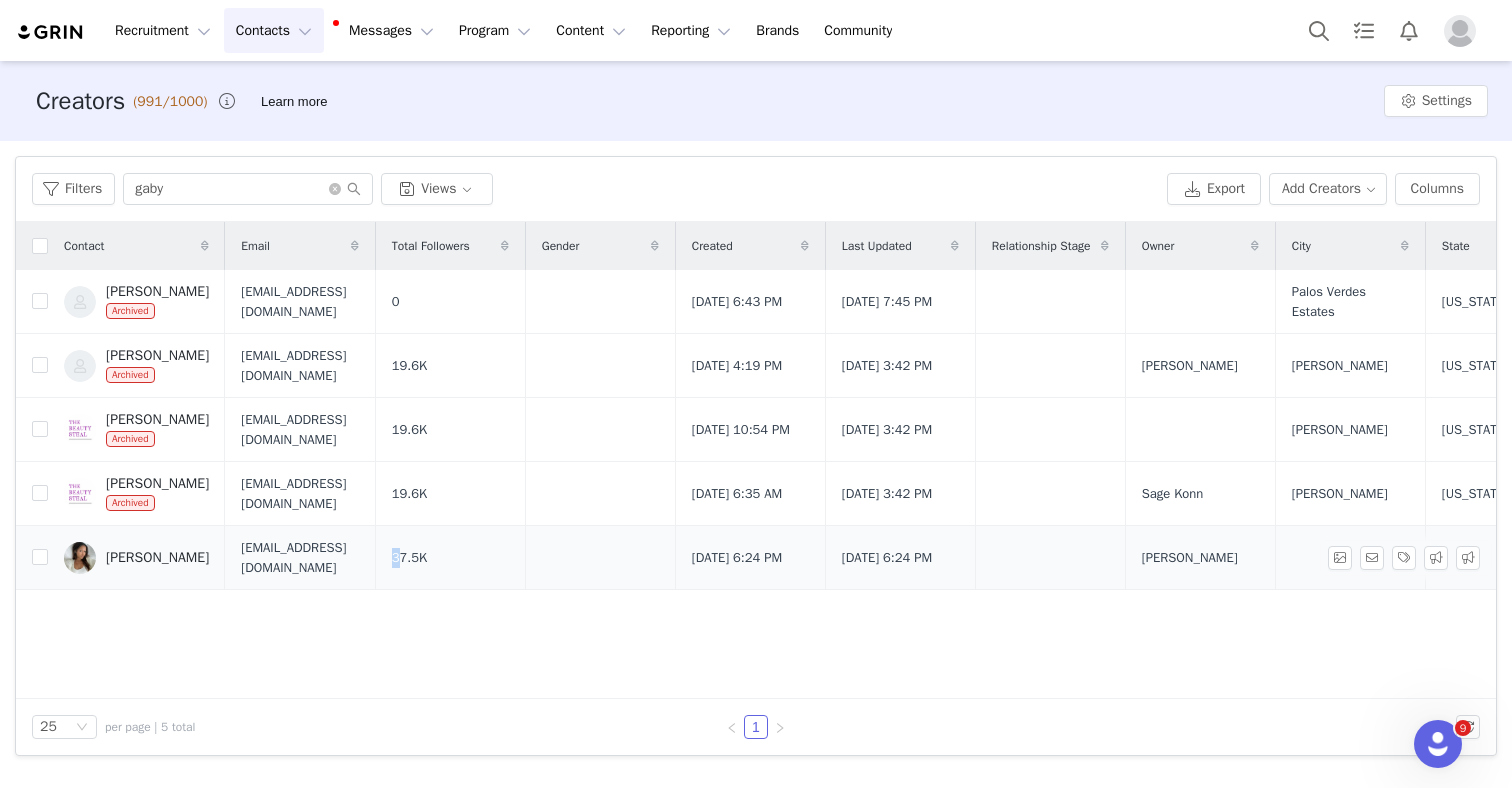 click on "37.5K" at bounding box center [450, 558] 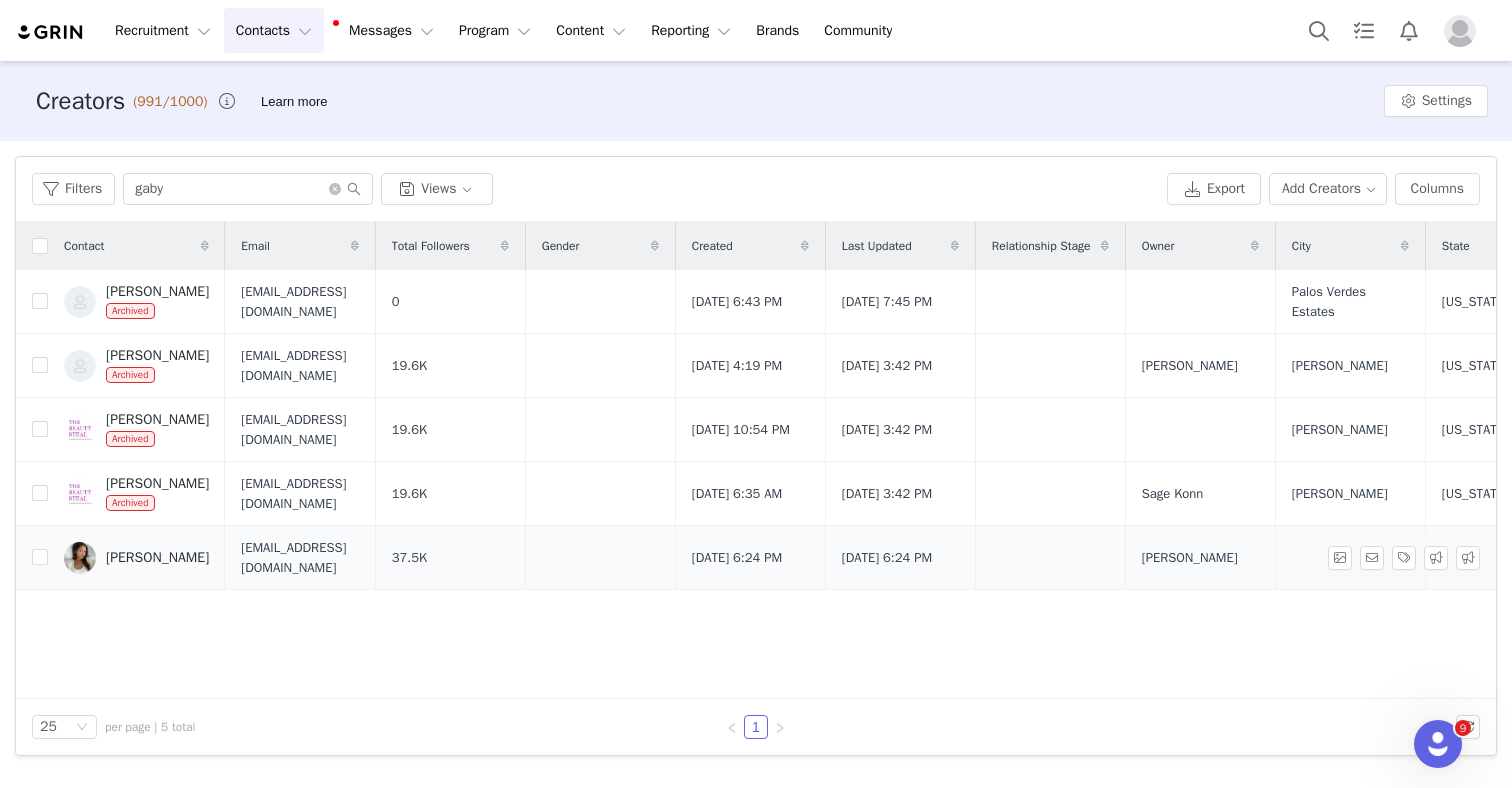 click on "gabyrose@thedigitaldept.com" at bounding box center [300, 557] 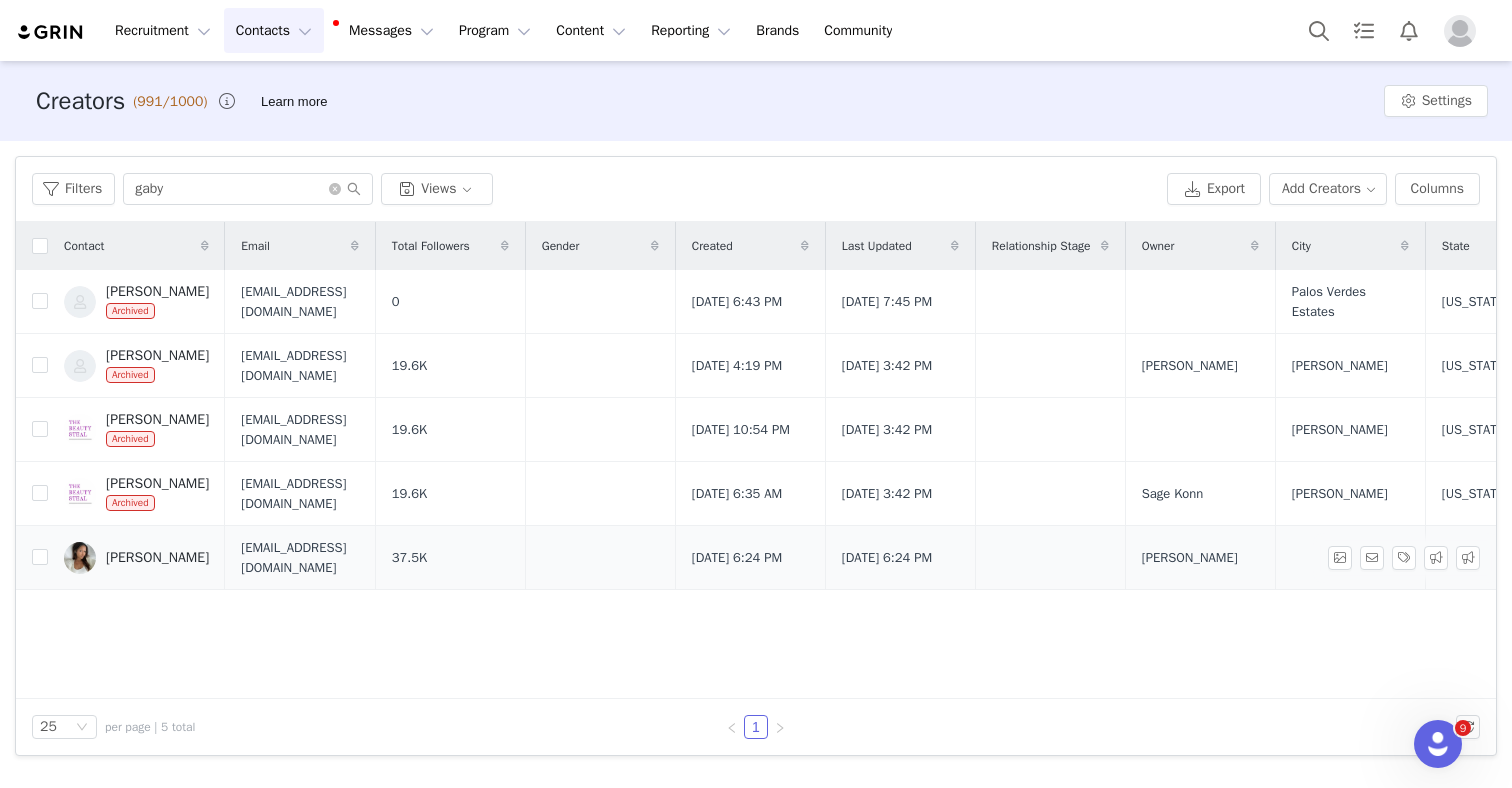 scroll, scrollTop: 0, scrollLeft: 51, axis: horizontal 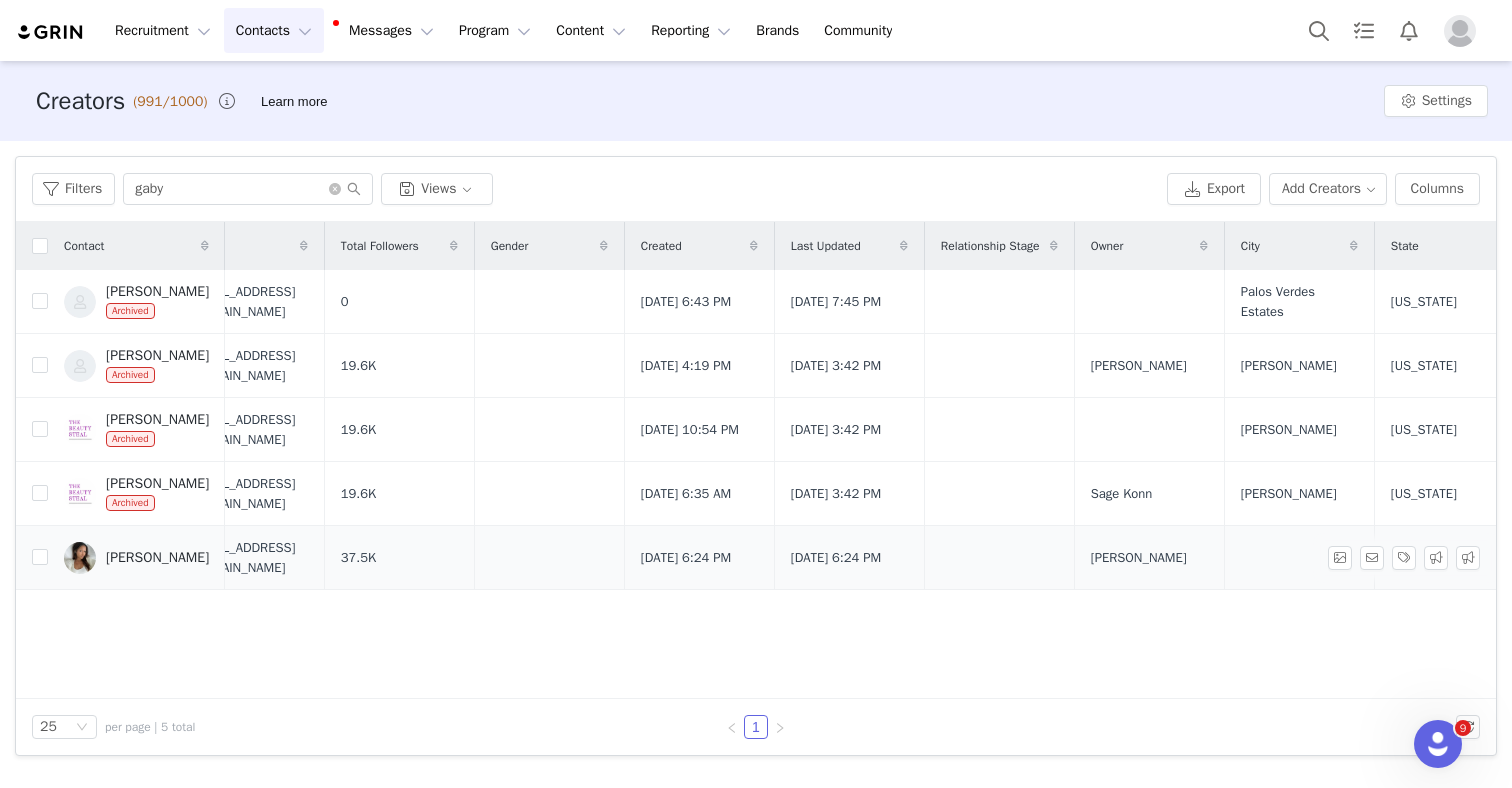 click at bounding box center (80, 558) 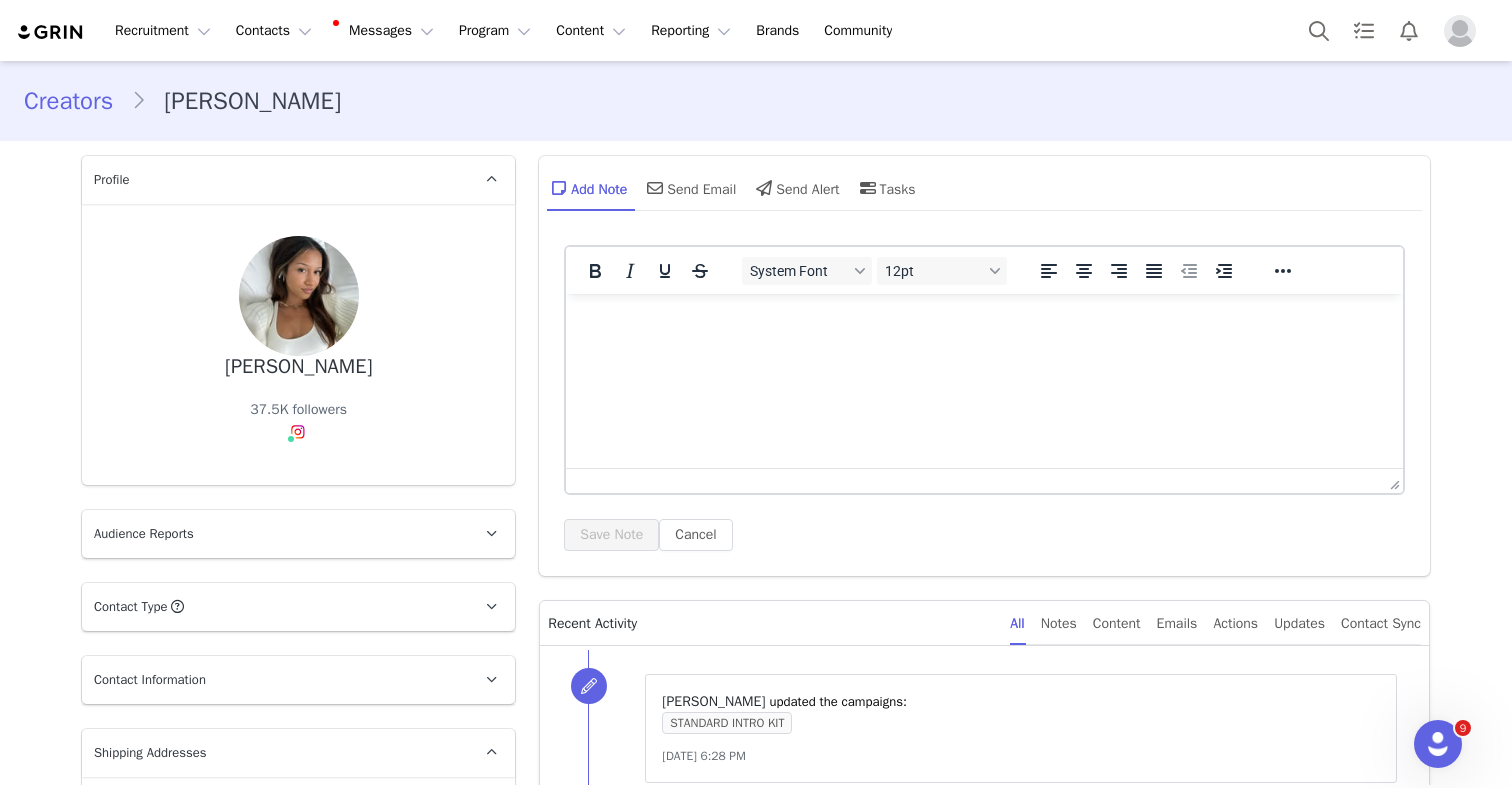 scroll, scrollTop: 0, scrollLeft: 0, axis: both 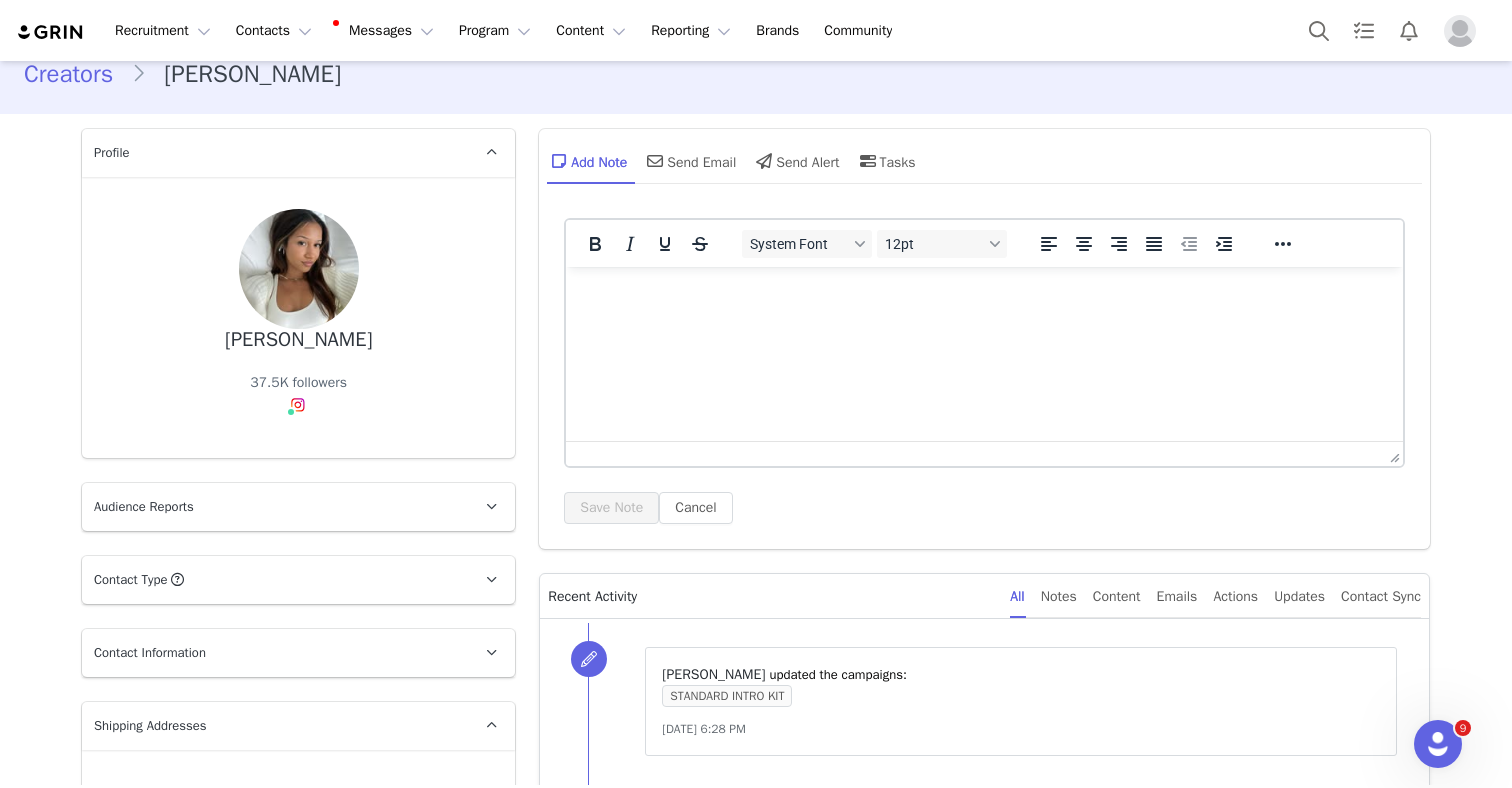 click on "Audience Reports" at bounding box center [274, 507] 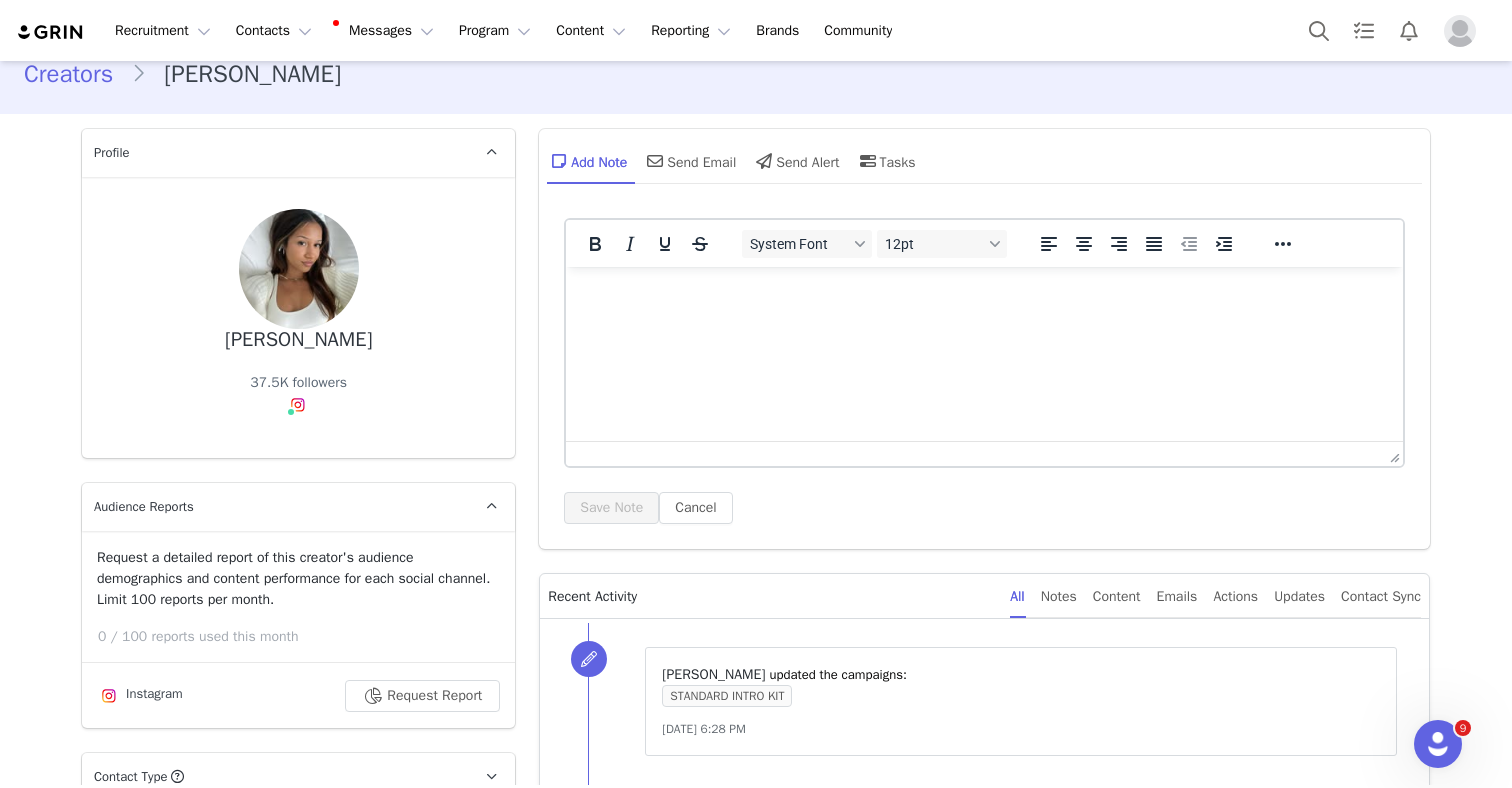 click on "Audience Reports" at bounding box center (274, 507) 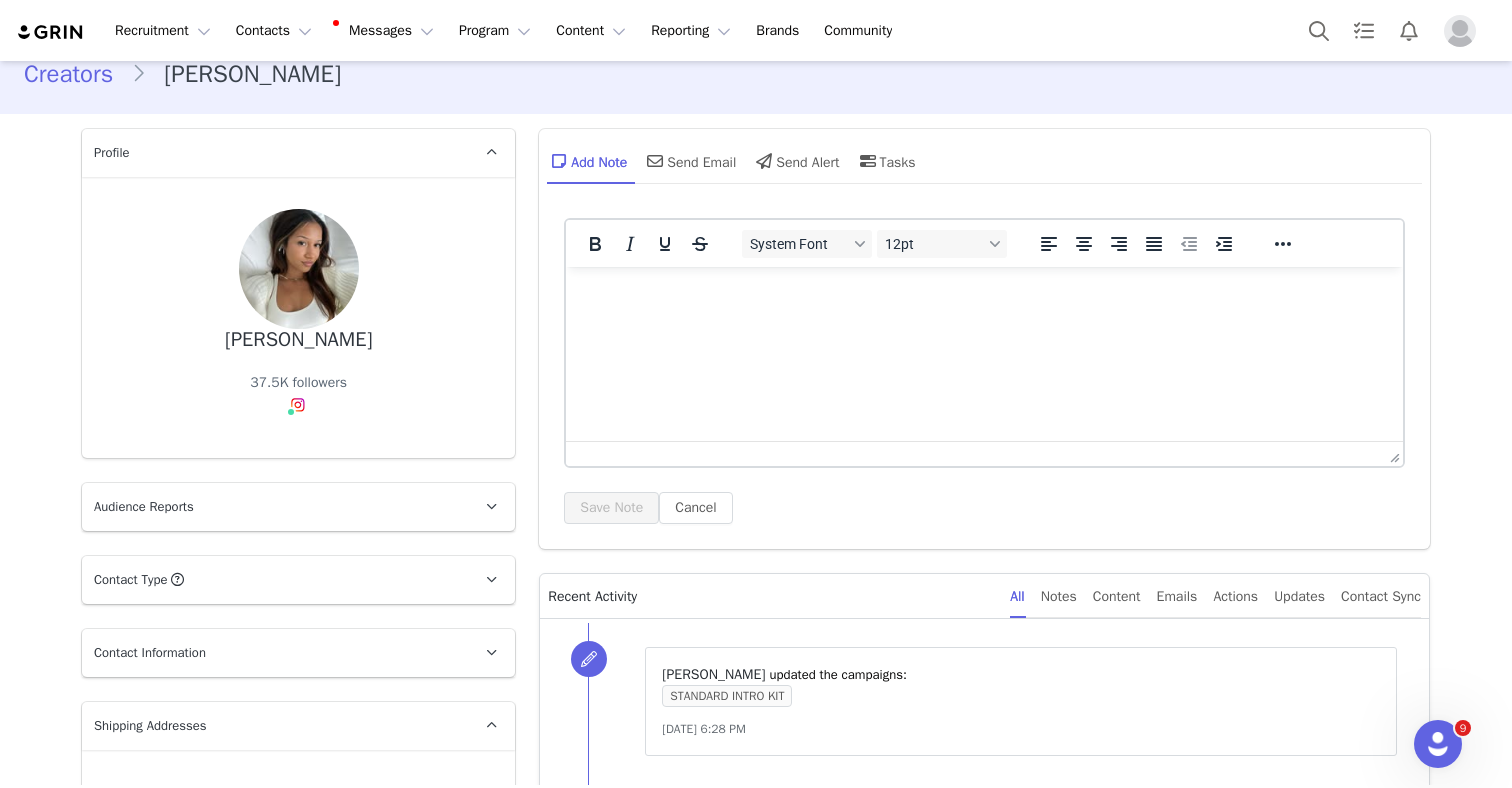 click on "Contact Type  Contact type can be Creator, Prospect, Application, or Manager." at bounding box center [274, 580] 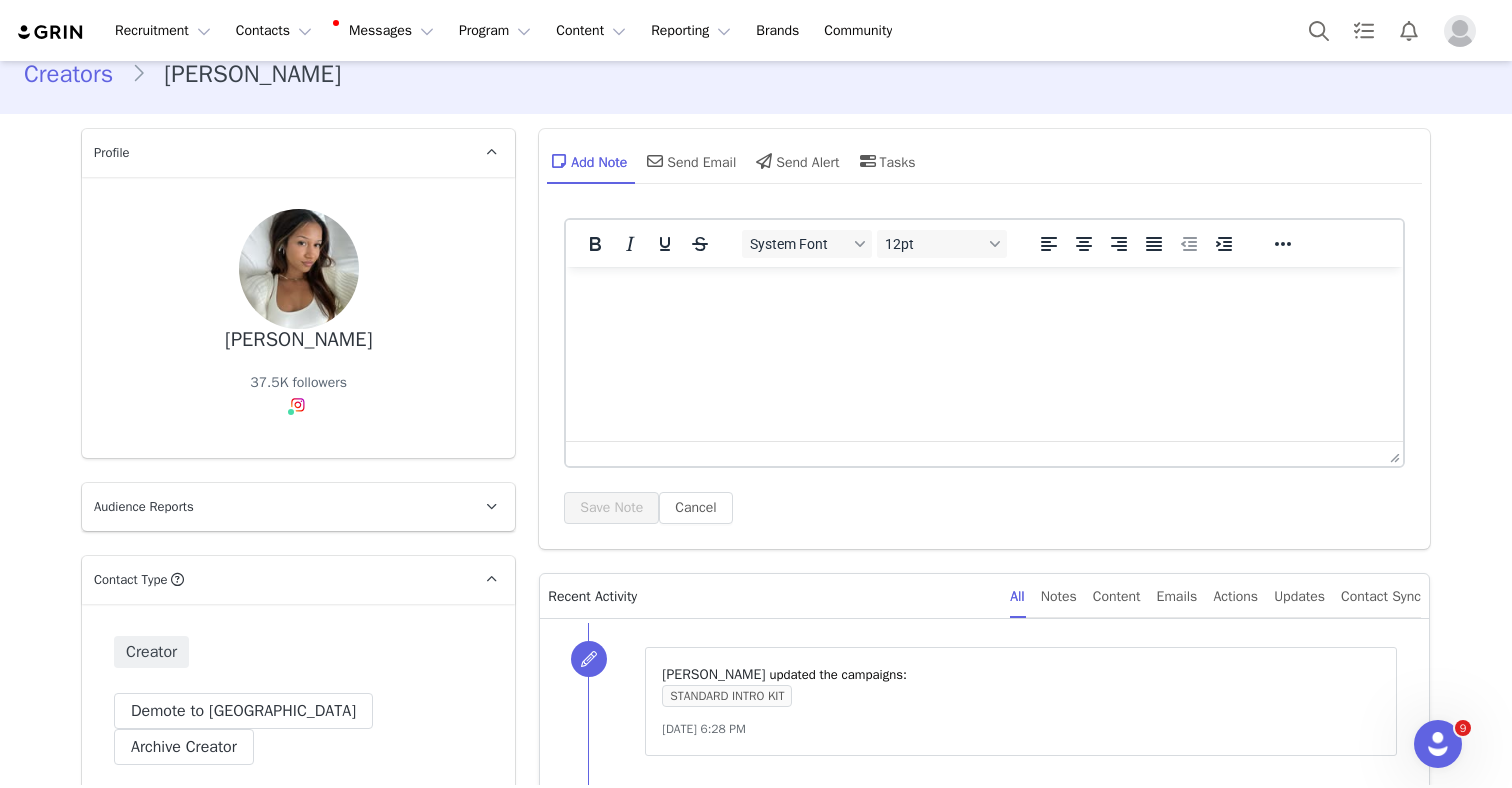 click on "Contact Type  Contact type can be Creator, Prospect, Application, or Manager." at bounding box center (274, 580) 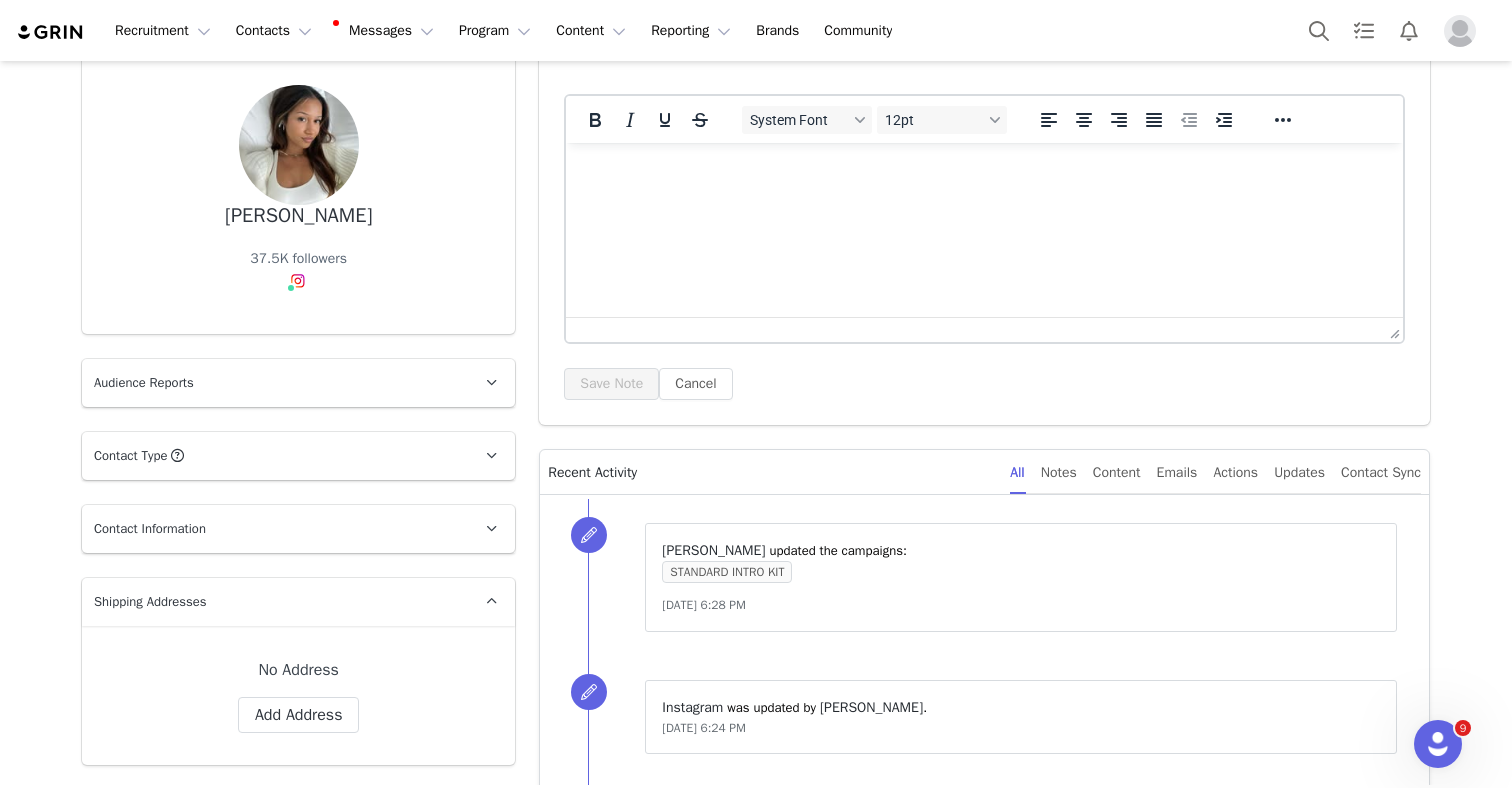 scroll, scrollTop: 170, scrollLeft: 0, axis: vertical 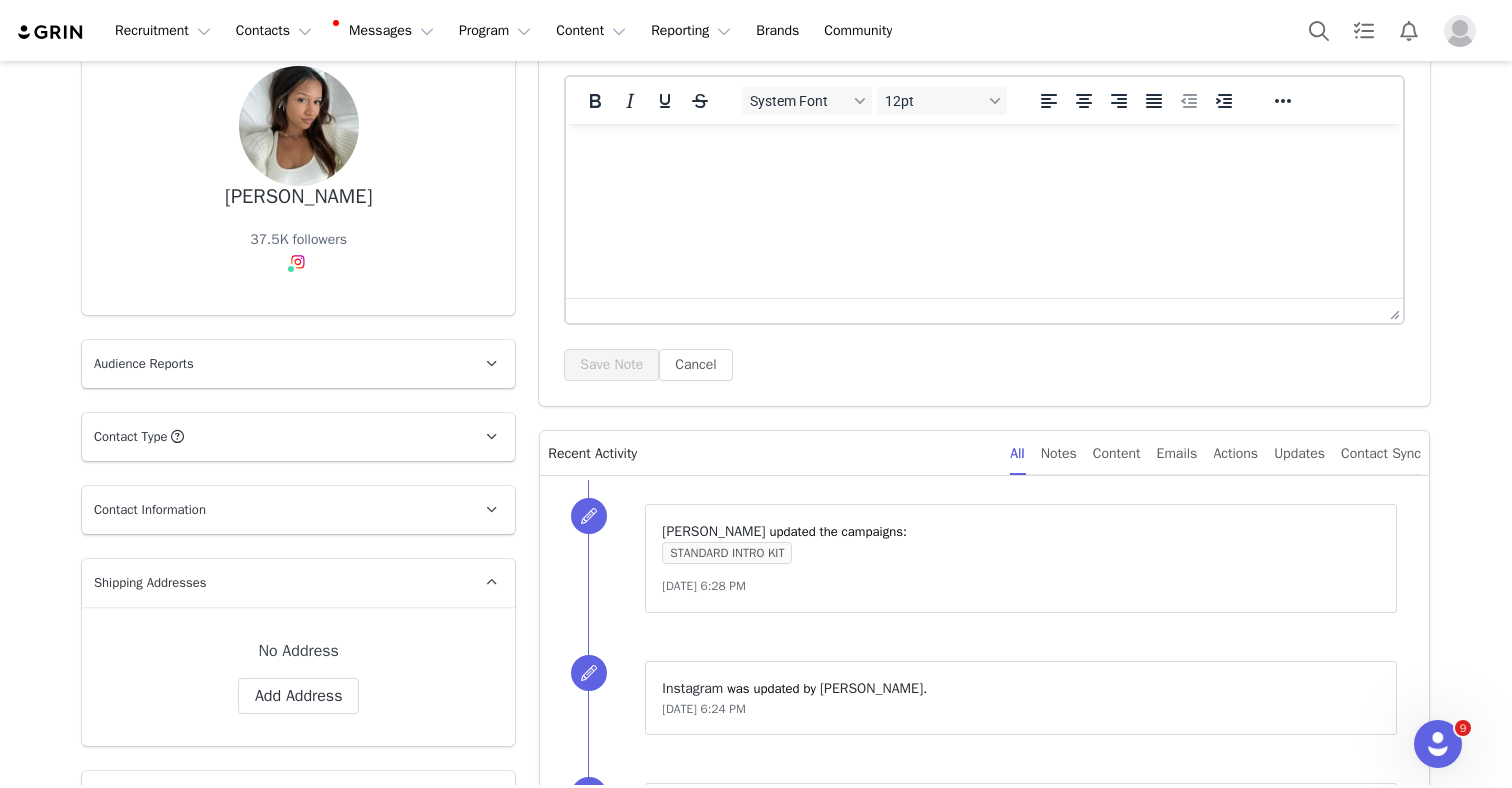 click on "Contact Information" at bounding box center [274, 510] 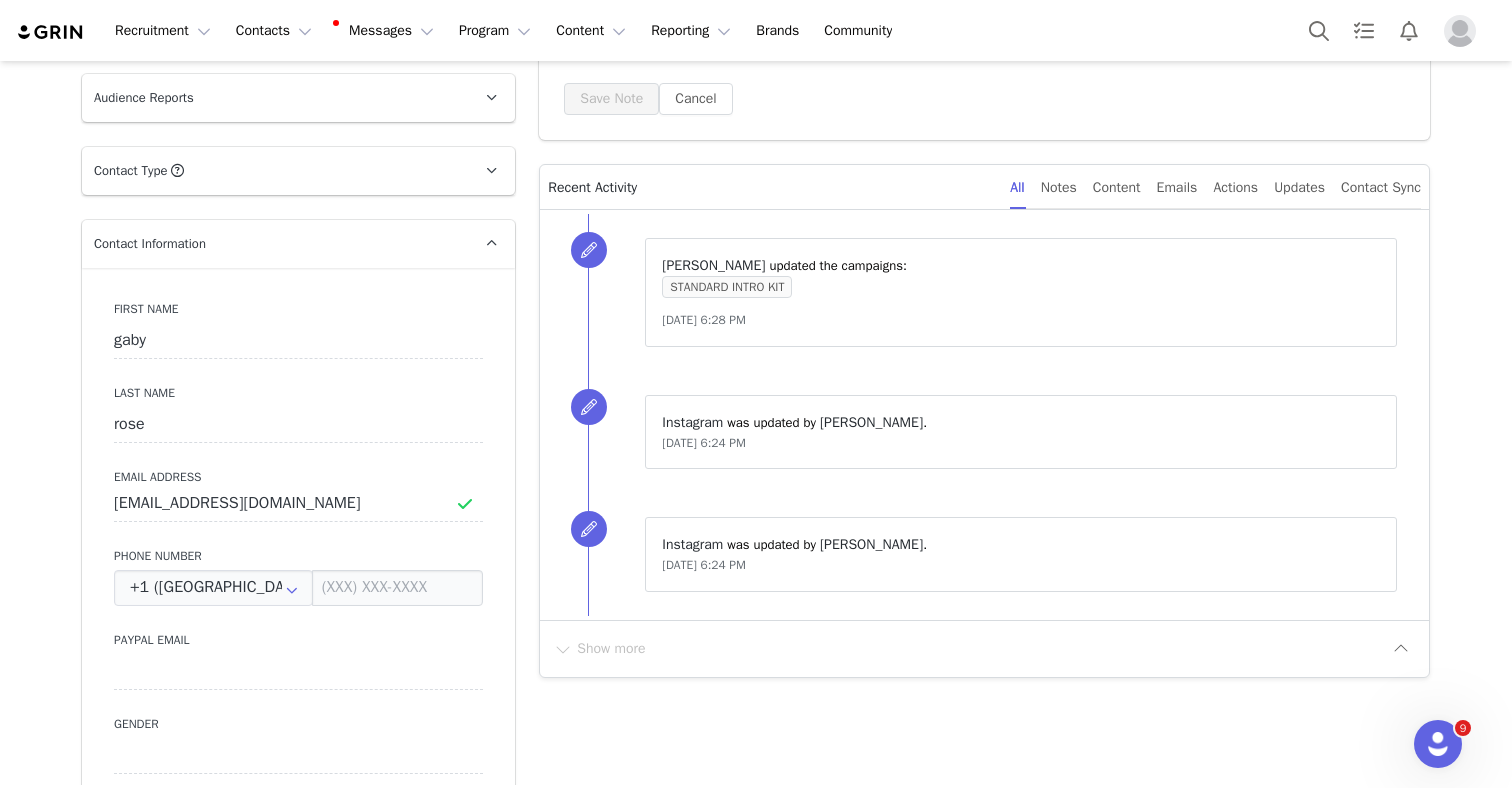 click on "Contact Information" at bounding box center [274, 244] 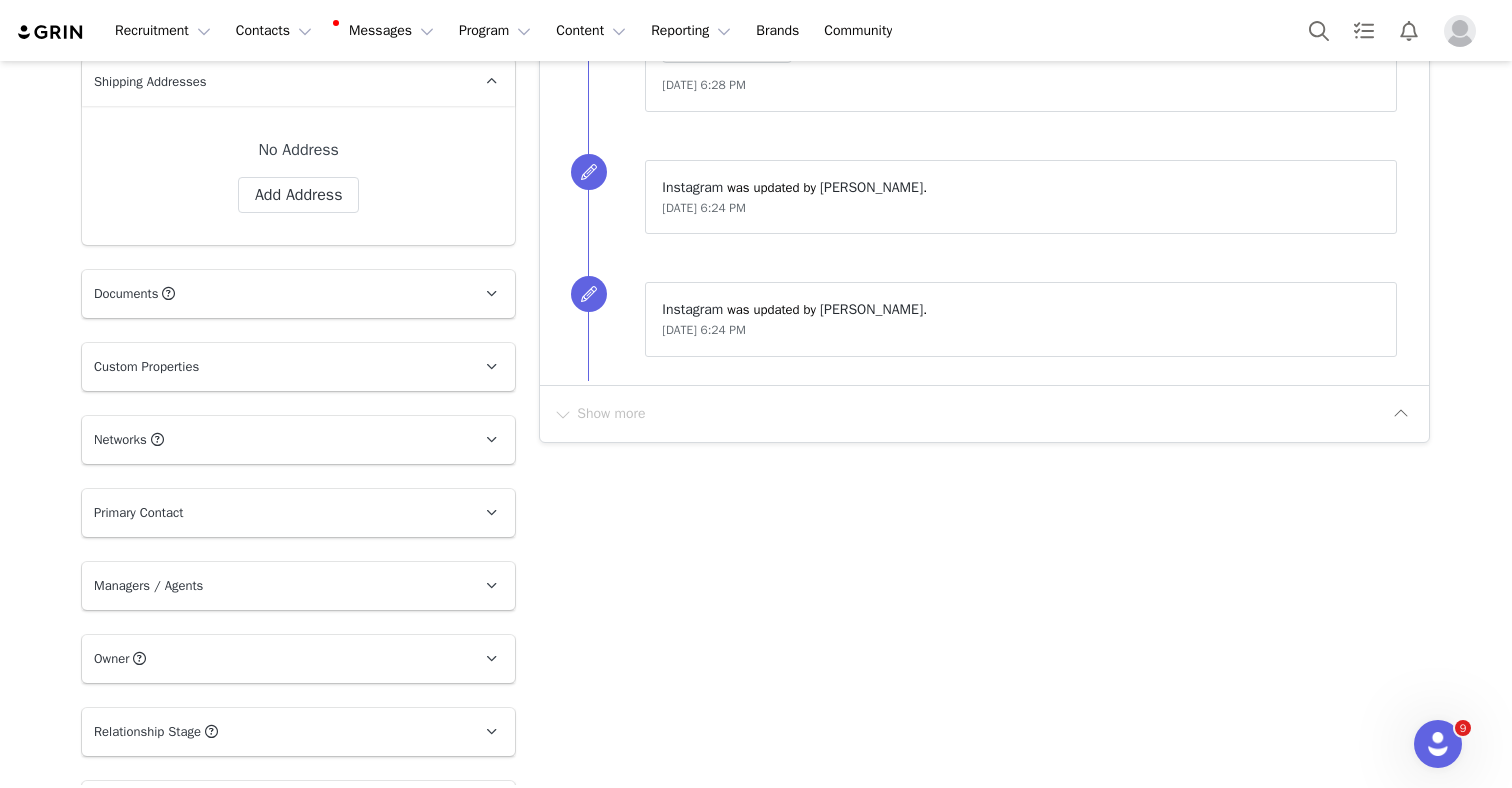 scroll, scrollTop: 674, scrollLeft: 0, axis: vertical 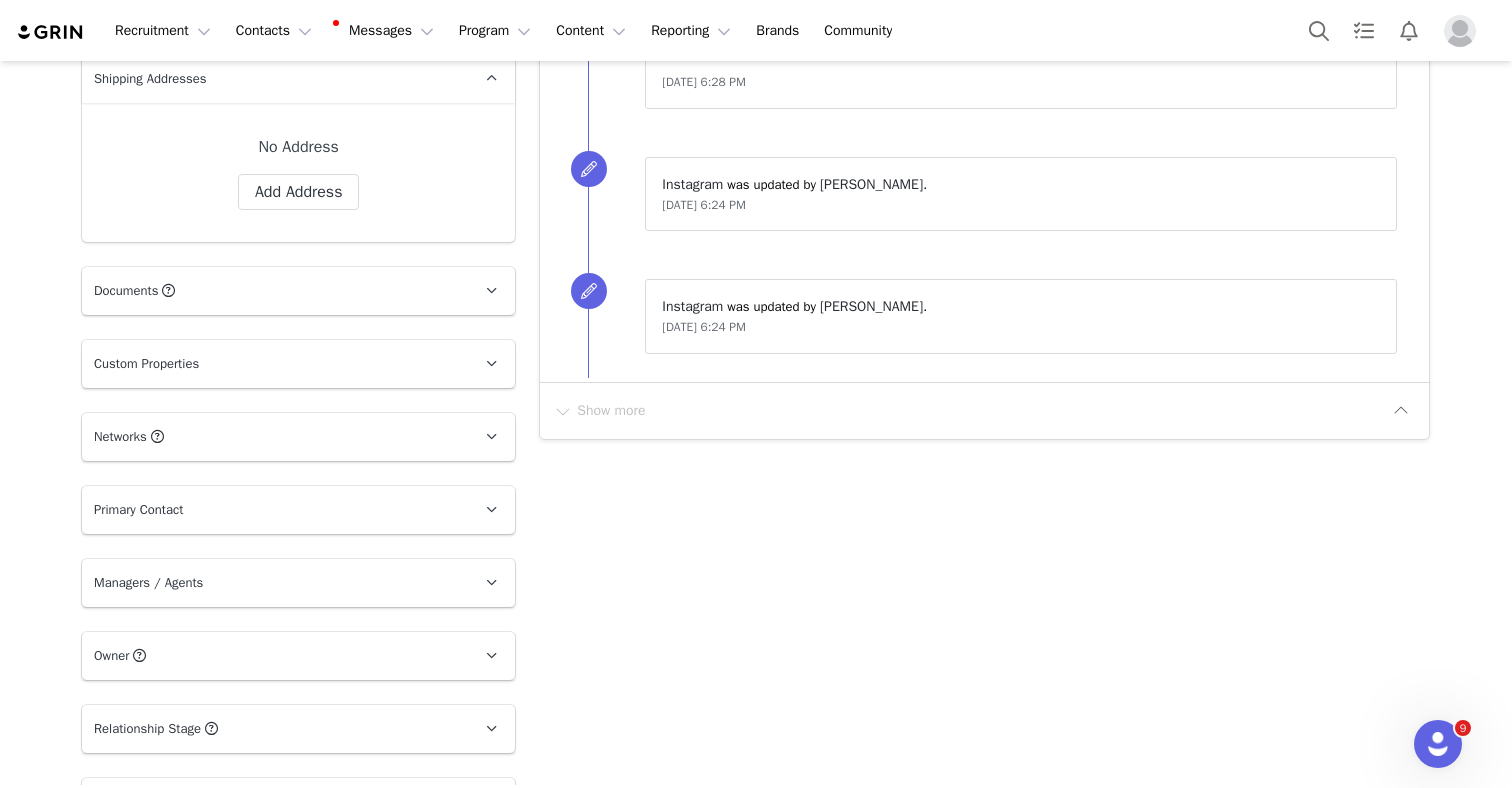 click on "Documents  All Documents (i.e. images, contracts) related to this Creator" at bounding box center [274, 291] 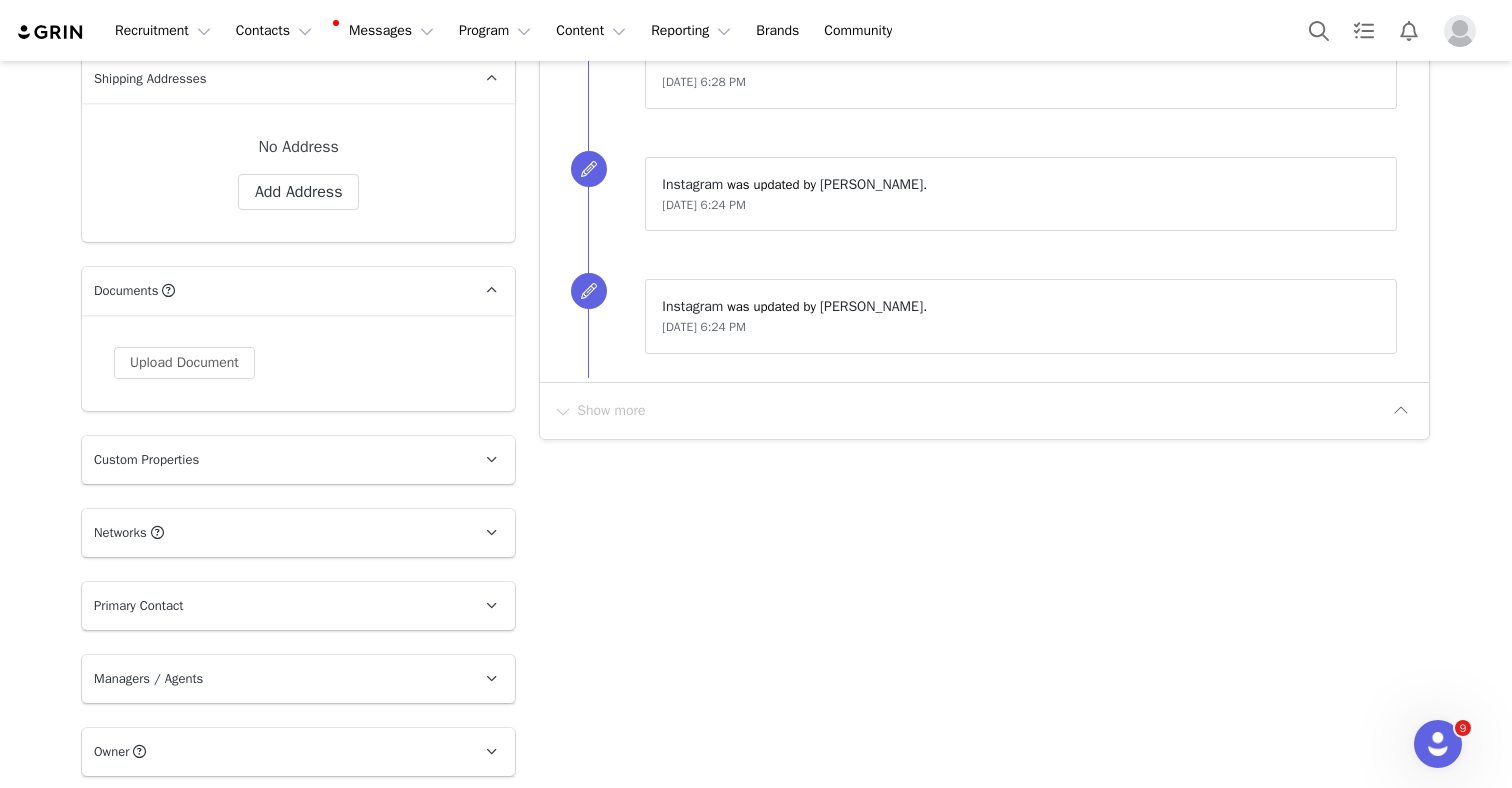 click on "Documents  All Documents (i.e. images, contracts) related to this Creator" at bounding box center (274, 291) 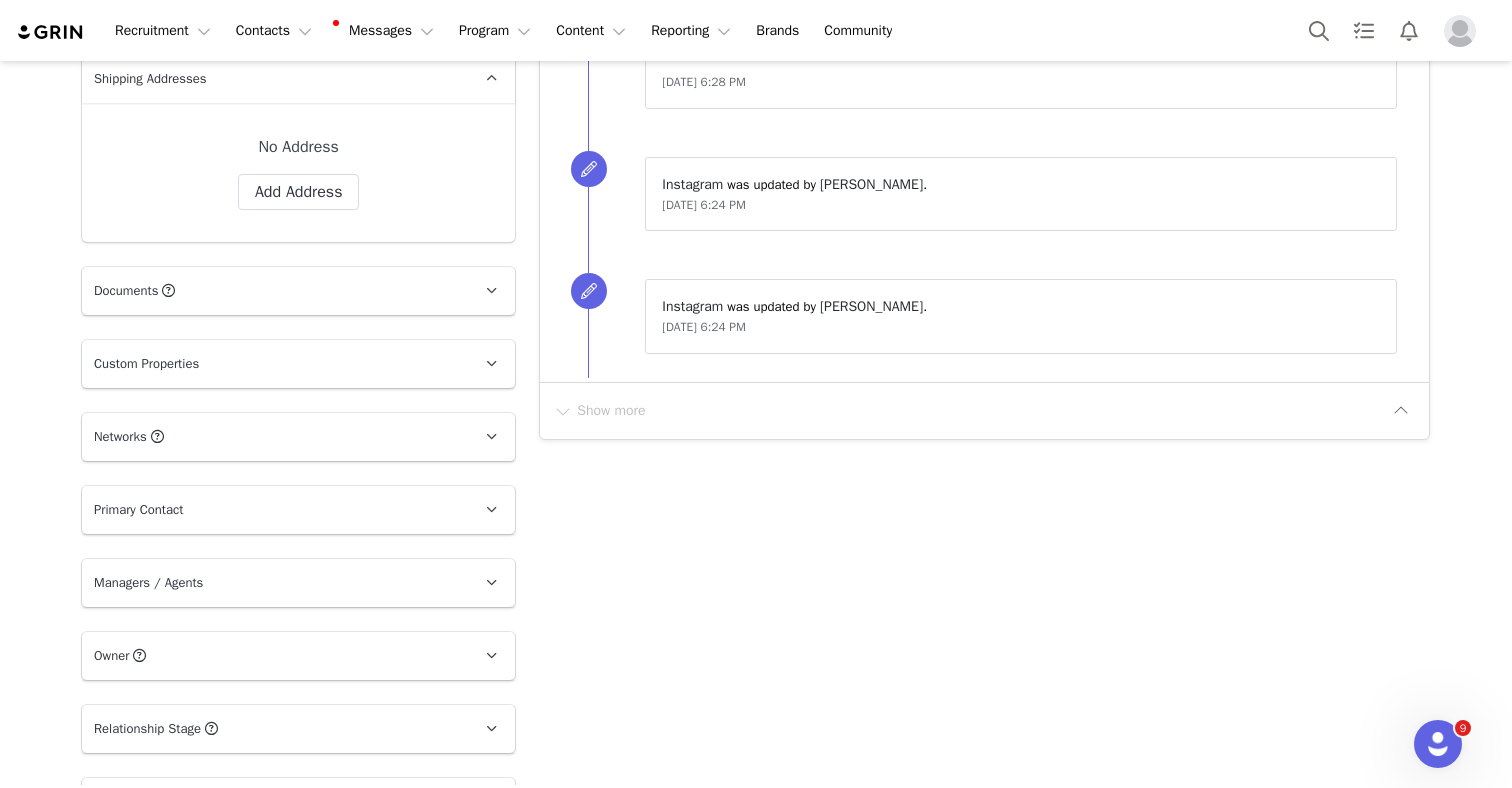 click on "Custom Properties" at bounding box center [274, 364] 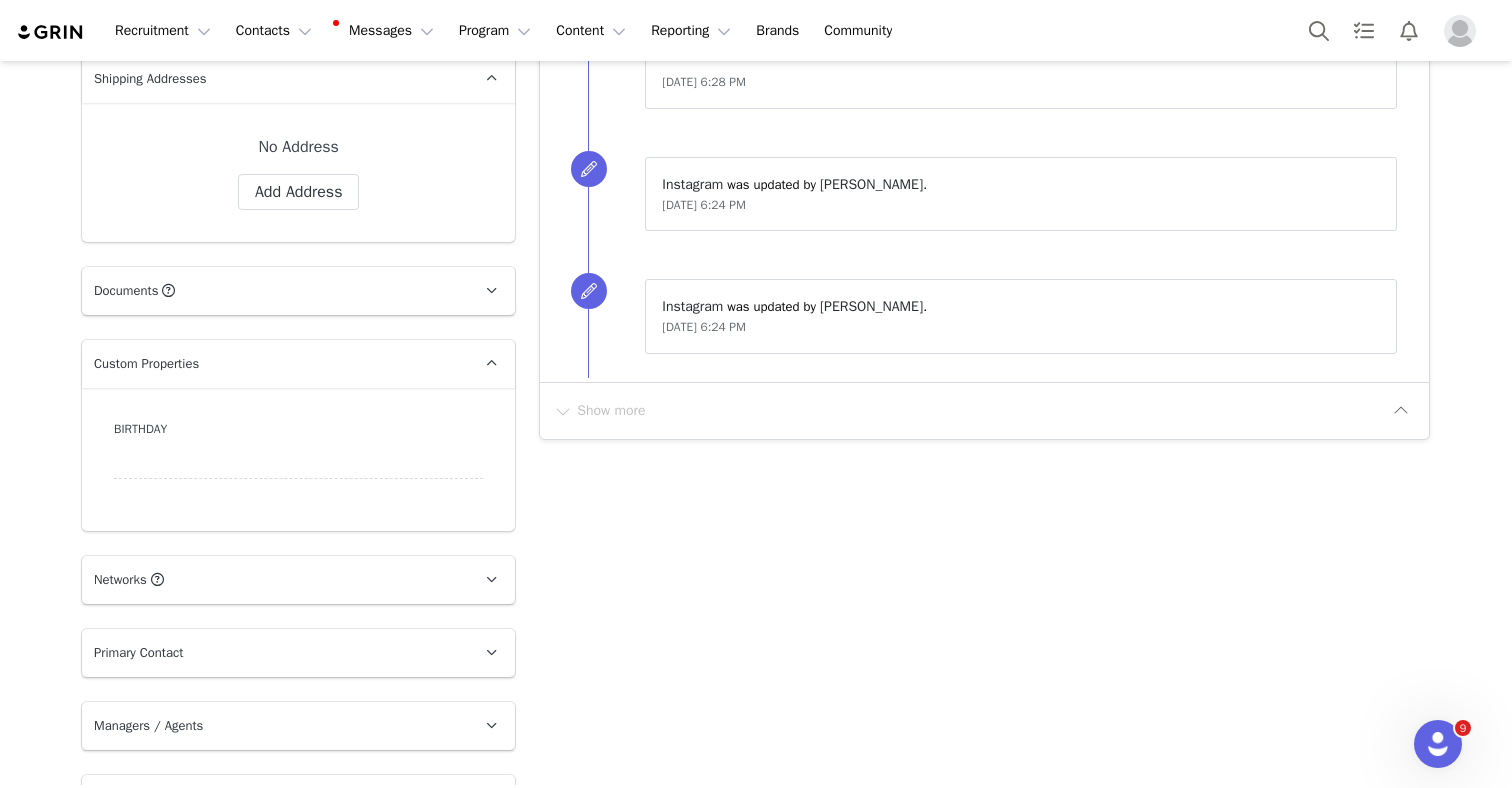 click on "Custom Properties" at bounding box center [274, 364] 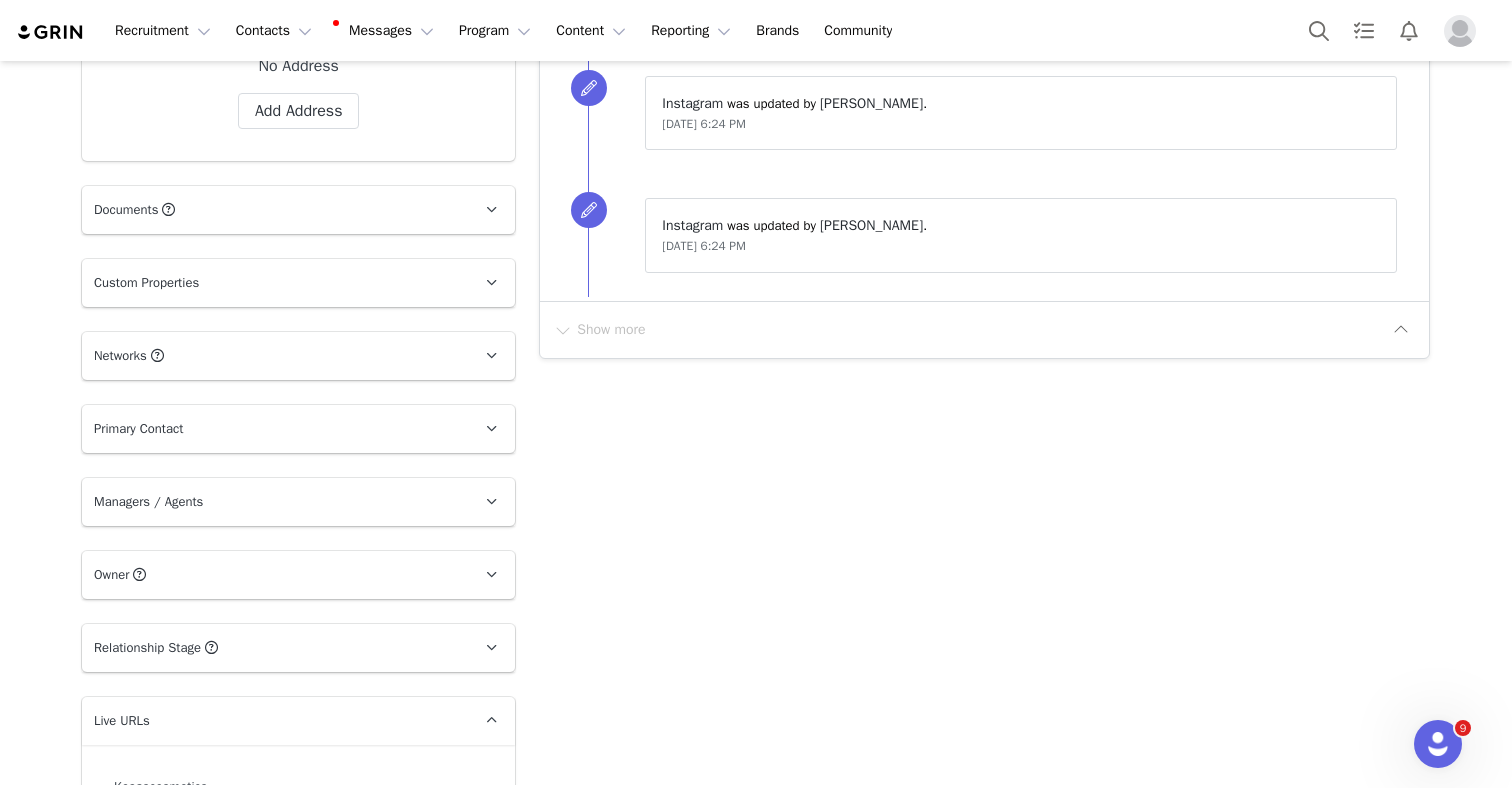 scroll, scrollTop: 766, scrollLeft: 0, axis: vertical 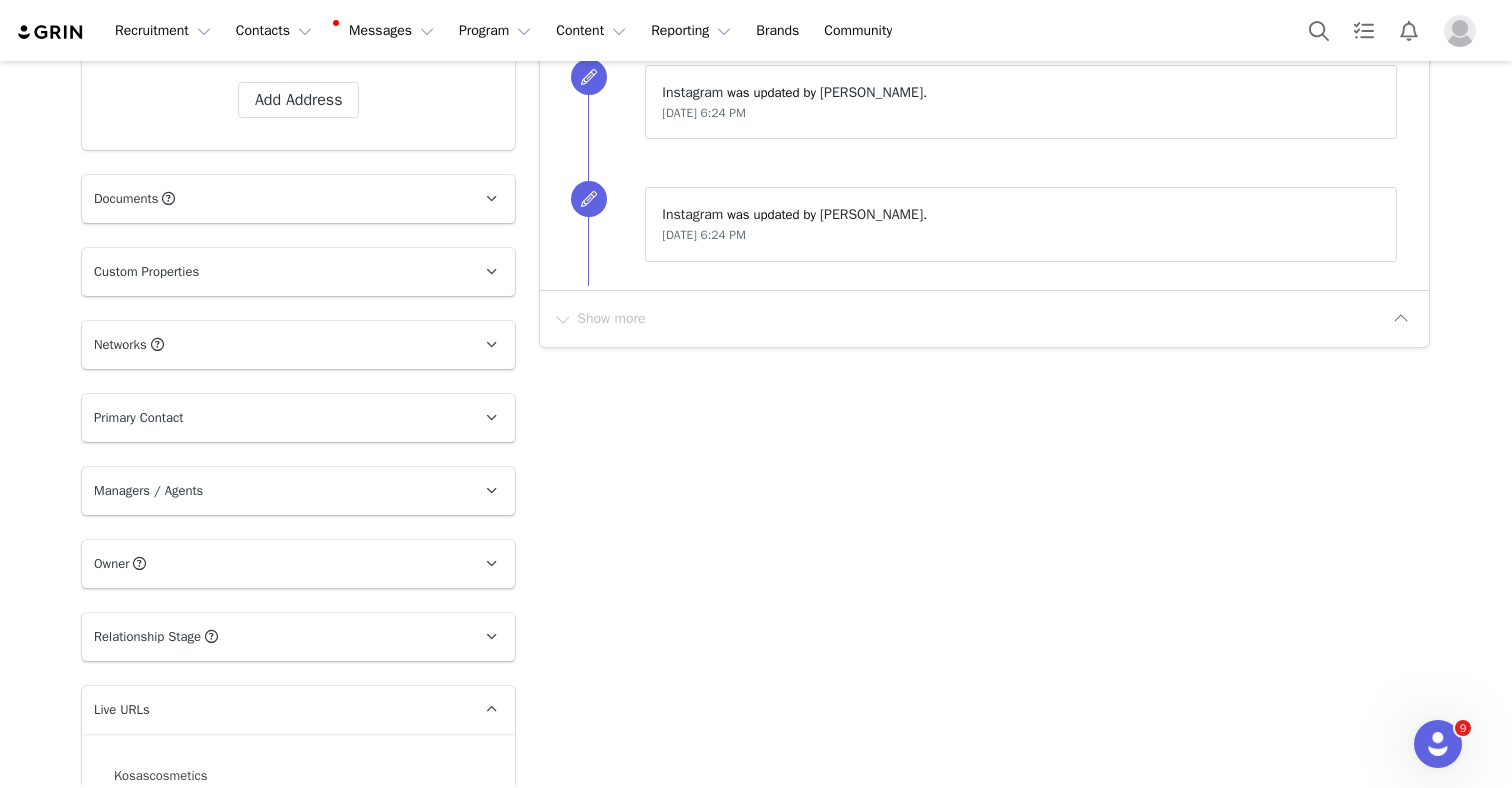 click on "Profile  gaby rose      37.5K followers  Audience Reports  Request a detailed report of this creator's audience demographics and content performance for each social channel. Limit 100 reports per month.  0 / 100 reports used this month  Instagram          Request Report Contact Type  Contact type can be Creator, Prospect, Application, or Manager.   Creator  Demote this Creator? This will remove all accepted proposals attached to this creator.  Yes, demote  Demote to Prospect Archive this Creator? Important:  marking a creator as "Archived" will stop conversion and content tracking. Previous conversions and content will still be available for reporting purposes. Are you sure you want to continue?   Yes, archive  Archive Creator Contact Information  First Name  gaby  Last Name  rose Email Address gabyrose@thedigitaldept.com  Phone Number  +1 (United States) +93 (Afghanistan) +358 (Aland Islands) +355 (Albania) +213 (Algeria) +376 (Andorra) +244 (Angola) +1264 (Anguilla) +1268 (Antigua And Barbuda) +297 (Aruba)" at bounding box center (298, 679) 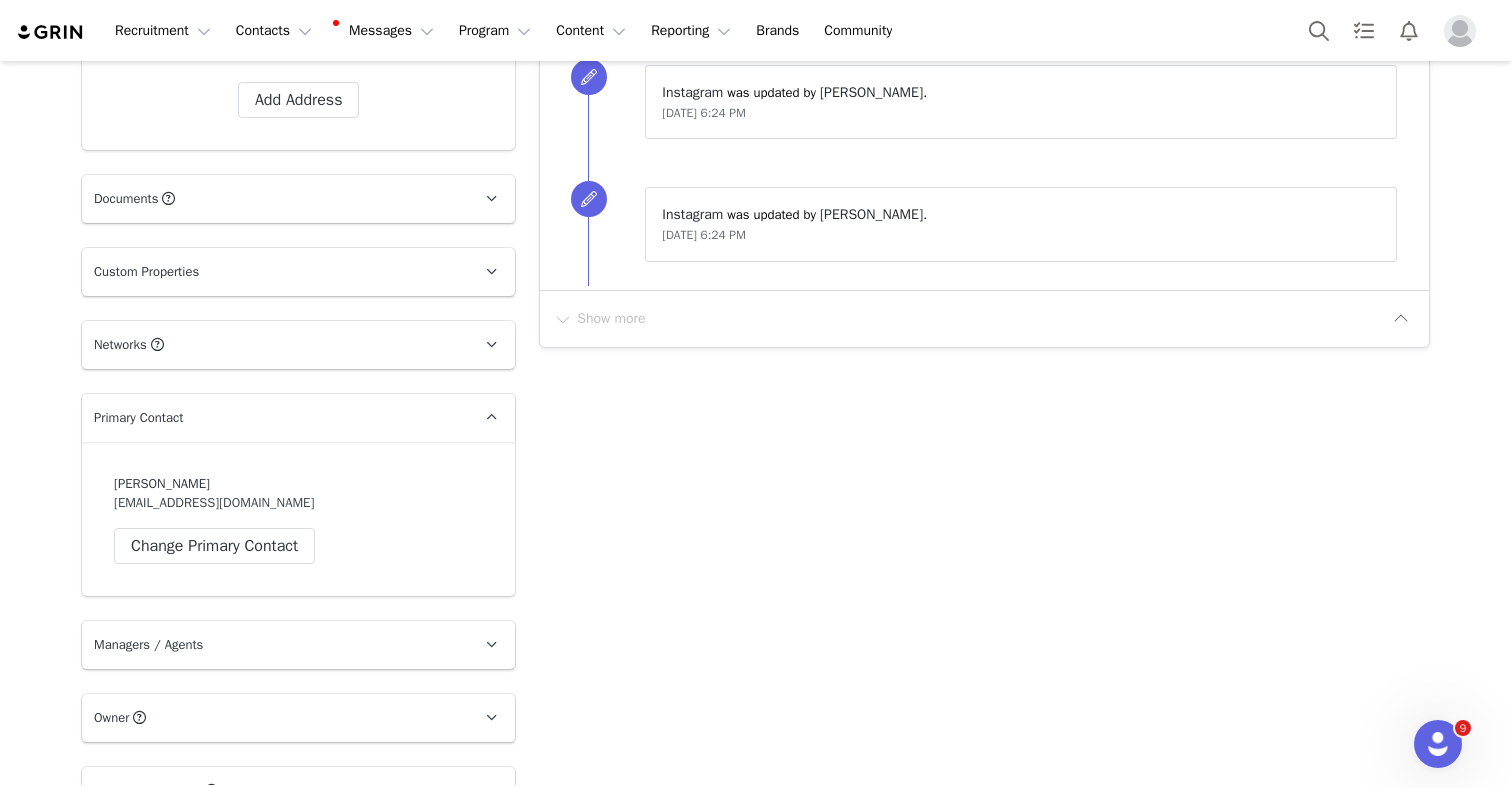 click on "Primary Contact" at bounding box center [274, 418] 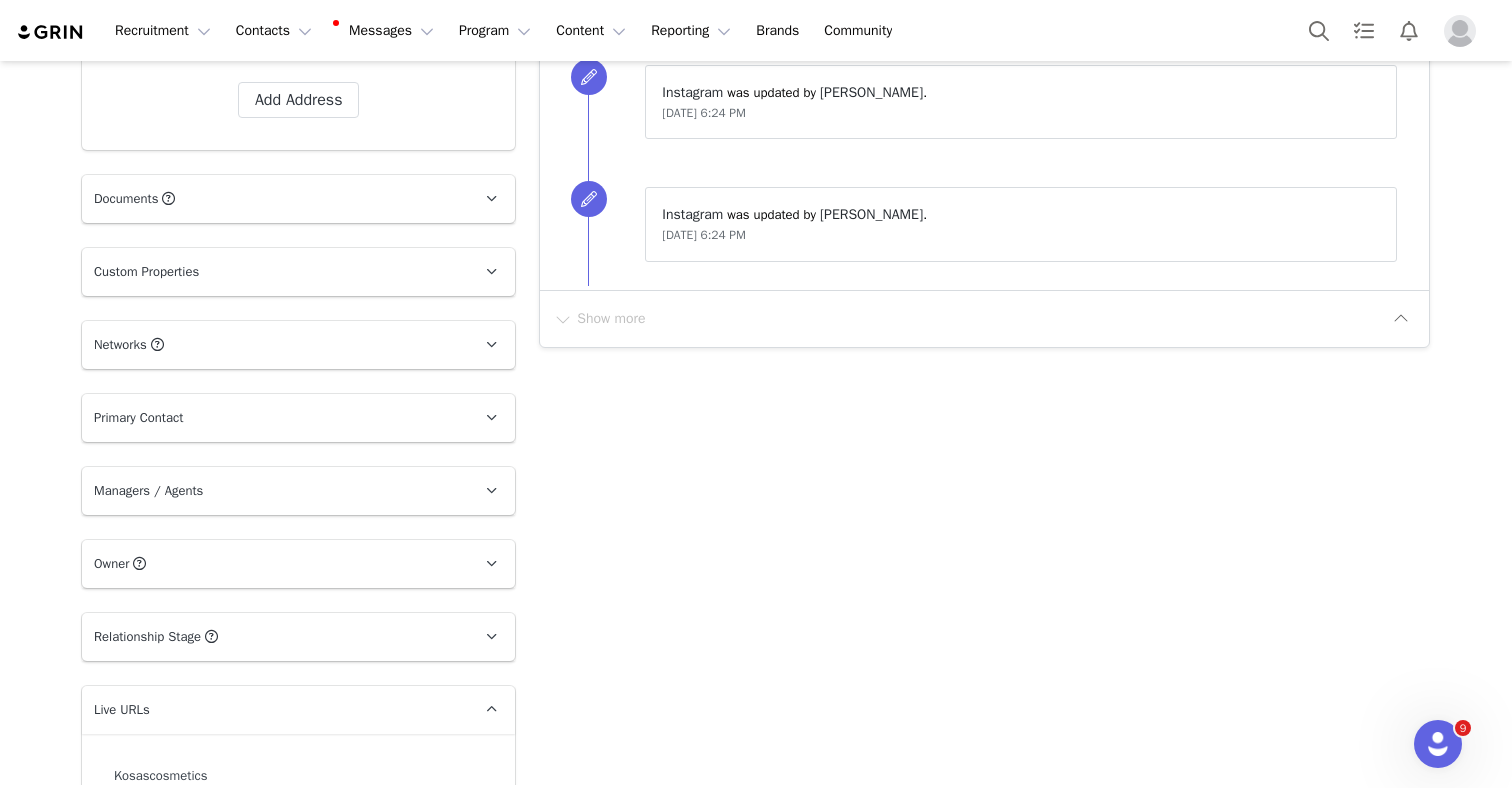 click on "Managers / Agents" at bounding box center (274, 491) 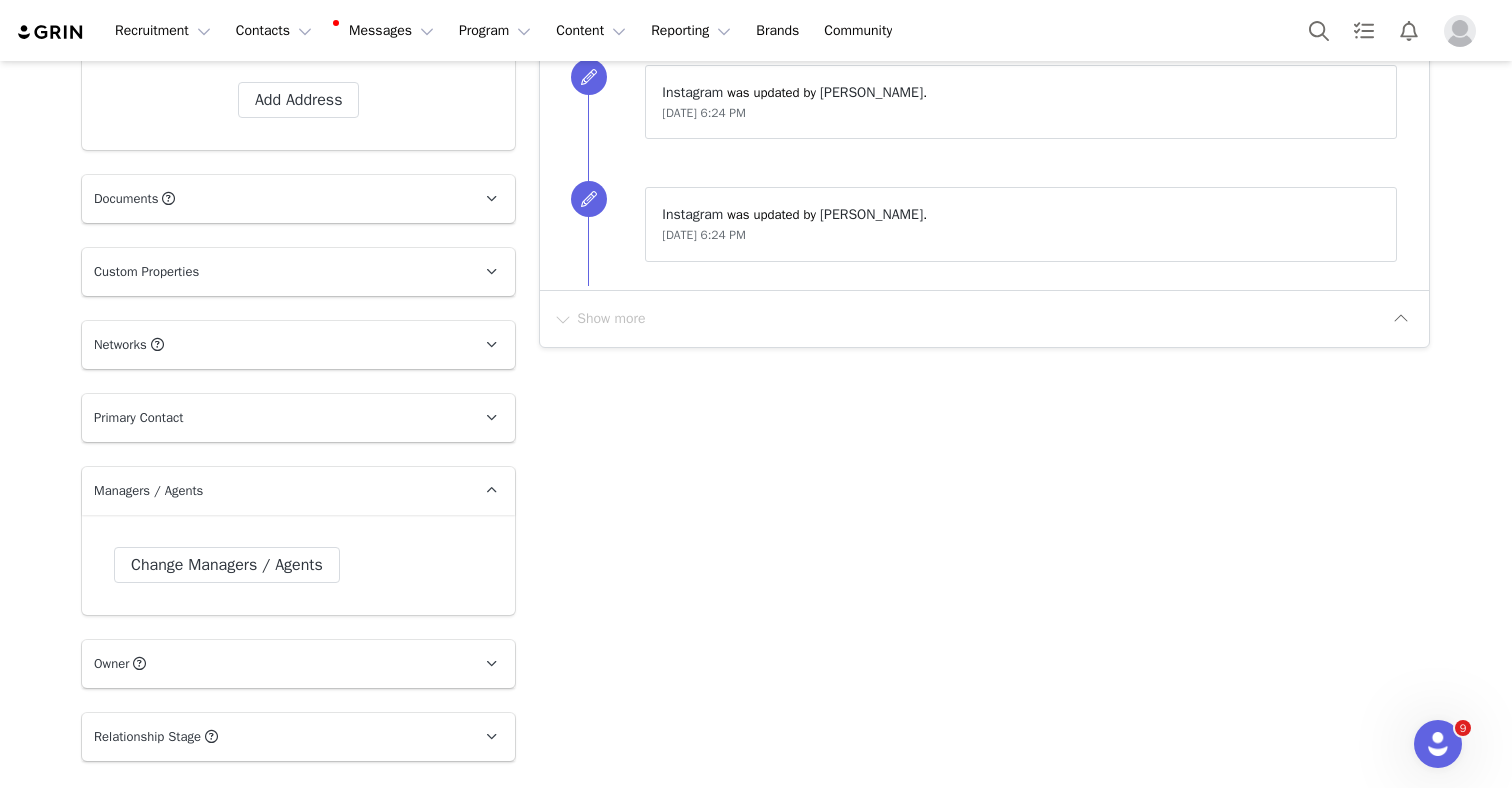 click on "Managers / Agents" at bounding box center (274, 491) 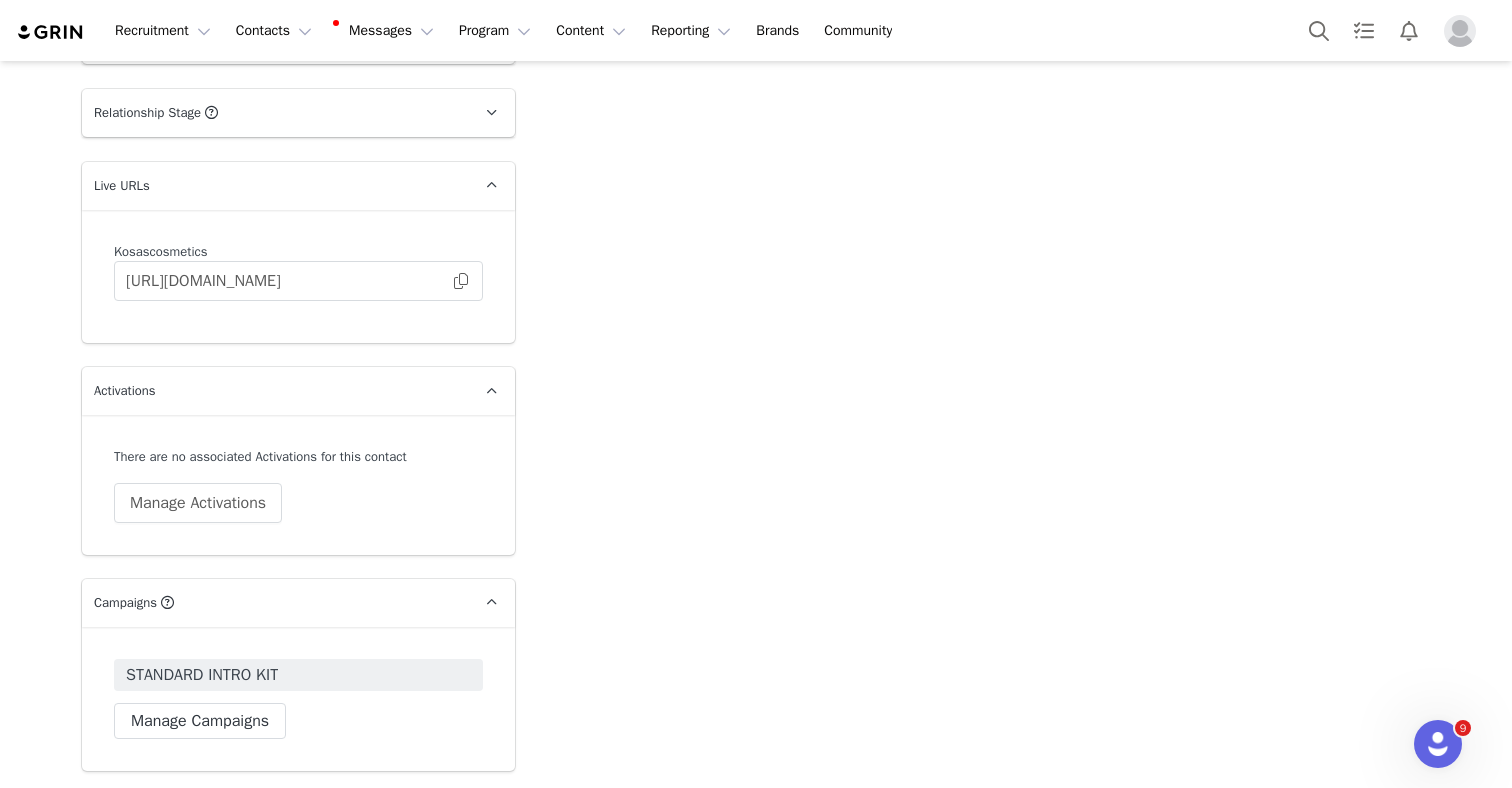 scroll, scrollTop: 1325, scrollLeft: 0, axis: vertical 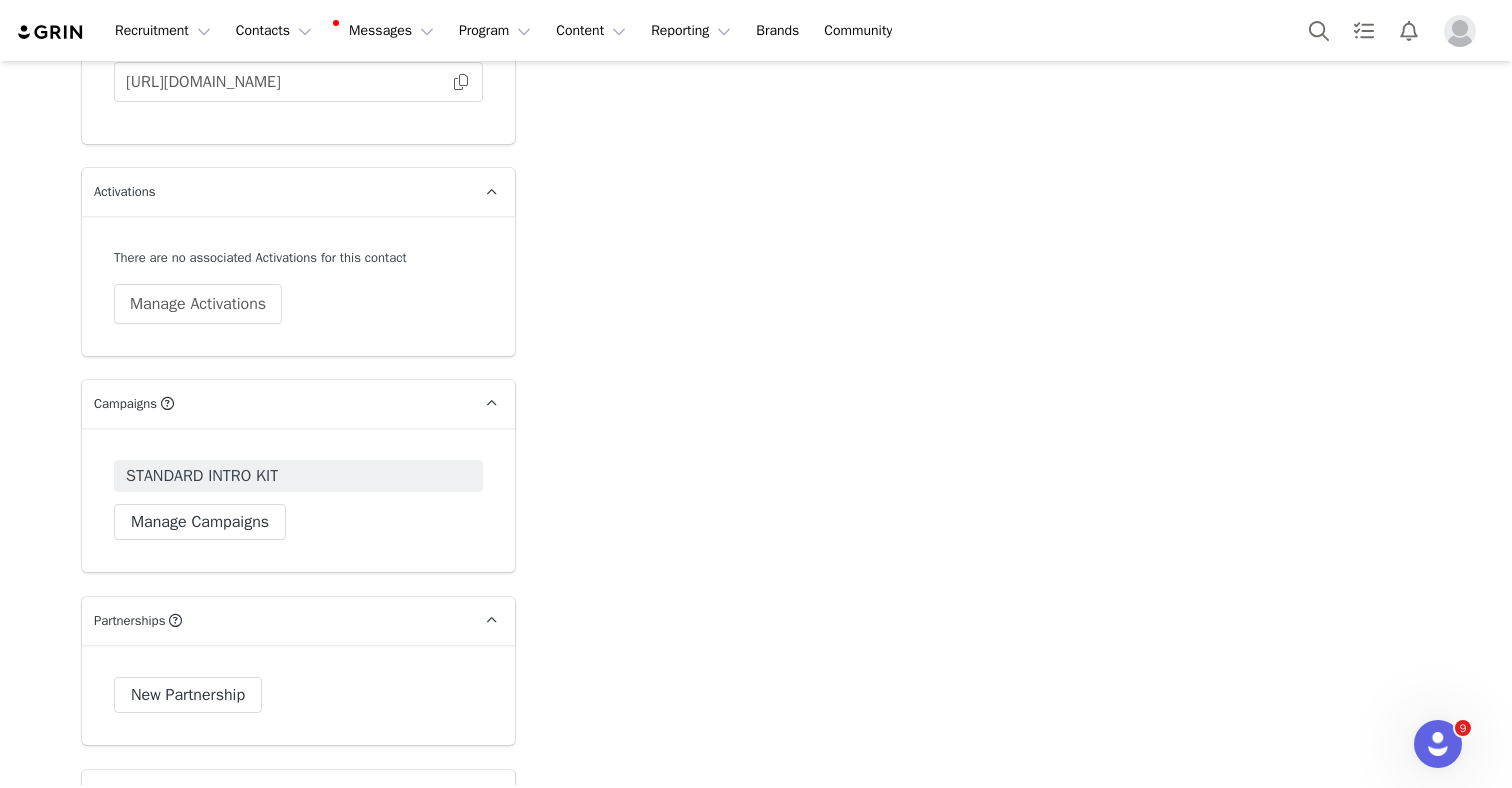 click on "Campaigns  Any campaigns associated with a contact will be available to them via their Live URL." at bounding box center [274, 404] 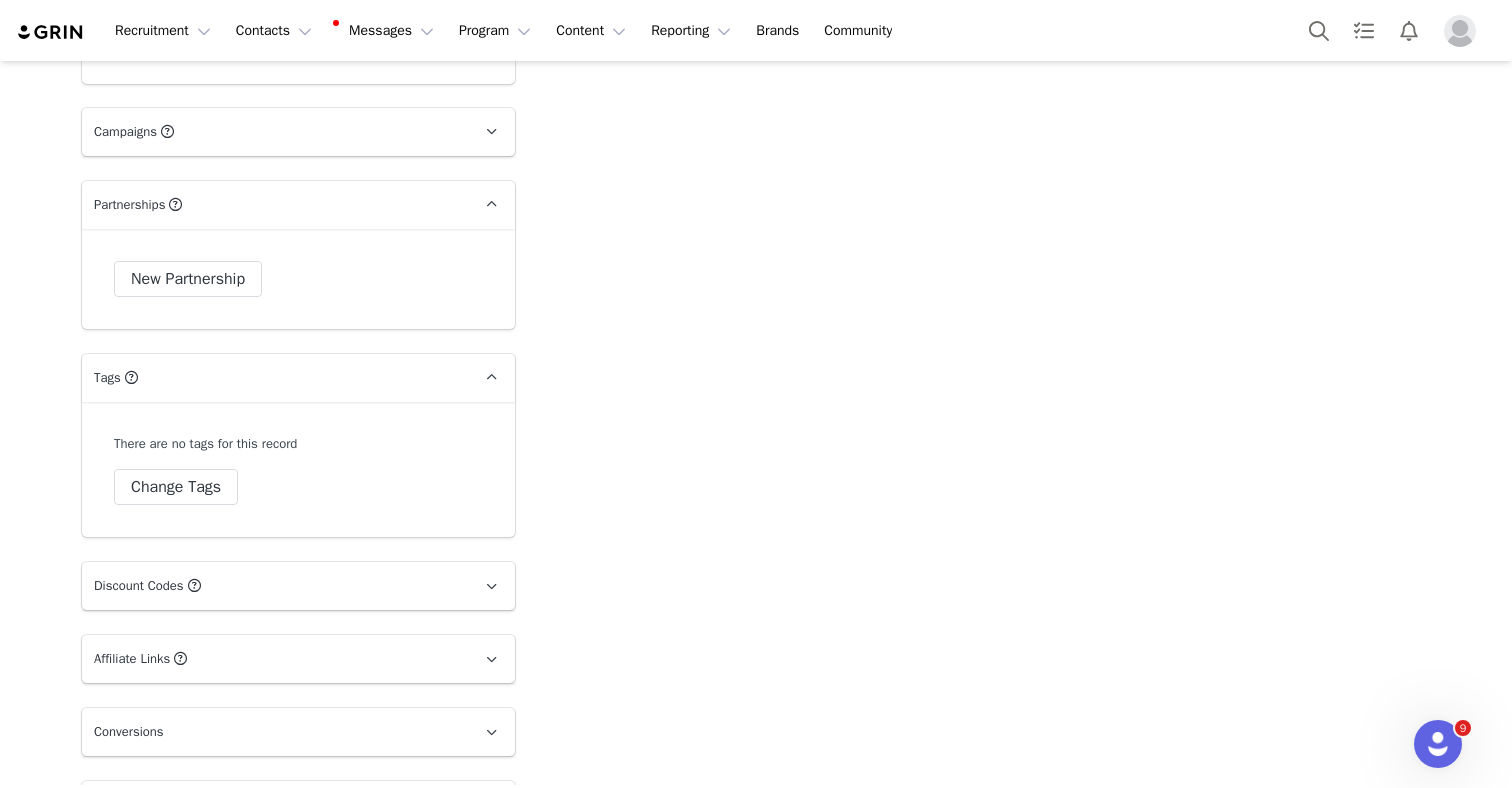 scroll, scrollTop: 1818, scrollLeft: 0, axis: vertical 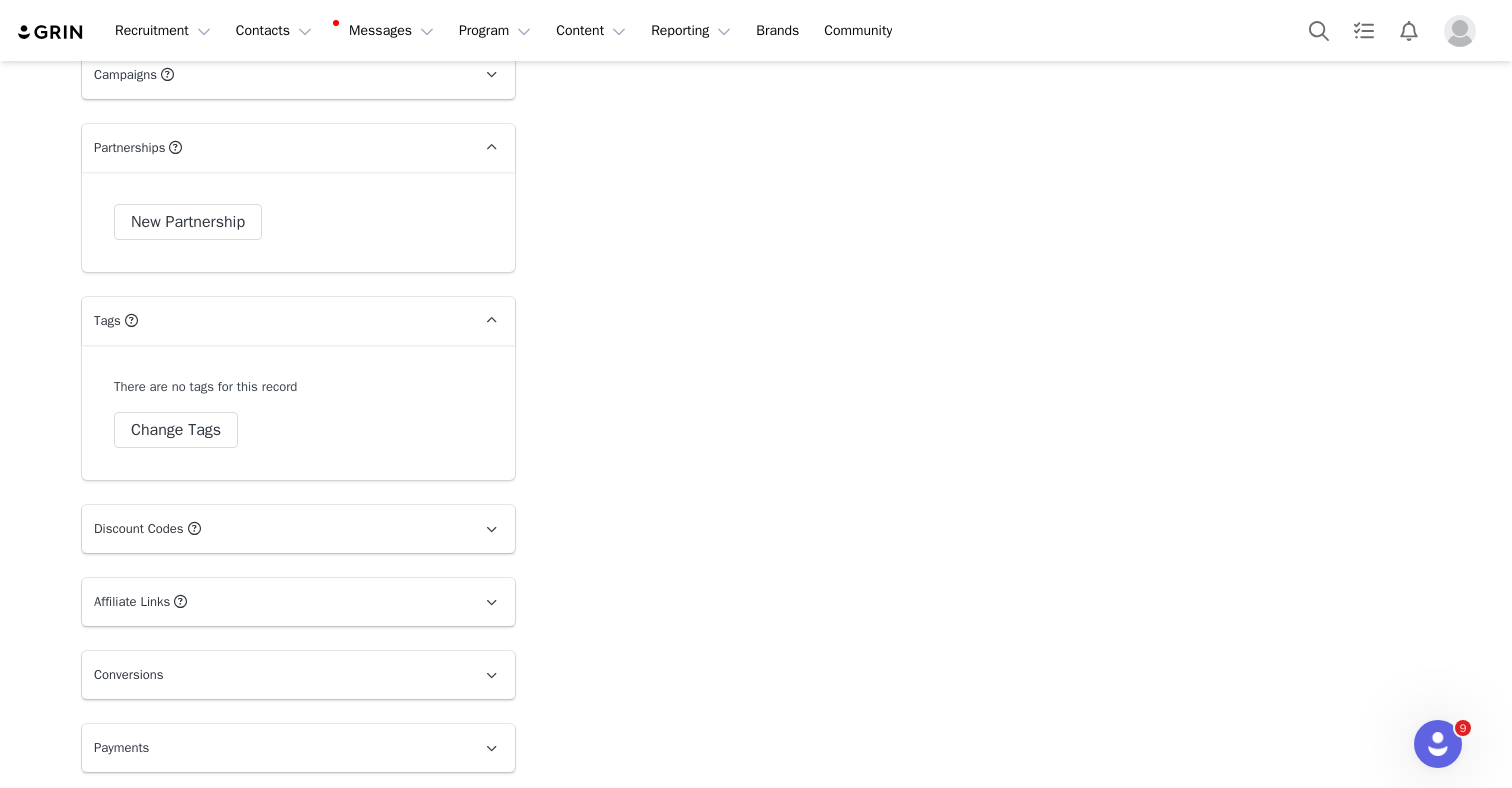 click on "Payments" at bounding box center [274, 748] 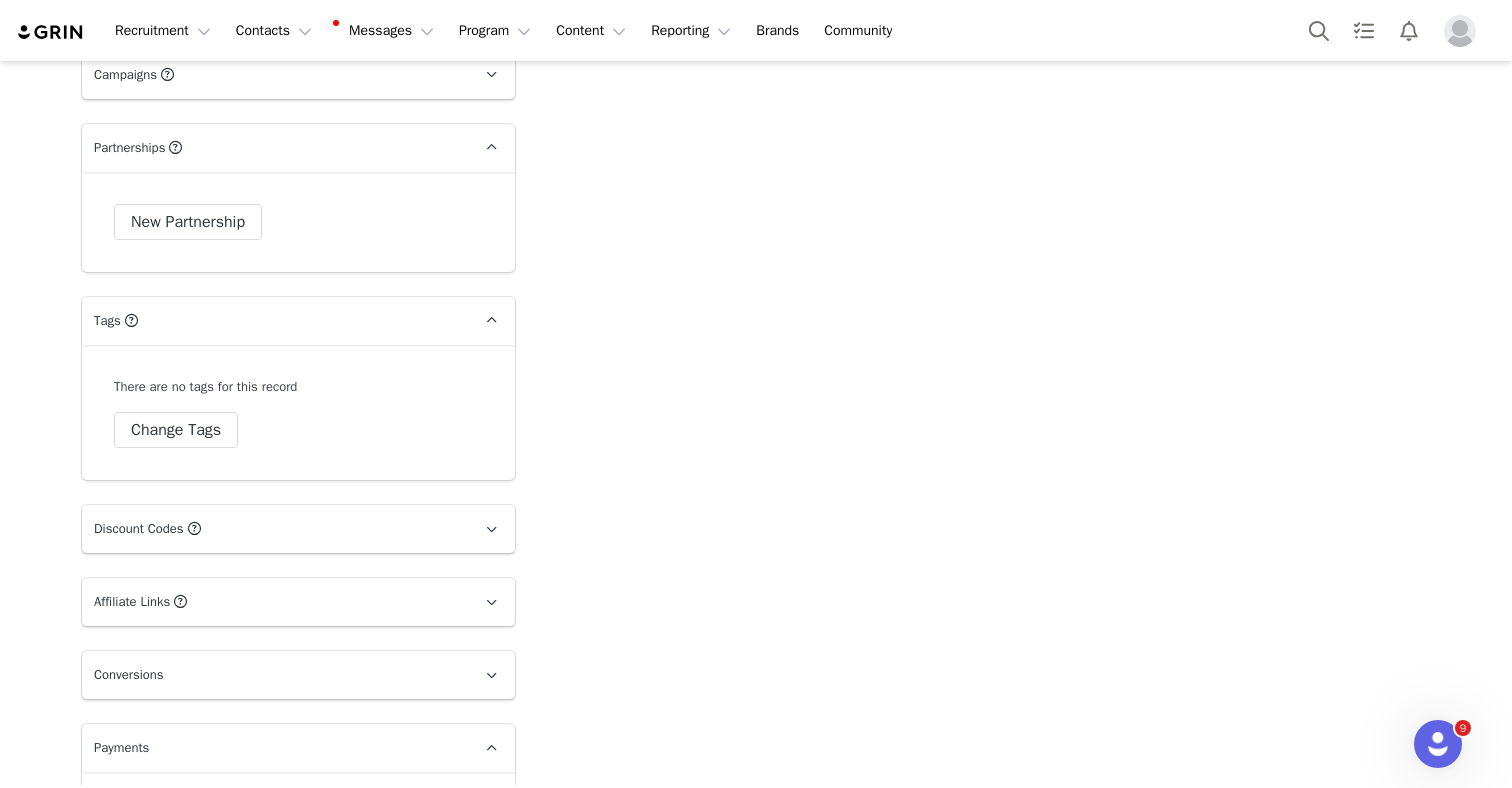 scroll, scrollTop: 1943, scrollLeft: 0, axis: vertical 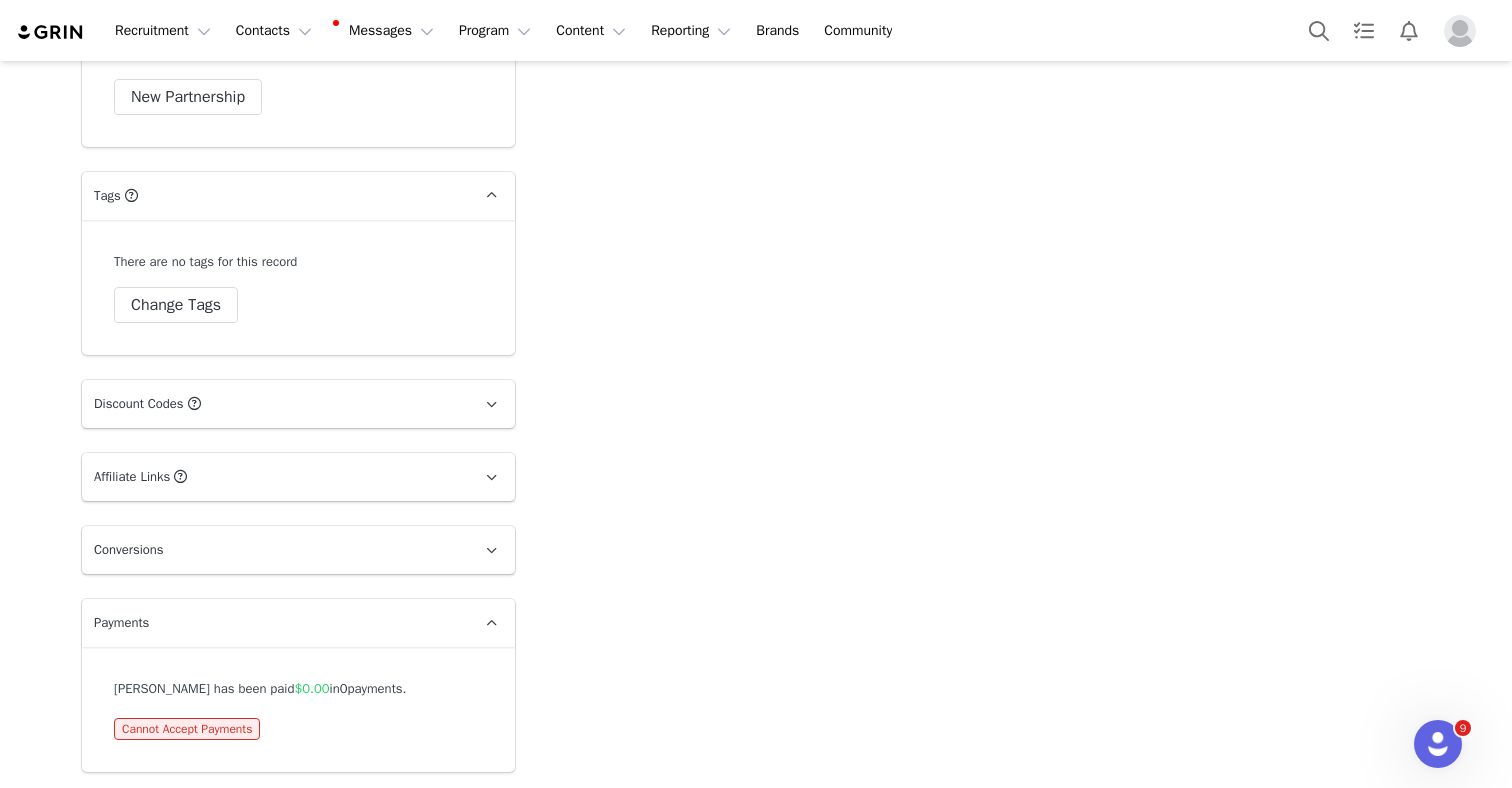 click on "Payments" at bounding box center [274, 623] 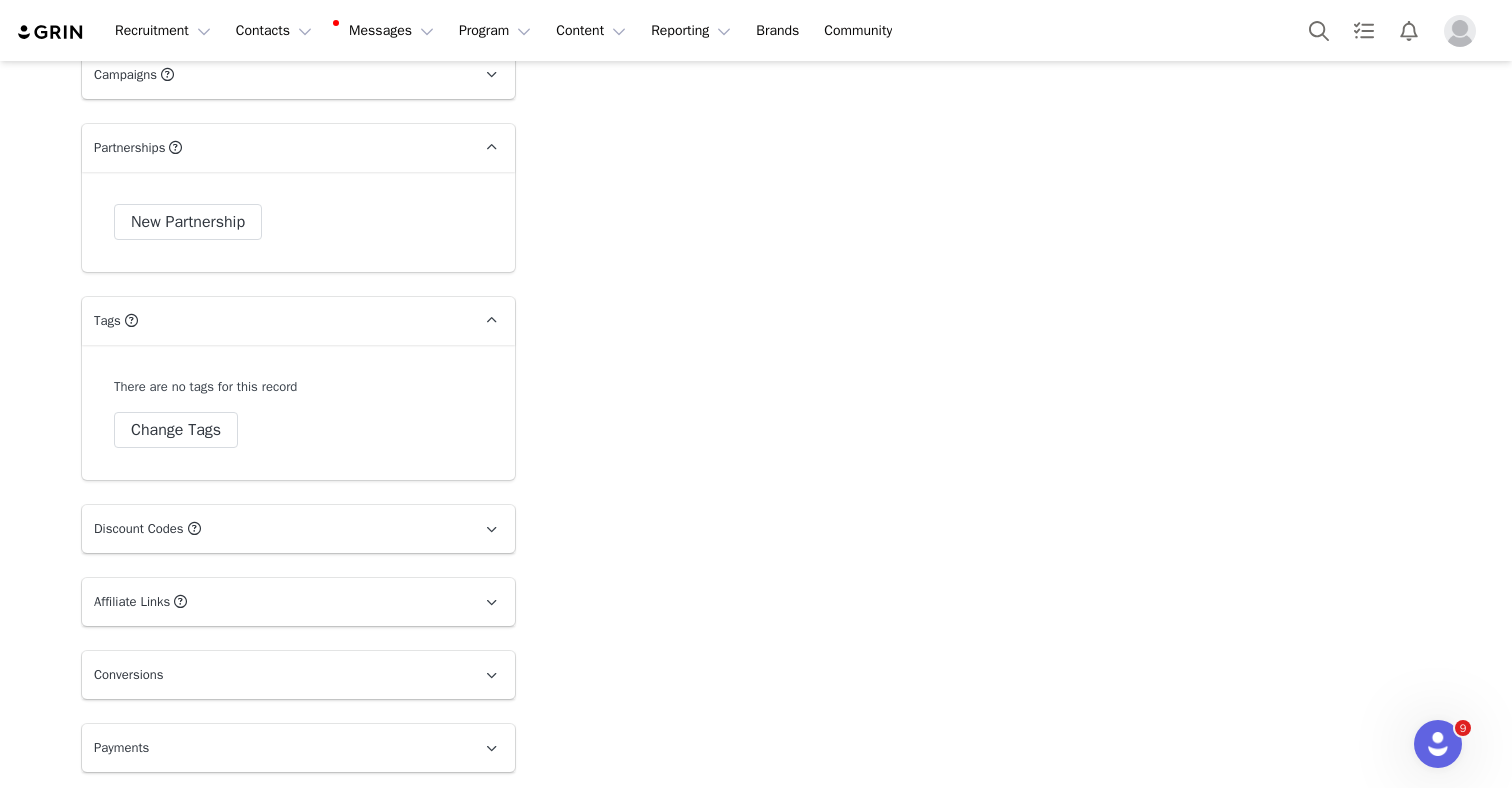 click on "Affiliate Links  Affiliate links associated with this Creator" at bounding box center (274, 602) 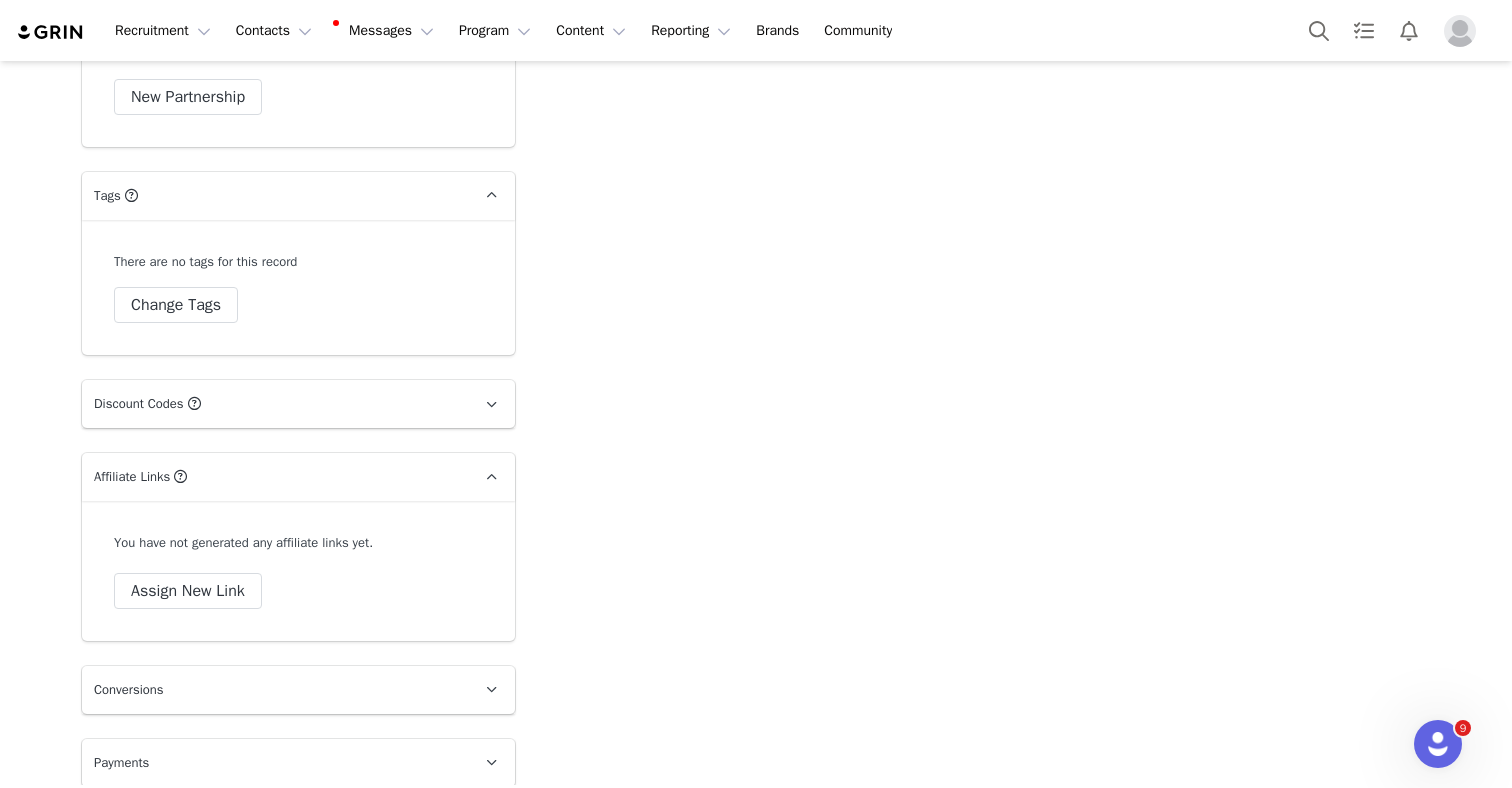 click on "Affiliate Links  Affiliate links associated with this Creator" at bounding box center (274, 477) 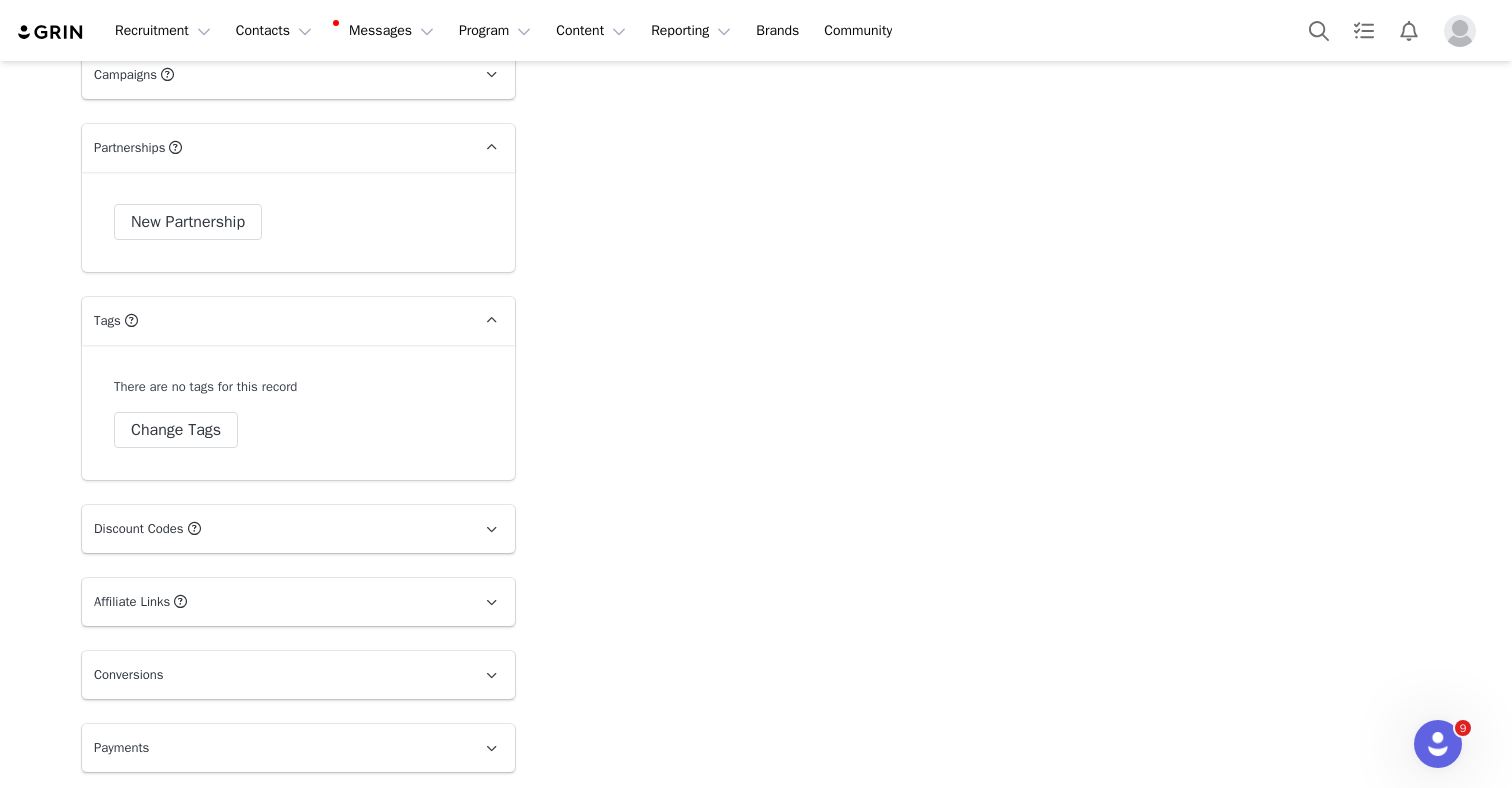 click on "There are no tags for this record Change Tags" at bounding box center [298, 413] 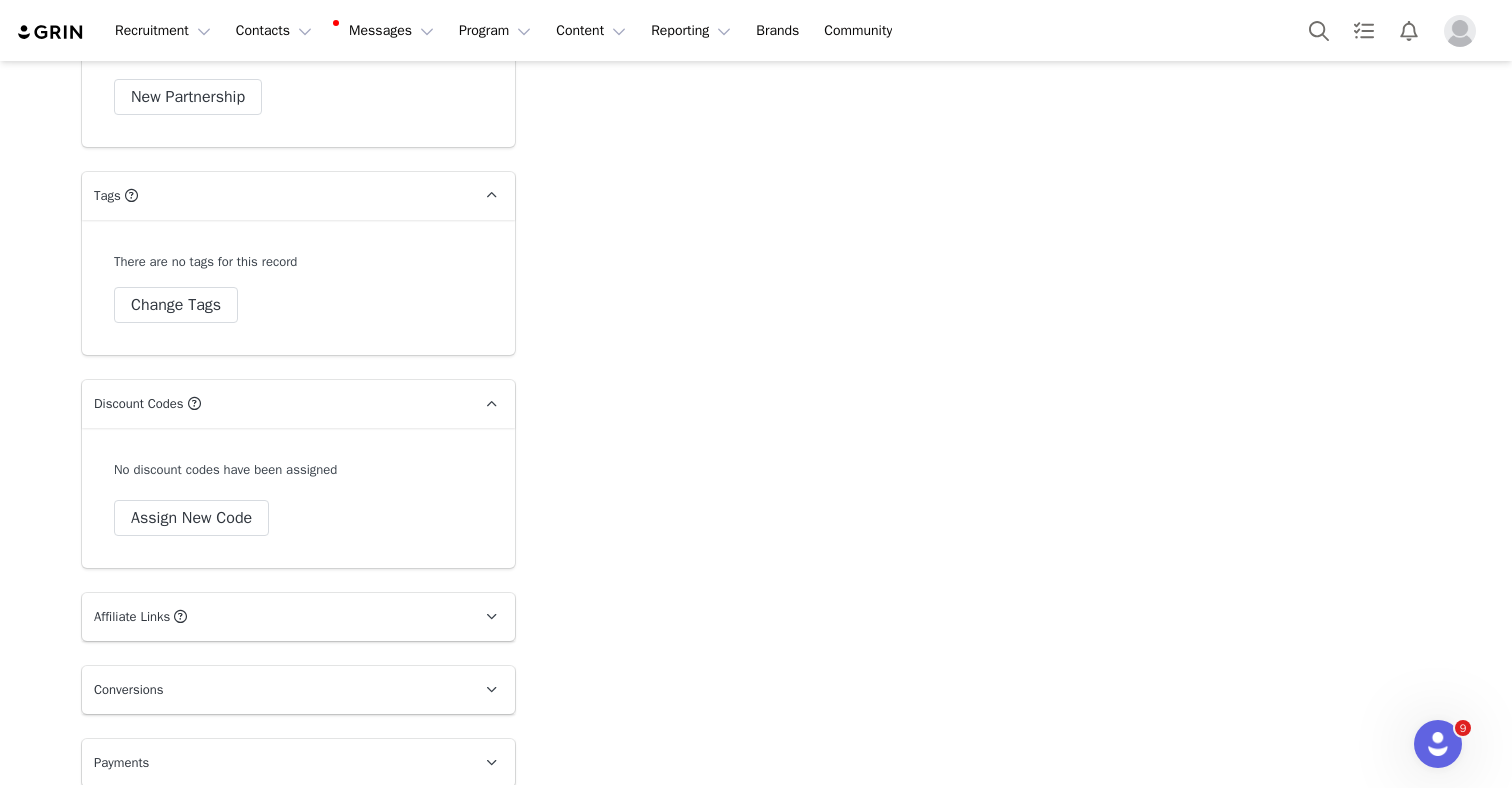 click on "No discount codes have been assigned  Assign New Code" at bounding box center [298, 498] 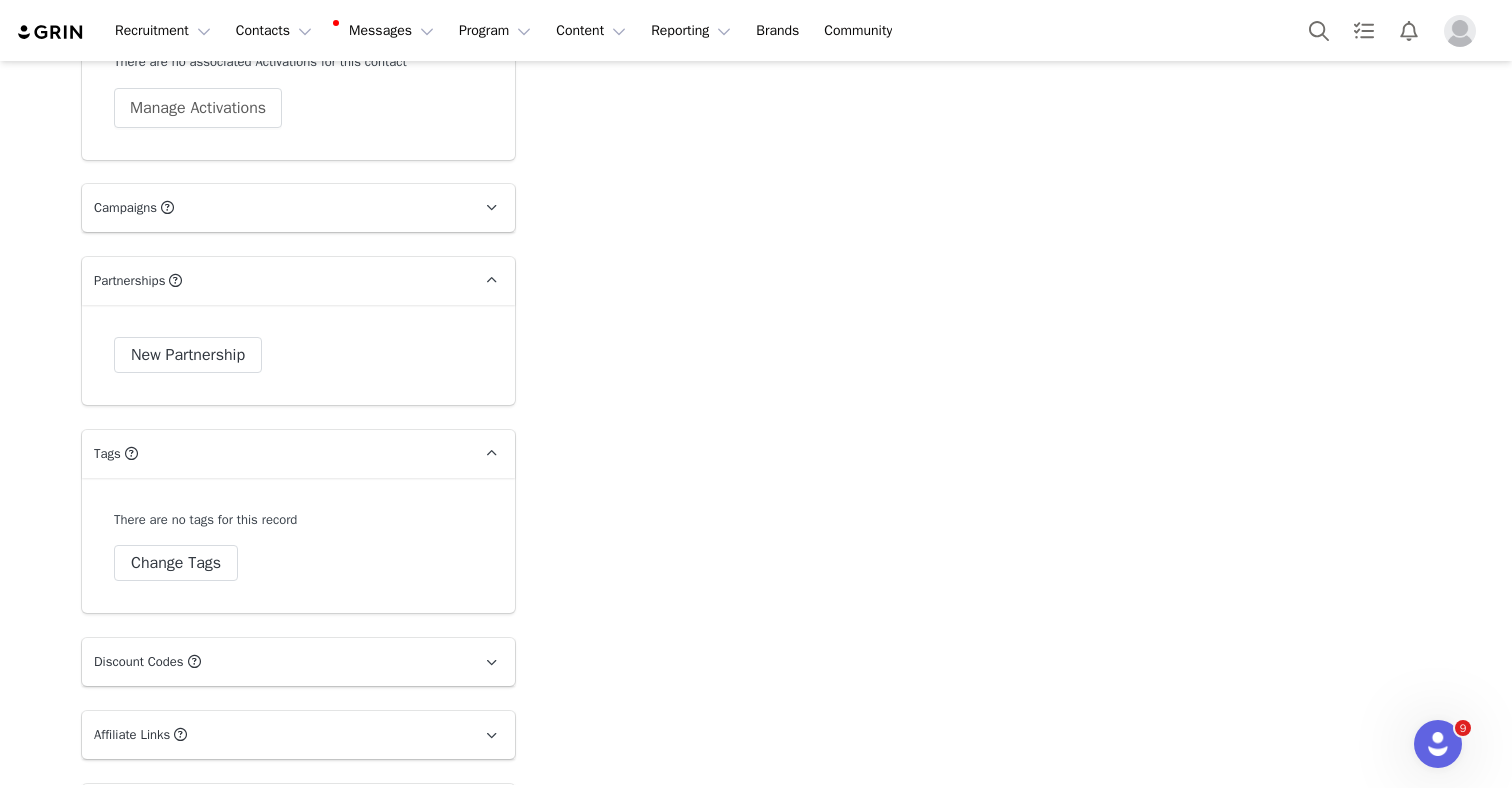 scroll, scrollTop: 1678, scrollLeft: 0, axis: vertical 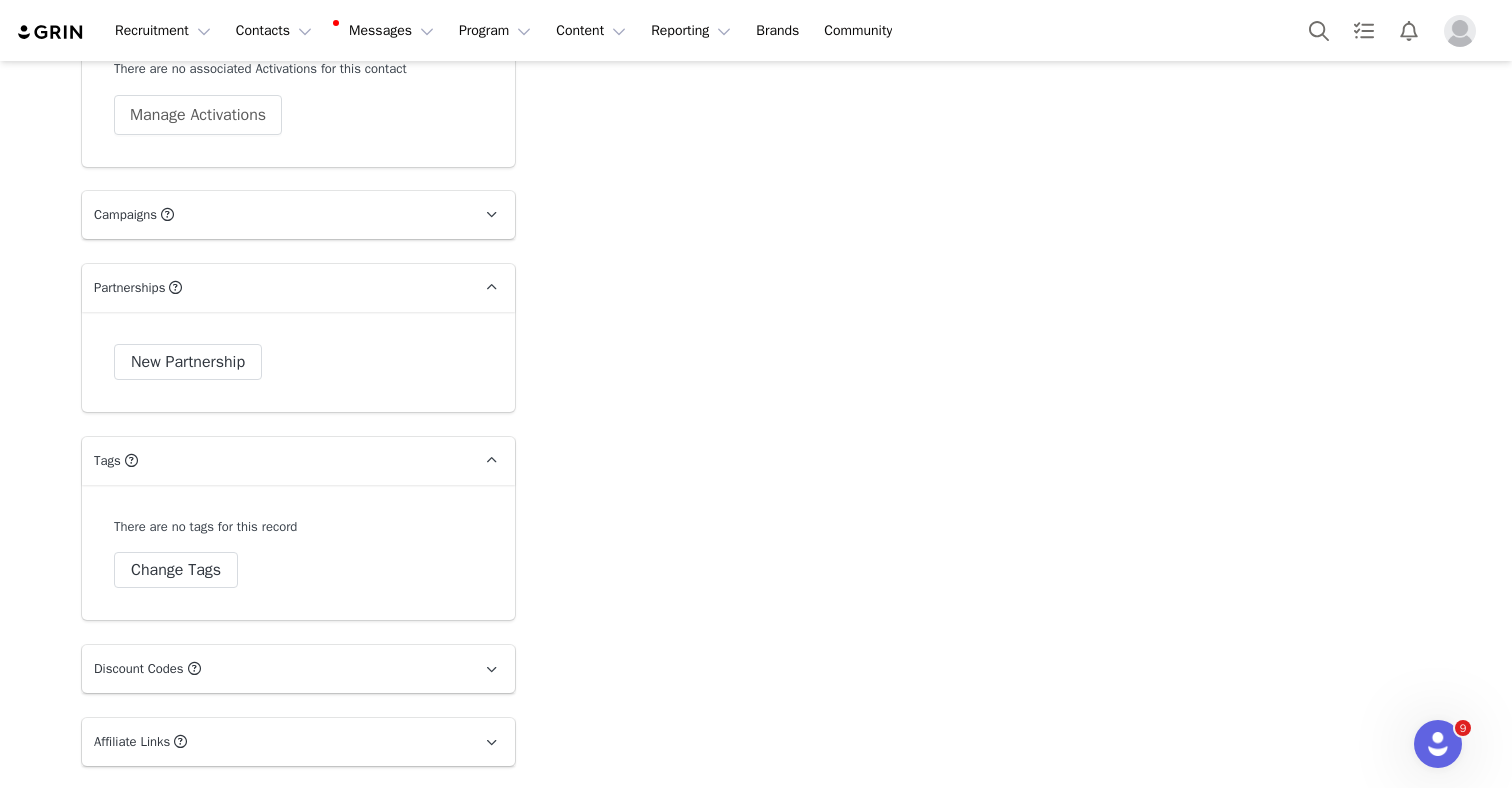 click on "Partnerships  The partnerships..." at bounding box center (274, 288) 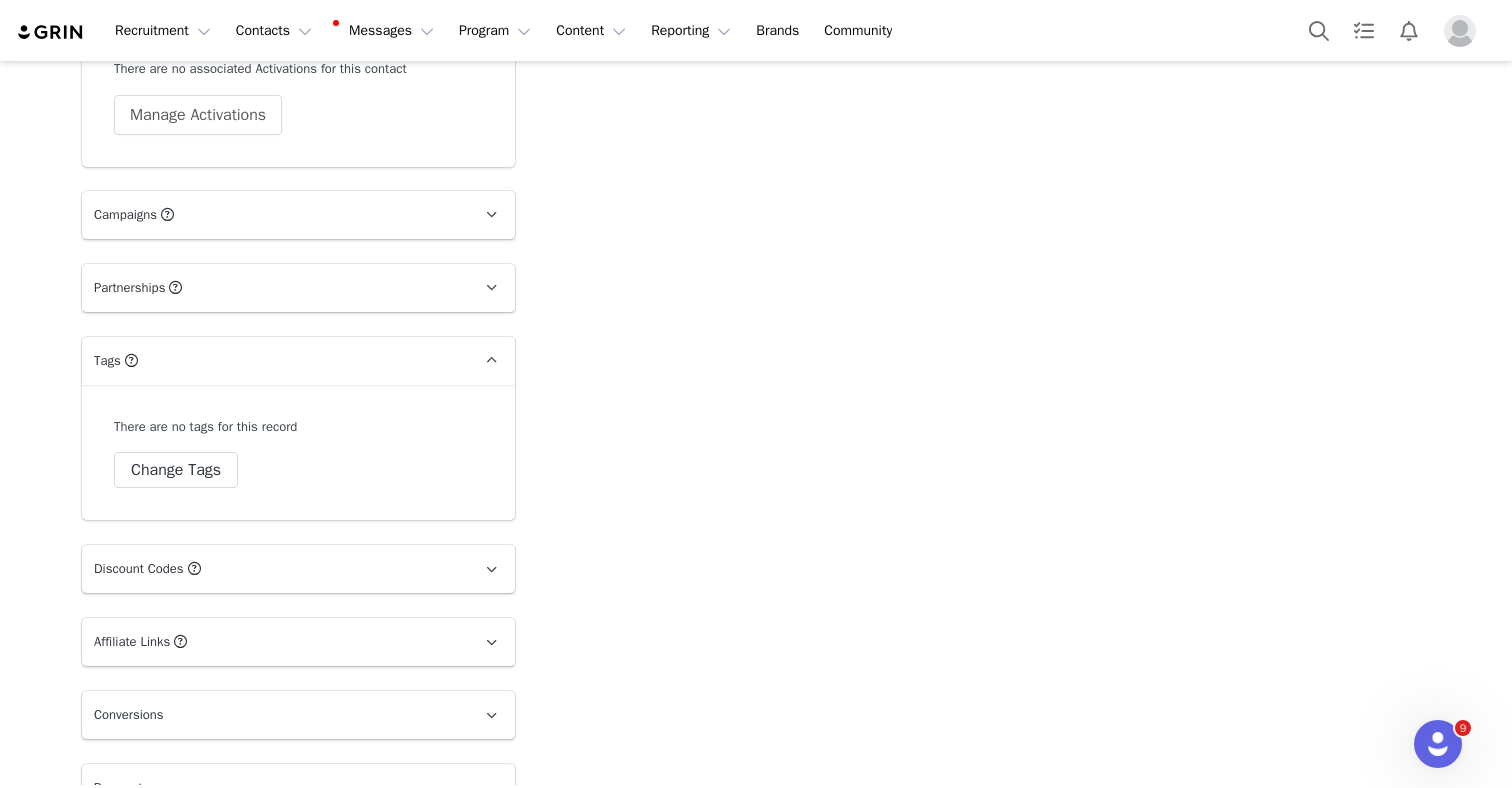 click on "Campaigns  Any campaigns associated with a contact will be available to them via their Live URL." at bounding box center (274, 215) 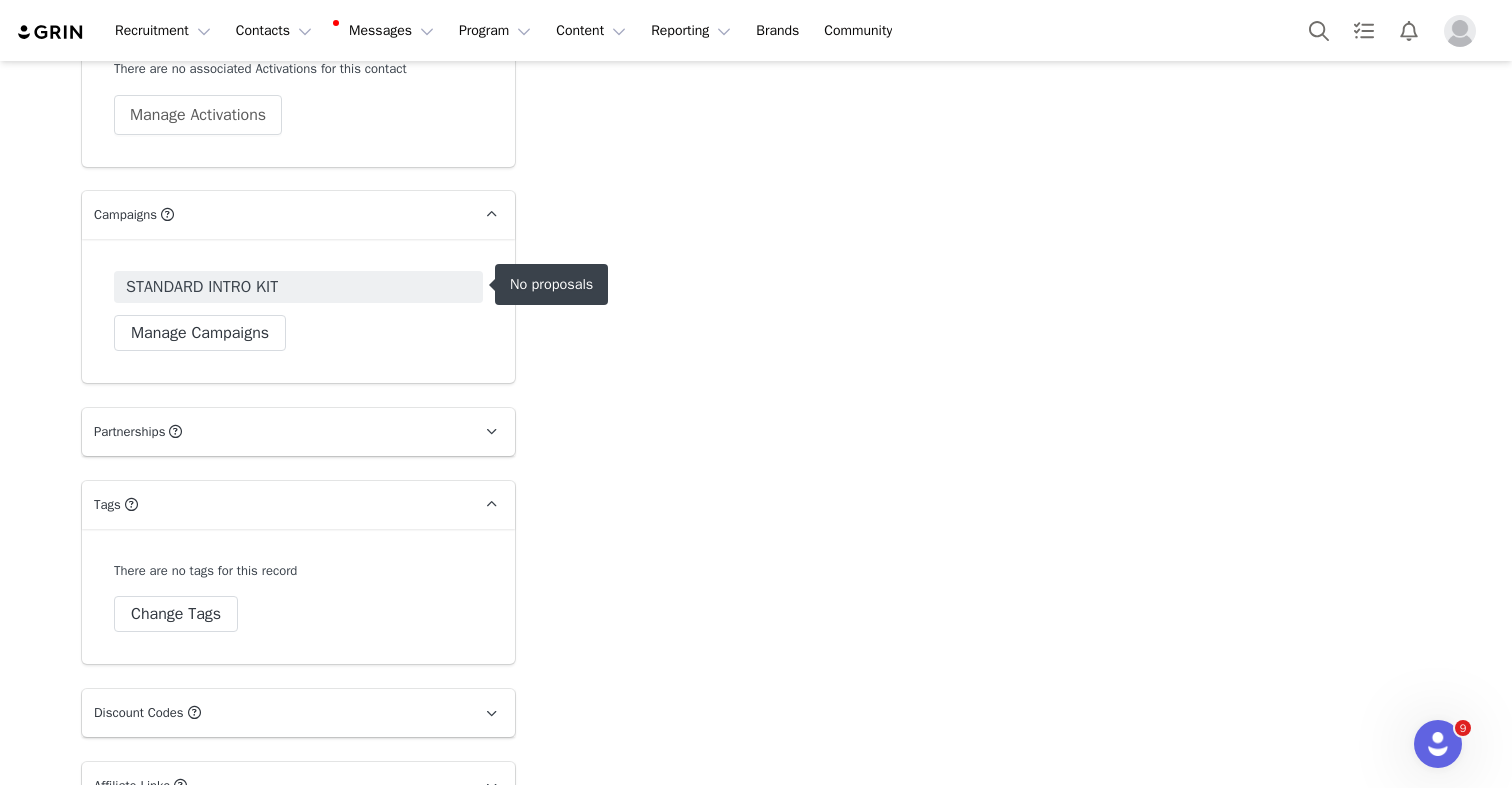 click on "STANDARD INTRO KIT" at bounding box center [202, 287] 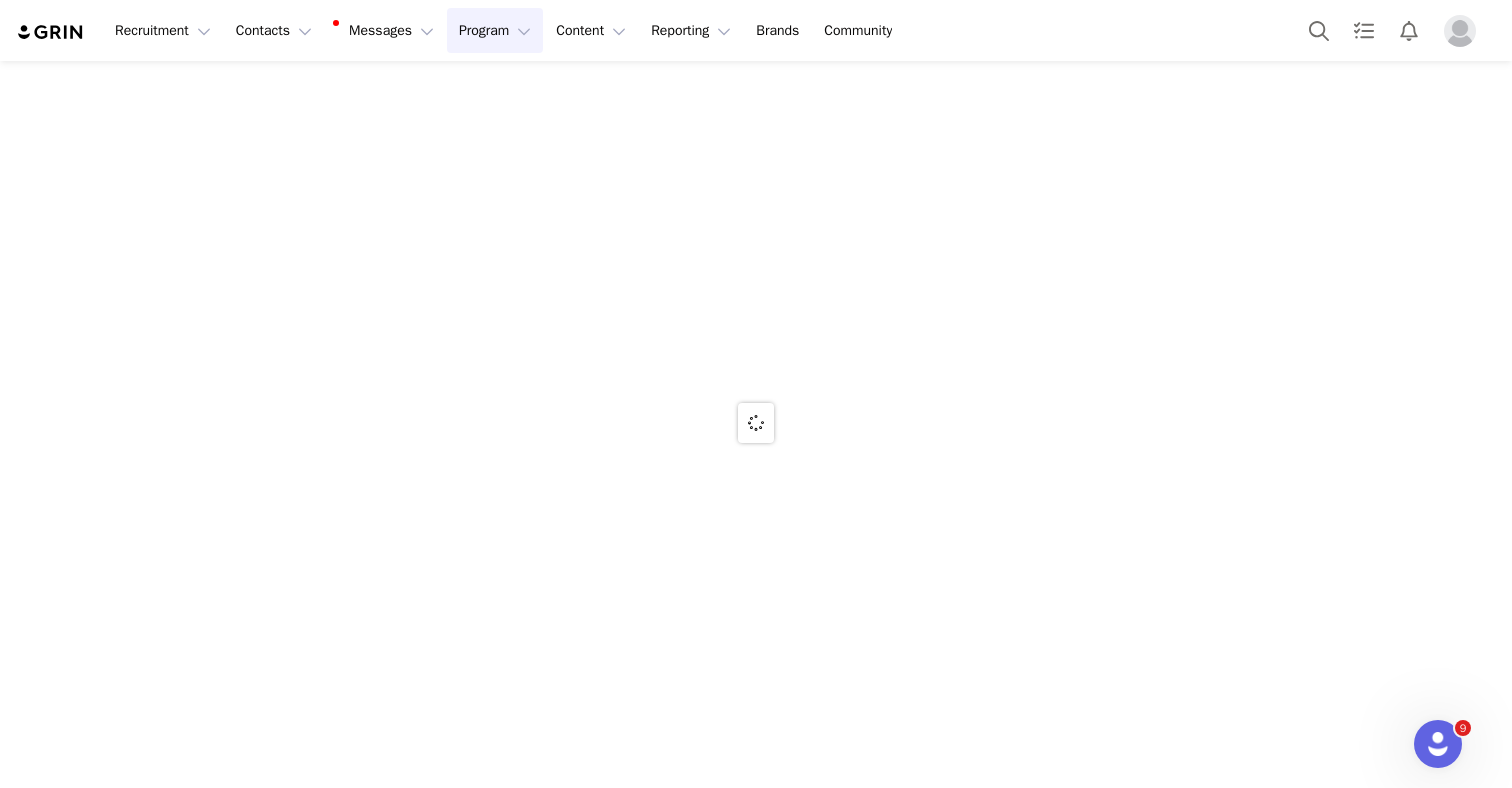 scroll, scrollTop: 0, scrollLeft: 0, axis: both 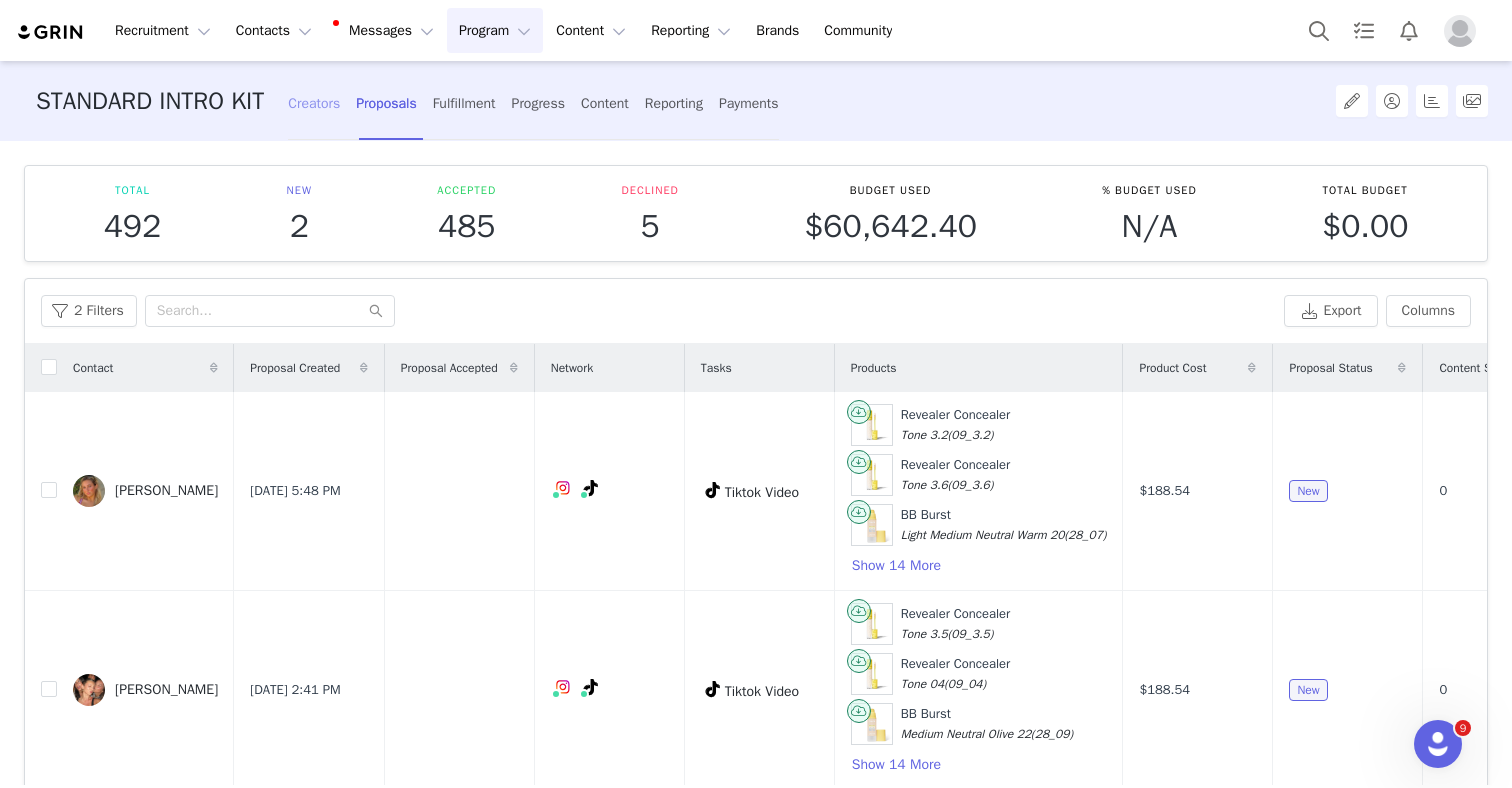click on "Creators" at bounding box center [314, 103] 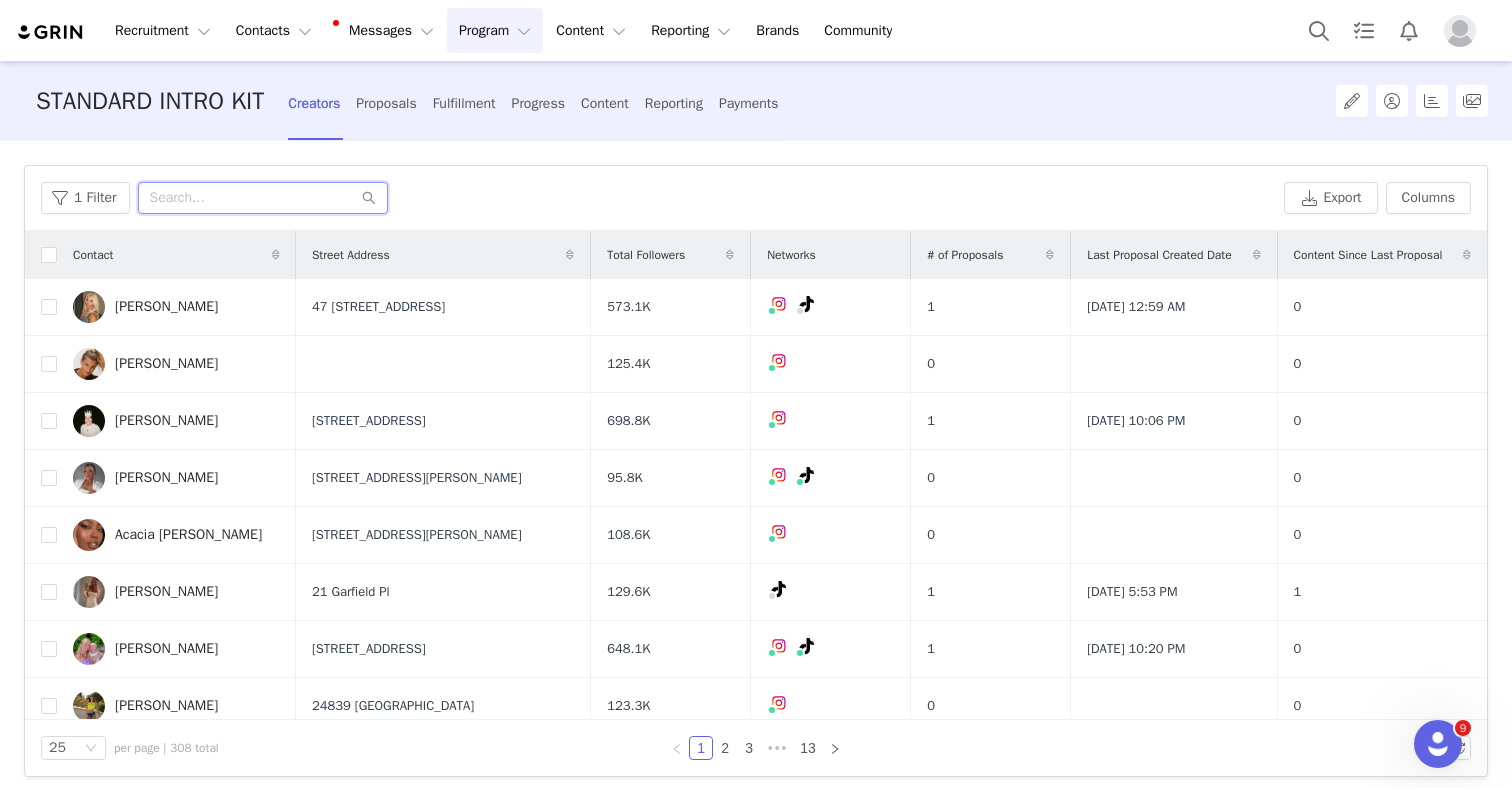 click at bounding box center (263, 198) 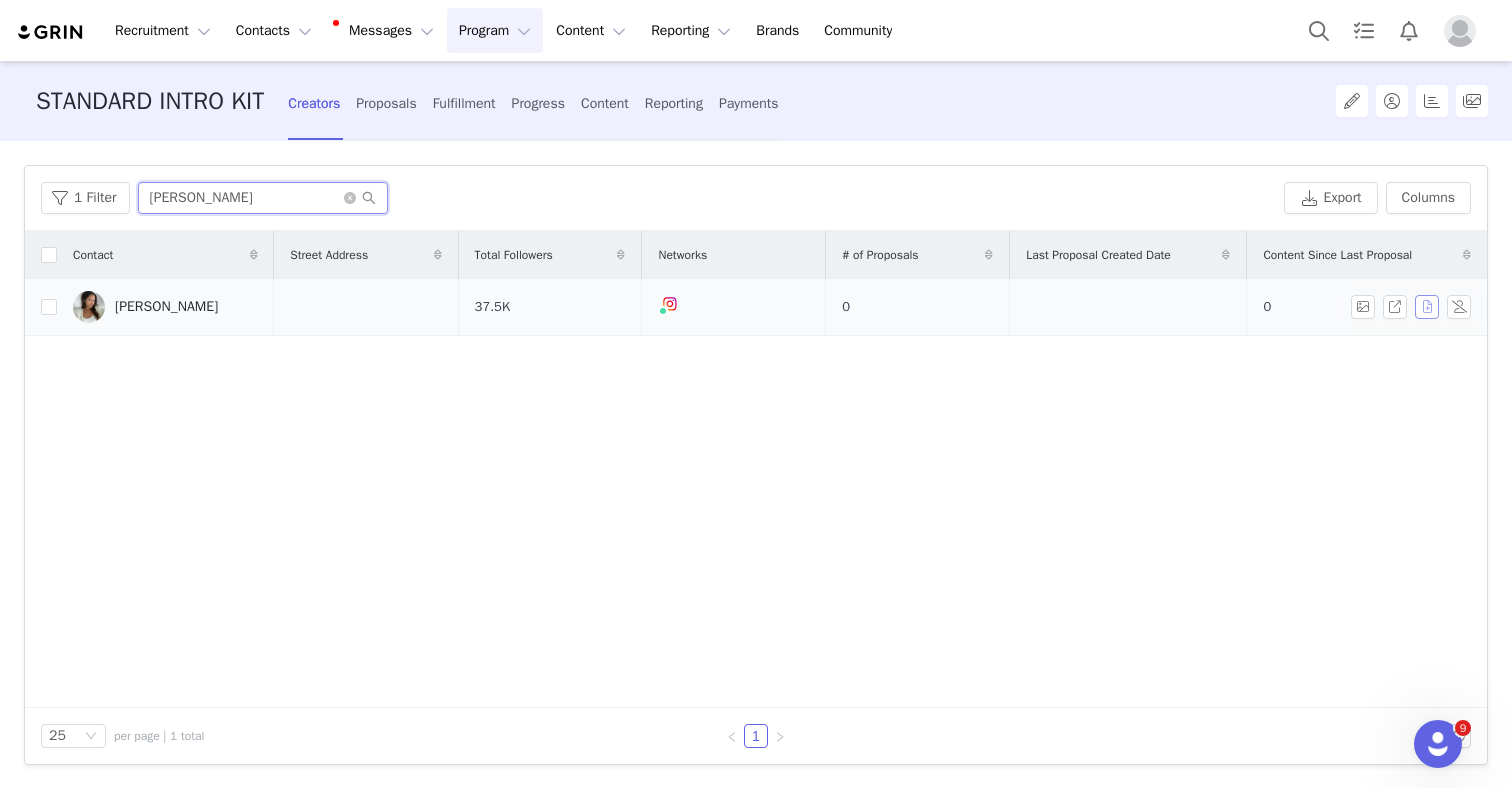 type on "gaby ro" 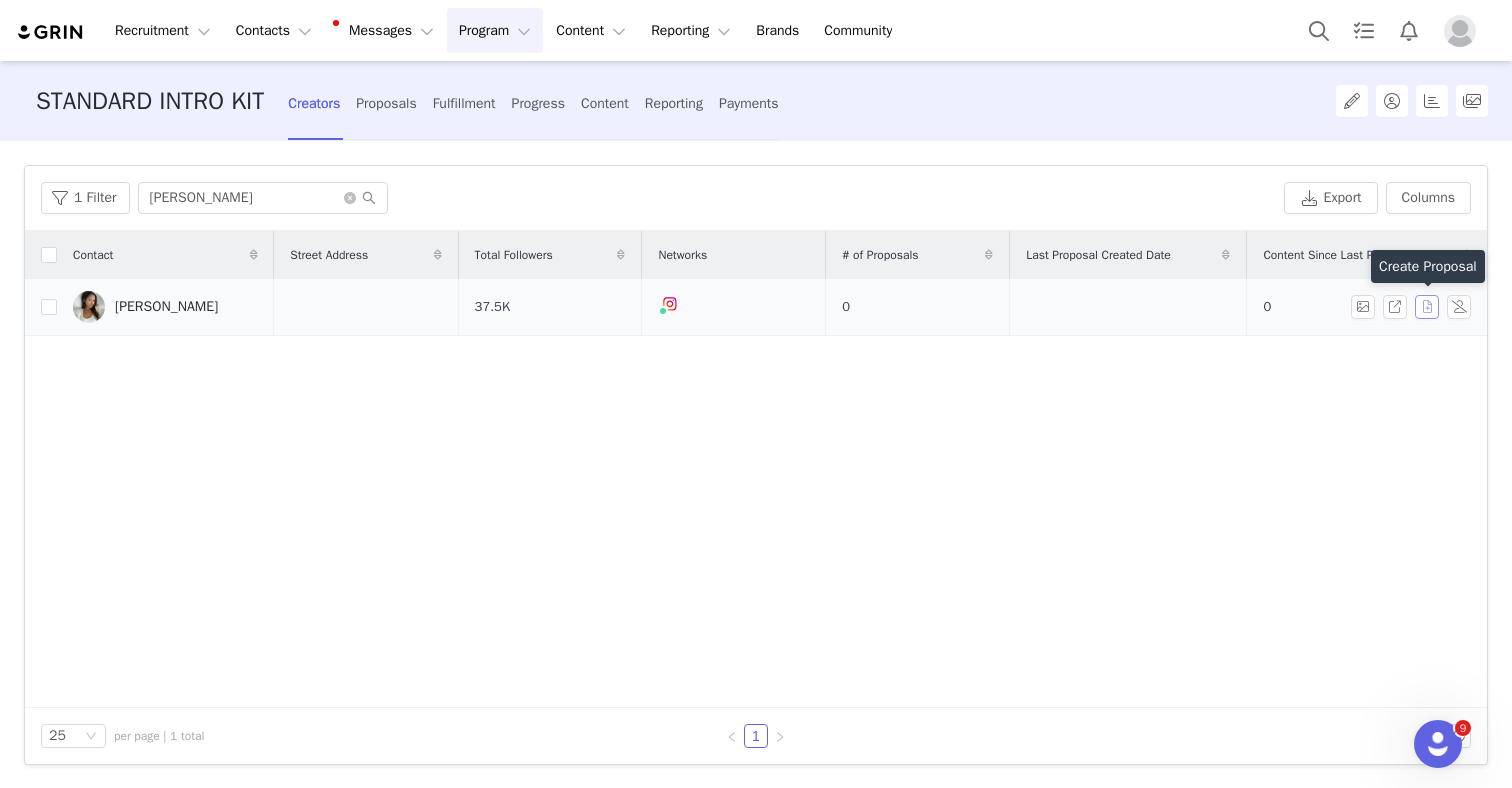 click at bounding box center [1427, 307] 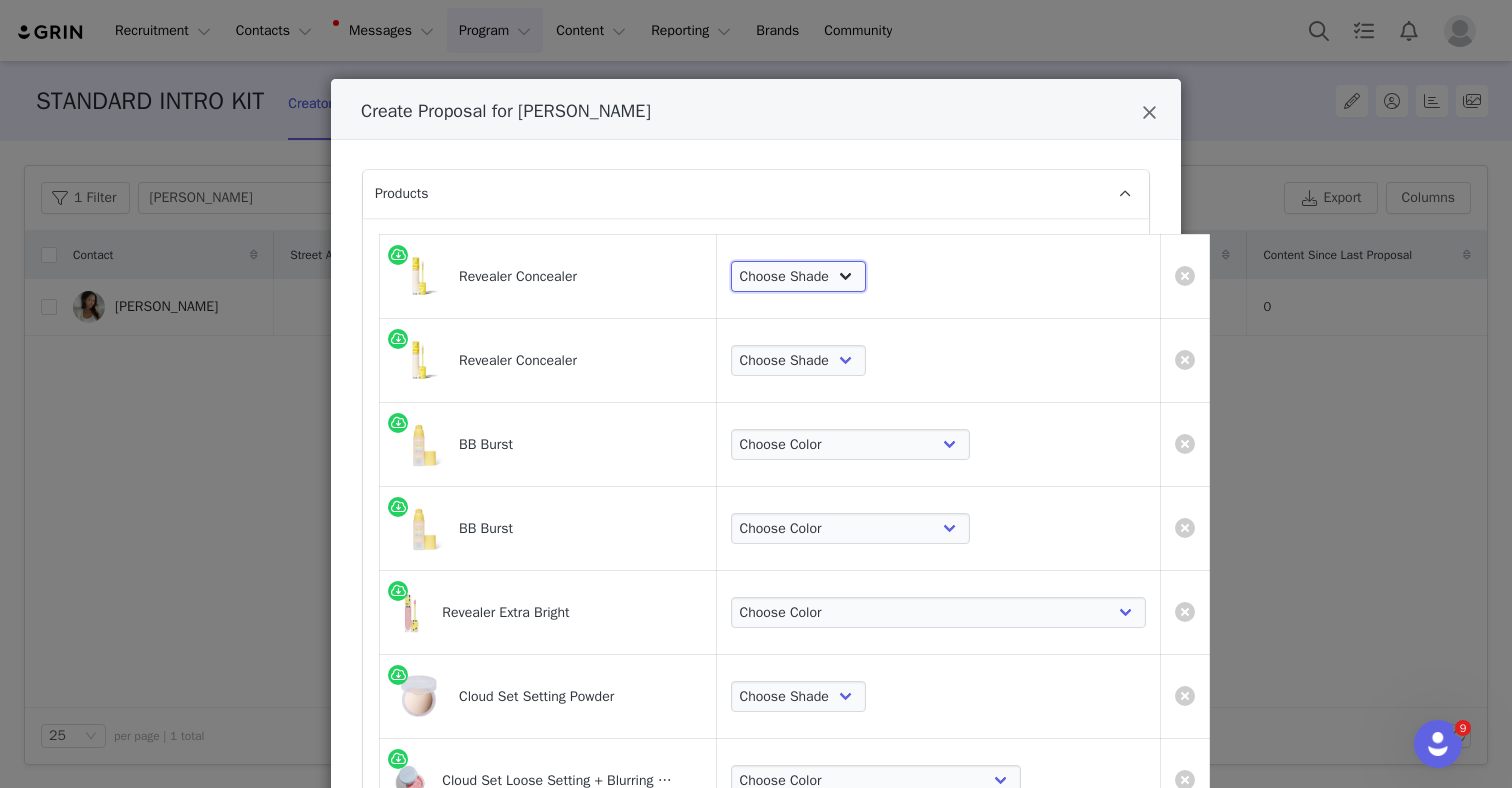 click on "Choose Shade  Tone 0.5   Tone 0.7   Tone 01   Tone 1.5   Tone 02   Tone 2.3   Tone 2.5   Tone 2.6   Tone 03   Tone 3.2   Tone 3.5   Tone 3.6   Tone 3.8   Tone 04   Tone 4.5   Tone 05   Tone 5.3   Tone 5.5   Tone 5.8   Tone 06   Tone 6.2   Tone 6.3   Tone 6.5   Tone 6.8   Tone 07   Tone 7.3   Tone 7.5   Tone 7.8   Tone 08   Tone 8.1   Tone 8.2   Tone 8.5   Tone 8.7   Tone 8.8   Tone 9.1   Tone 9.5   Tone 10   Tone 10.5" at bounding box center [798, 277] 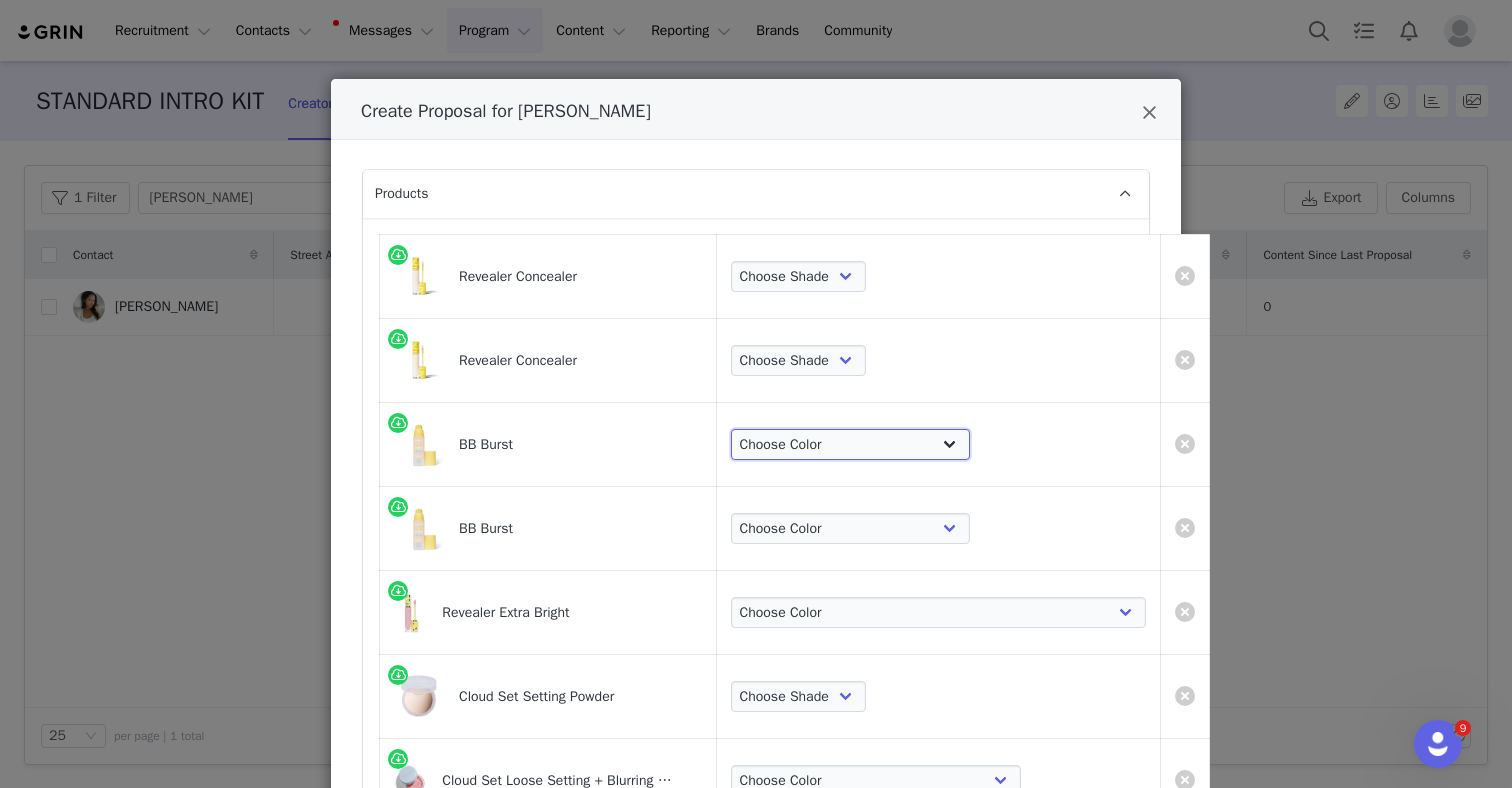 click on "Choose Color  Very Light Neutral 10   Very Light Cool 11   Light Neutral 12   Light Cool 13   Light+ Neutral Warm 14   Light + Cool 15   Light Medium Neutral Warm 20   Light Medium Neutral 21   Medium Neutral Olive 22   Medium Neutral 23   Medium Warm 24   Medium Tan Warm 25   Medium Tan Neutral Cool 30   Medium Deep Neutral Olive 31   Medium Deep Neutral Warm 32   Medium Deep Neutral 33   Medium Deep Warm 34   Medium Deep Warm Olive 35   Deep Warm 40   Deep Neutral Cool 41   Deep Neutral Warm 42   Deep Neutral Olive 43   Rich Deep Neutral Olive 44   Rich Deep Neutral 45" at bounding box center [850, 445] 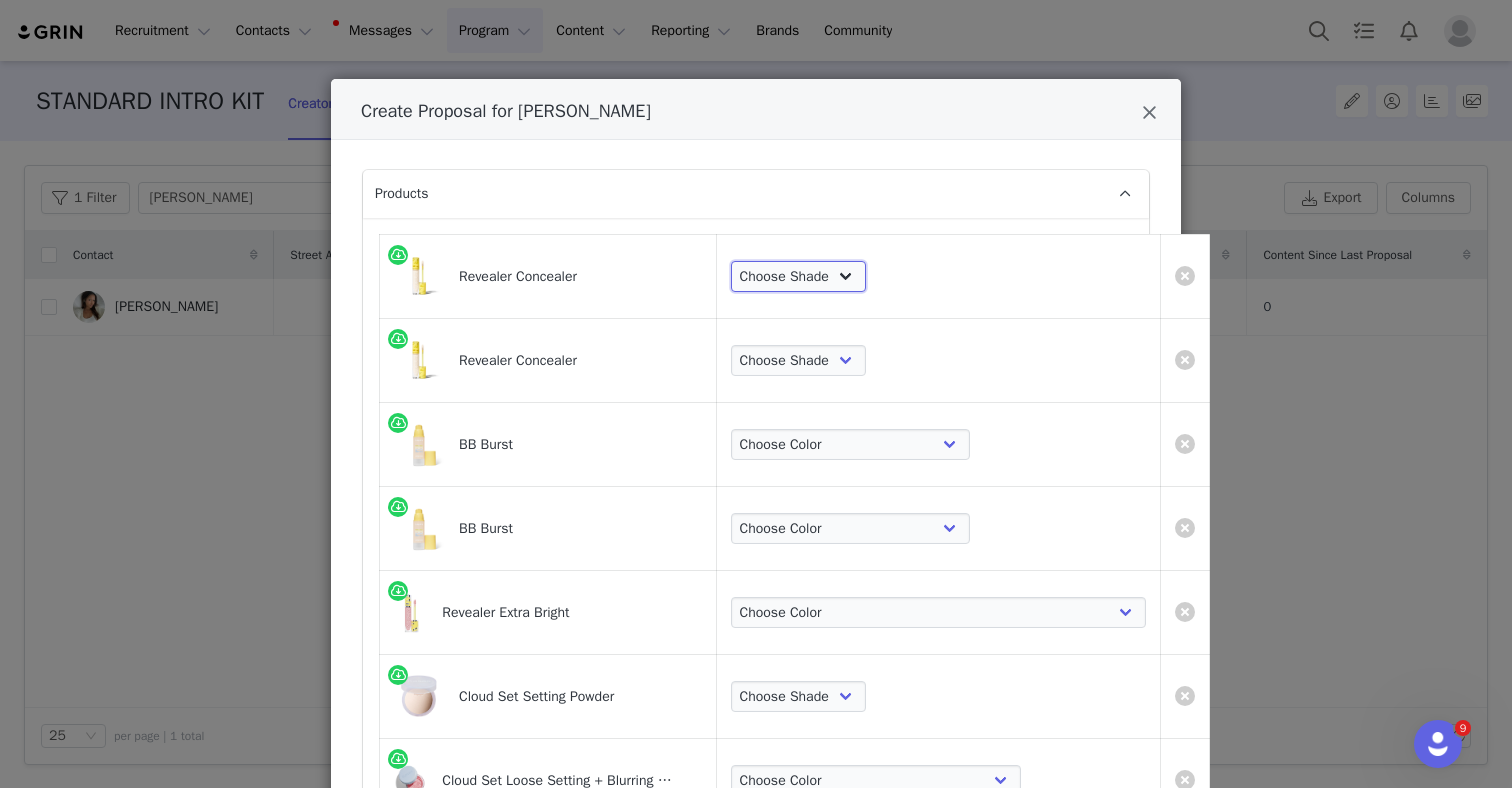click on "Choose Shade  Tone 0.5   Tone 0.7   Tone 01   Tone 1.5   Tone 02   Tone 2.3   Tone 2.5   Tone 2.6   Tone 03   Tone 3.2   Tone 3.5   Tone 3.6   Tone 3.8   Tone 04   Tone 4.5   Tone 05   Tone 5.3   Tone 5.5   Tone 5.8   Tone 06   Tone 6.2   Tone 6.3   Tone 6.5   Tone 6.8   Tone 07   Tone 7.3   Tone 7.5   Tone 7.8   Tone 08   Tone 8.1   Tone 8.2   Tone 8.5   Tone 8.7   Tone 8.8   Tone 9.1   Tone 9.5   Tone 10   Tone 10.5" at bounding box center (798, 277) 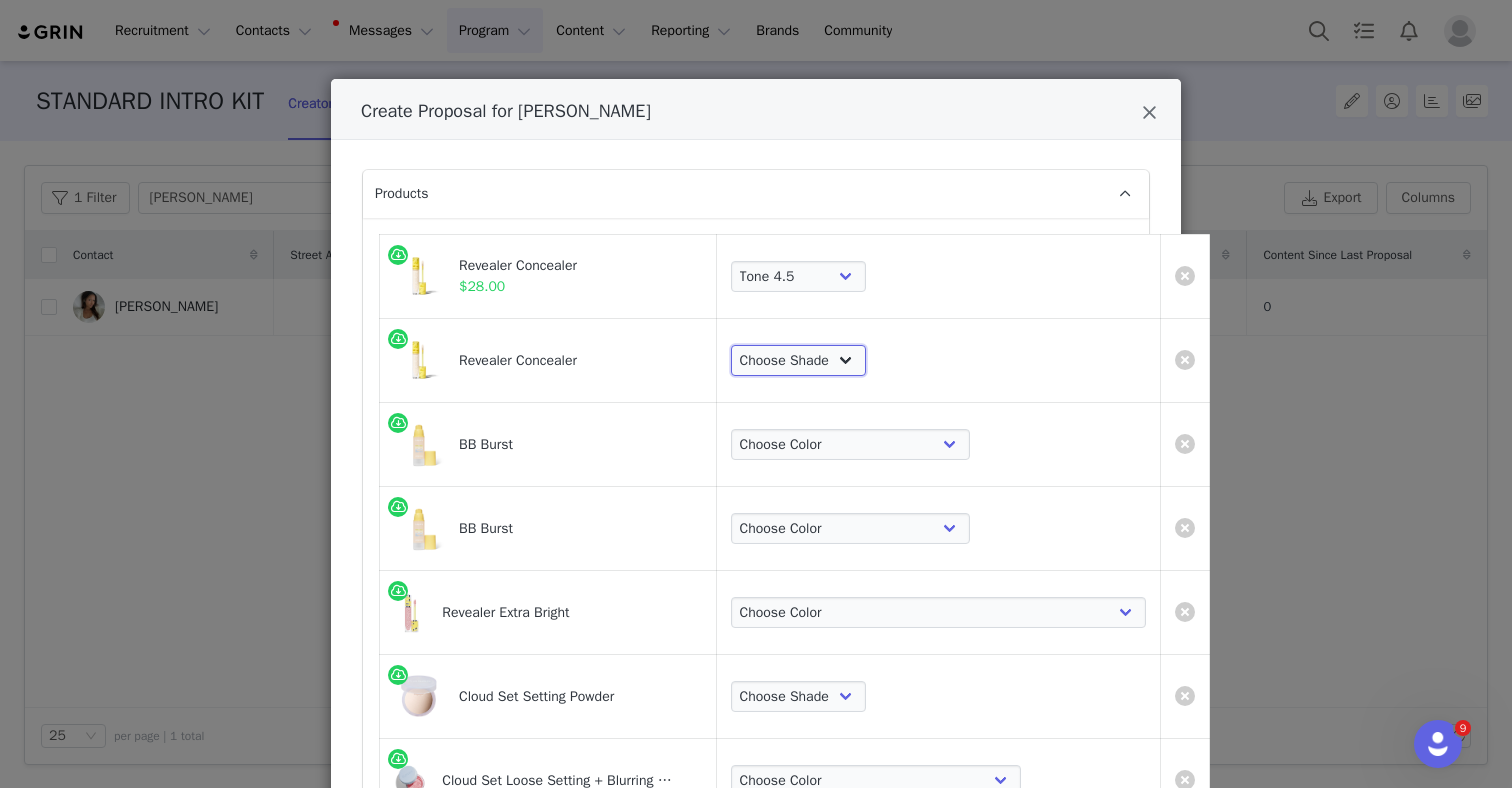 click on "Choose Shade  Tone 0.5   Tone 0.7   Tone 01   Tone 1.5   Tone 02   Tone 2.3   Tone 2.5   Tone 2.6   Tone 03   Tone 3.2   Tone 3.5   Tone 3.6   Tone 3.8   Tone 04   Tone 4.5   Tone 05   Tone 5.3   Tone 5.5   Tone 5.8   Tone 06   Tone 6.2   Tone 6.3   Tone 6.5   Tone 6.8   Tone 07   Tone 7.3   Tone 7.5   Tone 7.8   Tone 08   Tone 8.1   Tone 8.2   Tone 8.5   Tone 8.7   Tone 8.8   Tone 9.1   Tone 9.5   Tone 10   Tone 10.5" at bounding box center [798, 361] 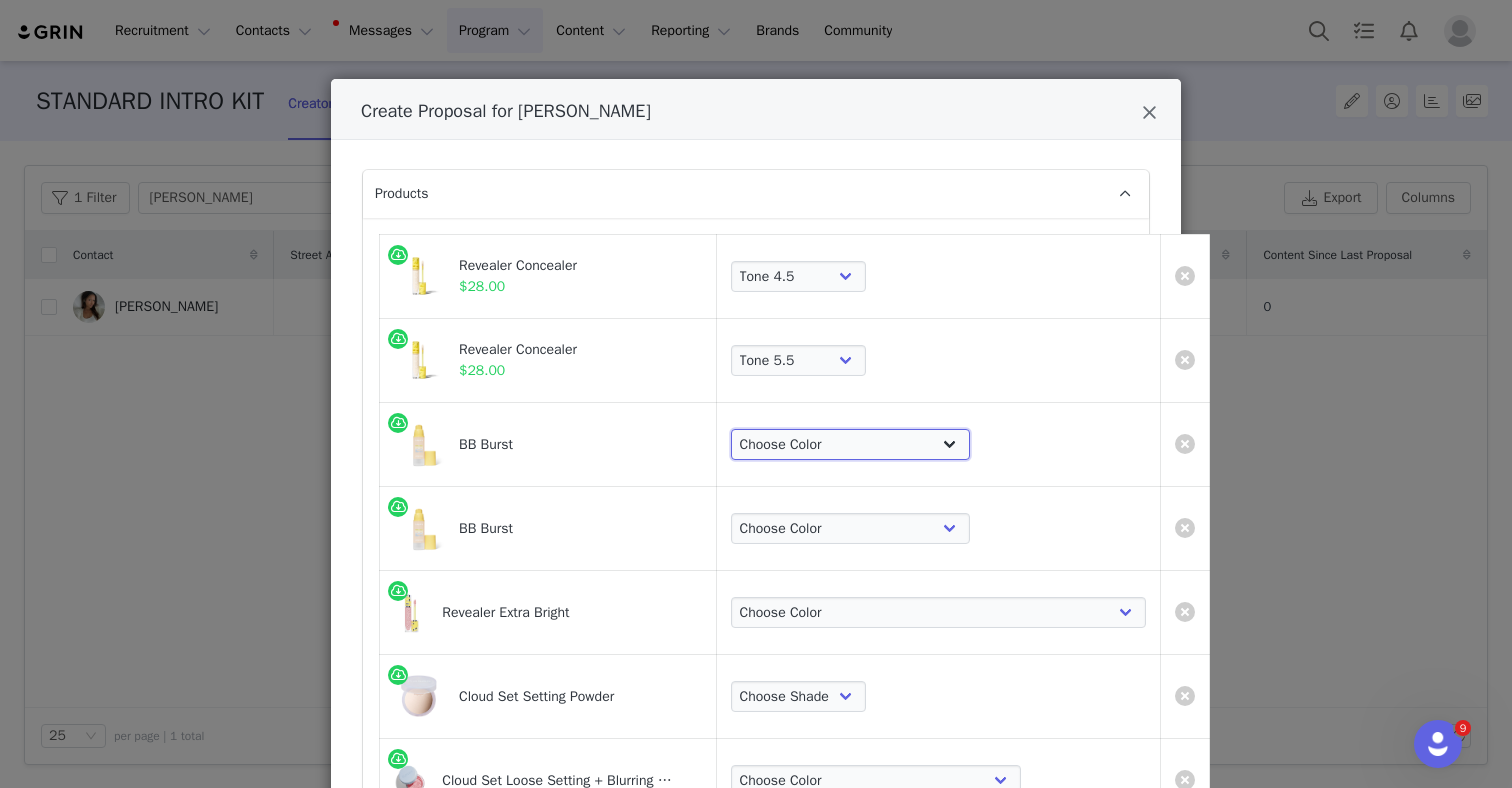 click on "Choose Color  Very Light Neutral 10   Very Light Cool 11   Light Neutral 12   Light Cool 13   Light+ Neutral Warm 14   Light + Cool 15   Light Medium Neutral Warm 20   Light Medium Neutral 21   Medium Neutral Olive 22   Medium Neutral 23   Medium Warm 24   Medium Tan Warm 25   Medium Tan Neutral Cool 30   Medium Deep Neutral Olive 31   Medium Deep Neutral Warm 32   Medium Deep Neutral 33   Medium Deep Warm 34   Medium Deep Warm Olive 35   Deep Warm 40   Deep Neutral Cool 41   Deep Neutral Warm 42   Deep Neutral Olive 43   Rich Deep Neutral Olive 44   Rich Deep Neutral 45" at bounding box center [850, 445] 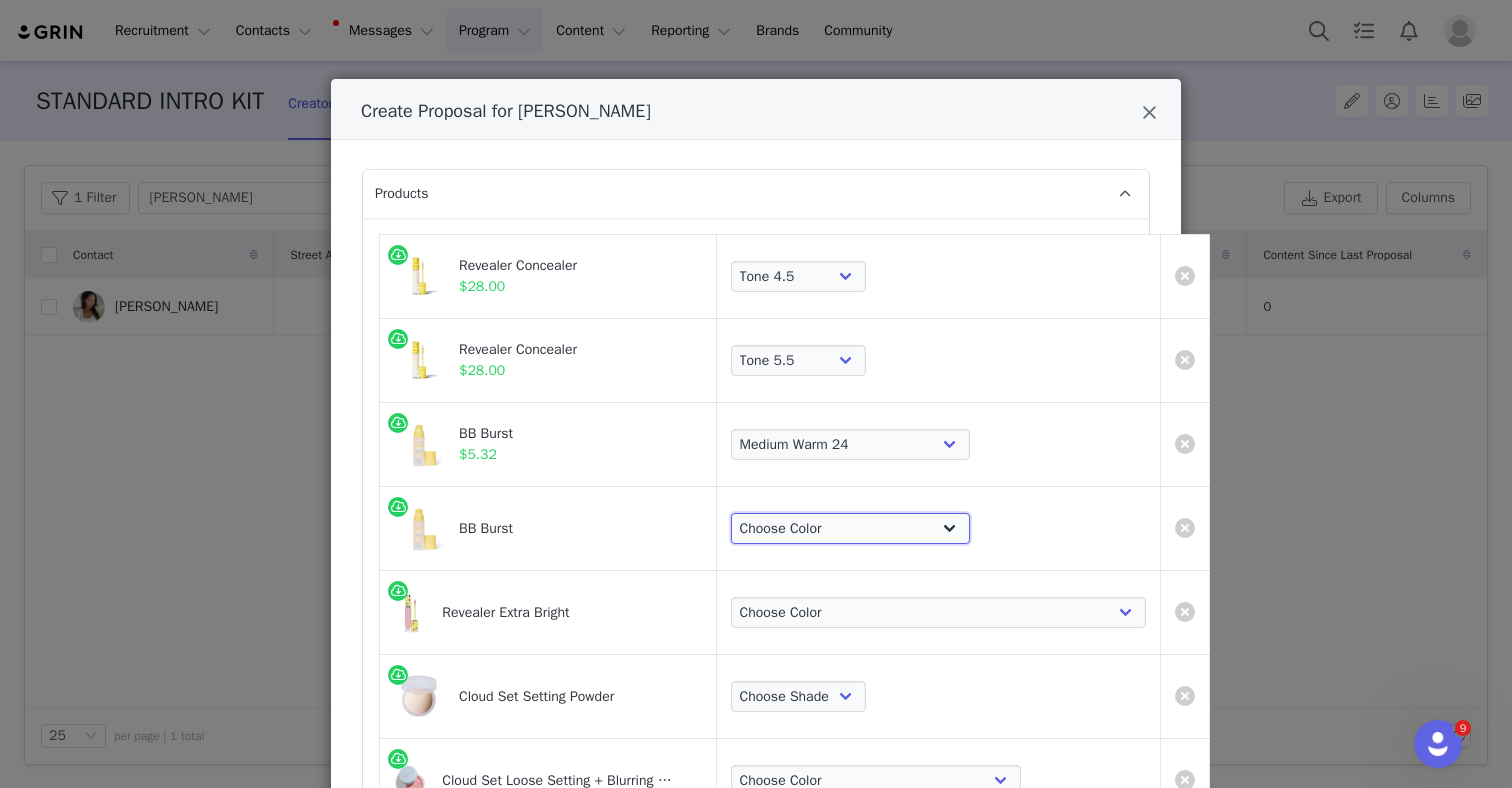 click on "Choose Color  Very Light Neutral 10   Very Light Cool 11   Light Neutral 12   Light Cool 13   Light+ Neutral Warm 14   Light + Cool 15   Light Medium Neutral Warm 20   Light Medium Neutral 21   Medium Neutral Olive 22   Medium Neutral 23   Medium Warm 24   Medium Tan Warm 25   Medium Tan Neutral Cool 30   Medium Deep Neutral Olive 31   Medium Deep Neutral Warm 32   Medium Deep Neutral 33   Medium Deep Warm 34   Medium Deep Warm Olive 35   Deep Warm 40   Deep Neutral Cool 41   Deep Neutral Warm 42   Deep Neutral Olive 43   Rich Deep Neutral Olive 44   Rich Deep Neutral 45" at bounding box center (850, 529) 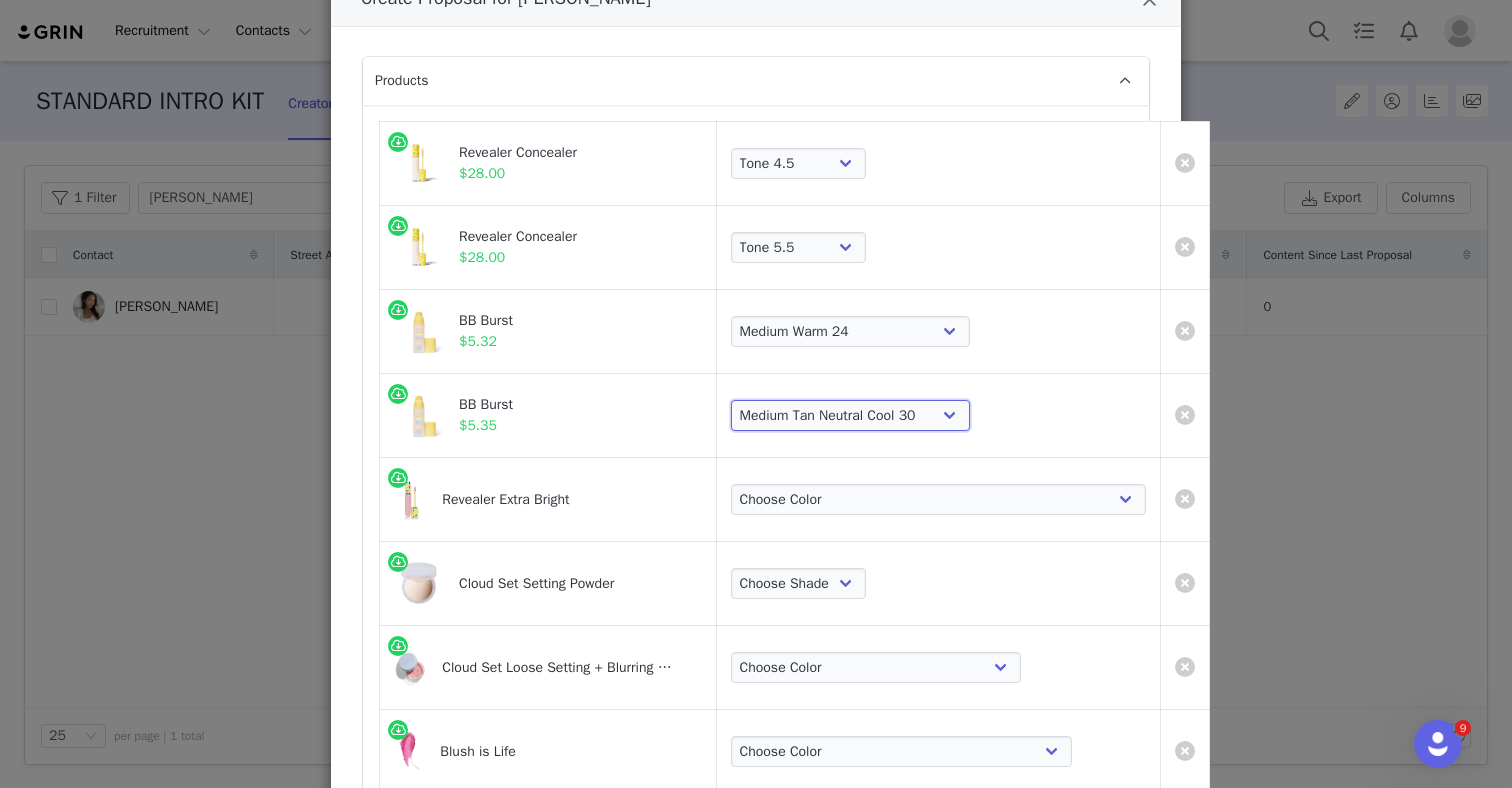 scroll, scrollTop: 121, scrollLeft: 0, axis: vertical 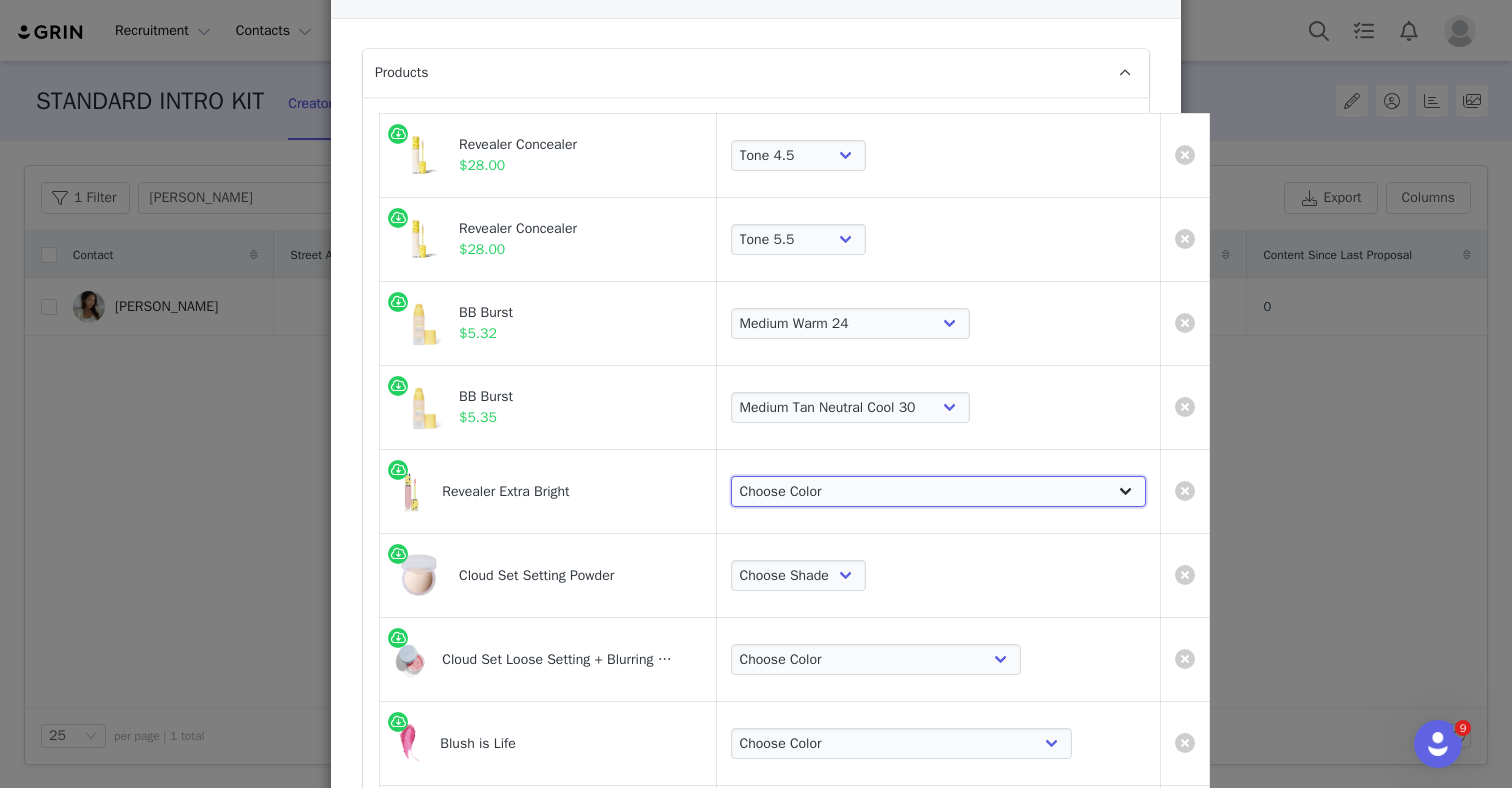 click on "Choose Color  Magic Pink for very light to light skintones   Illusion - Pink Peach for light to medium skintones   Fantasy - Peach for light-medium to medium-deep skintones   Alchemy - Orange Peach for medium-deep to deep skintones   Supernatural - Red Peach for deep to rich-deep skintones" at bounding box center (938, 492) 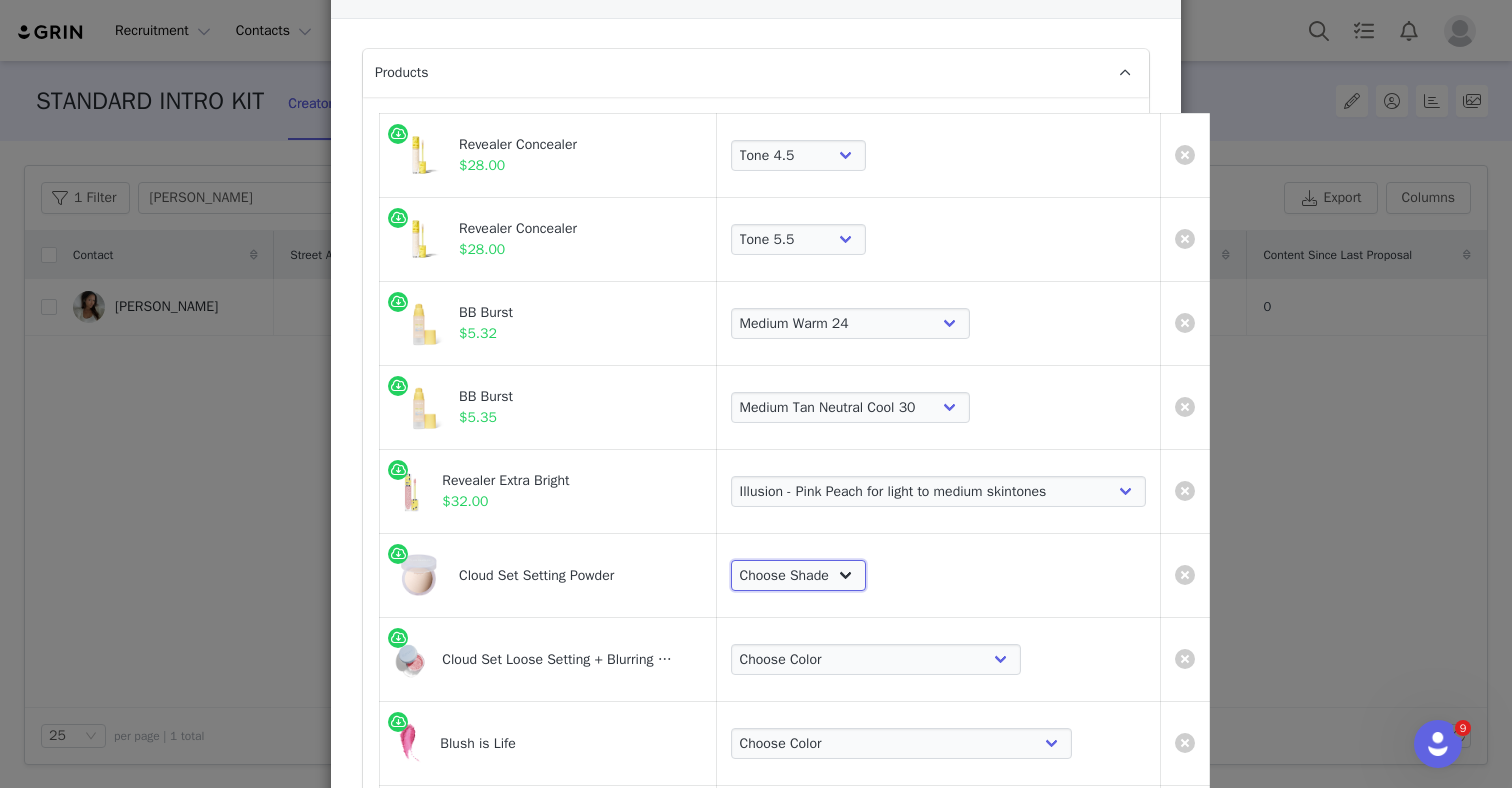 click on "Choose Shade  Airy   Breezy   Feathery   Comfy   Cushiony   Pillowy   Softly   Silky   Velvety   Dreamy" at bounding box center (798, 576) 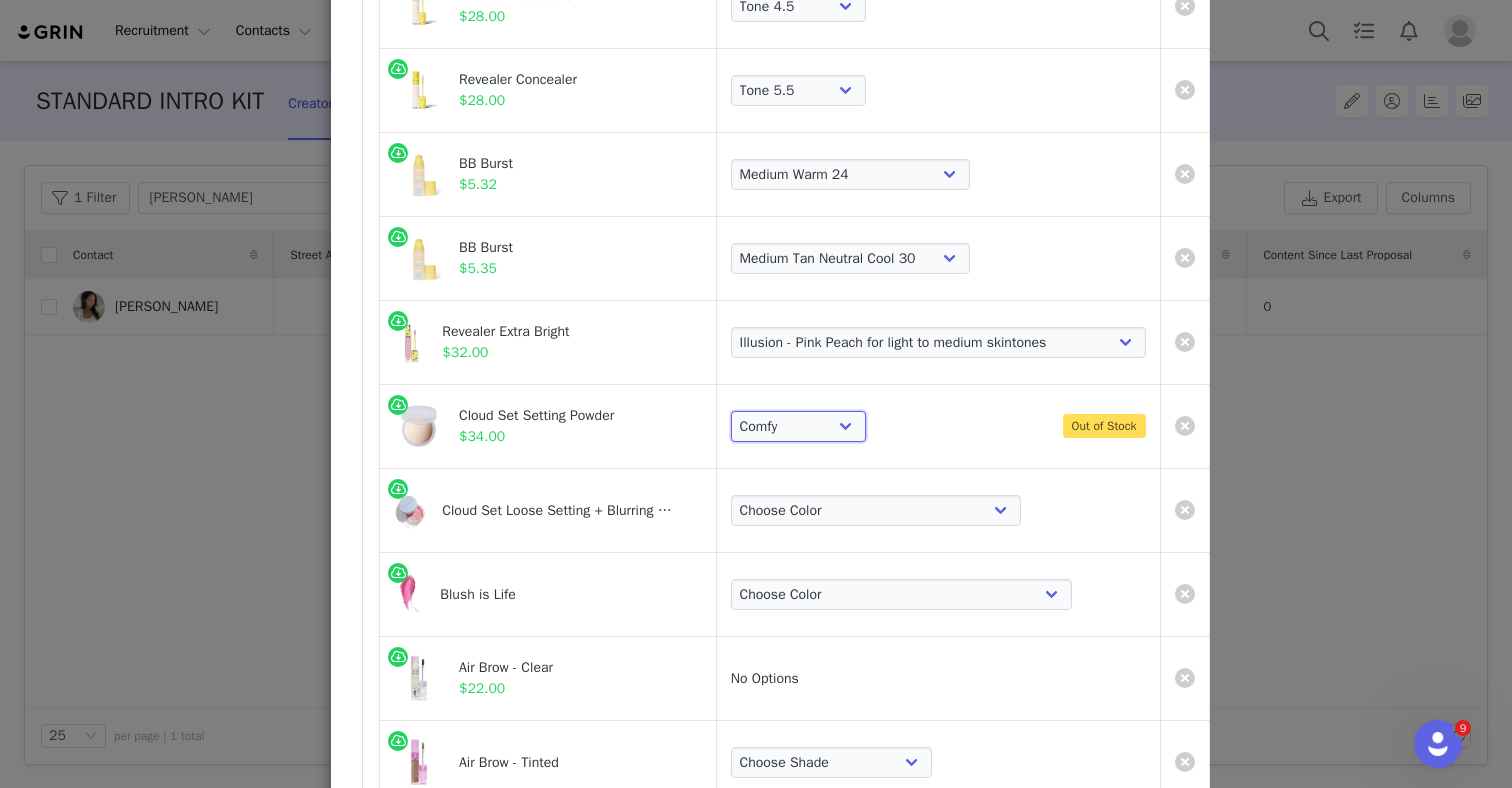 scroll, scrollTop: 278, scrollLeft: 0, axis: vertical 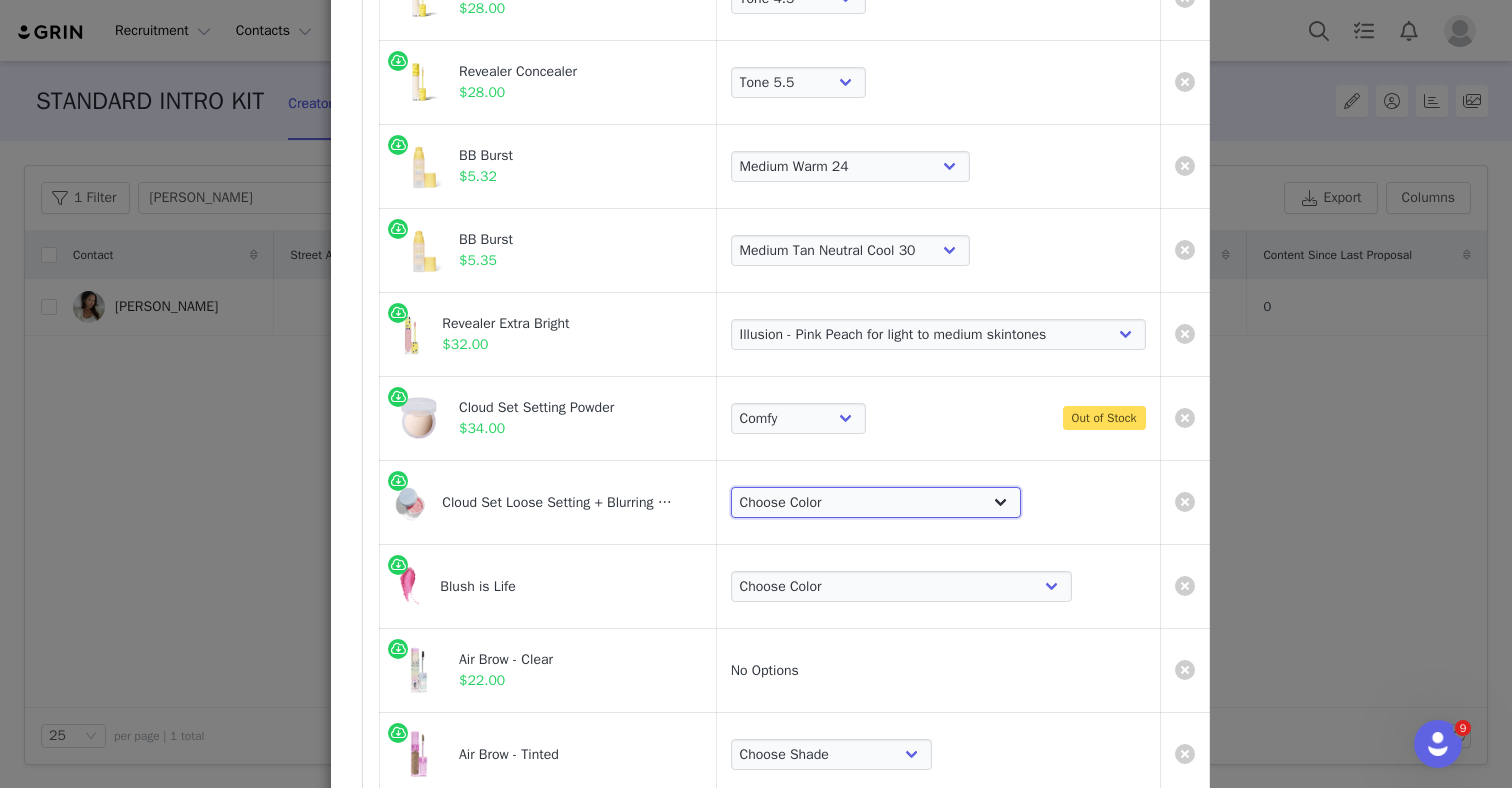 click on "Choose Color  Translucent Candy - Ultra Sheer Pink   Translucent Buttery - Ultra Sheer Yellow   Translucent Peachy - Ultra Sheer Peach   Translucent Velvety - Ultra Sheer Mocha" at bounding box center (876, 503) 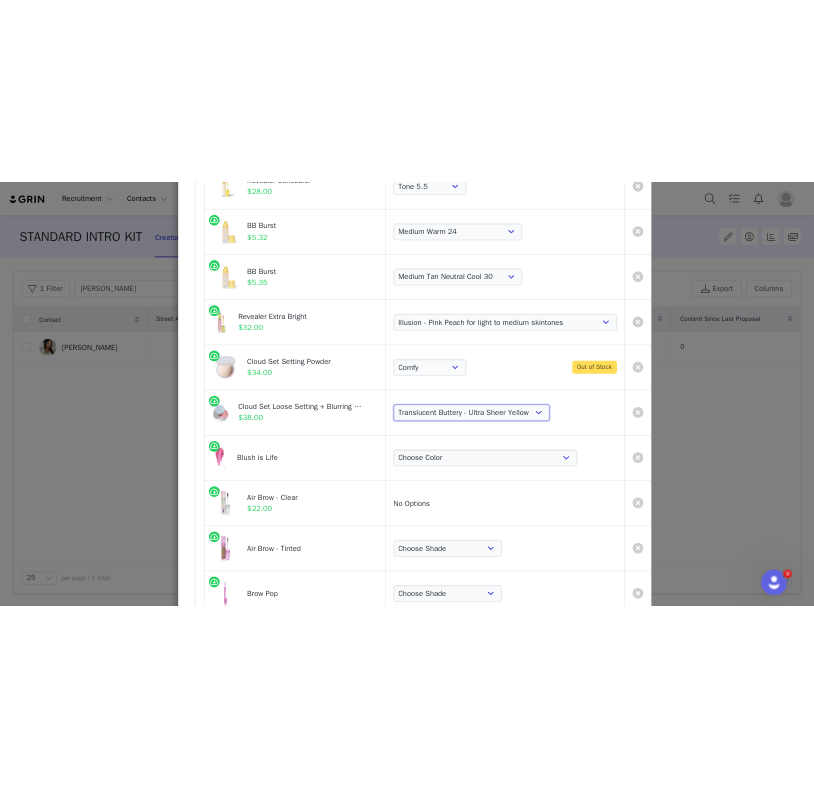 scroll, scrollTop: 375, scrollLeft: 0, axis: vertical 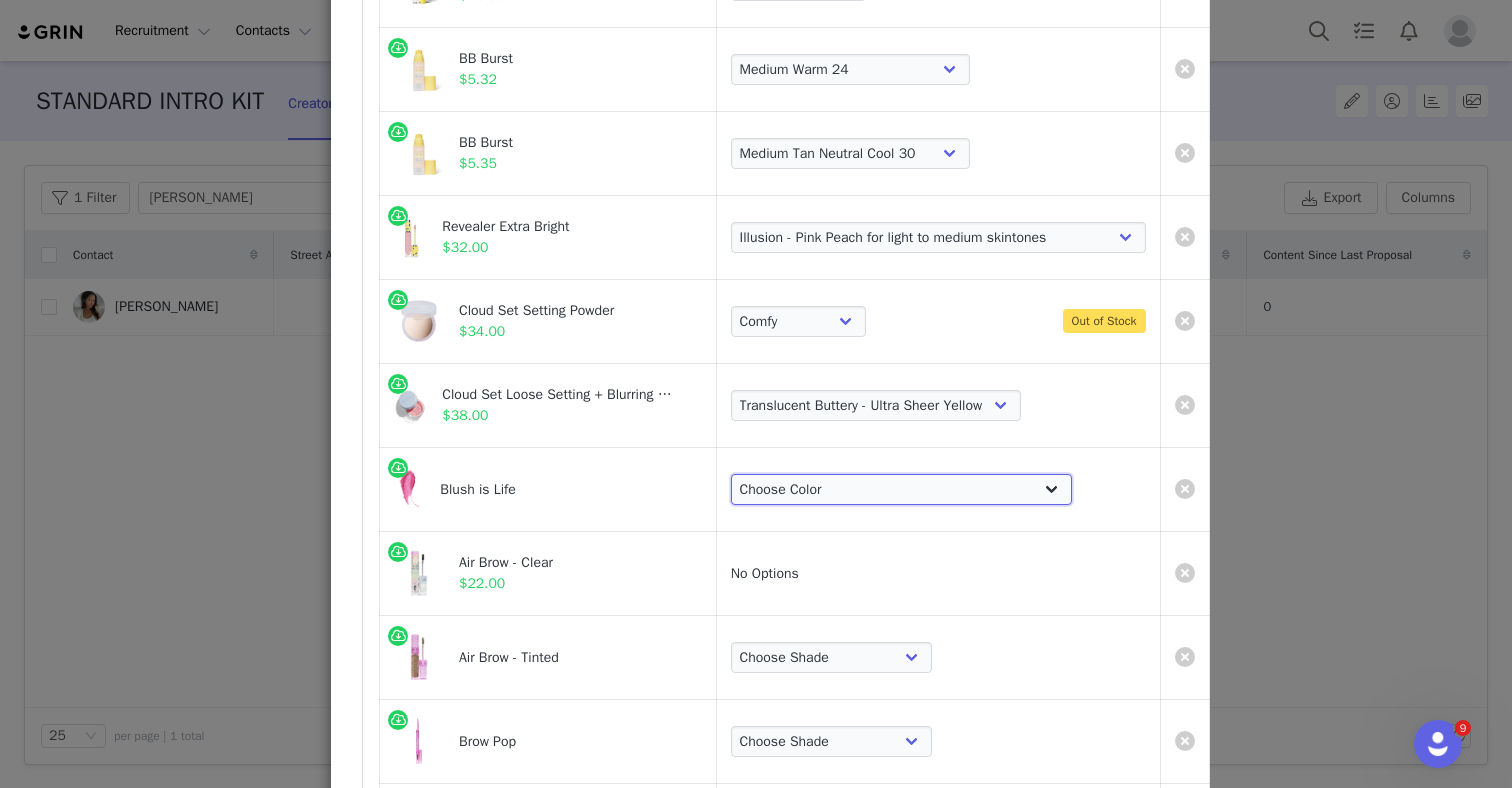 click on "Choose Color  Butterflies - Cool Baby Pink   Blissed - Warm Peachy Pink   Euphoria - Cool Pinky Mauve   Dreamland - Rosy Bronze   Hype - Warm Poppy Pink   Swoon - Pink Brown Mauve   Thrill - Vibrant Blood Orange   Adrenaline - Hot Fuchsia   Wavelength - Warm peach   Chills - Cool vibrant berry   Heartbeat - Vibrant red" at bounding box center [901, 490] 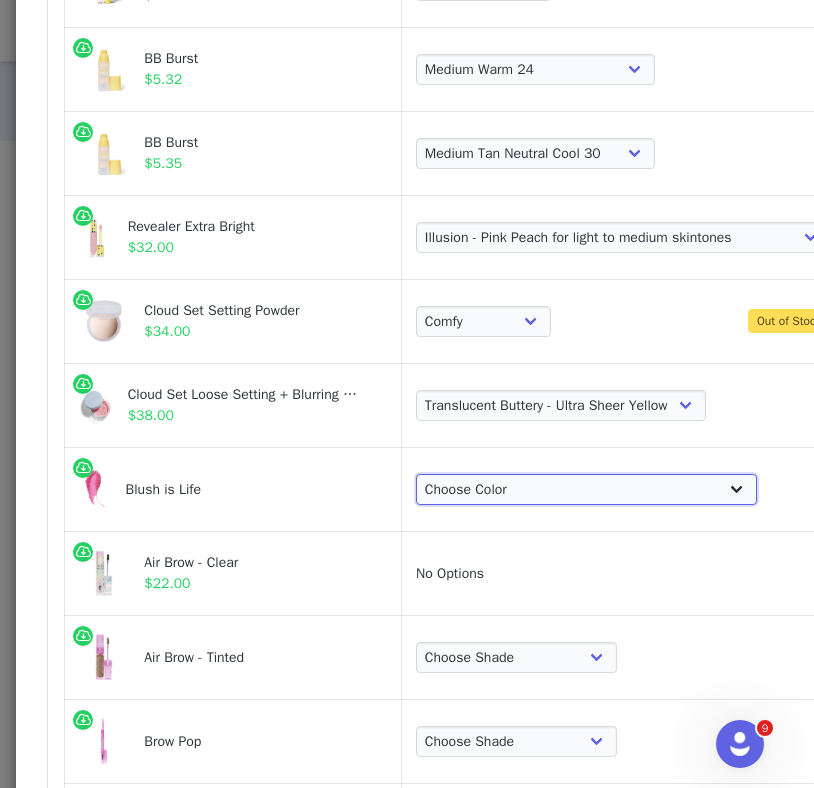 click on "Choose Color  Butterflies - Cool Baby Pink   Blissed - Warm Peachy Pink   Euphoria - Cool Pinky Mauve   Dreamland - Rosy Bronze   Hype - Warm Poppy Pink   Swoon - Pink Brown Mauve   Thrill - Vibrant Blood Orange   Adrenaline - Hot Fuchsia   Wavelength - Warm peach   Chills - Cool vibrant berry   Heartbeat - Vibrant red" at bounding box center [586, 490] 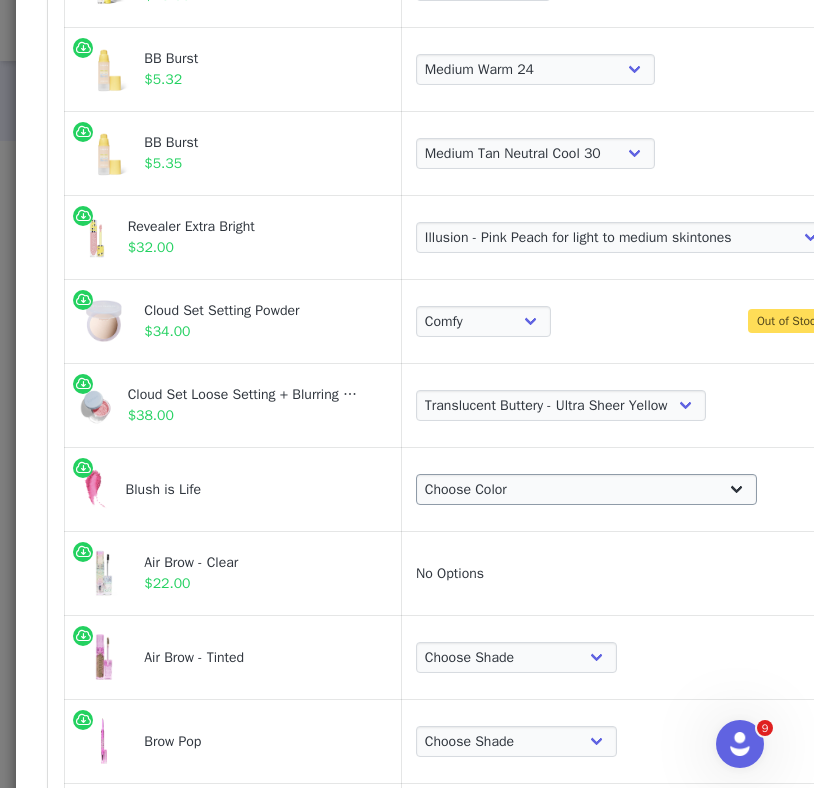 click on "Recruitment Recruitment Creator Search Curated Lists Landing Pages Web Extension AI Creator Search Beta Contacts Contacts Creators Prospects Applicants Messages Messages Dashboard Inbox 99+ Templates Sequences Program Program Activations Campaigns Partnerships Payments Affiliates Content Content Creator Content Media Library Social Listening Reporting Reporting Dashboard Report Builder Brands Brands Community Community STANDARD INTRO KIT Creators Proposals Fulfillment Progress Content Reporting Payments          Filters   Filter Logic  And Or  Archived  Select No  Application Status  Select  Contact Tag  Select    Email Template  Select  Owner  Select  Proposal Status  Select  Relationship Stage  Select  Content Date   ~   Advanced Filters   + Add Field  Apply Filters Clear All 1 Filter gaby ro     Export     Columns  Contact   Street Address   Total Followers   Networks   # of Proposals   Last Proposal Created Date   Content Since Last Proposal   gaby rose  37.5K 0 0  25   per page | 1 total" at bounding box center [407, 394] 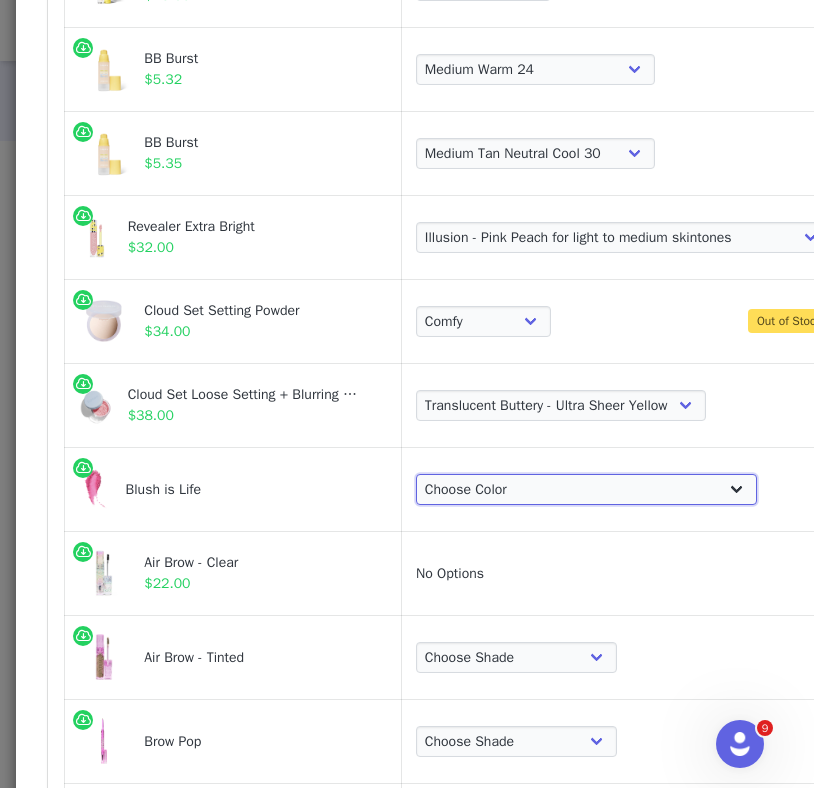 click on "Choose Color  Butterflies - Cool Baby Pink   Blissed - Warm Peachy Pink   Euphoria - Cool Pinky Mauve   Dreamland - Rosy Bronze   Hype - Warm Poppy Pink   Swoon - Pink Brown Mauve   Thrill - Vibrant Blood Orange   Adrenaline - Hot Fuchsia   Wavelength - Warm peach   Chills - Cool vibrant berry   Heartbeat - Vibrant red" at bounding box center [586, 490] 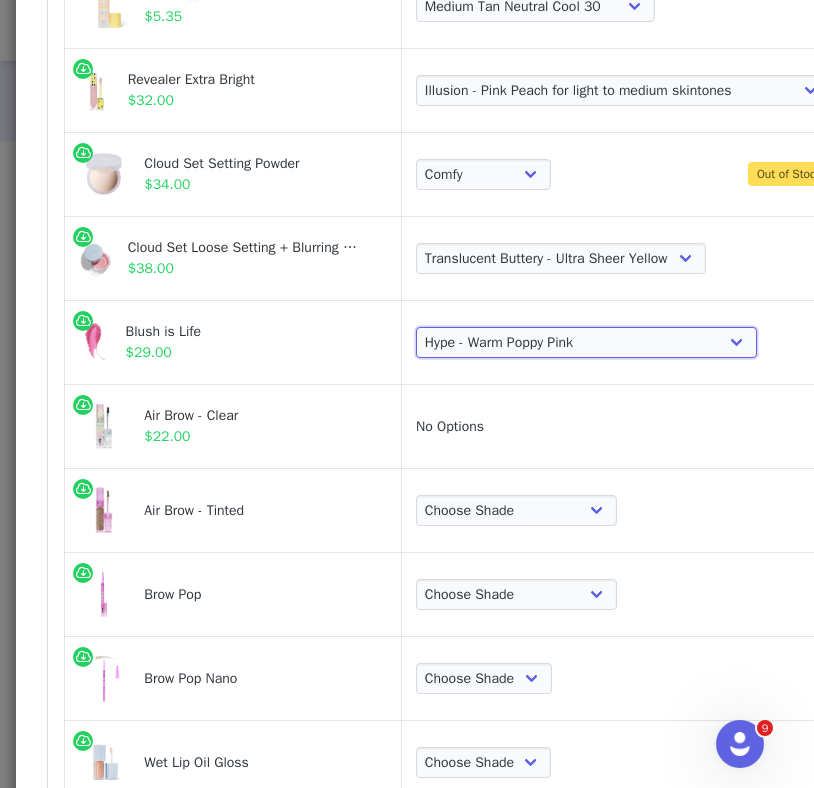 scroll, scrollTop: 547, scrollLeft: 0, axis: vertical 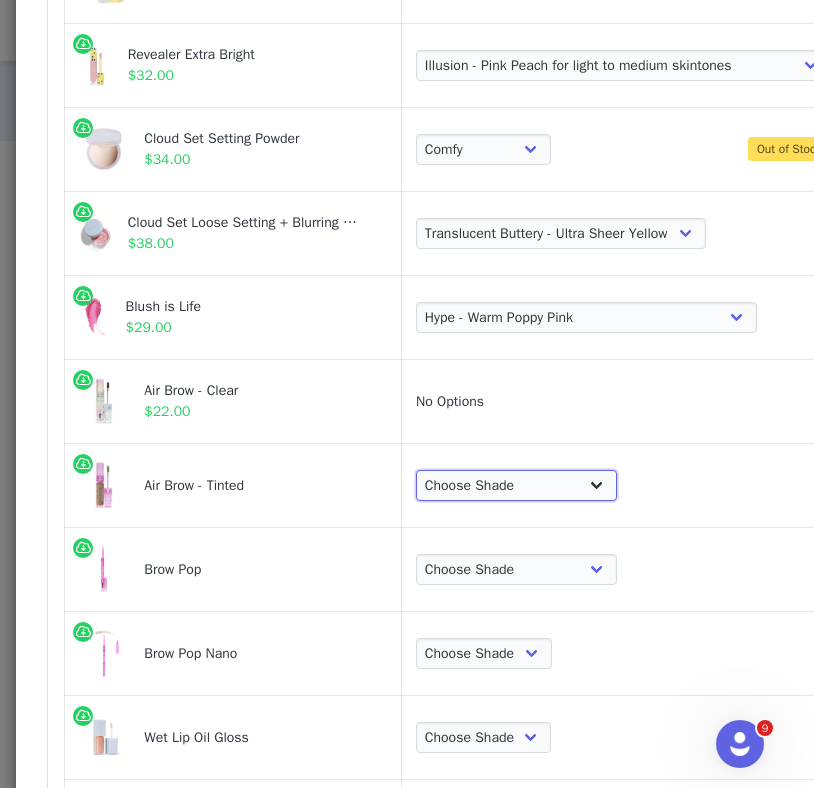 click on "Choose Shade  Taupe   Honey Blonde   Soft Brown   Auburn   Medium Chocolate Brown   Medium Brown   Dark Brown   Brown Black   Black   Grey" at bounding box center [516, 486] 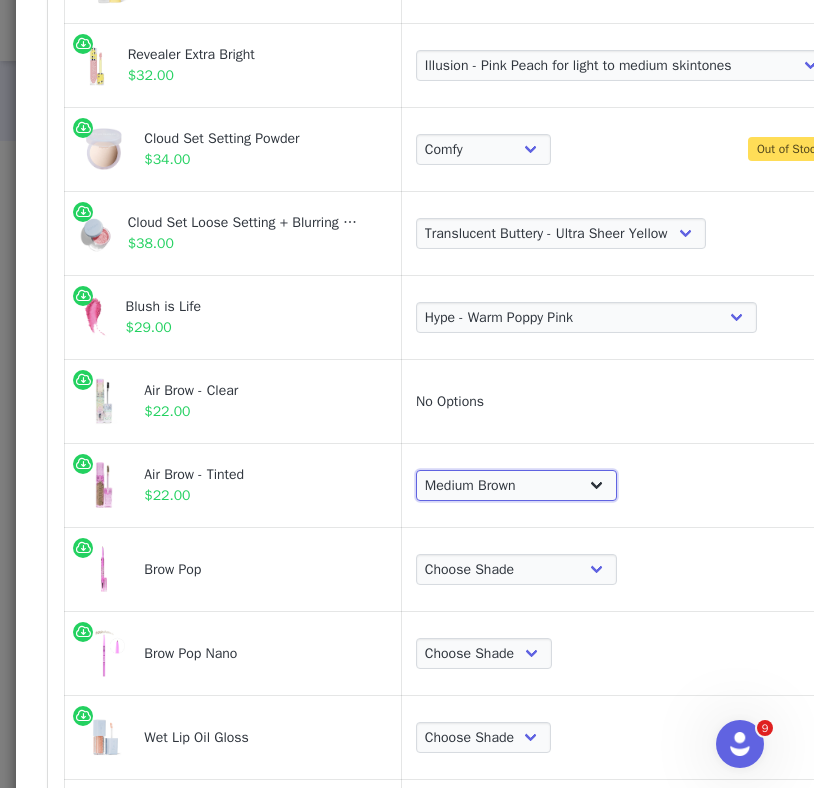 click on "Choose Shade  Taupe   Honey Blonde   Soft Brown   Auburn   Medium Chocolate Brown   Medium Brown   Dark Brown   Brown Black   Black   Grey" at bounding box center (516, 486) 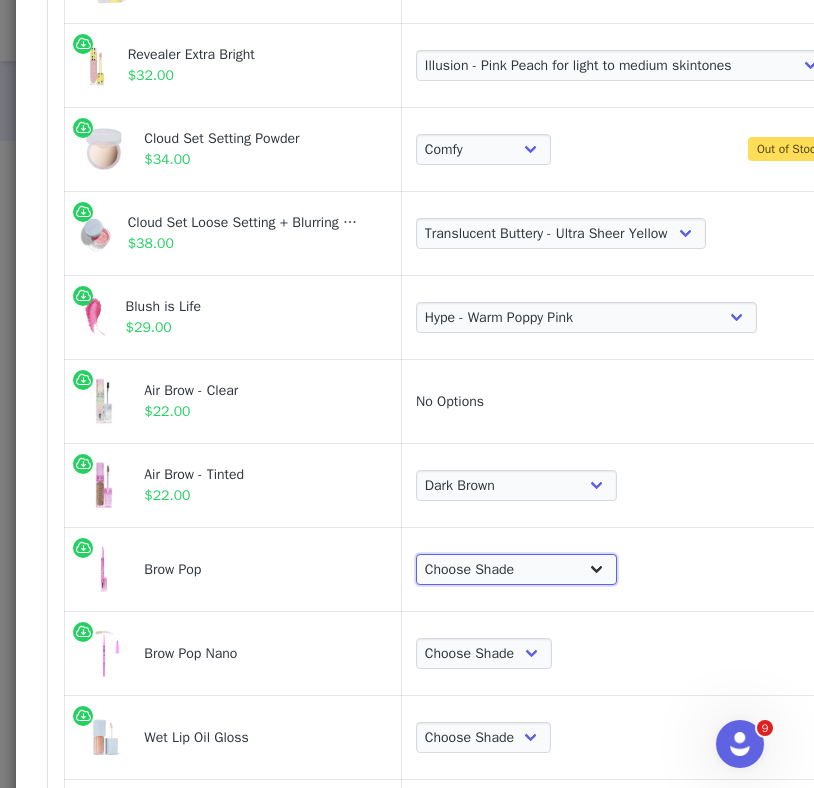 click on "Choose Shade  Taupe   Honey Blonde   Soft Brown   Auburn   Medium Chocolate Brown   Medium Brown   Dark Brown   Brown Black   Black   Grey" at bounding box center (516, 570) 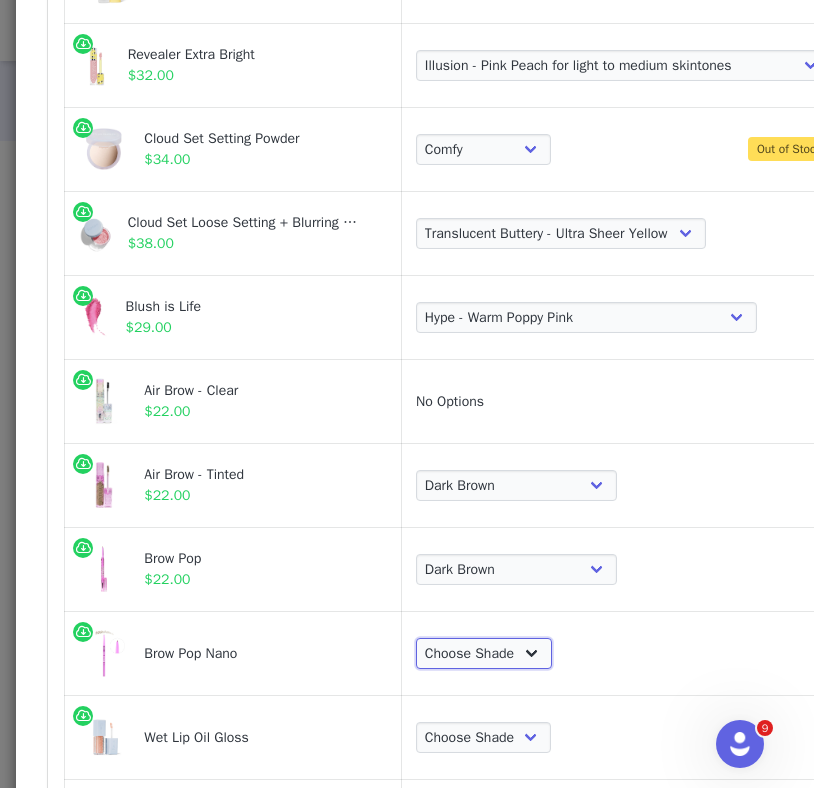 click on "Choose Shade  Taupe   Soft Brown   Medium Brown   Dark Brown   Brown Black   Black" at bounding box center (484, 654) 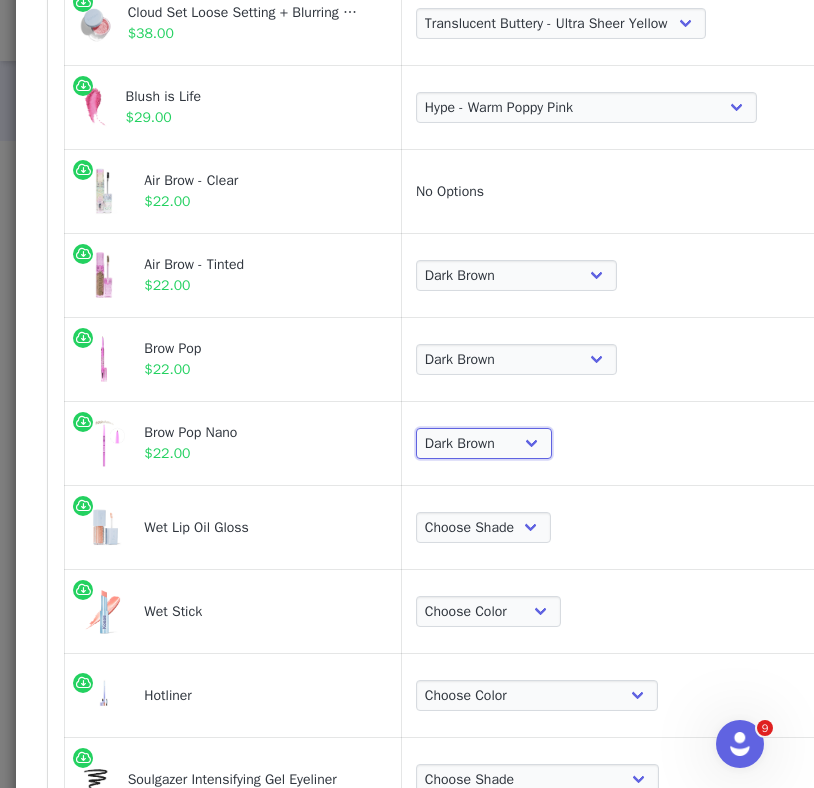 scroll, scrollTop: 827, scrollLeft: 0, axis: vertical 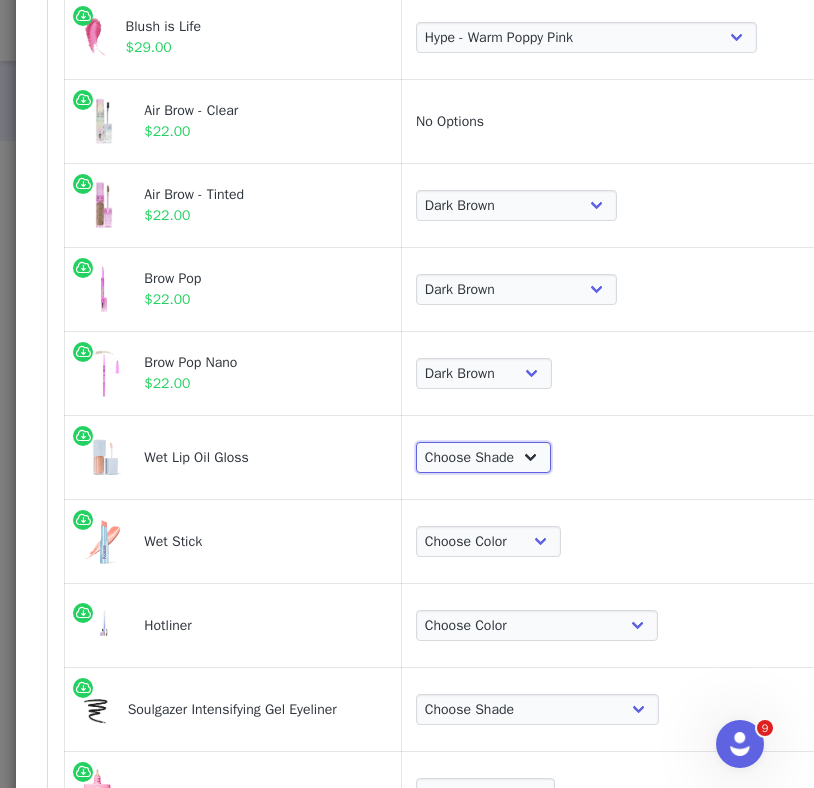 click on "Choose Shade  Unzipped   Unhooked   Unbuttoned   Jellyfish   Malibu   Dip   Fruitjuice   Jaws   Bare   Exposed   Revealed" at bounding box center (483, 458) 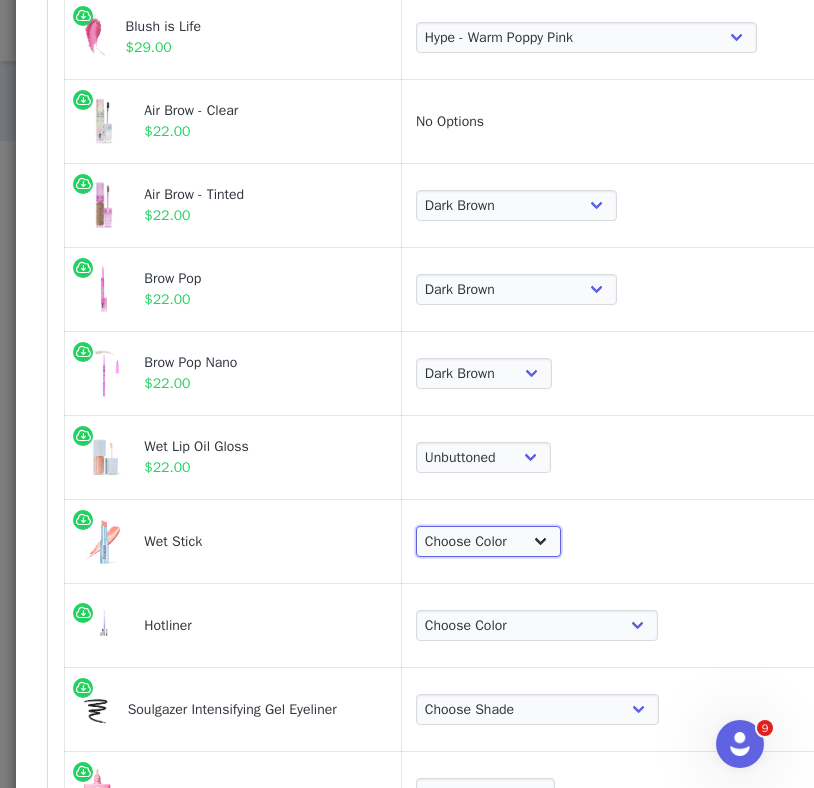 click on "Choose Color  Skinny Dip   Baby Rose   Heatwave   Malibu   Hot Beach   Papaya Treat   100 Degrees   Sunset Simmer   Island High   Tropic Bliss   Cinnamon Spritz   Bikini Blaze" at bounding box center (488, 542) 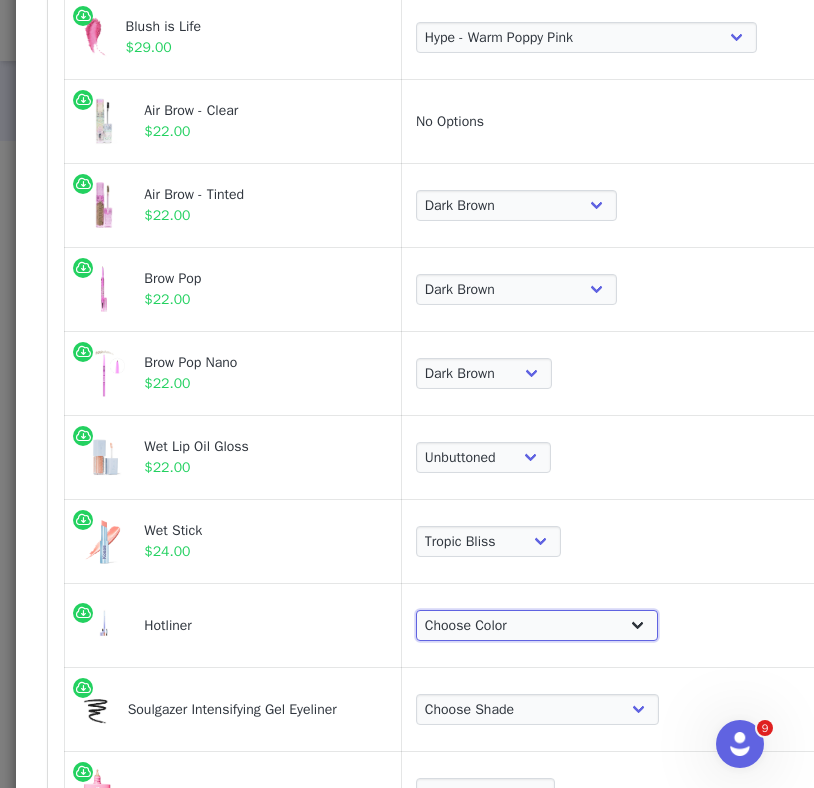 click on "Choose Color  100 - Neutral Pink Beige   Mega - Cool Pink   Max - Warm Peachy Beige   Epic - Soft Caramel Brown   Beyond - Cool Rosy Mauve   Infinite - Warm Pinky Brown   Supreme - Rich Neutral Brown   Extra - Vibrant Cherry Red" at bounding box center [537, 626] 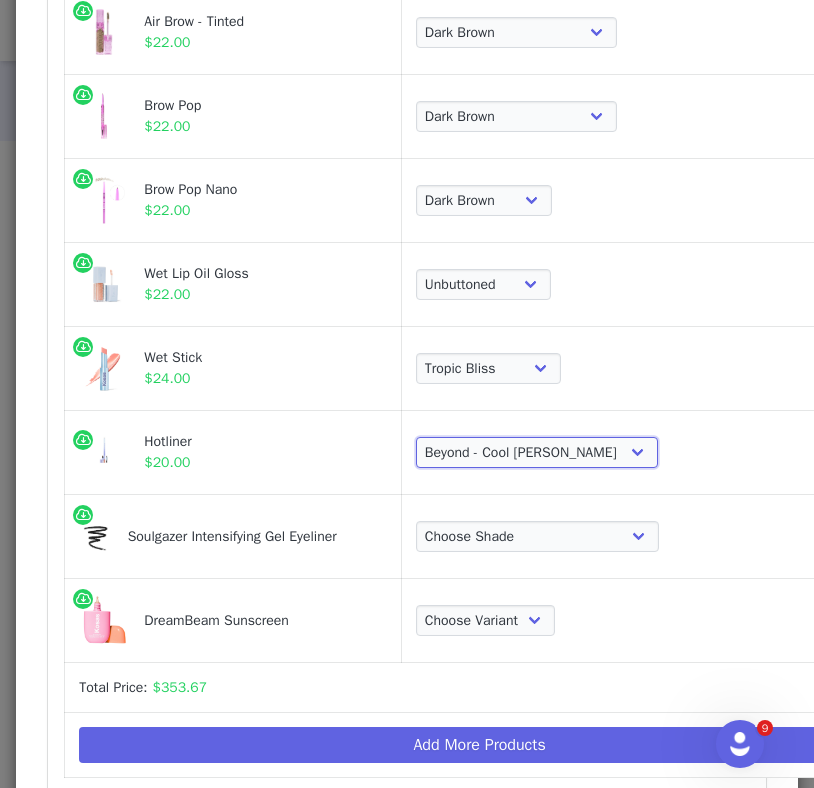 scroll, scrollTop: 1014, scrollLeft: 0, axis: vertical 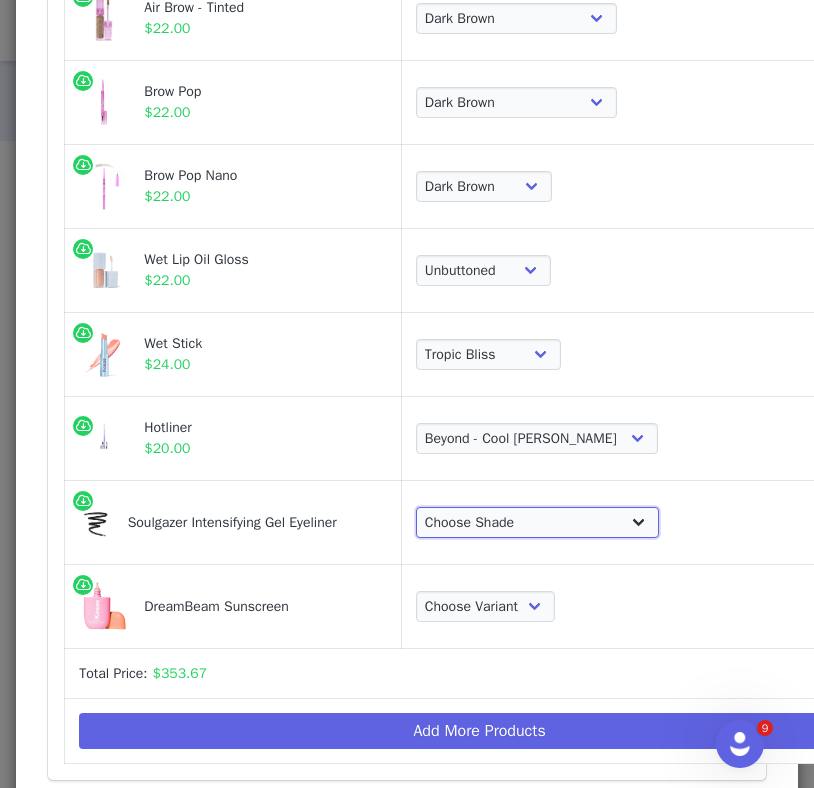click on "Choose Shade  Hypnotize - intense black matte   Mesmerize - soft lilac matte   Bewitch - night violet satin   Cosmic - deep aqua satin   Eternal - emerald green satin   Enigma - blackened blue satin   Depth - warm brown matte   Allure - dark brown matte   Orbit - smokey gray matte   Gravitate - creamy beige matte" at bounding box center [537, 523] 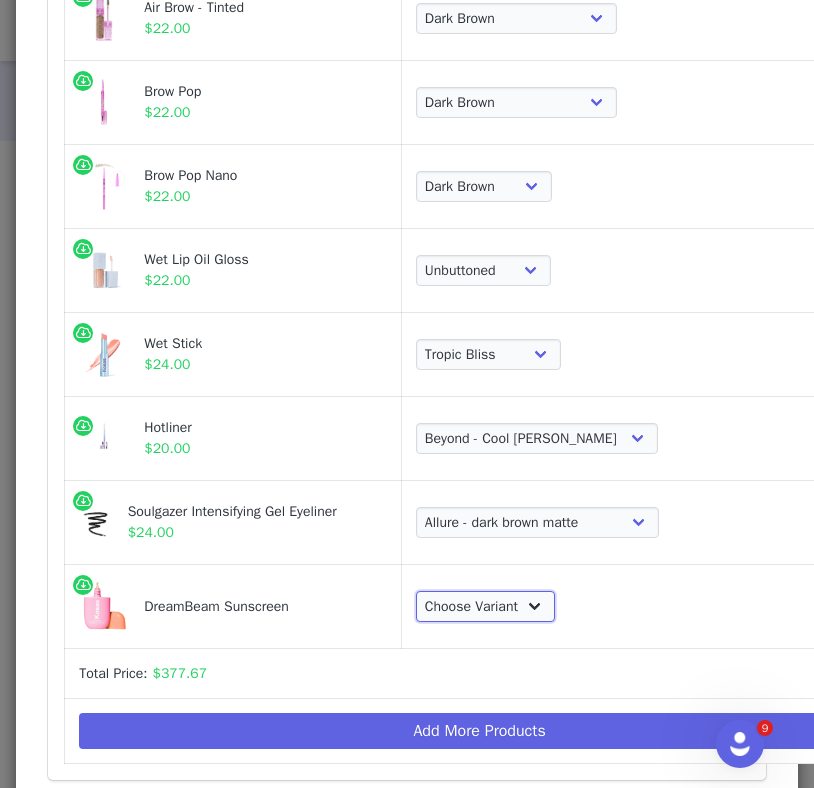 click on "Choose Variant  Original   Sunlit" at bounding box center [485, 607] 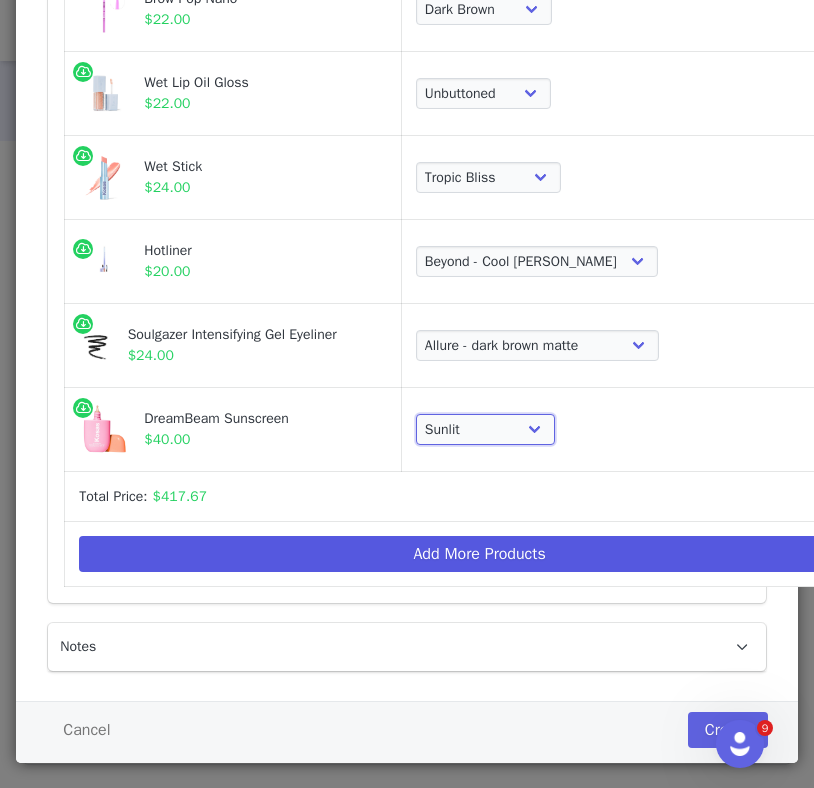 scroll, scrollTop: 1216, scrollLeft: 0, axis: vertical 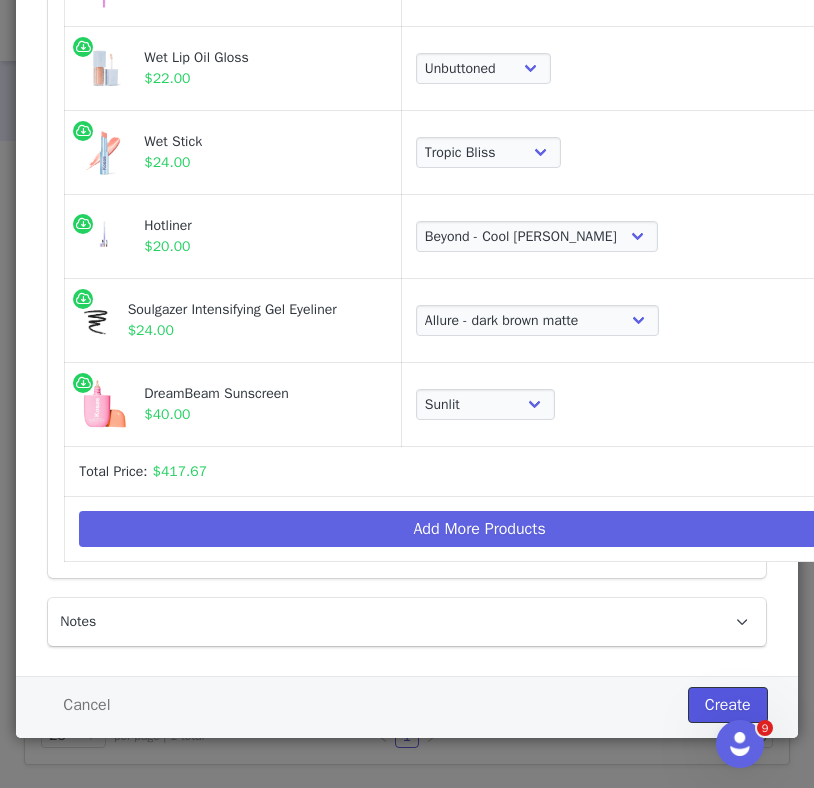 click on "Create" at bounding box center (728, 705) 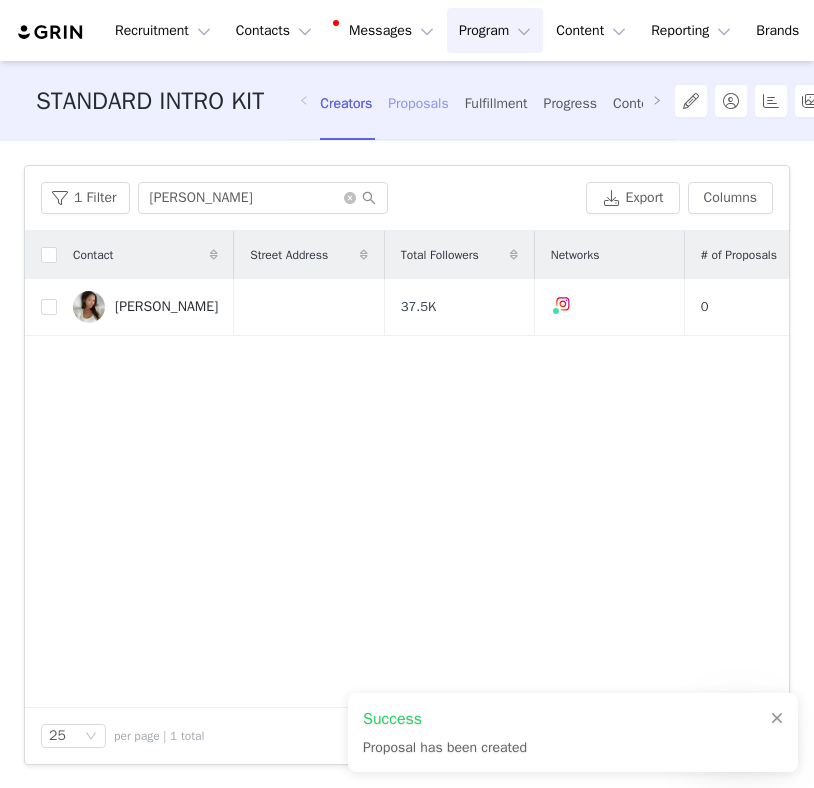 click on "Proposals" at bounding box center (418, 103) 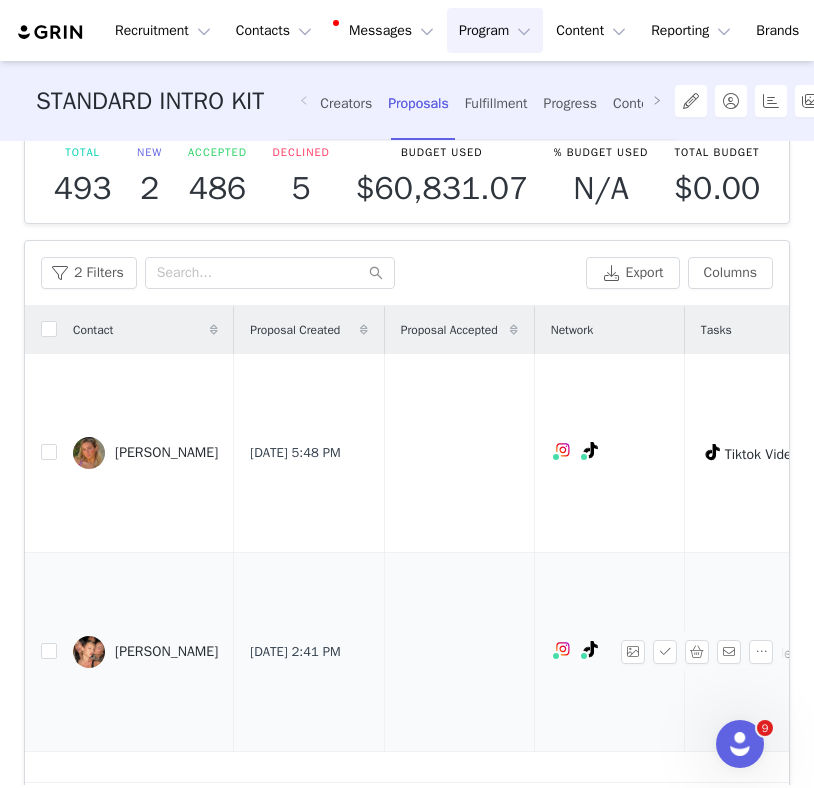 scroll, scrollTop: 32, scrollLeft: 0, axis: vertical 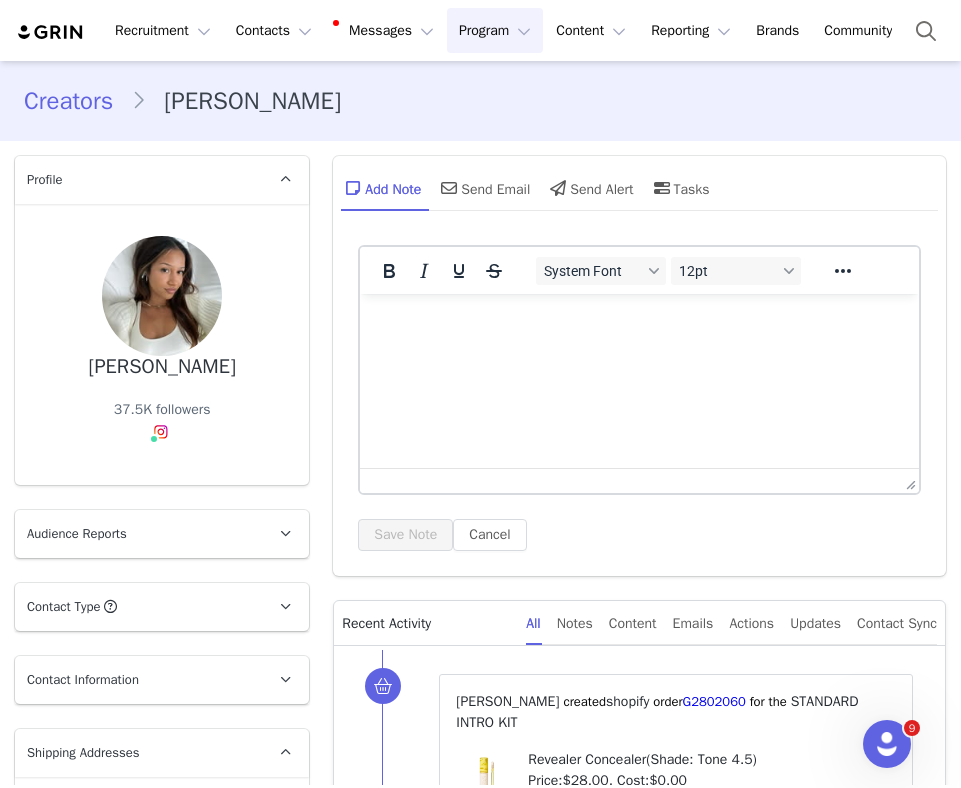click on "Program Program" at bounding box center (495, 30) 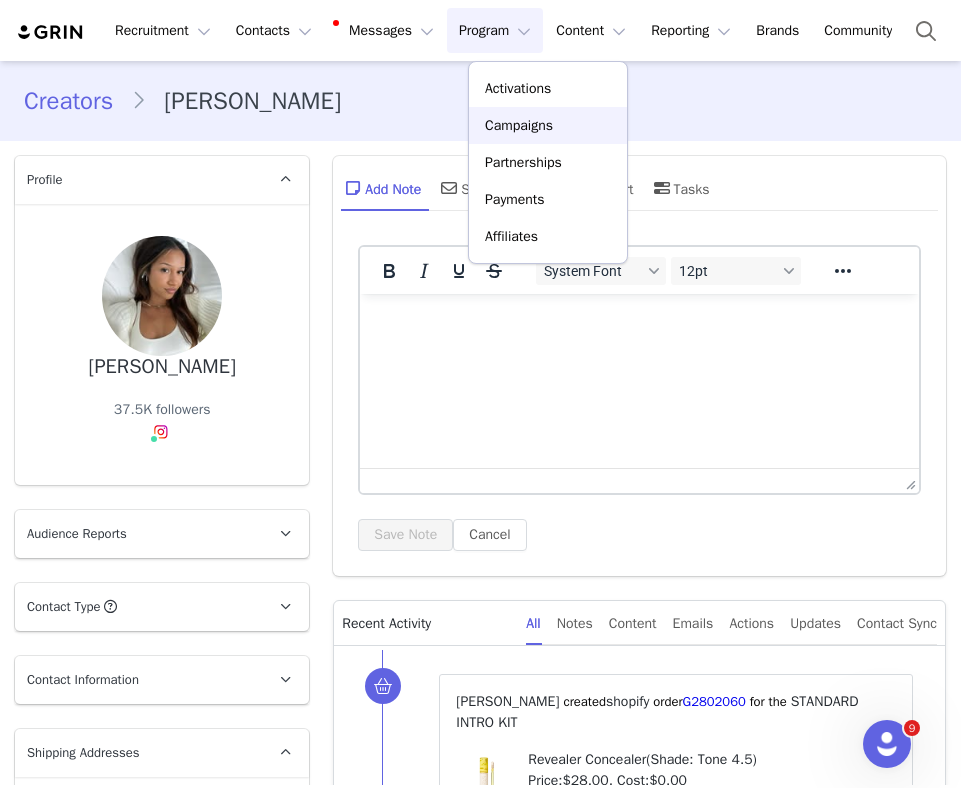 click on "Campaigns" at bounding box center (519, 125) 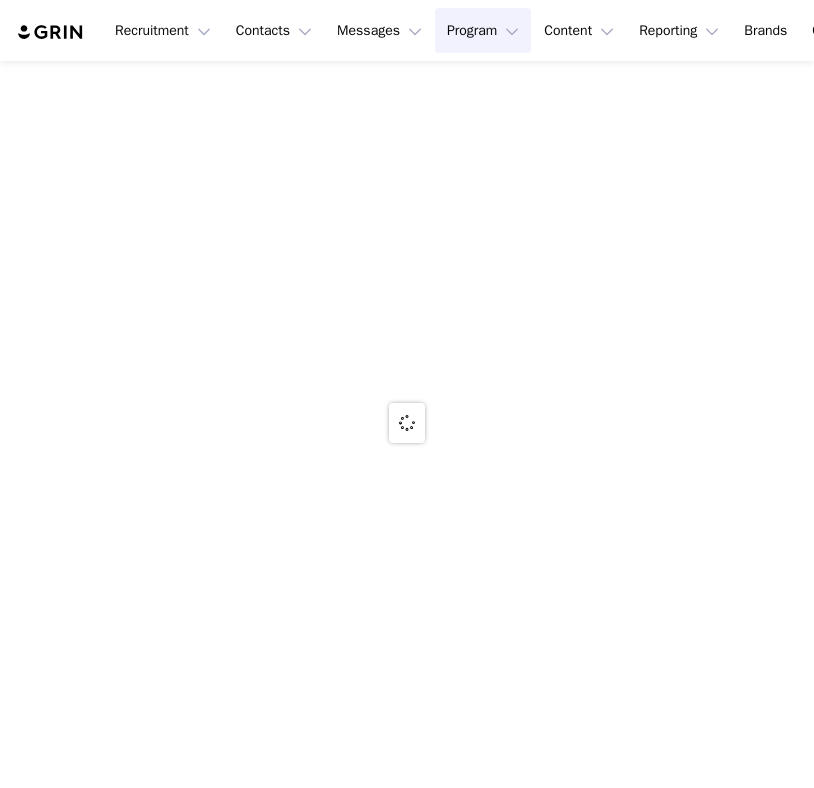 scroll, scrollTop: 0, scrollLeft: 0, axis: both 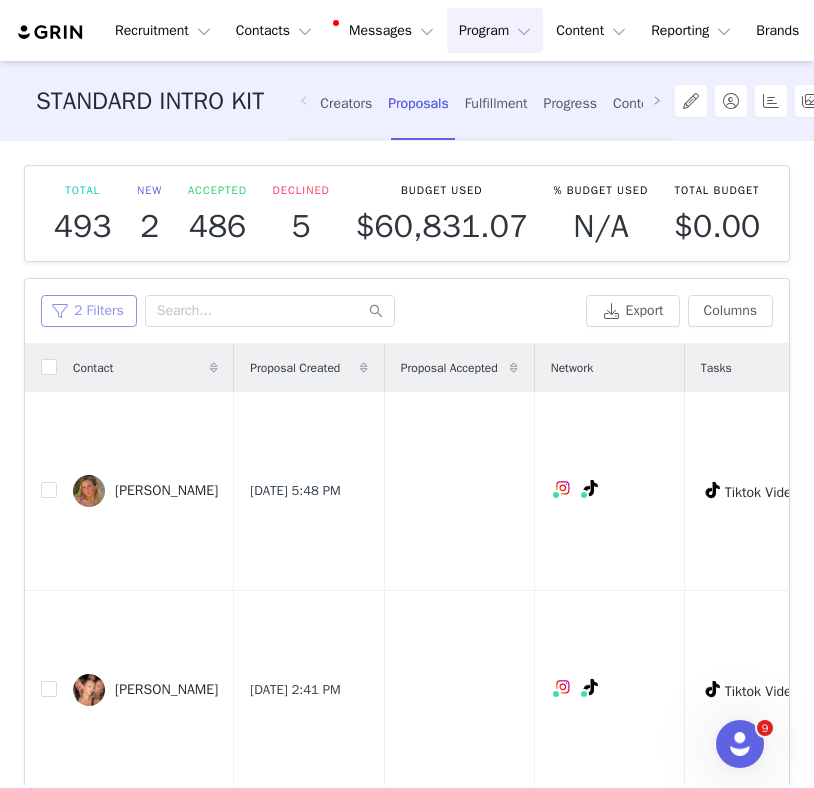click on "2 Filters" at bounding box center (89, 311) 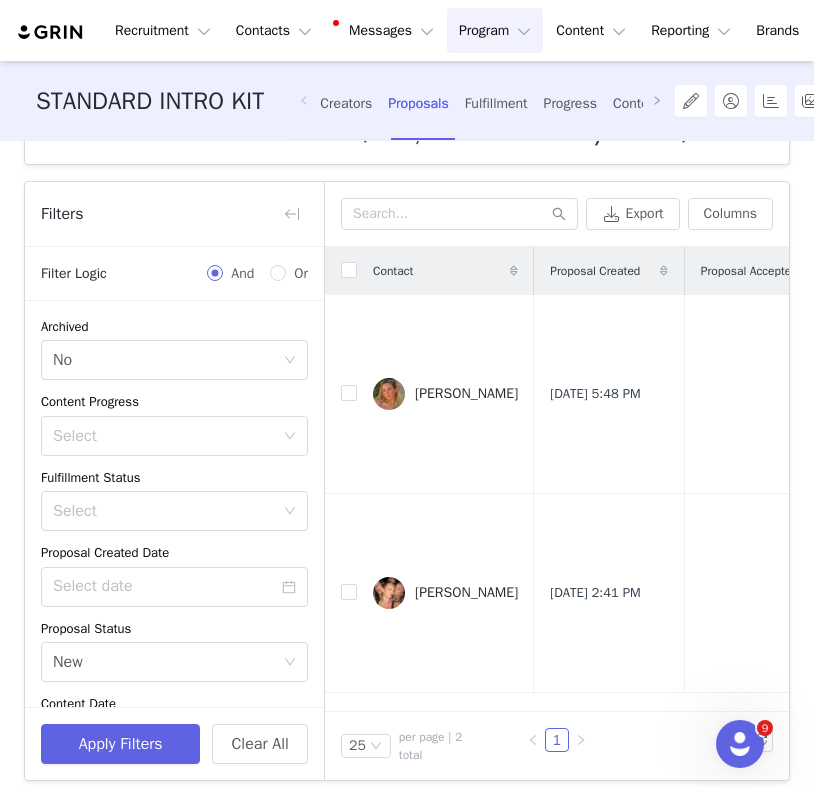 scroll, scrollTop: 104, scrollLeft: 0, axis: vertical 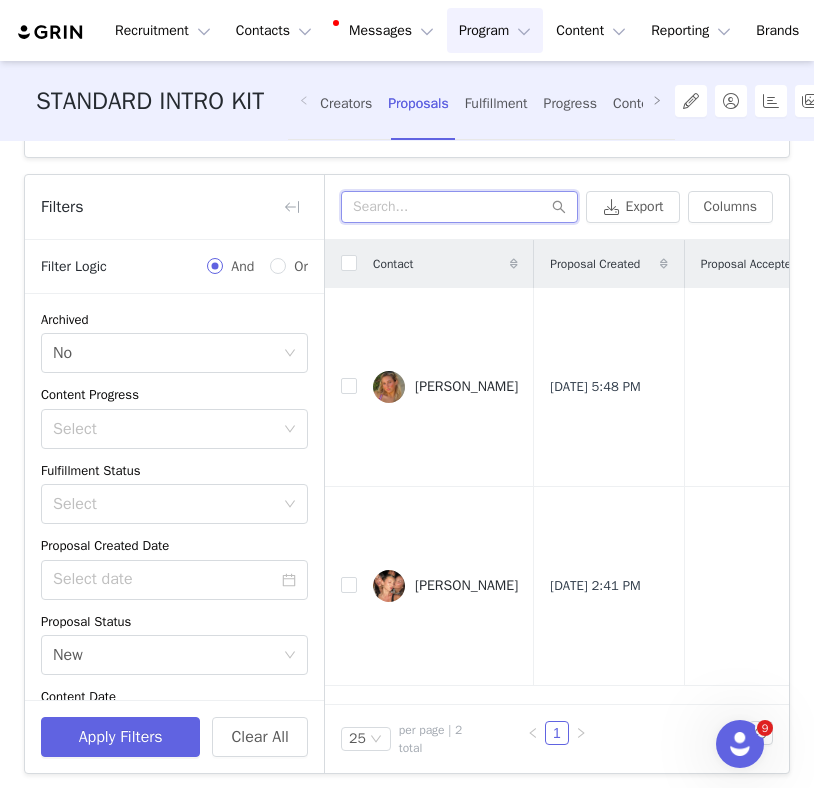 click at bounding box center (459, 207) 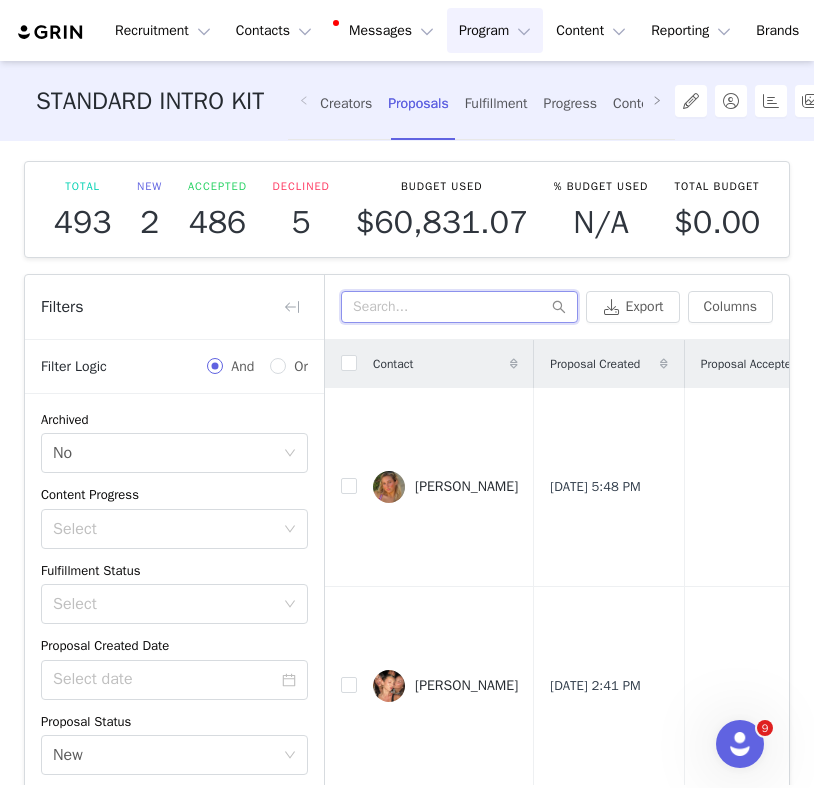 scroll, scrollTop: 0, scrollLeft: 0, axis: both 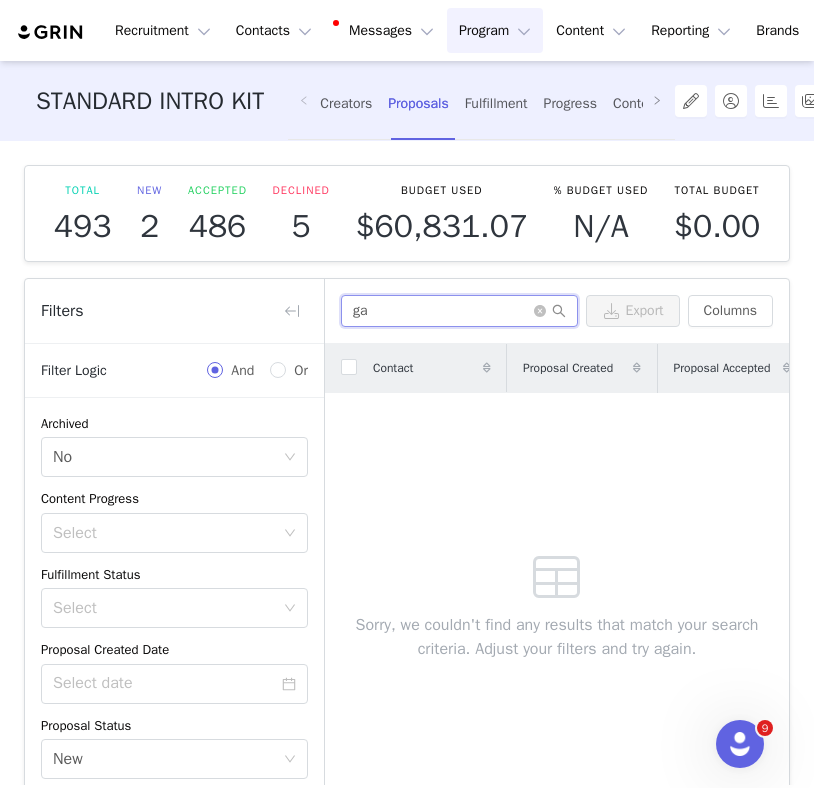 type on "g" 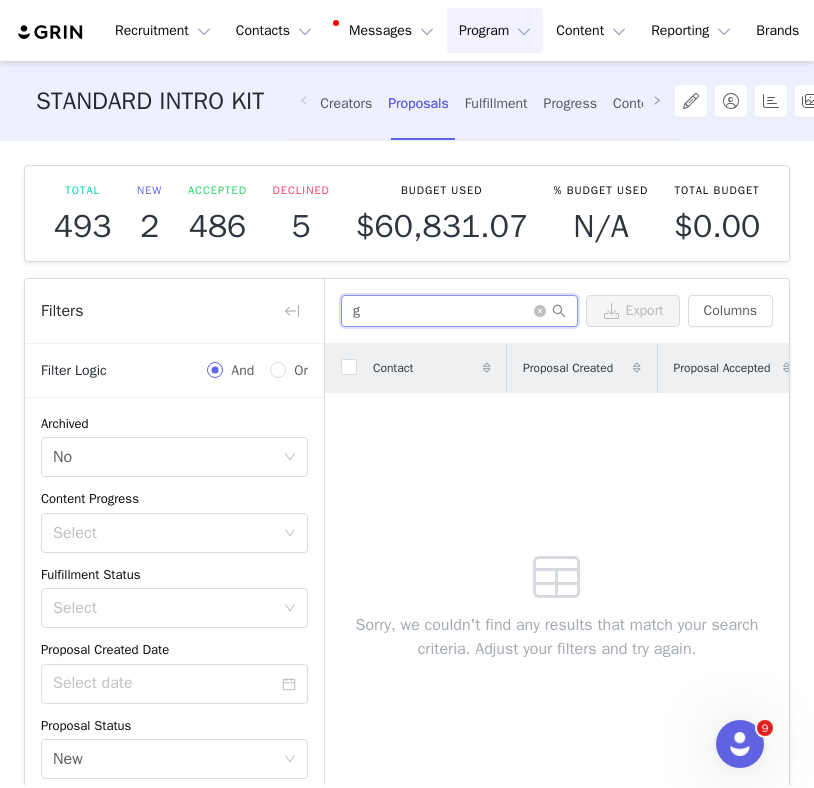 type 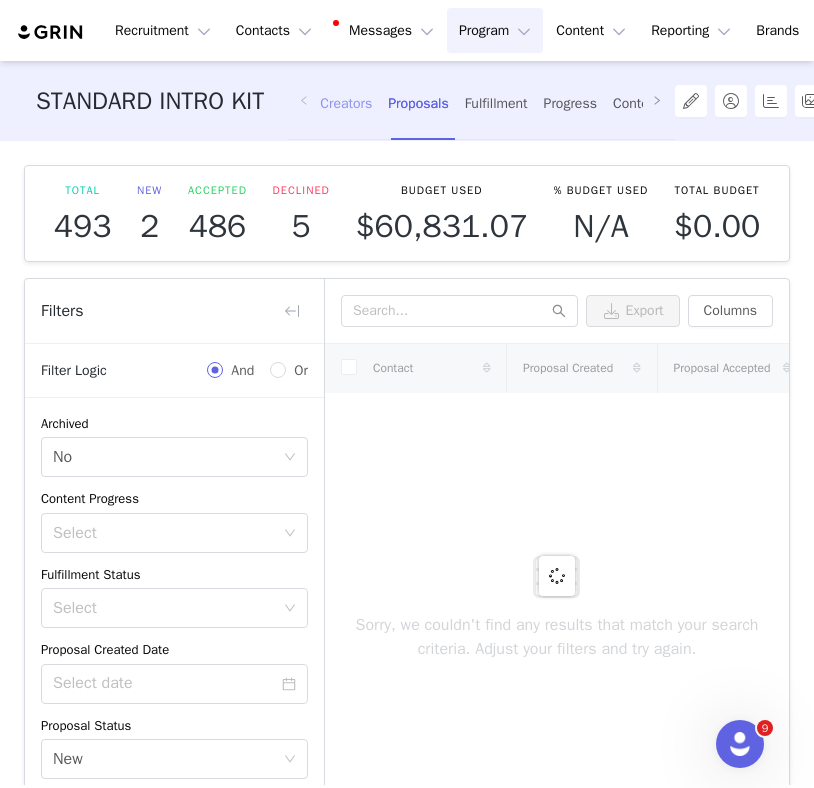 click on "Creators" at bounding box center [346, 103] 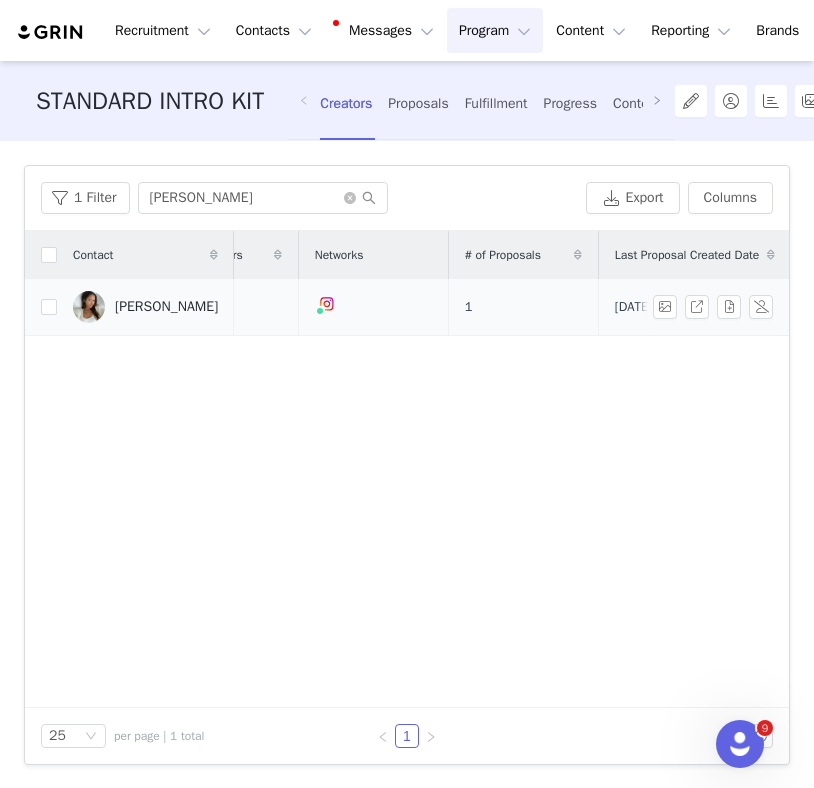 scroll, scrollTop: 0, scrollLeft: 450, axis: horizontal 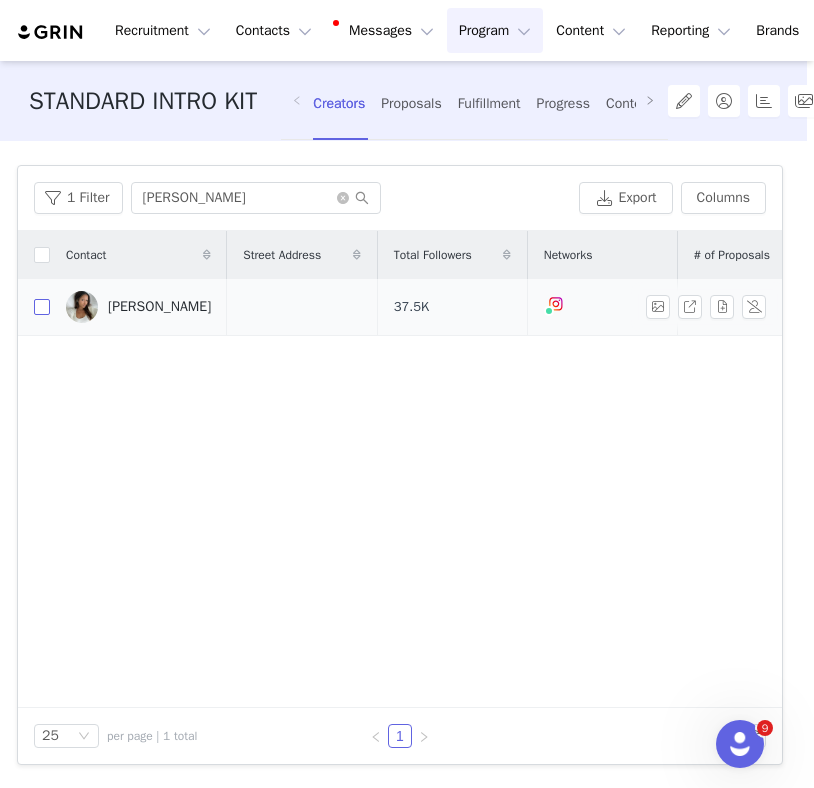 click at bounding box center [42, 307] 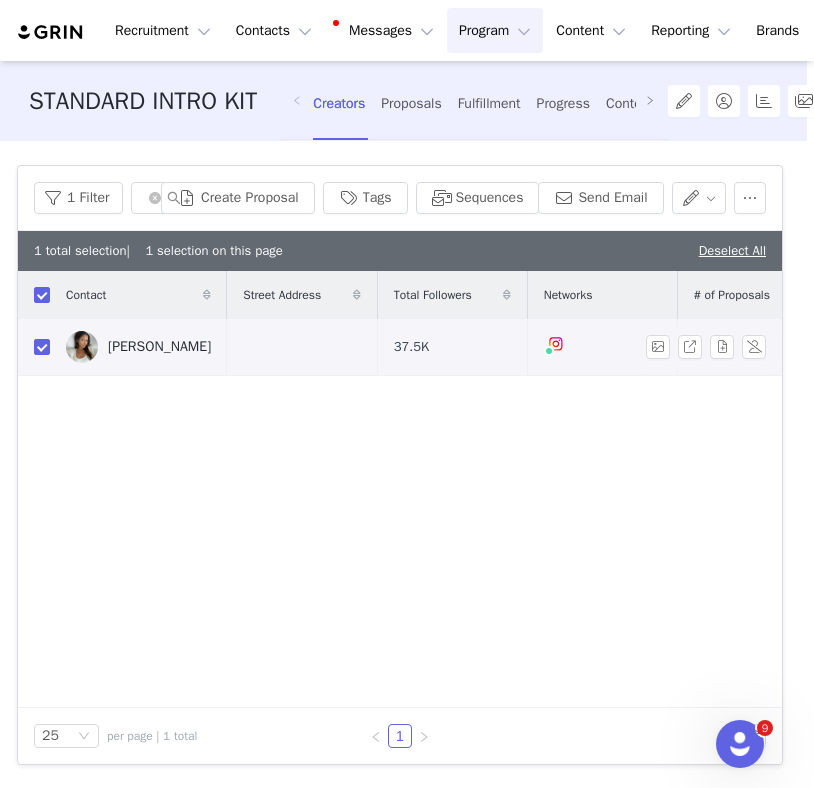 scroll, scrollTop: 0, scrollLeft: 0, axis: both 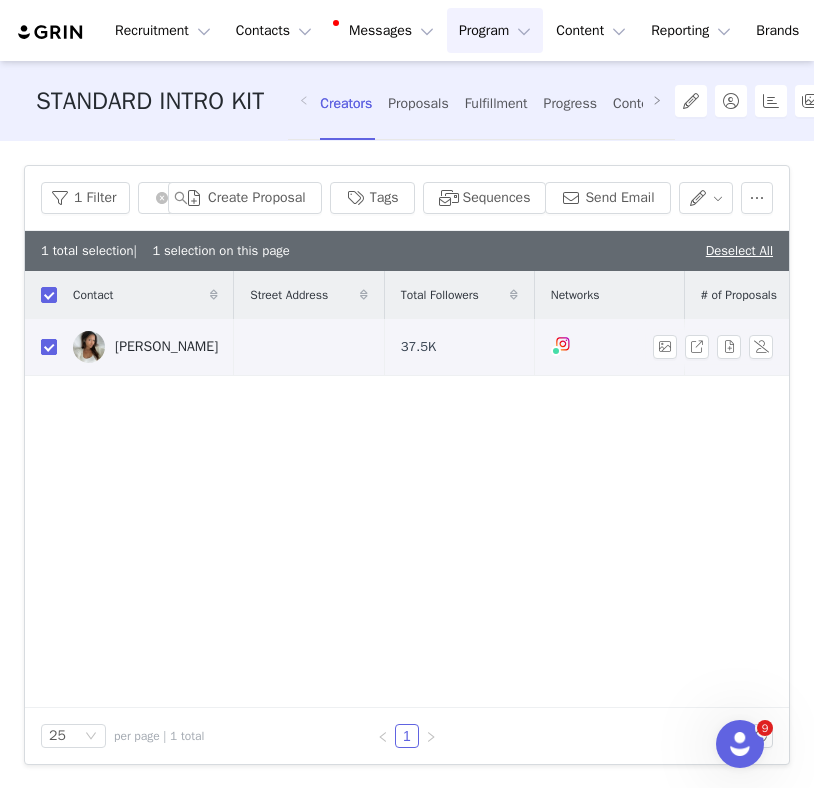 click at bounding box center (49, 347) 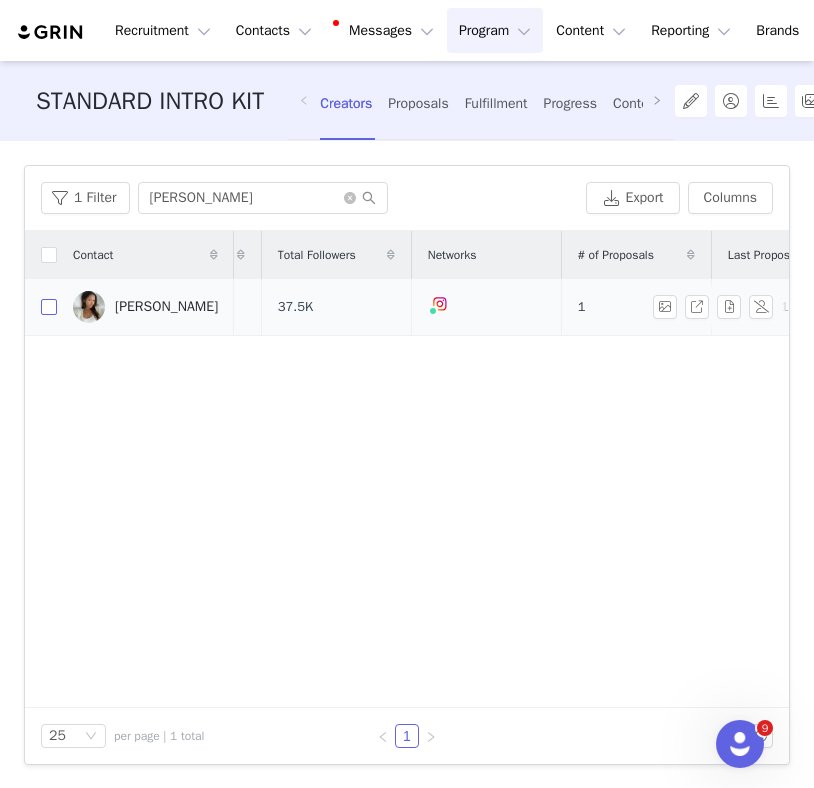 scroll, scrollTop: 0, scrollLeft: 0, axis: both 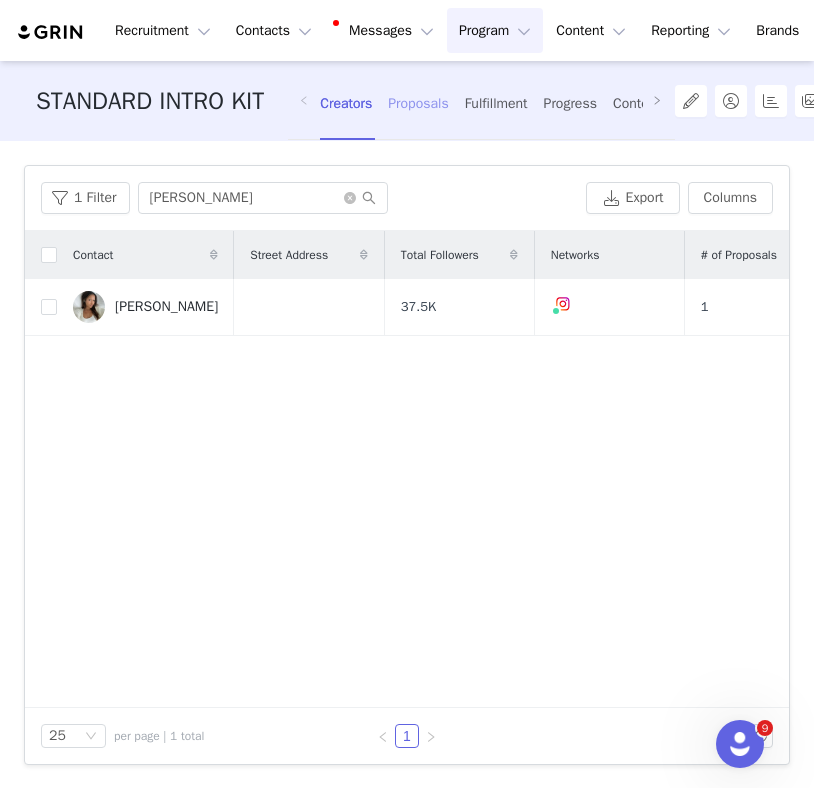 click on "Proposals" at bounding box center (418, 103) 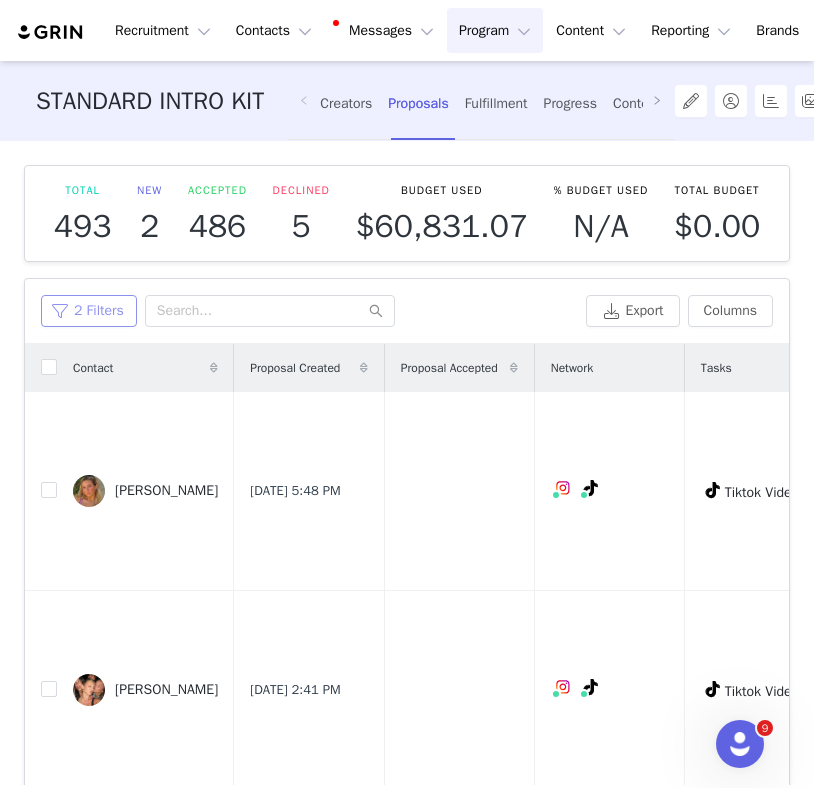click on "2 Filters" at bounding box center (89, 311) 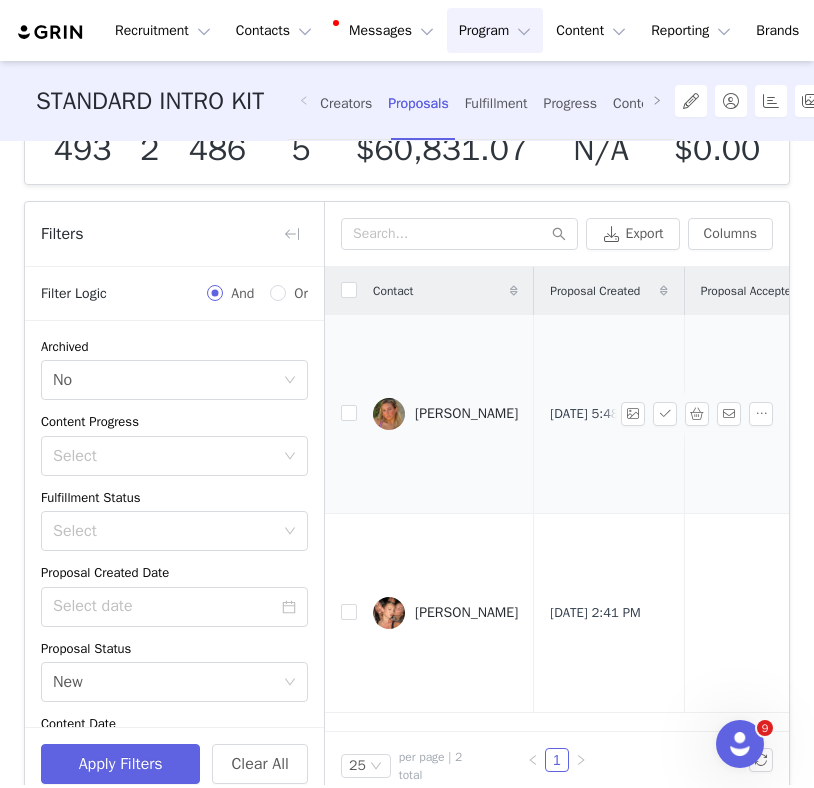 scroll, scrollTop: 116, scrollLeft: 0, axis: vertical 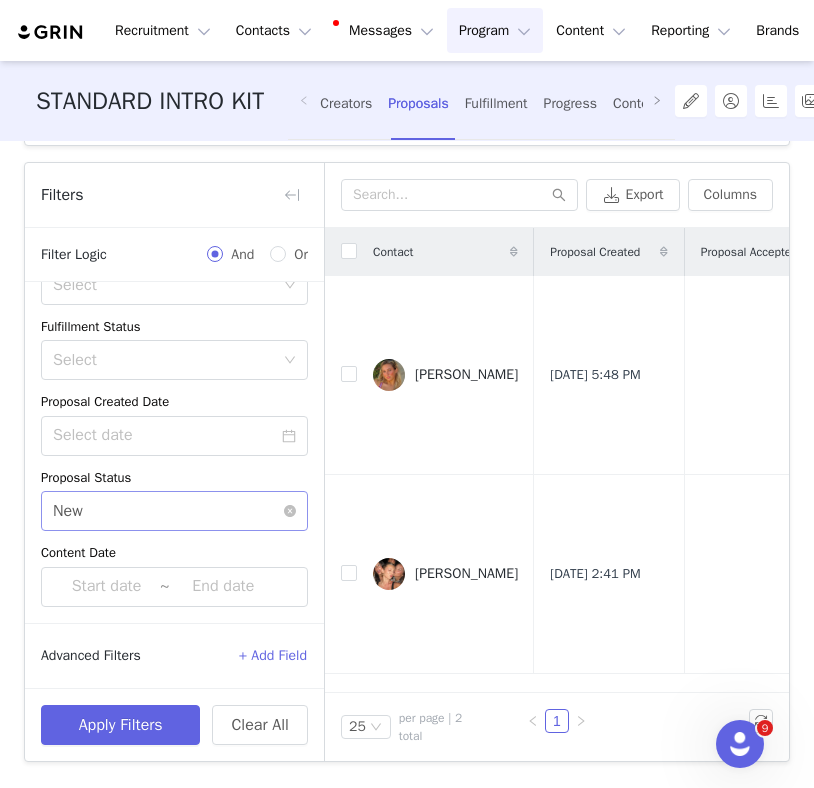 click on "Select New" at bounding box center [168, 511] 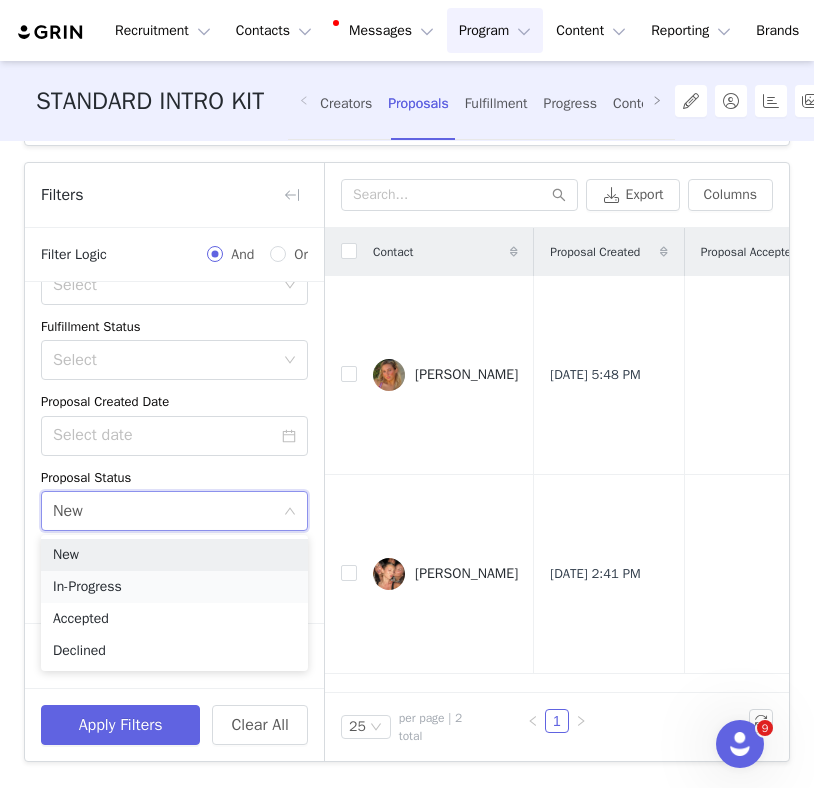 click on "In-Progress" at bounding box center [174, 587] 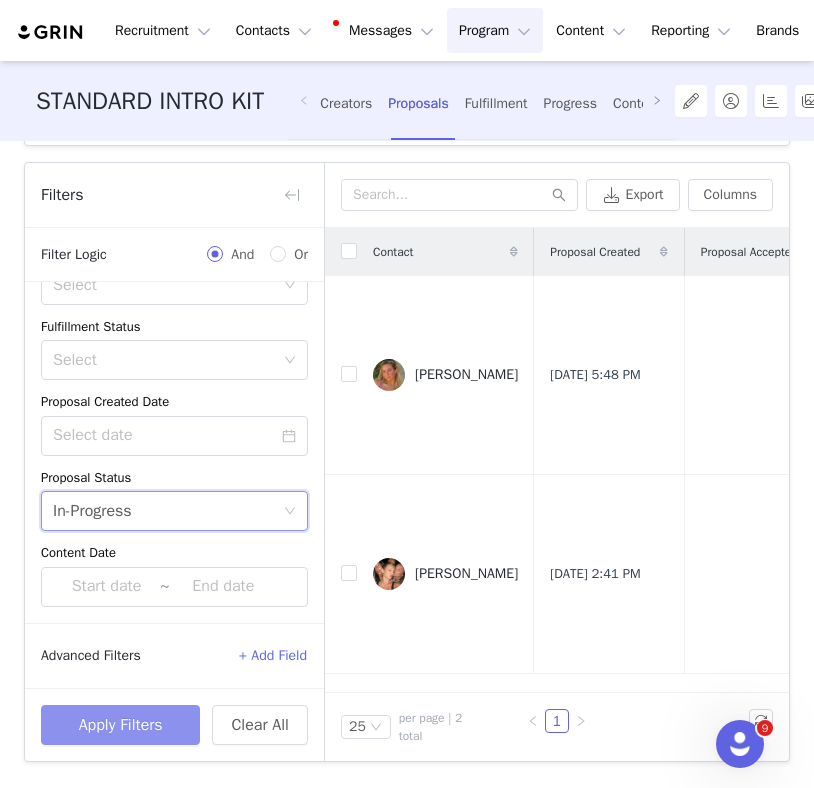 click on "Apply Filters" at bounding box center (120, 725) 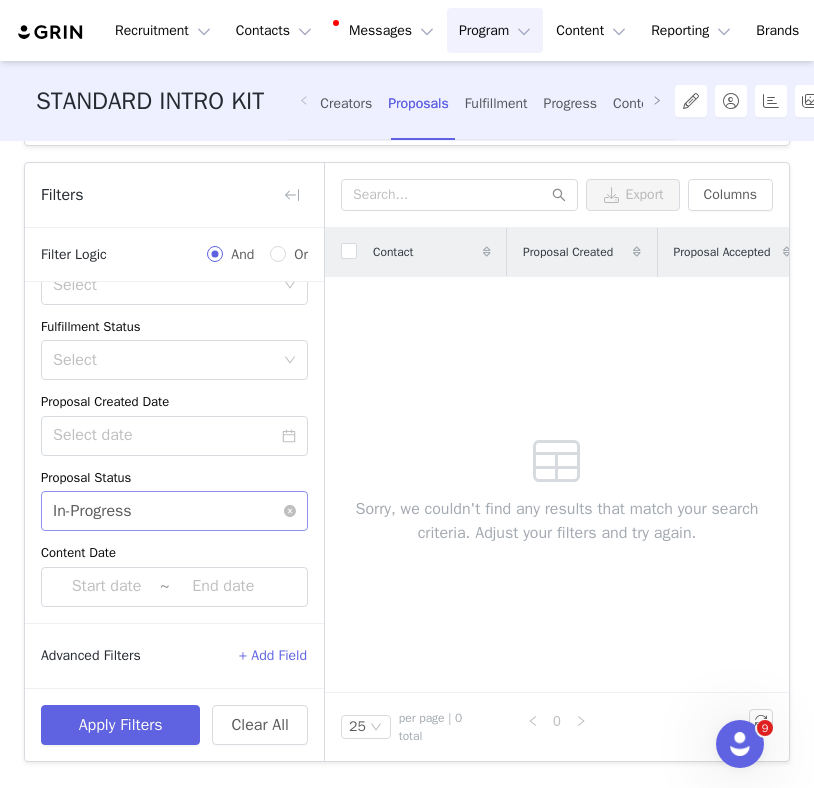 click on "Select In-Progress" at bounding box center (168, 511) 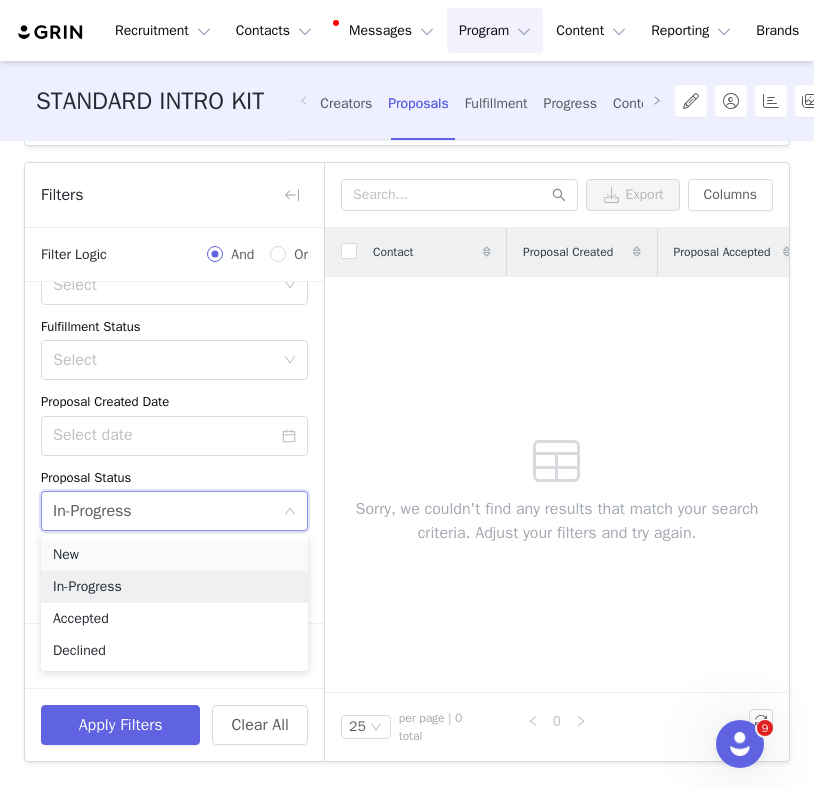 click on "New" at bounding box center [174, 555] 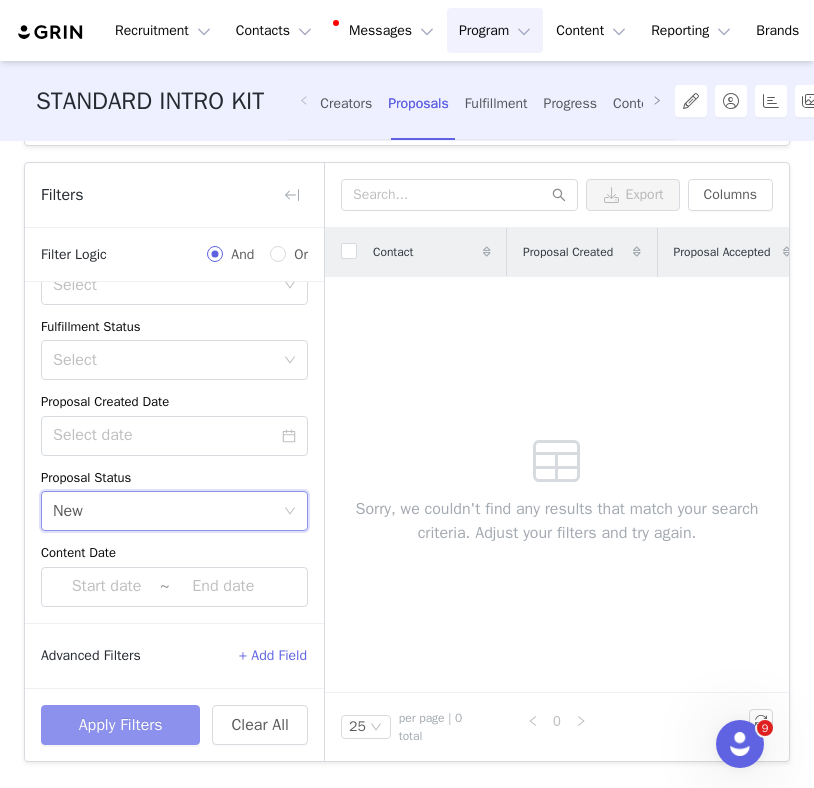 click on "Apply Filters" at bounding box center (120, 725) 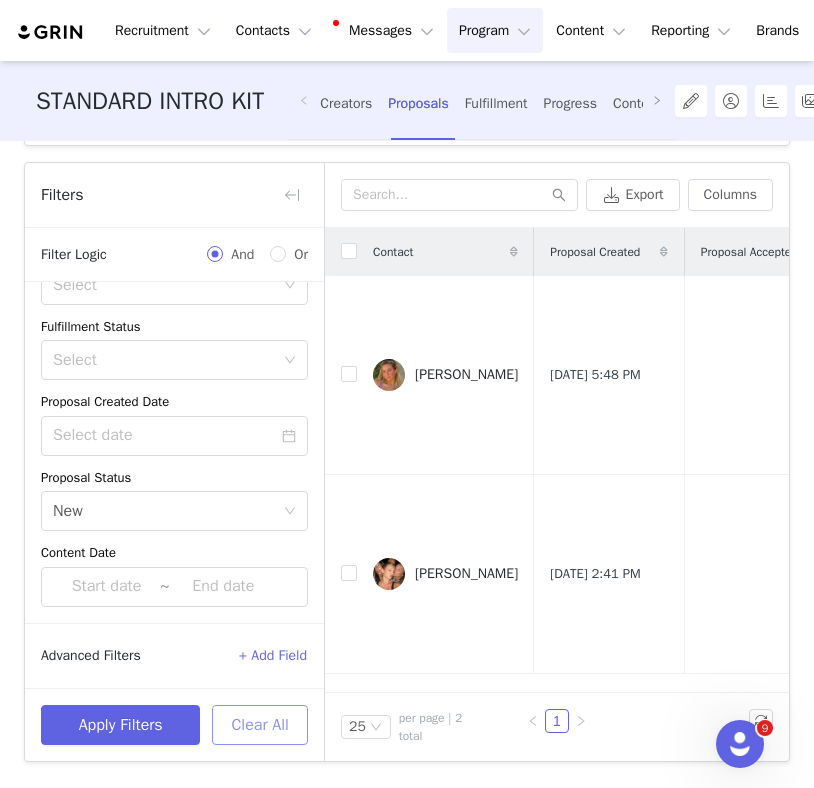 click on "Clear All" at bounding box center (260, 725) 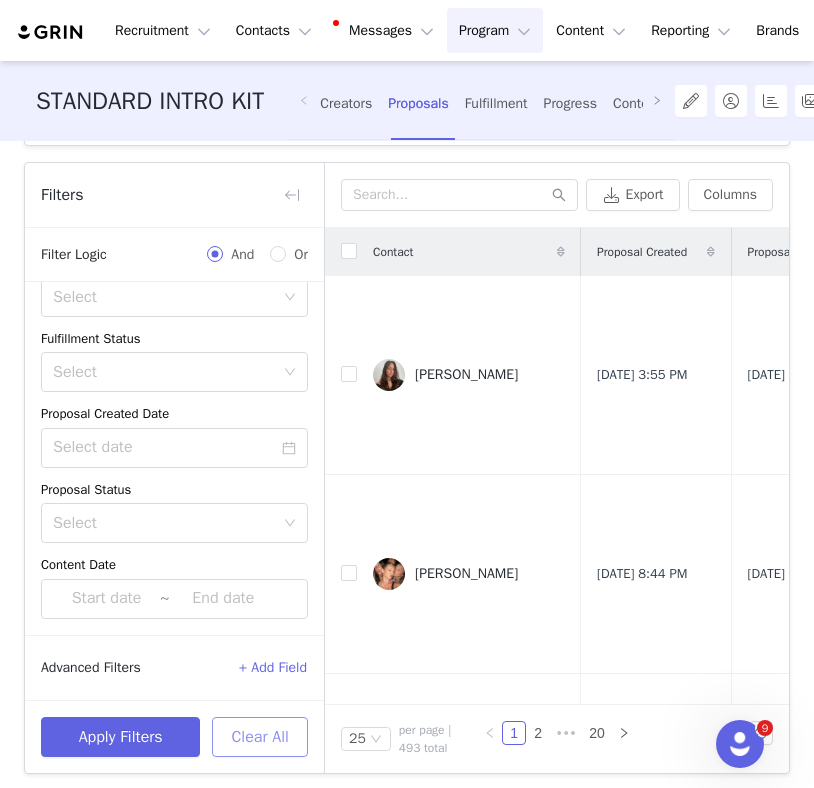 scroll, scrollTop: 120, scrollLeft: 0, axis: vertical 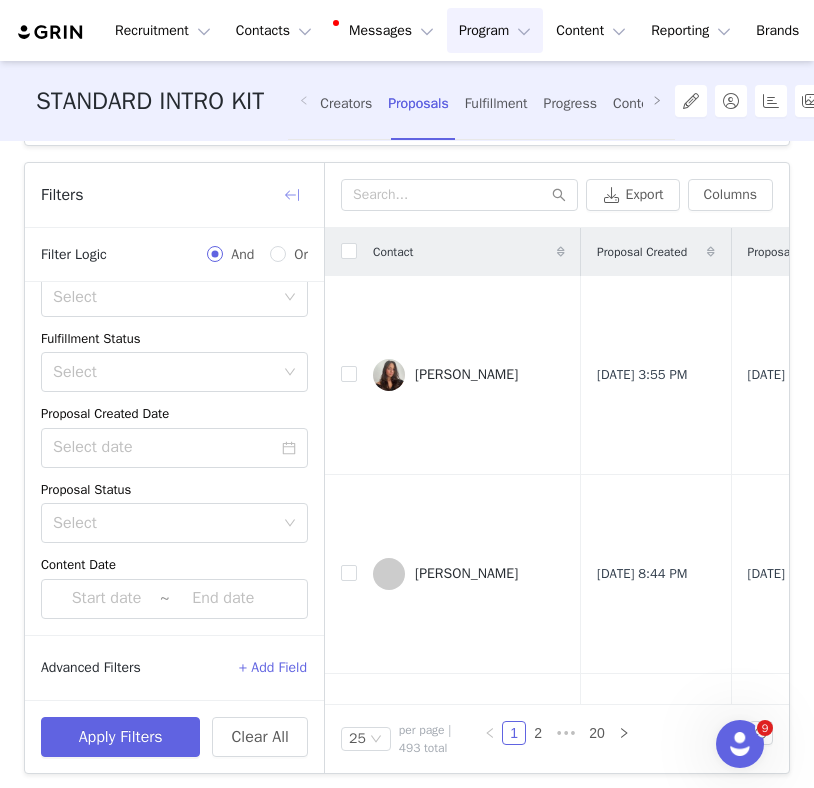 click at bounding box center [292, 195] 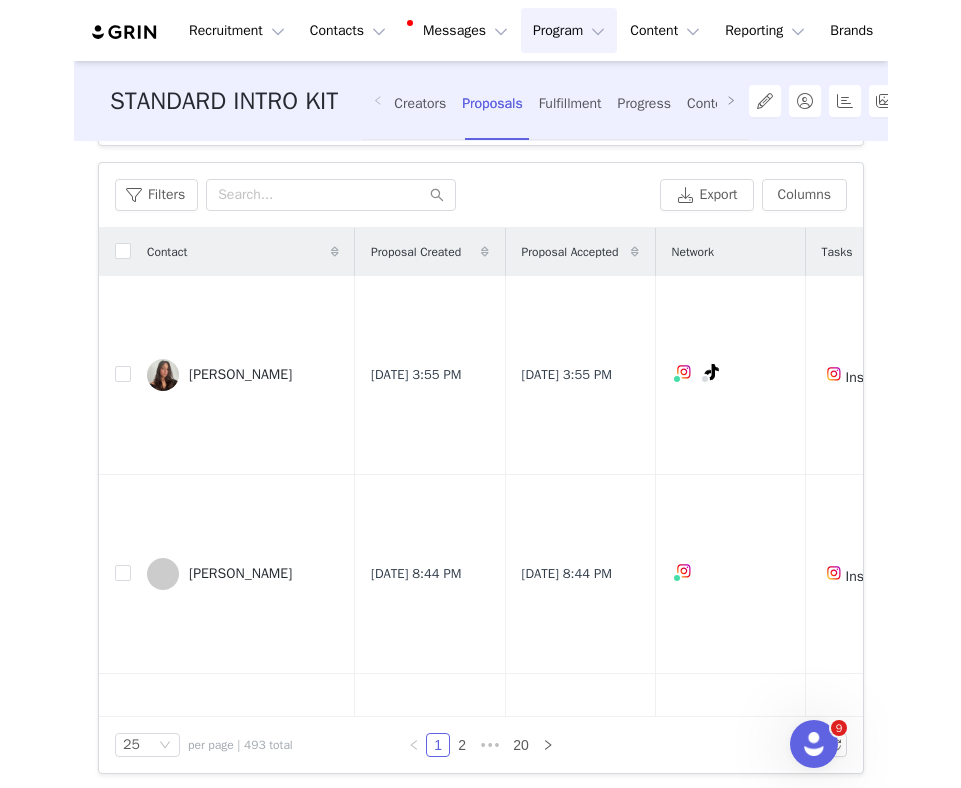 scroll, scrollTop: 132, scrollLeft: 0, axis: vertical 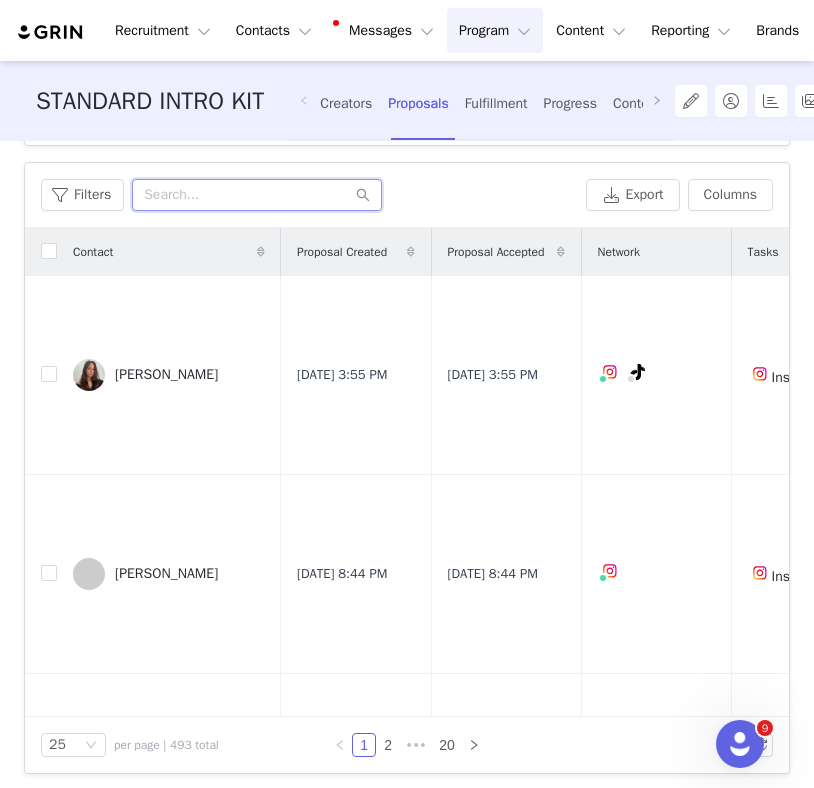 click at bounding box center [257, 195] 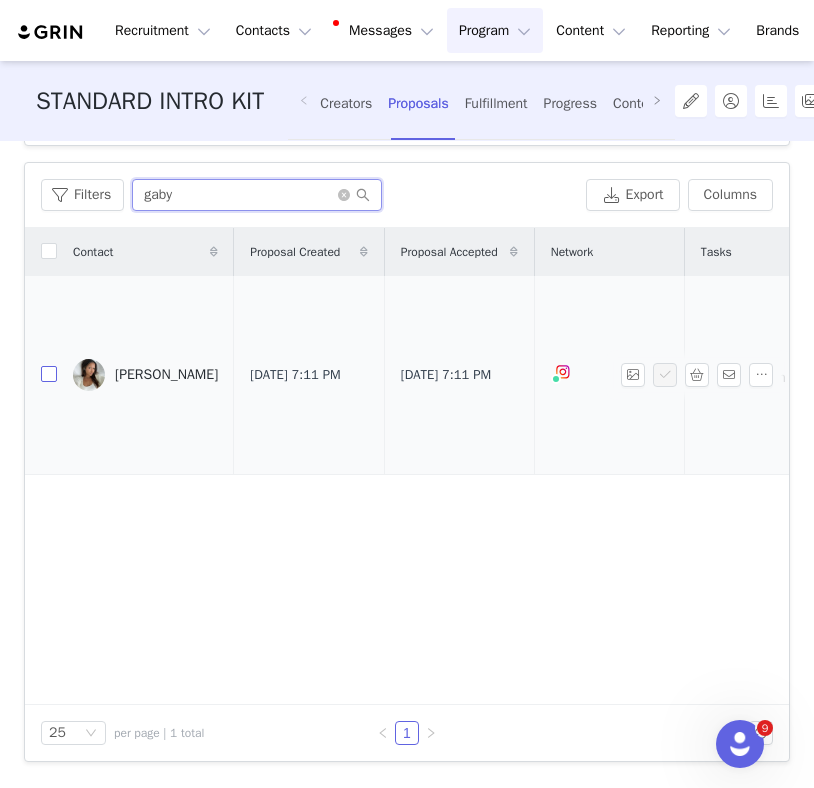 type on "gaby" 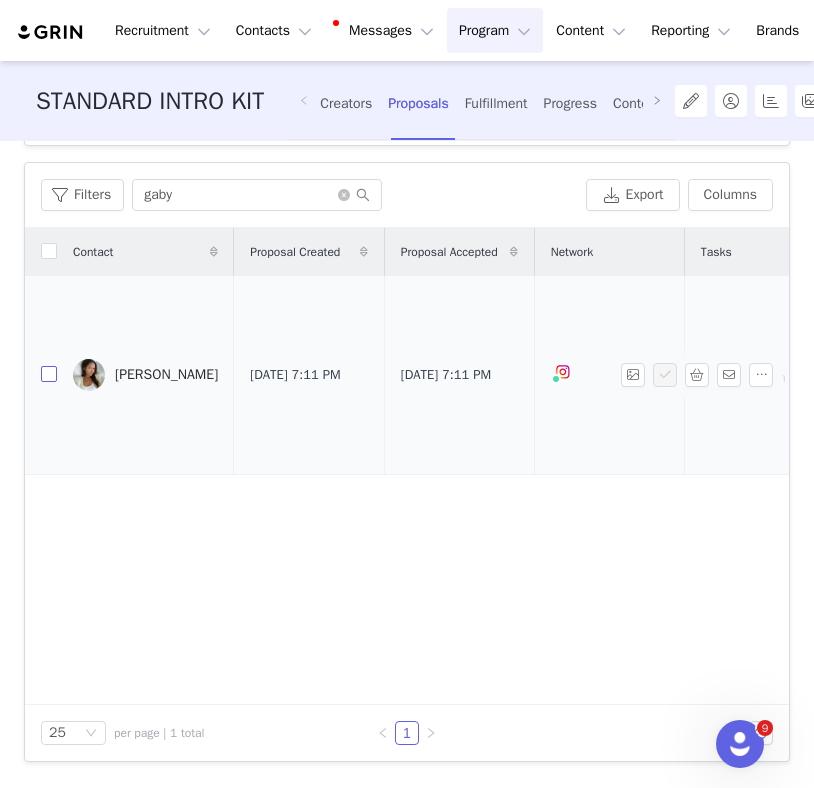 click at bounding box center (49, 374) 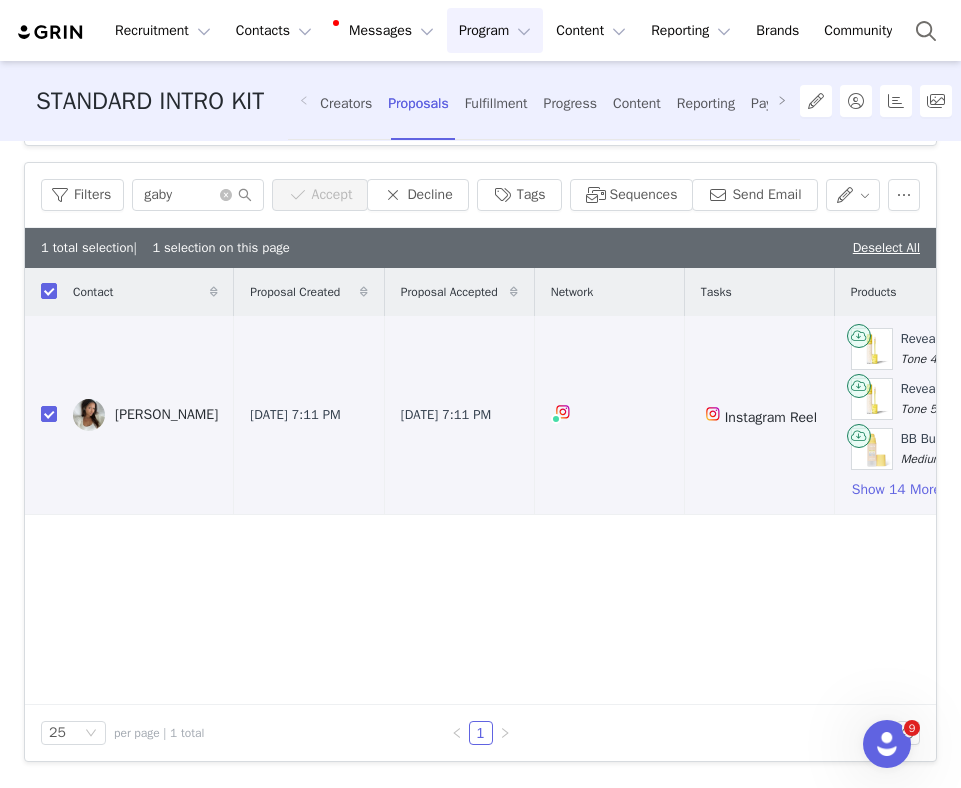 click on "Contact   Proposal Created   Proposal Accepted   Network   Tasks   Products   Product Cost   Proposal Status   Content Since Last Proposal   gaby rose  Jul 11, 2025 7:11 PM Jul 11, 2025 7:11 PM Instagram Reel  Revealer Concealer Tone 4.5 (09_4.5)  Revealer Concealer Tone 5.5 (09_5.5)  BB Burst Medium Warm 24 (28_11) Show 14 More $188.67  Accepted  0" at bounding box center (480, 486) 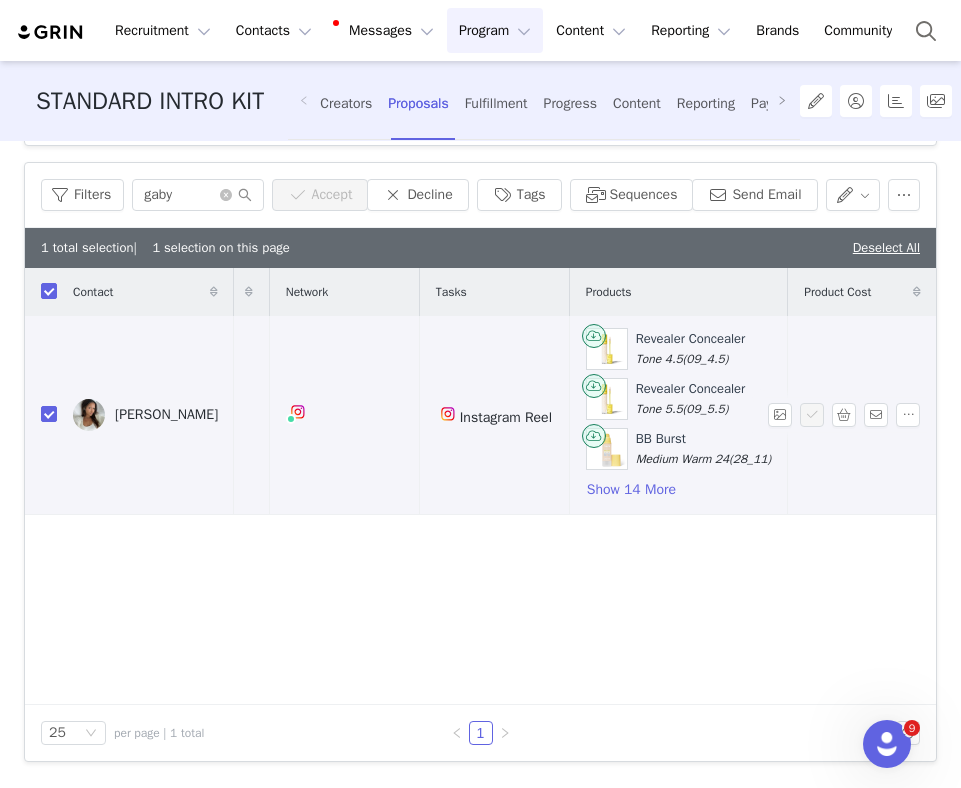 scroll, scrollTop: 0, scrollLeft: 634, axis: horizontal 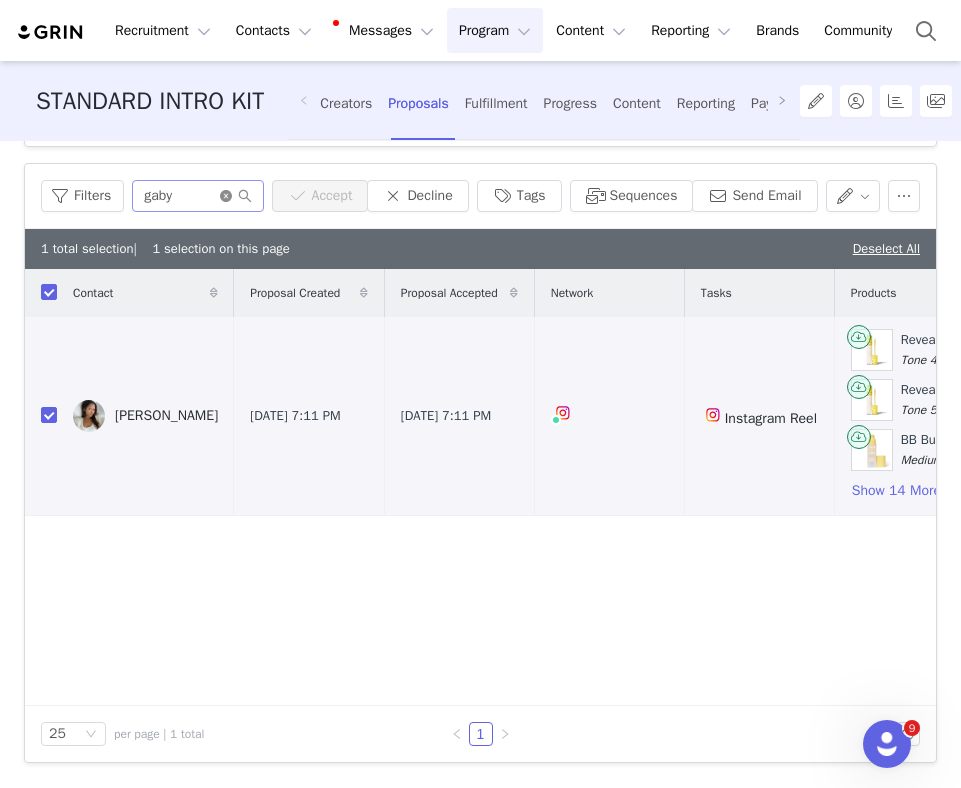 click 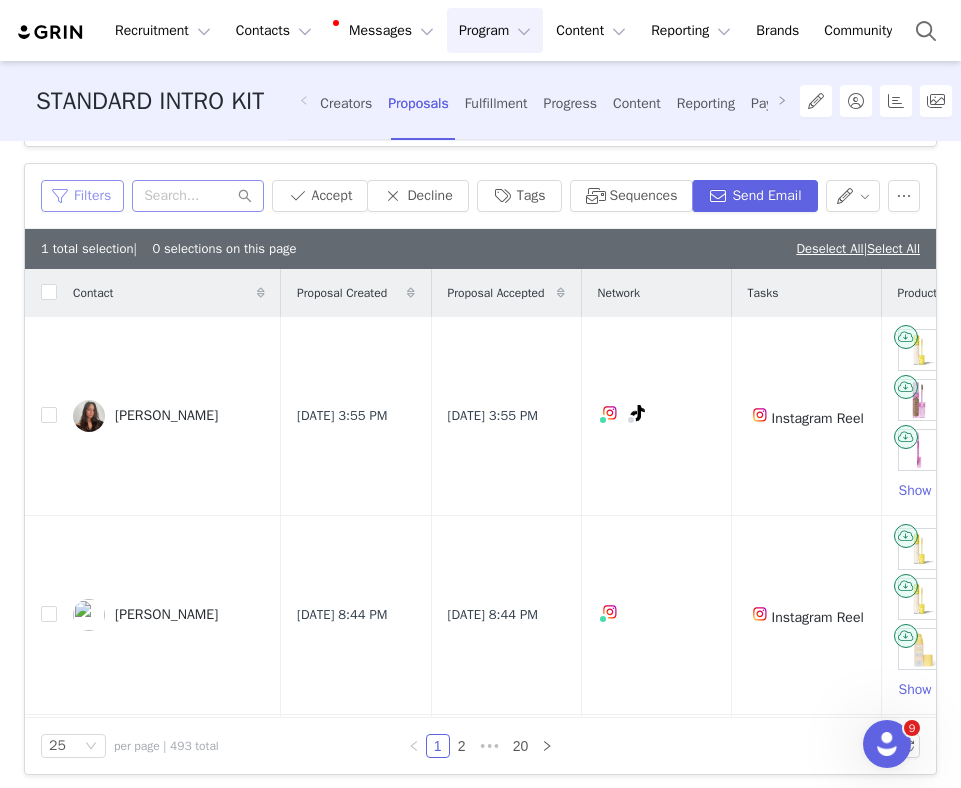 checkbox on "false" 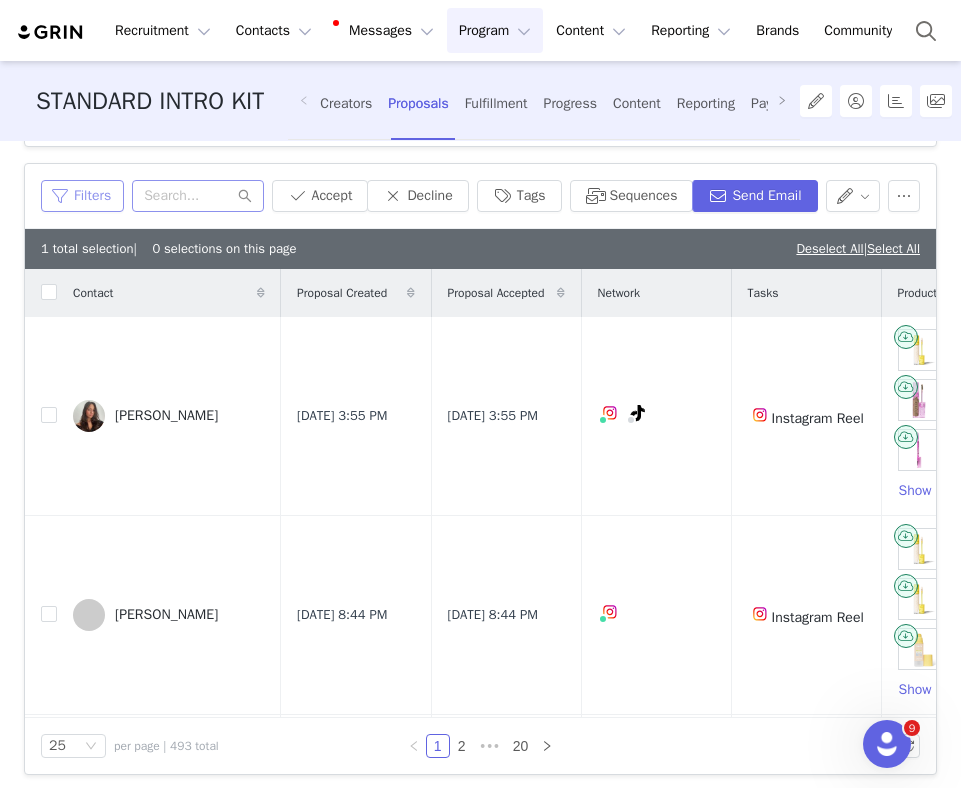 click on "Filters" at bounding box center (82, 196) 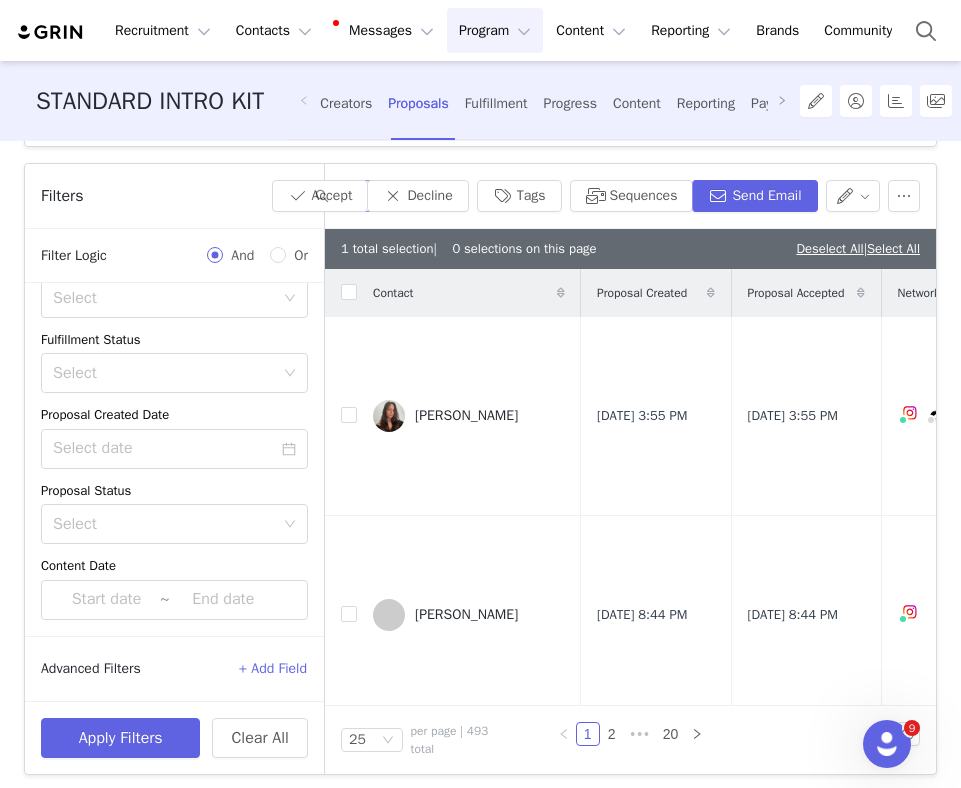 scroll, scrollTop: 120, scrollLeft: 0, axis: vertical 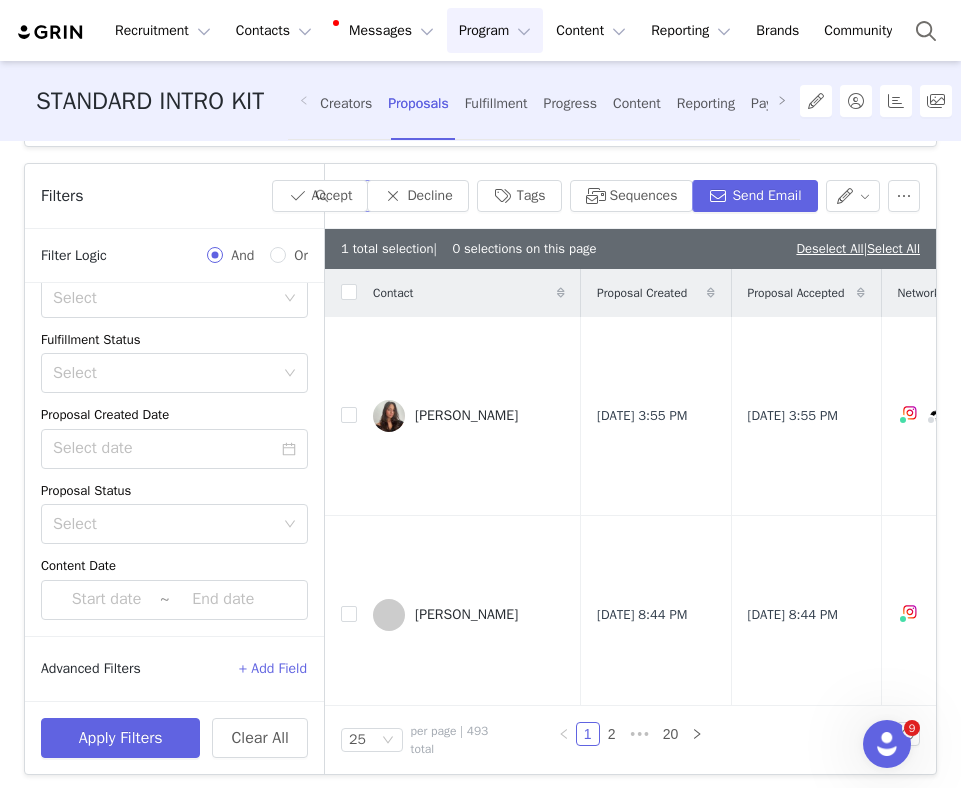 click on "Archived  Select  Content Progress  Select  Fulfillment Status  Select  Proposal Created Date   Proposal Status  Select  Content Date   ~" at bounding box center (174, 399) 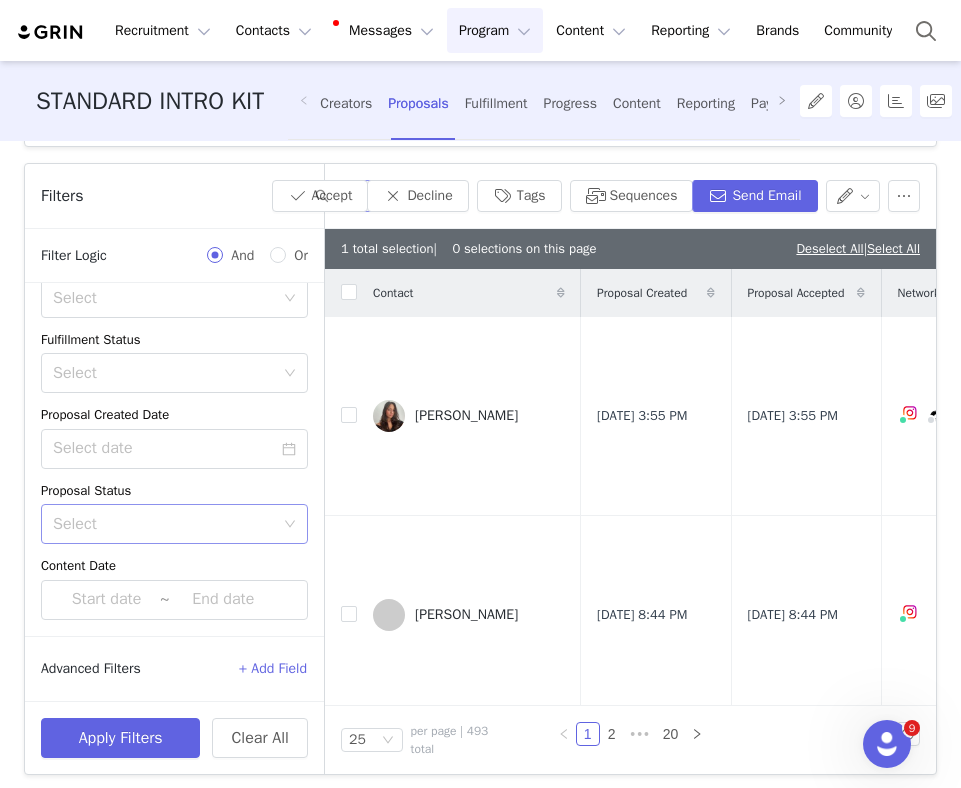 click on "Select" at bounding box center [163, 524] 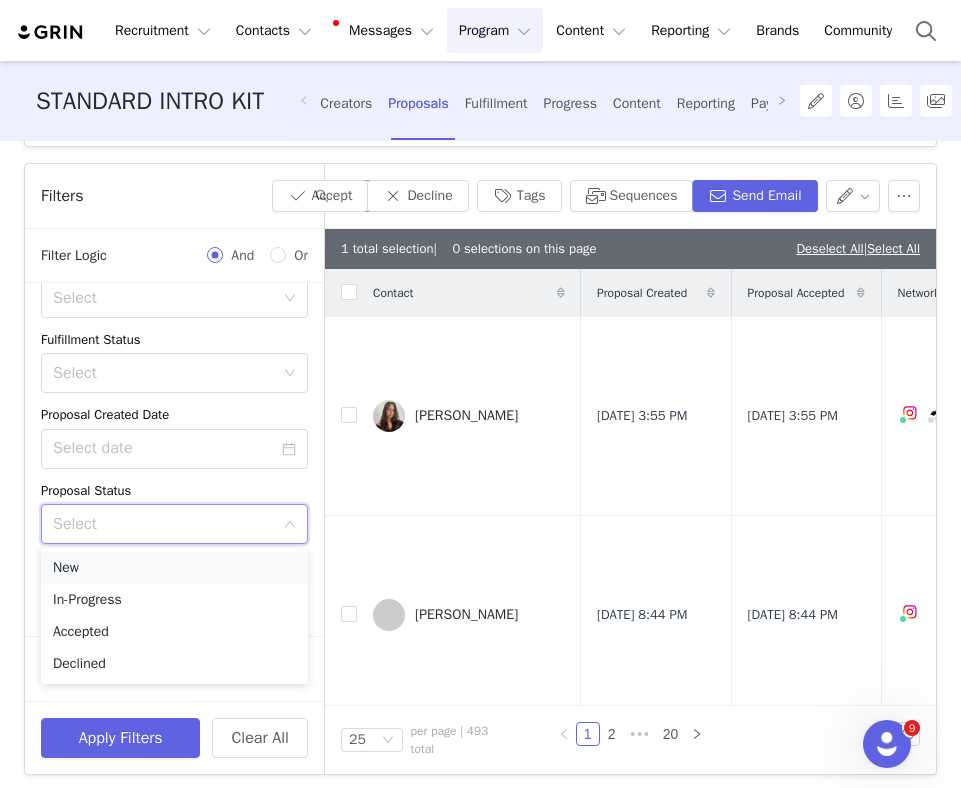 click on "New" at bounding box center (174, 568) 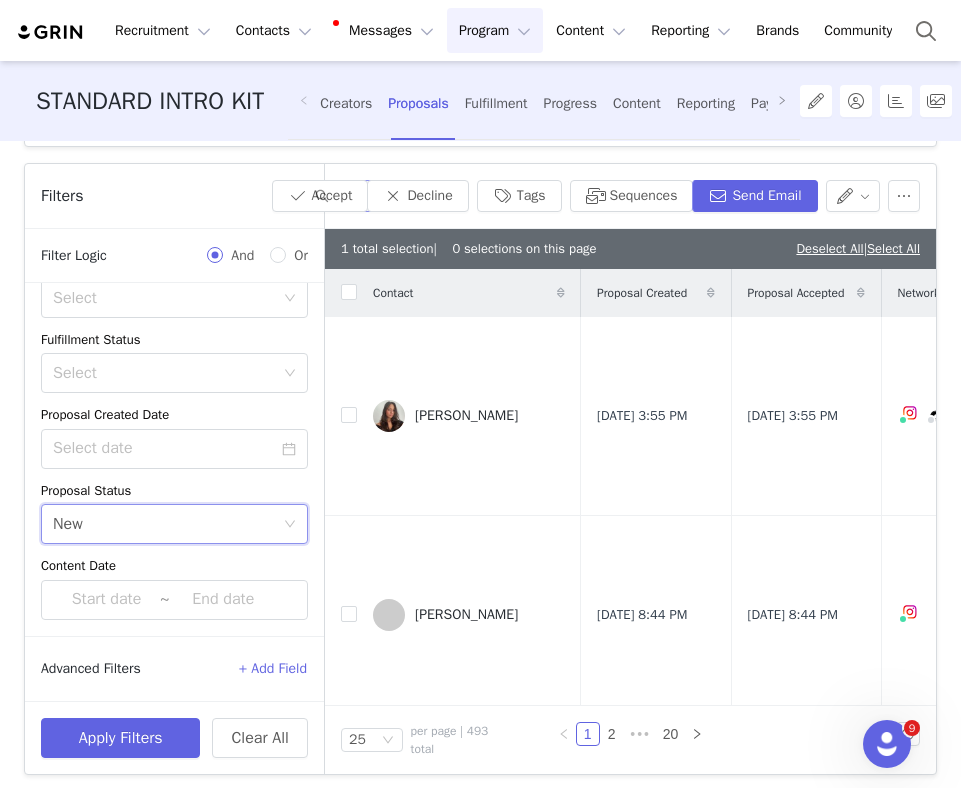 scroll, scrollTop: 0, scrollLeft: 0, axis: both 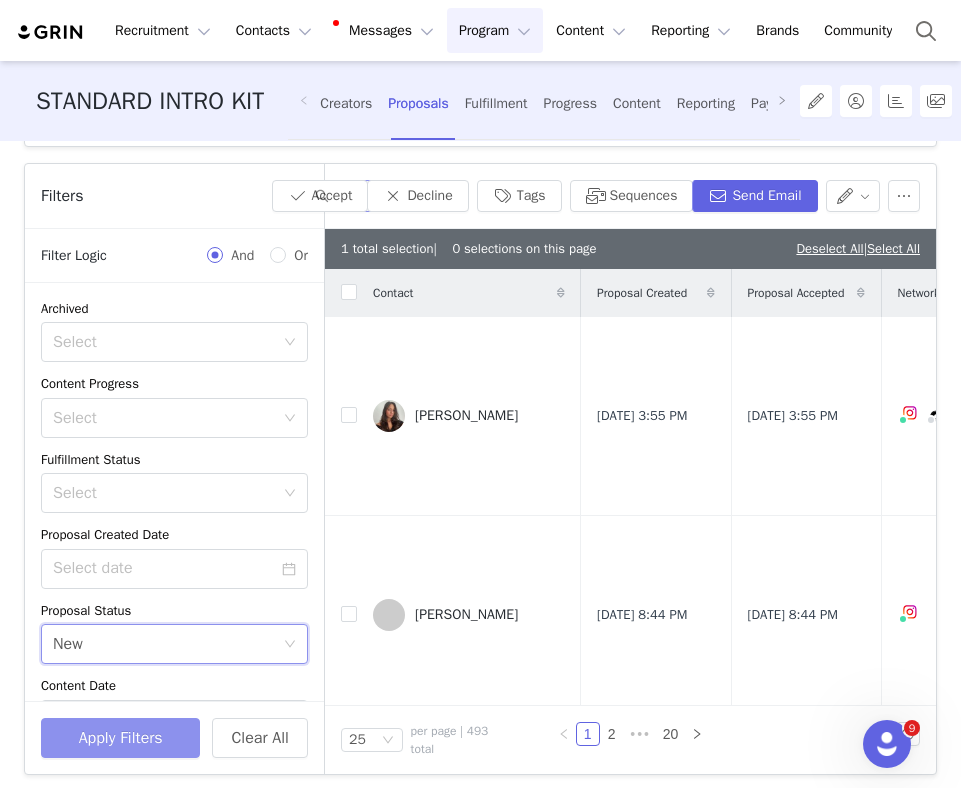 click on "Apply Filters" at bounding box center (120, 738) 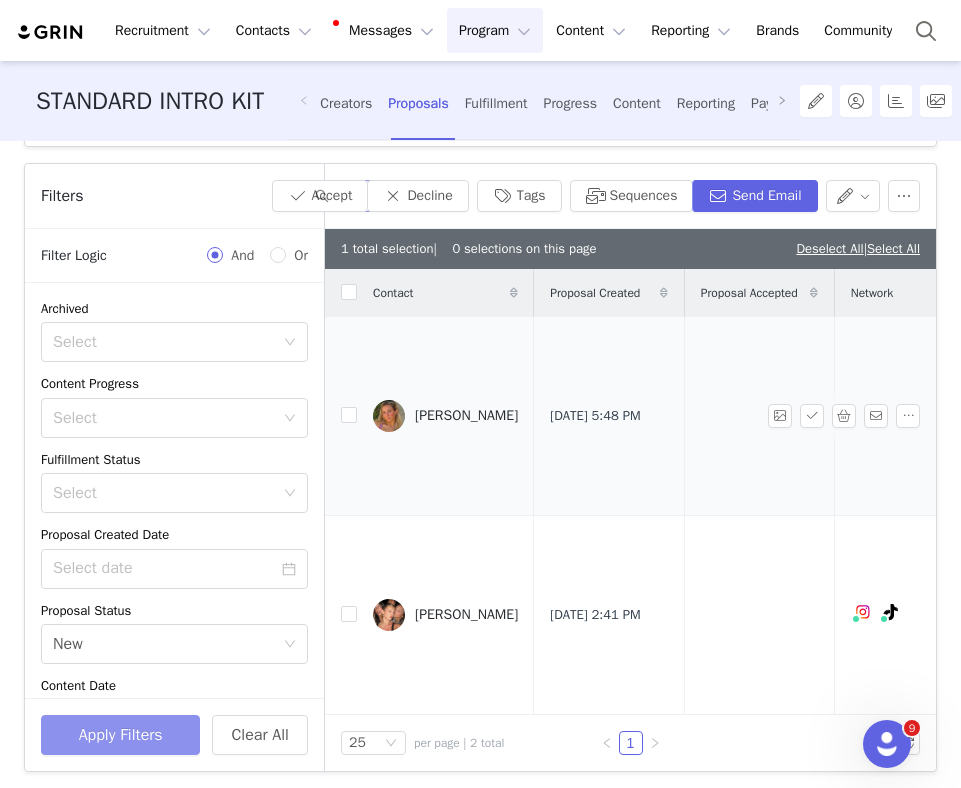 scroll, scrollTop: 9, scrollLeft: 0, axis: vertical 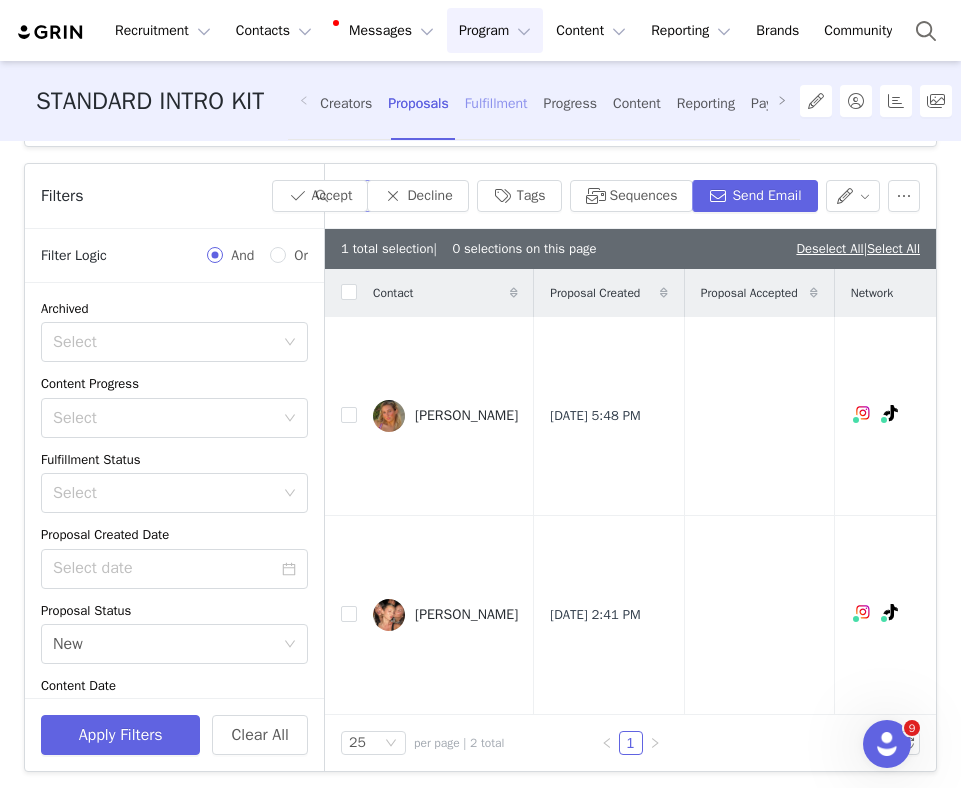 click on "Fulfillment" at bounding box center (496, 103) 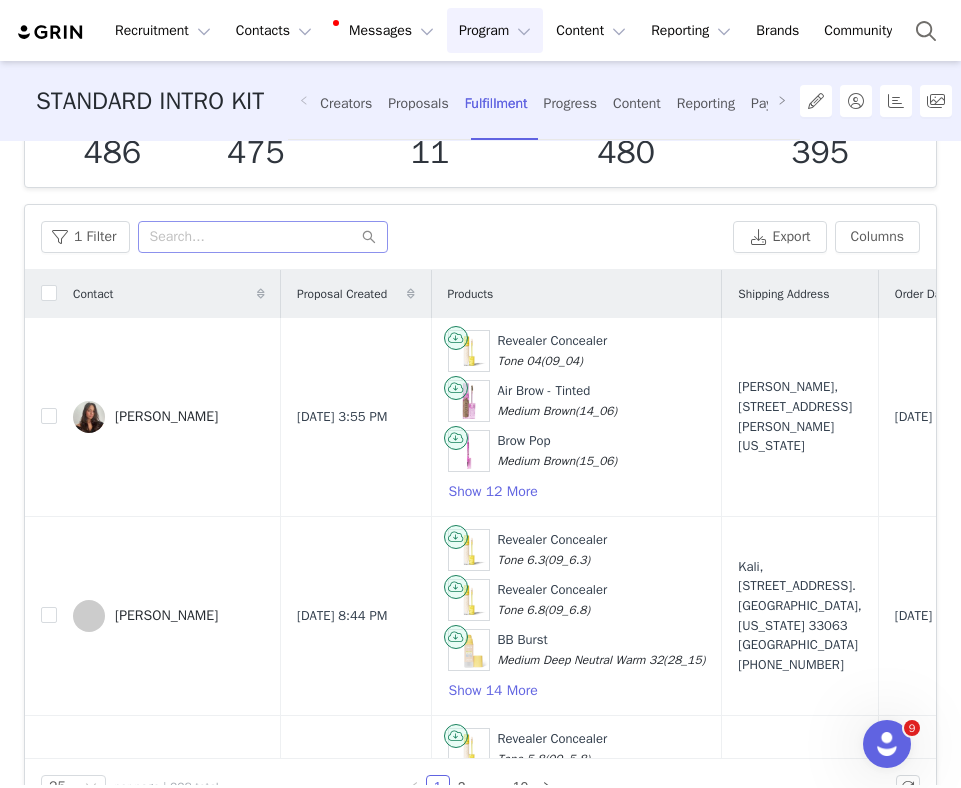 scroll, scrollTop: 128, scrollLeft: 0, axis: vertical 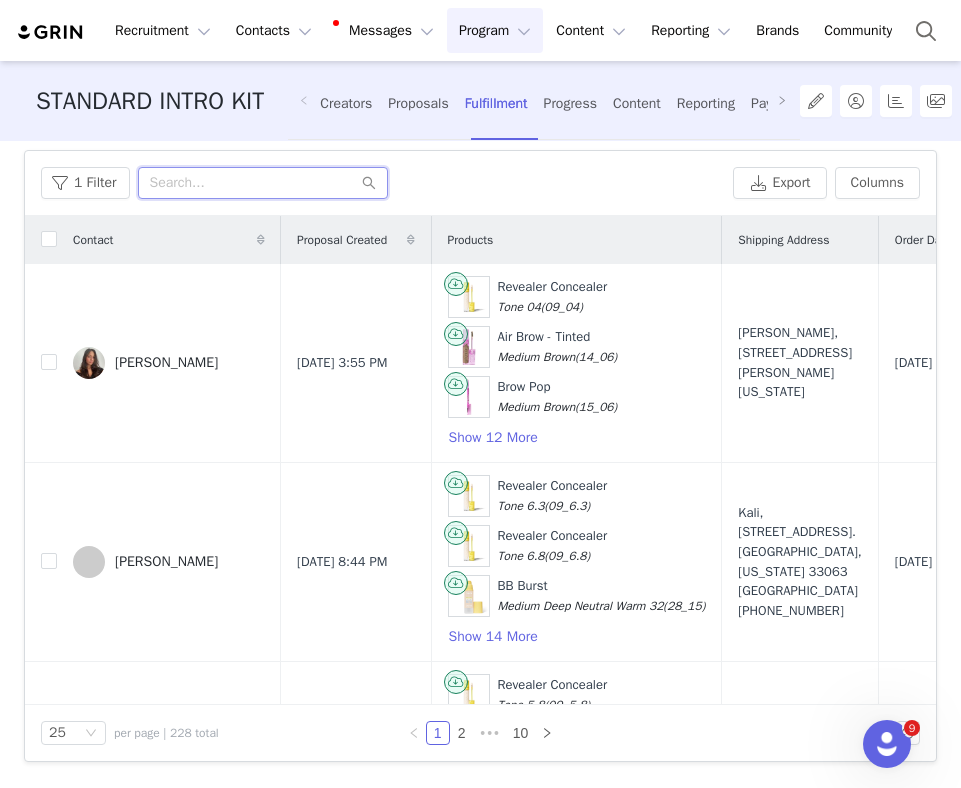 click at bounding box center [263, 183] 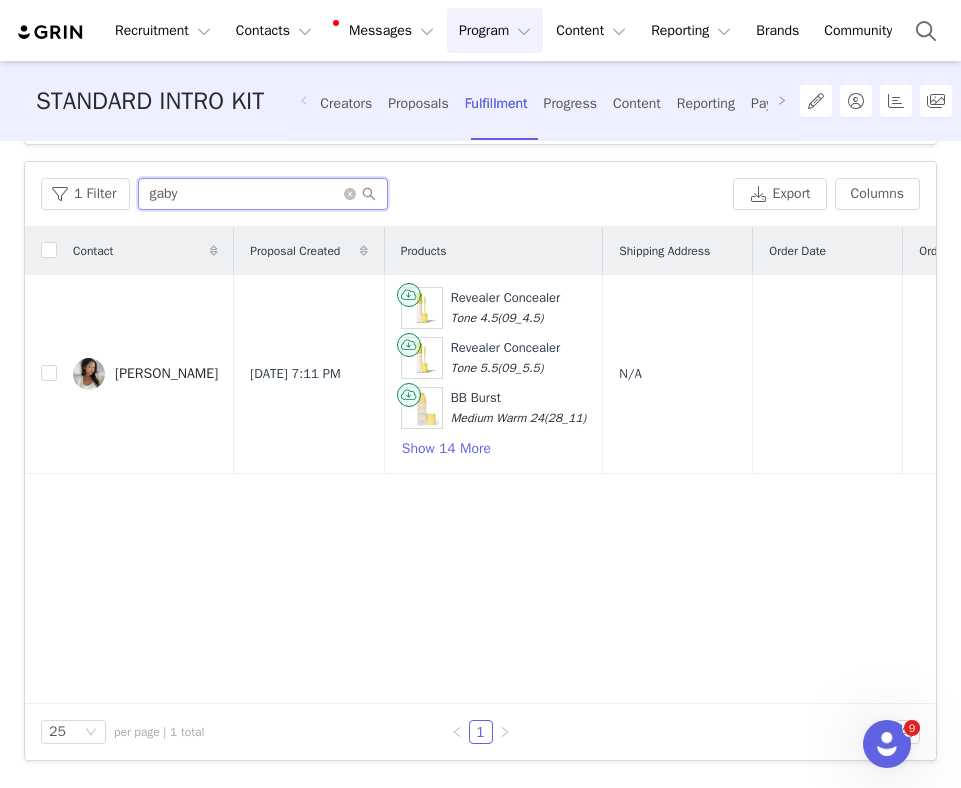 scroll, scrollTop: 116, scrollLeft: 0, axis: vertical 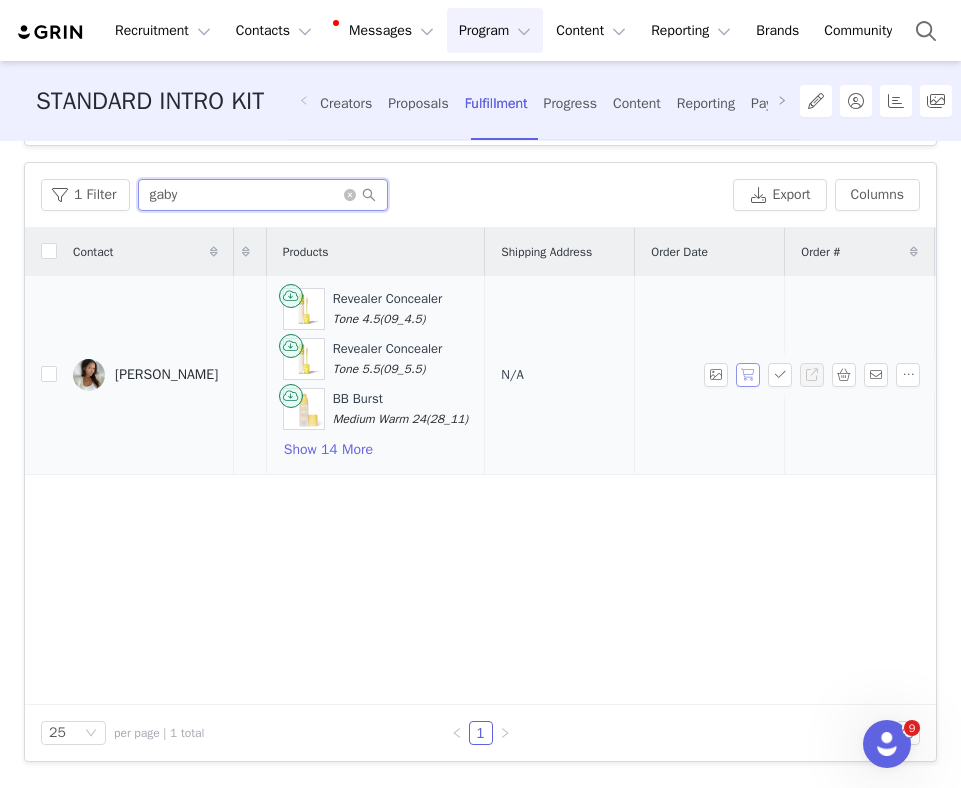 type on "gaby" 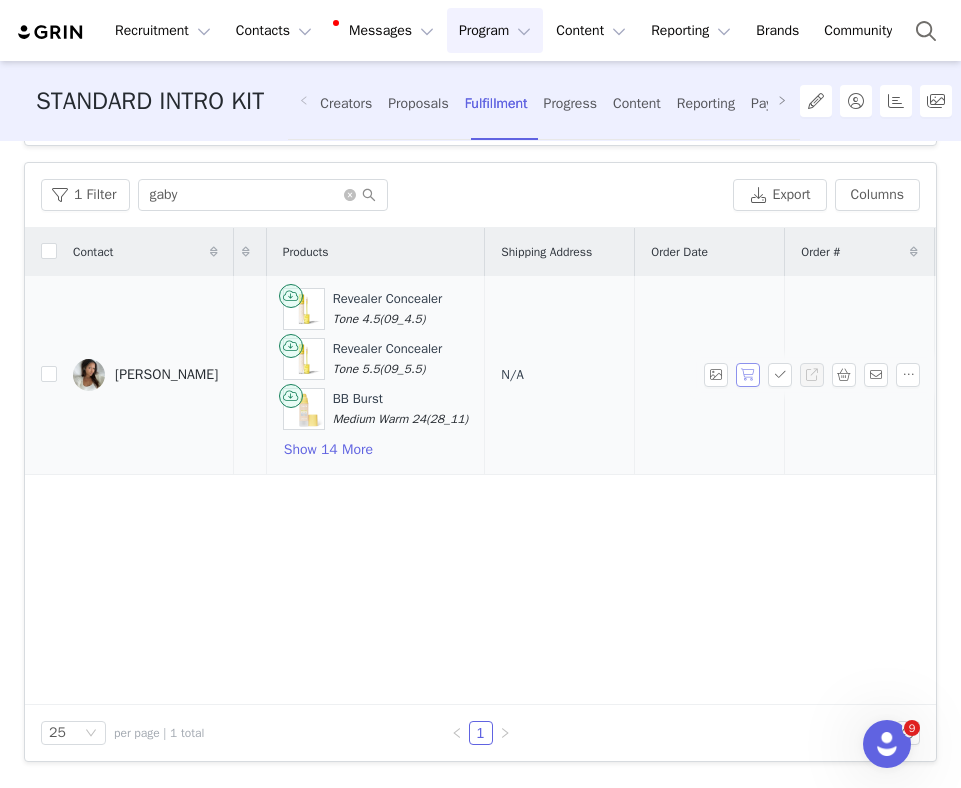 click at bounding box center (748, 375) 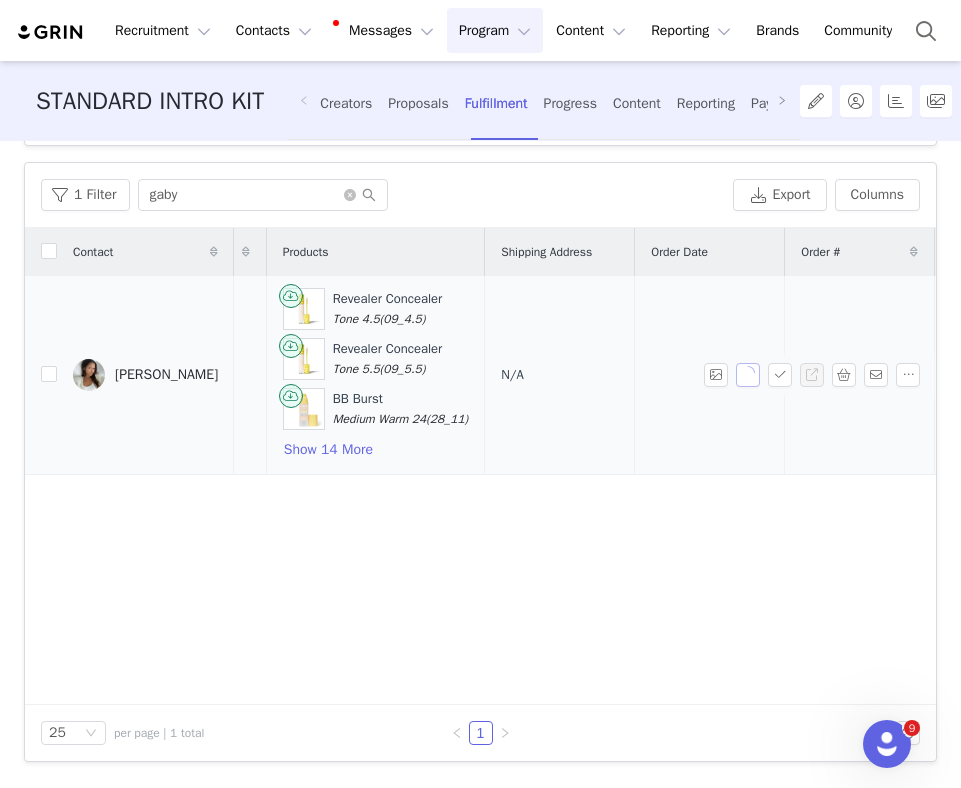 scroll, scrollTop: 78, scrollLeft: 0, axis: vertical 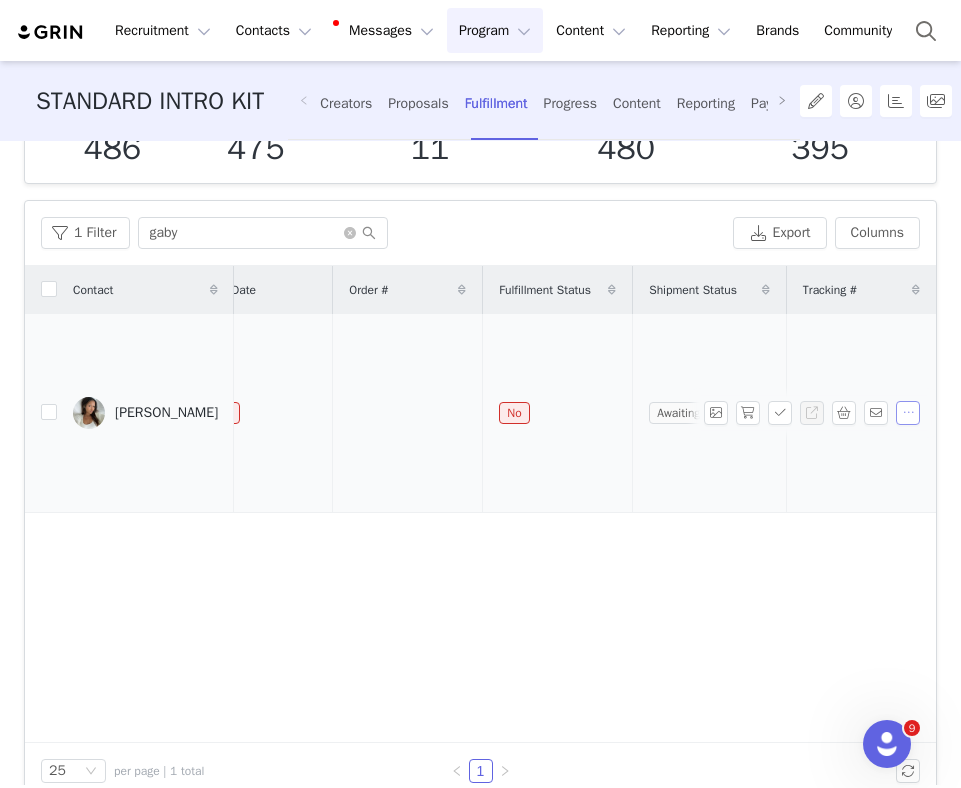 click at bounding box center (908, 413) 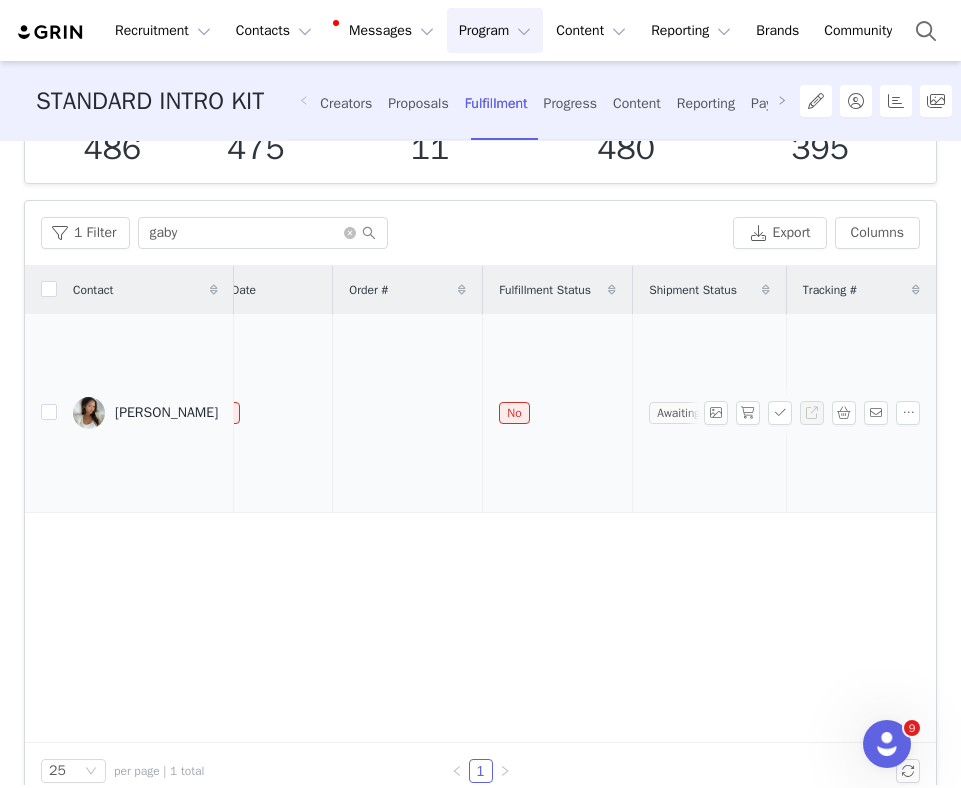 click at bounding box center (408, 413) 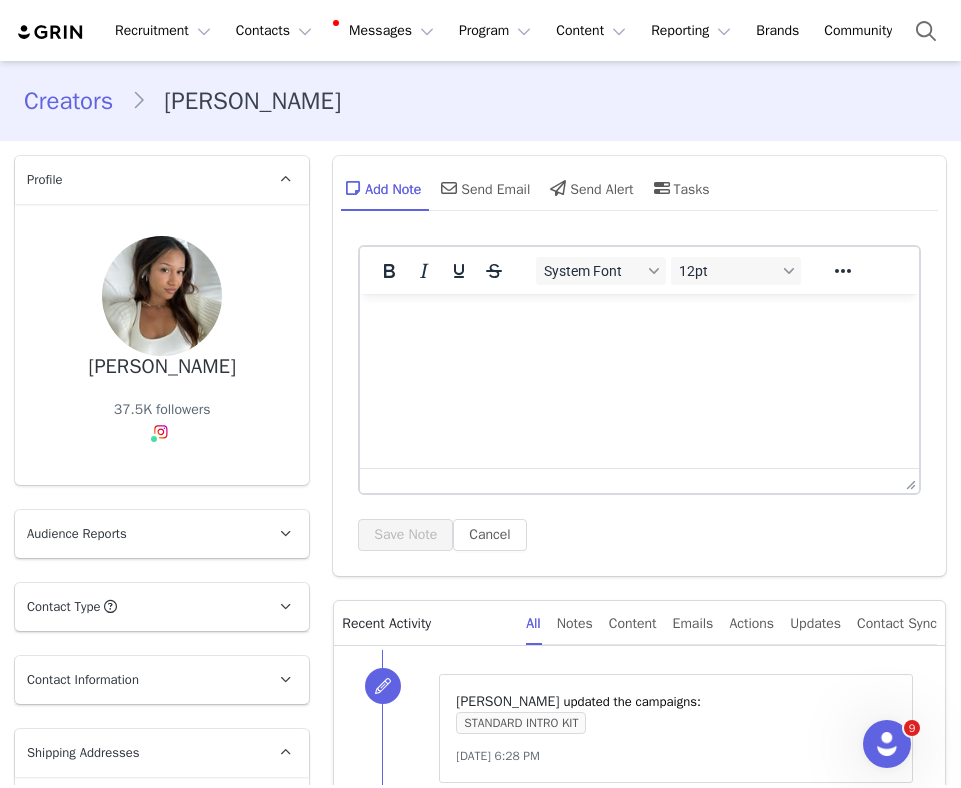 scroll, scrollTop: 0, scrollLeft: 0, axis: both 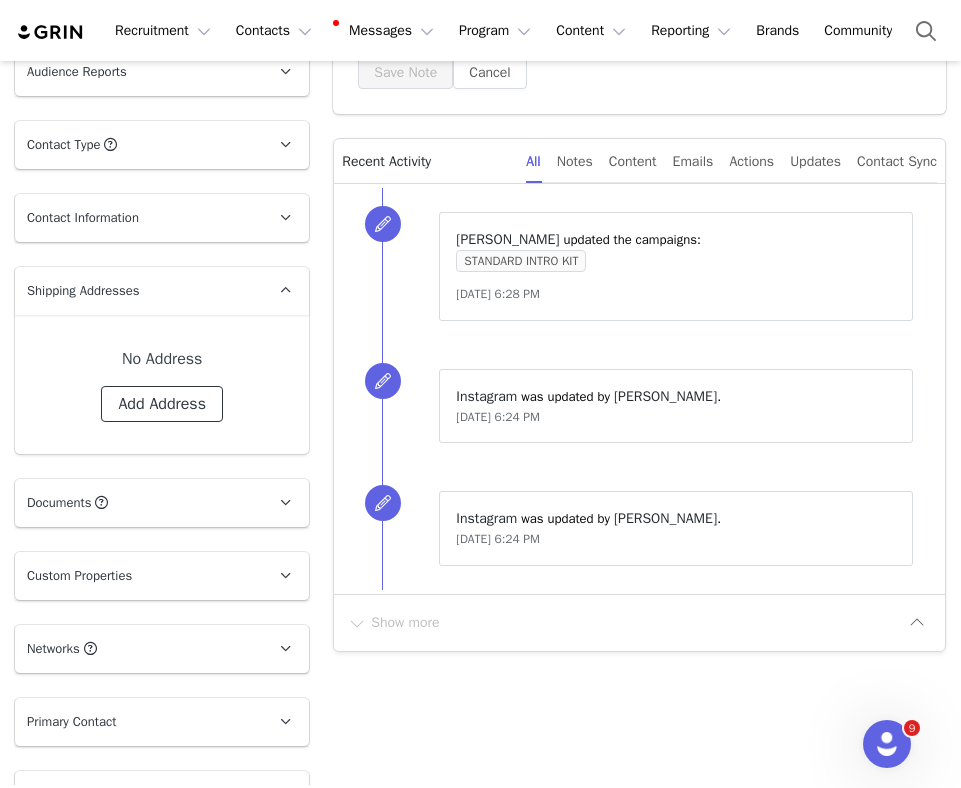 click on "Add Address" at bounding box center [162, 404] 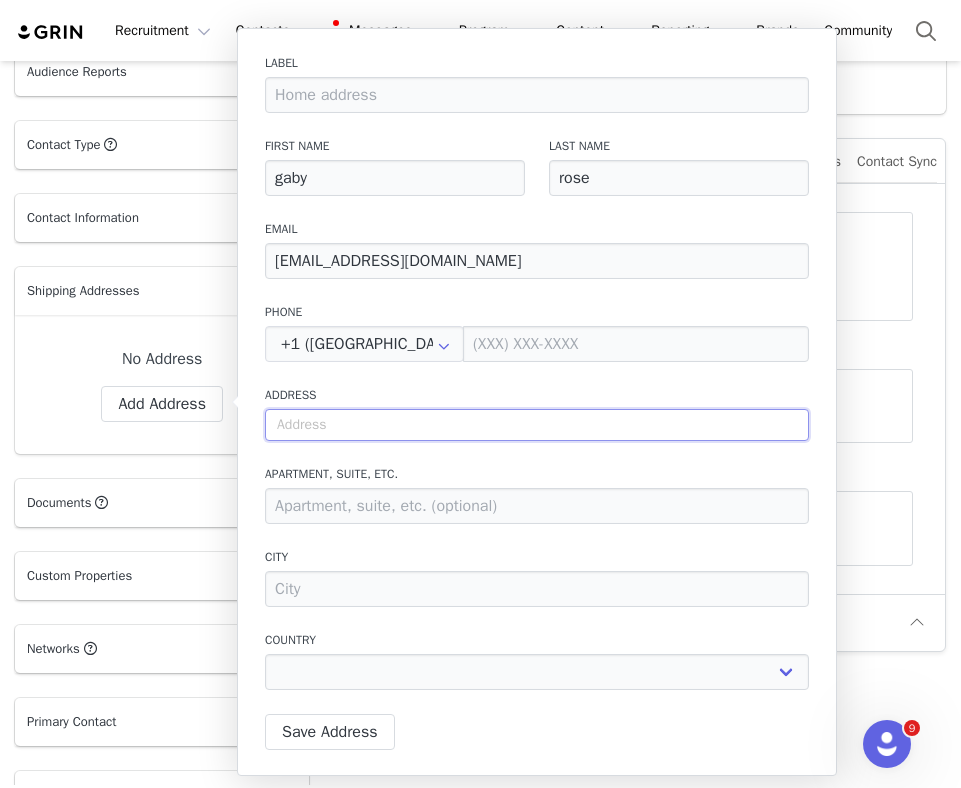 click at bounding box center (537, 425) 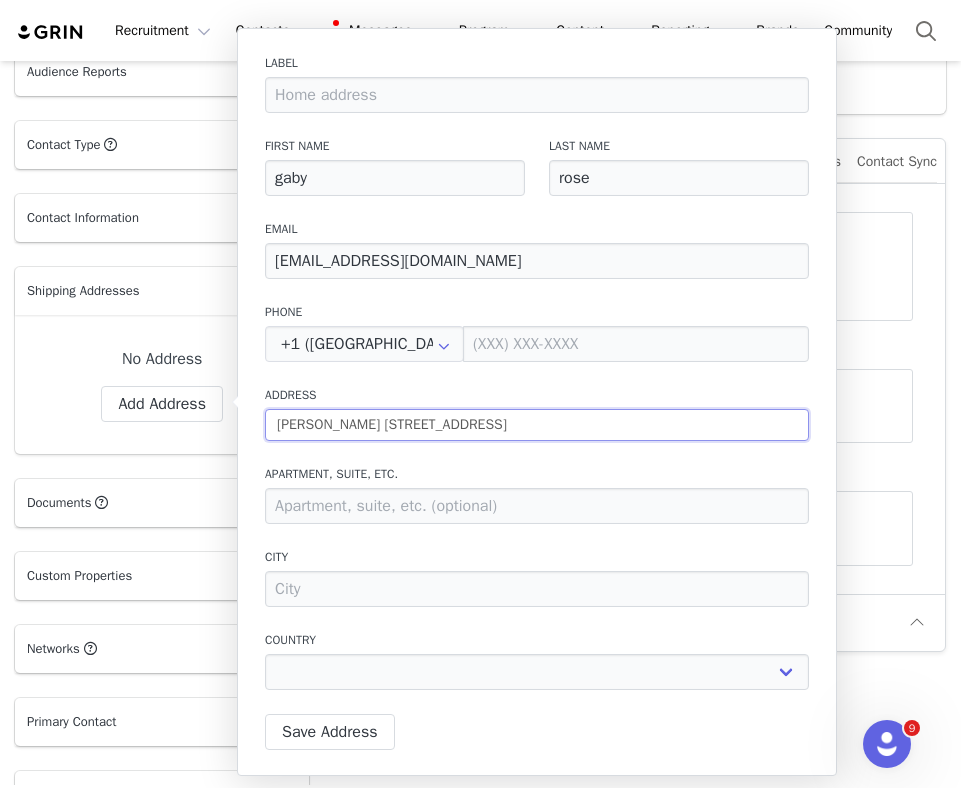 drag, startPoint x: 351, startPoint y: 427, endPoint x: 193, endPoint y: 426, distance: 158.00316 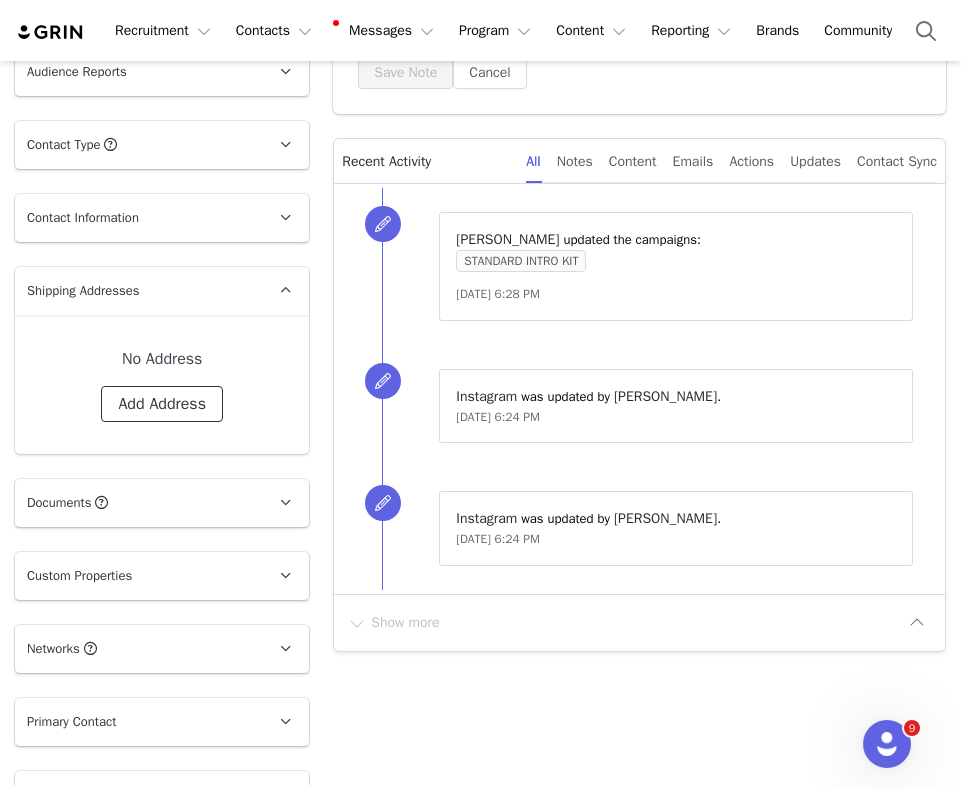 click on "Add Address" at bounding box center [162, 404] 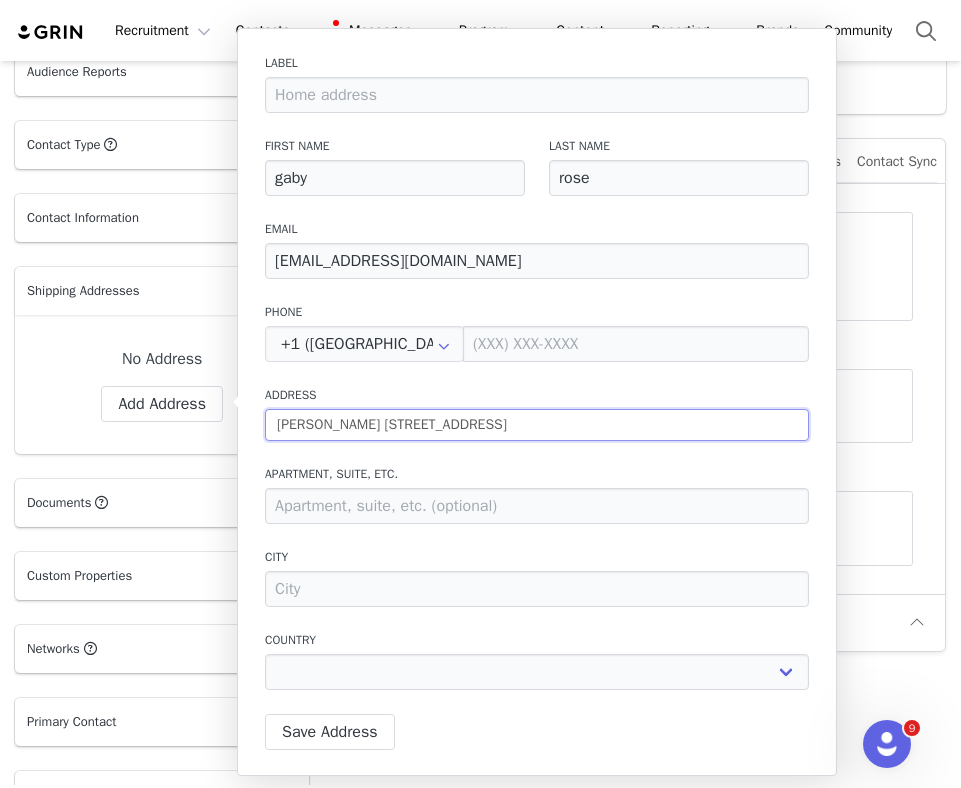 click on "Gaby Rose 815 Euclid Ave. #14 Miami Beach, FL 33139" at bounding box center [537, 425] 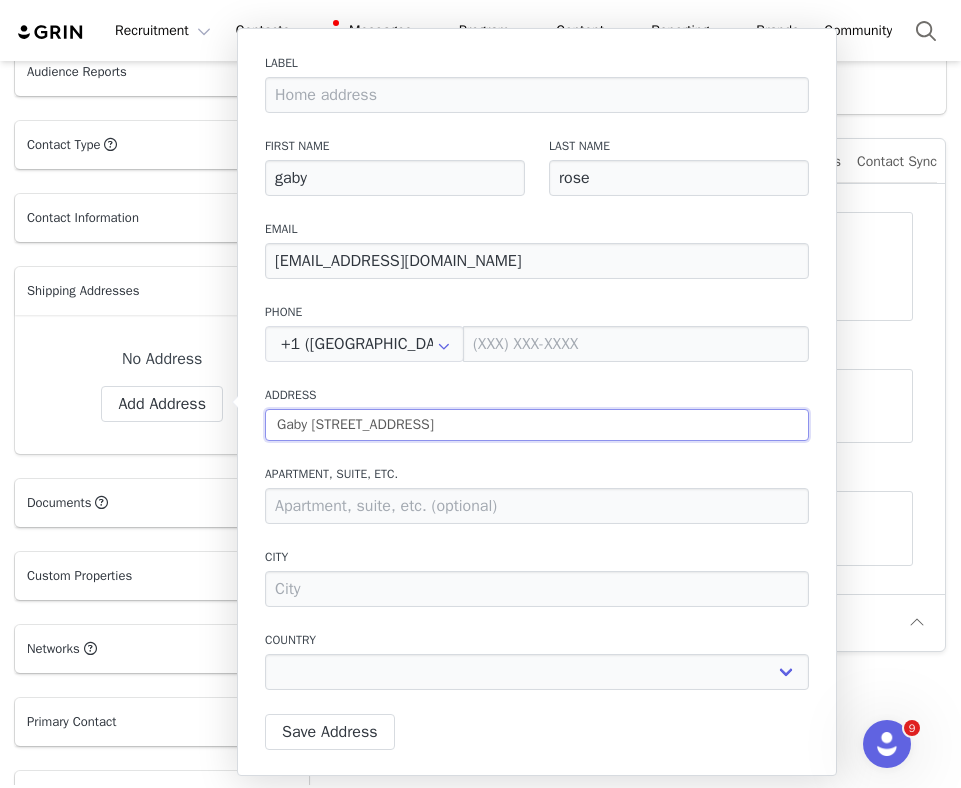 select 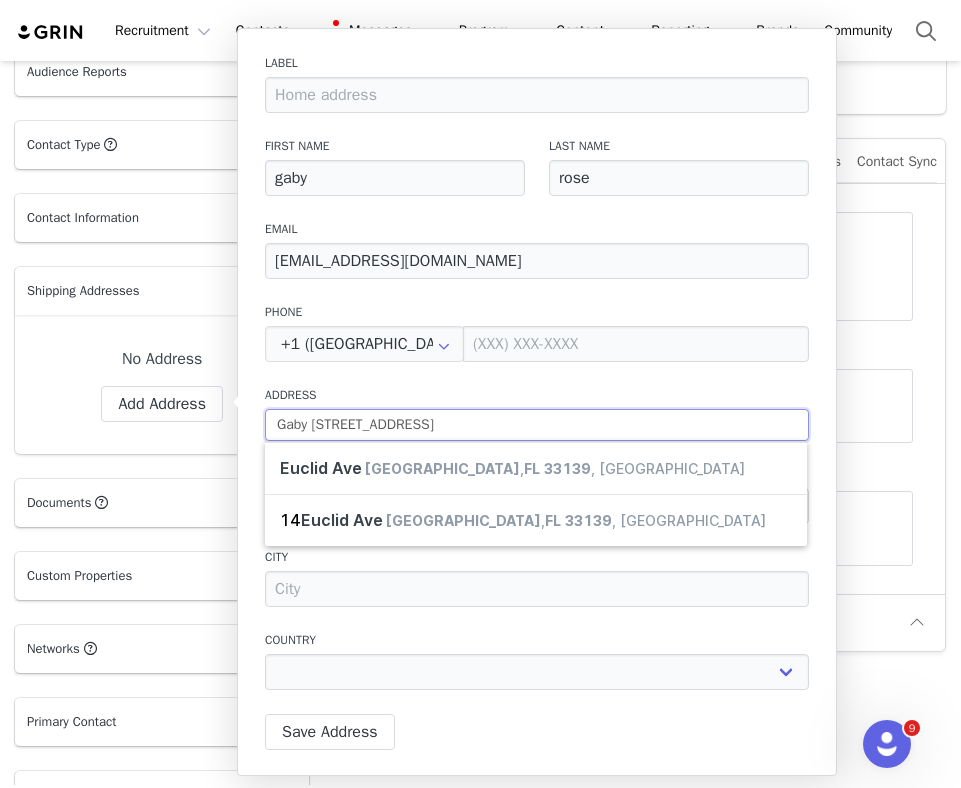 type on "Gaby Ros815 Euclid Ave. #14 Miami Beach, FL 33139" 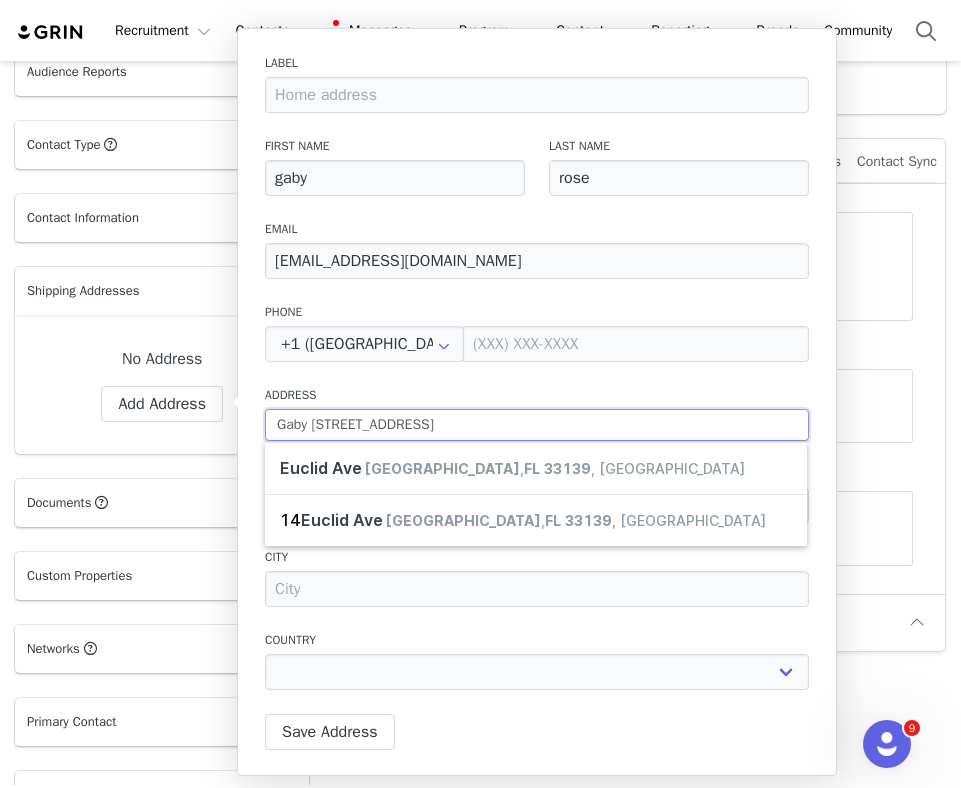 type on "Gaby Ro815 Euclid Ave. #14 Miami Beach, FL 33139" 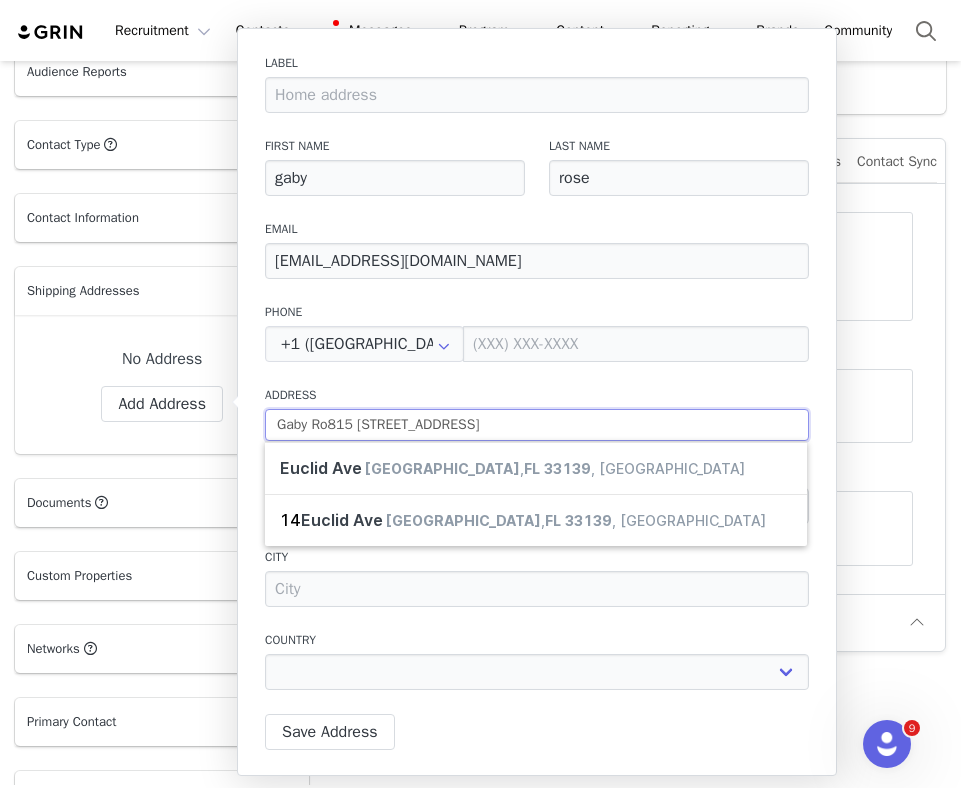 type on "Gaby R815 Euclid Ave. #14 Miami Beach, FL 33139" 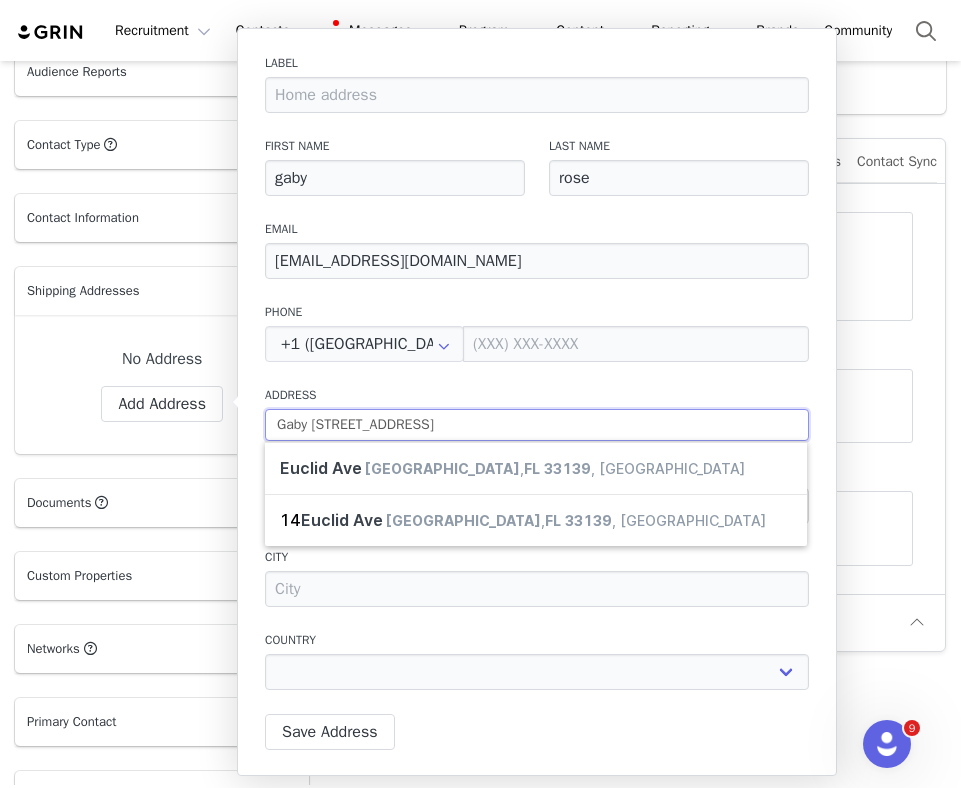 type on "Gaby 815 Euclid Ave. #14 Miami Beach, FL 33139" 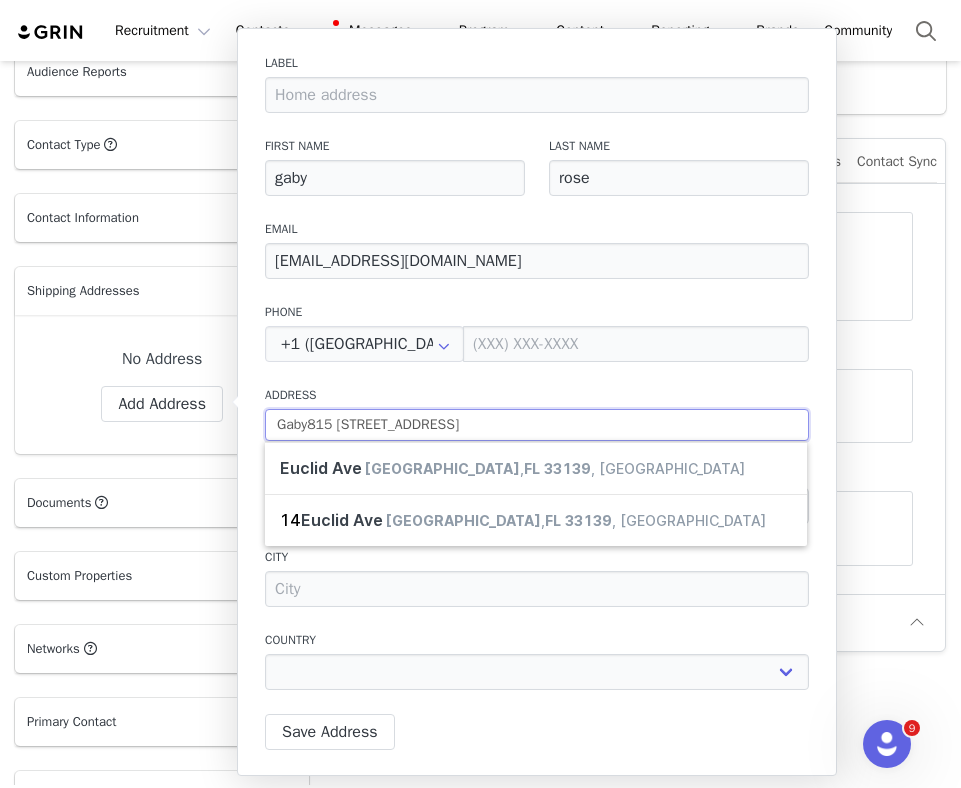type on "Gab815 Euclid Ave. #14 Miami Beach, FL 33139" 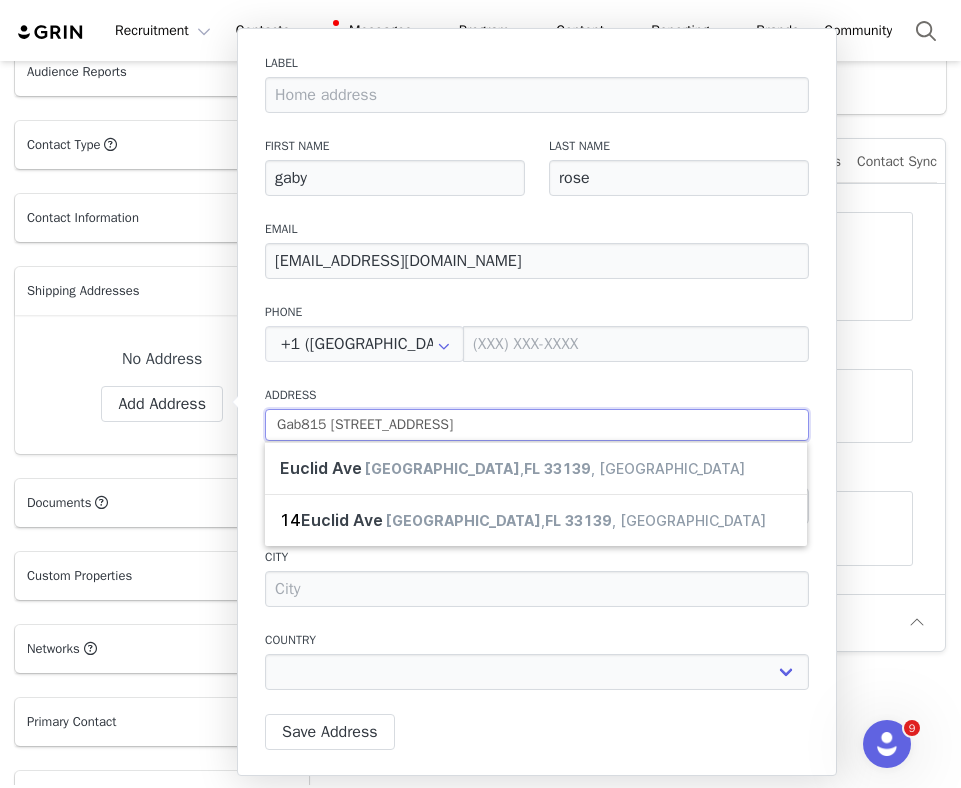 type on "Ga815 Euclid Ave. #14 Miami Beach, FL 33139" 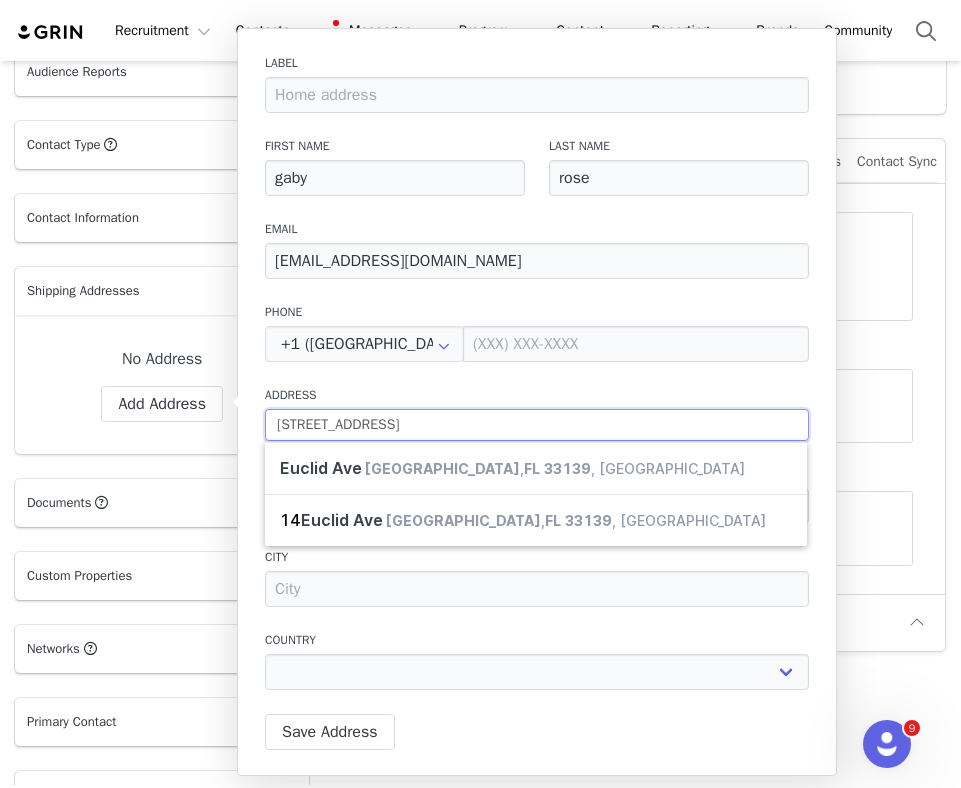 type on "G815 Euclid Ave. #14 Miami Beach, FL 33139" 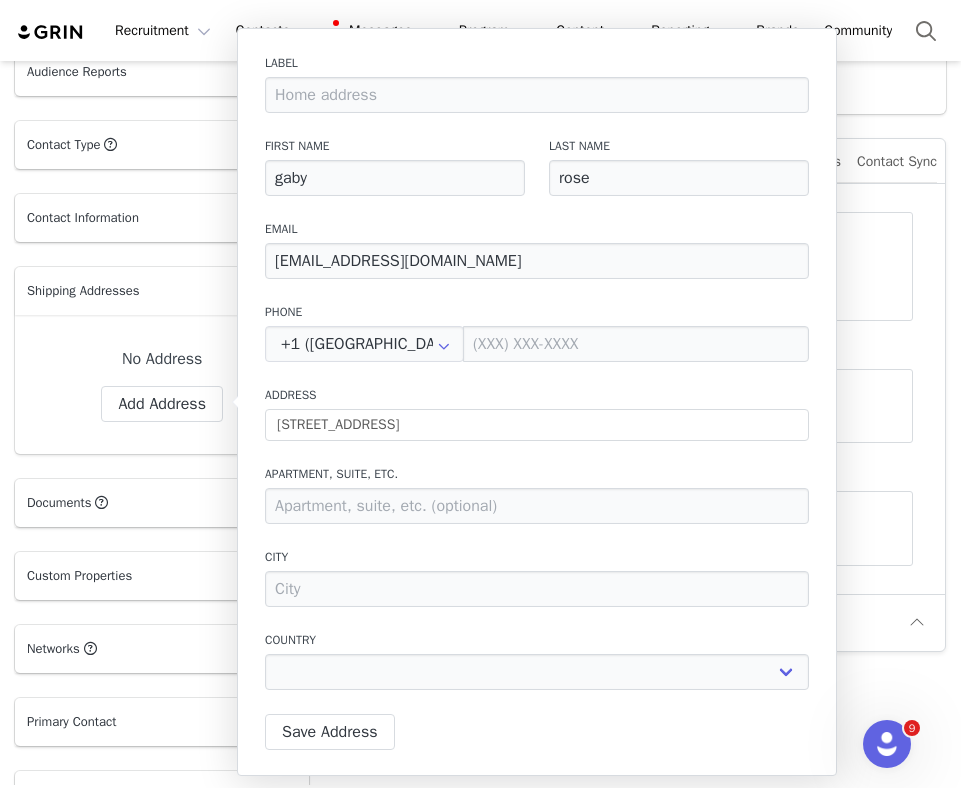 type on "815 Euclid Ave" 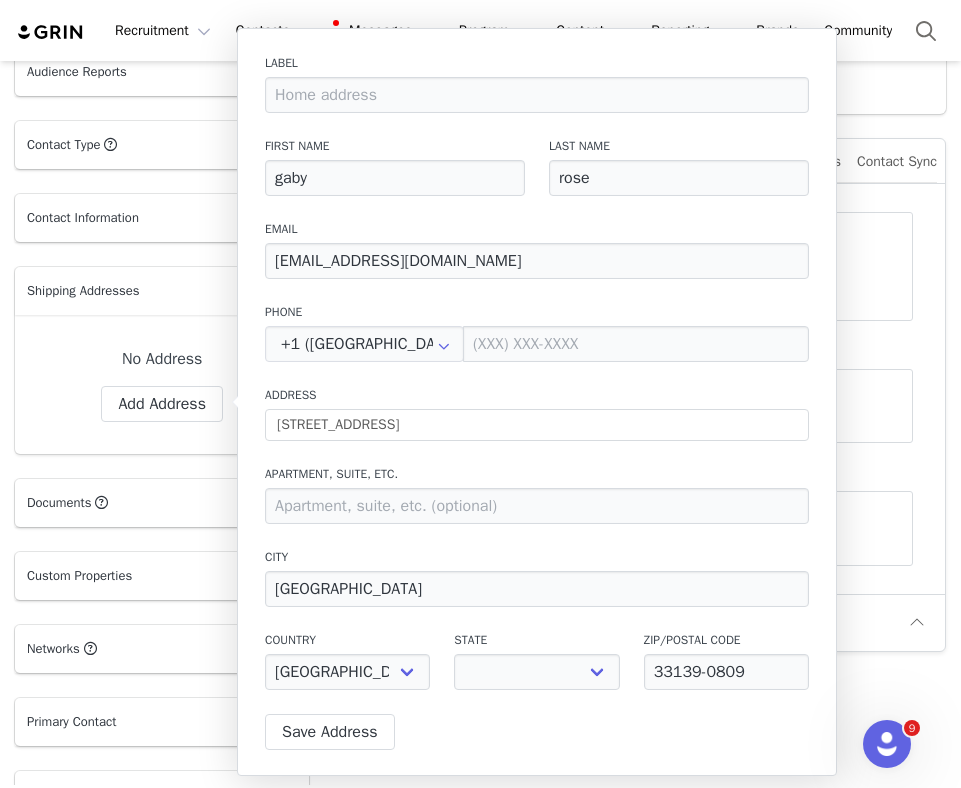 select on "[object Object]" 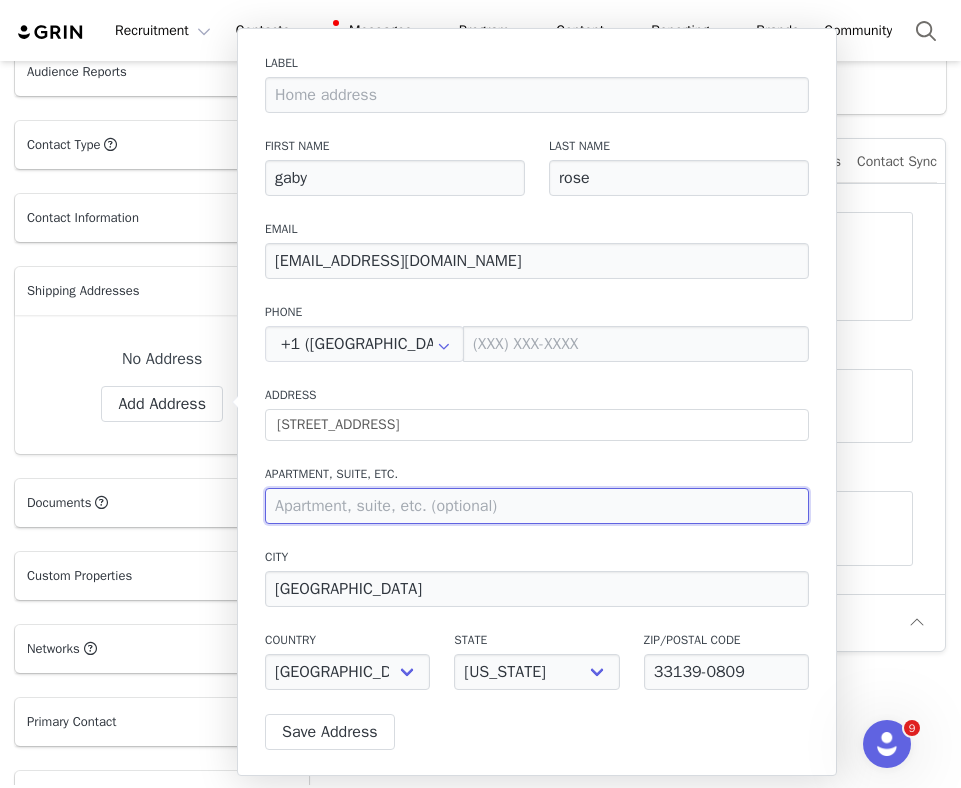 click at bounding box center (537, 506) 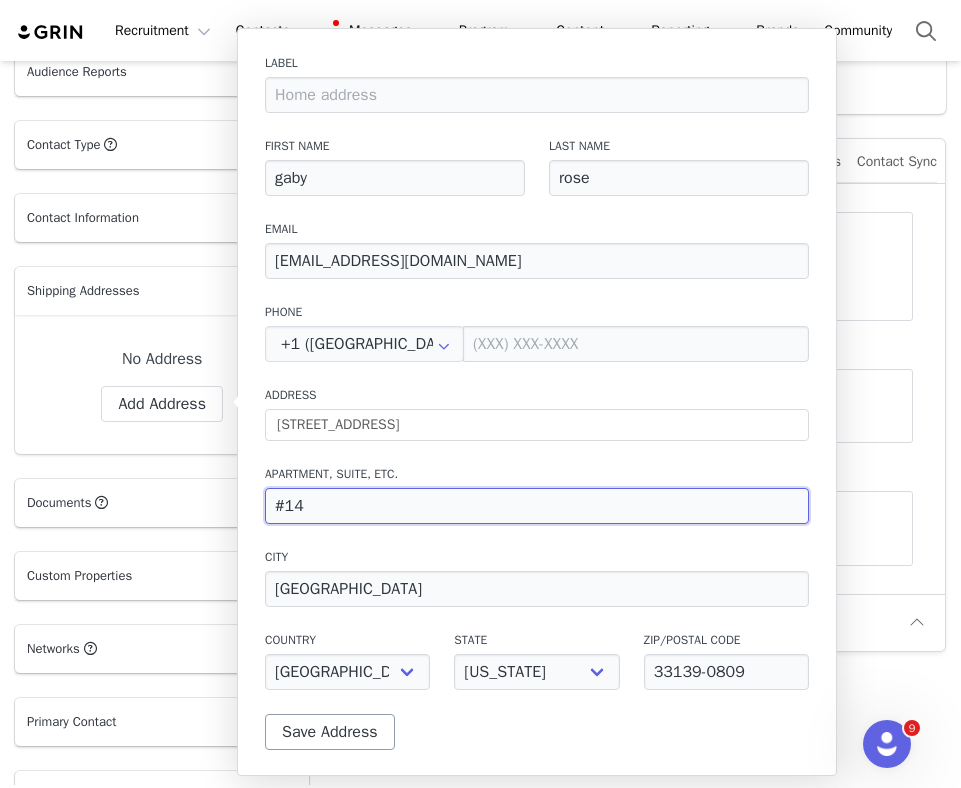 type on "#14" 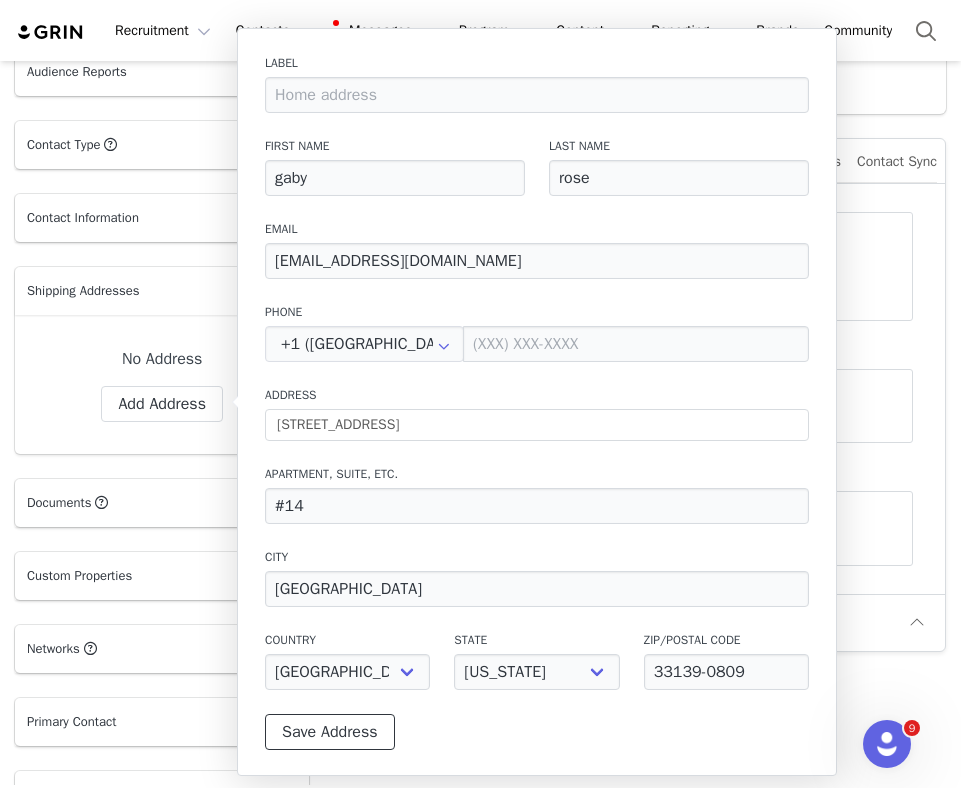 click on "Save Address" at bounding box center (330, 732) 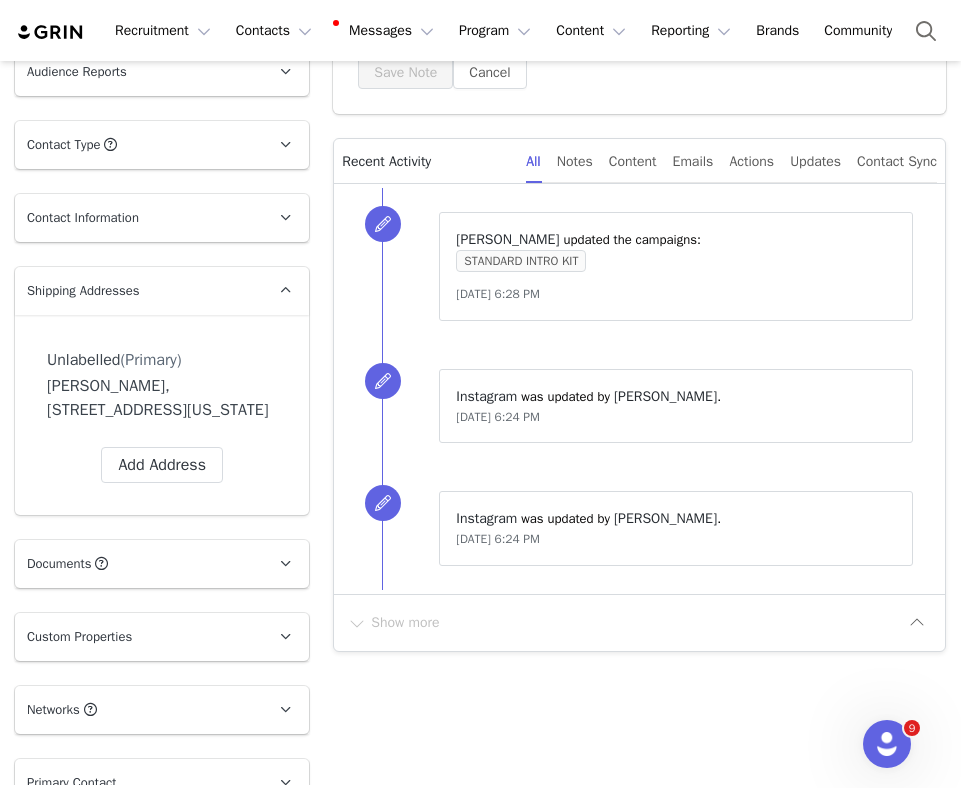scroll, scrollTop: 0, scrollLeft: 0, axis: both 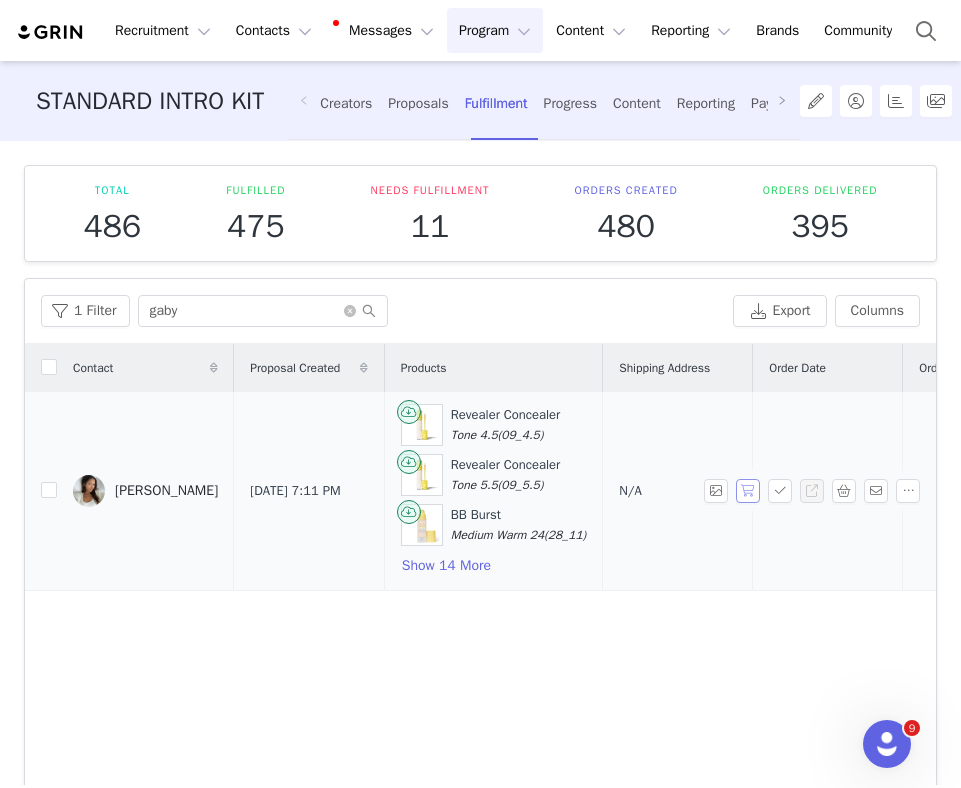 click at bounding box center (748, 491) 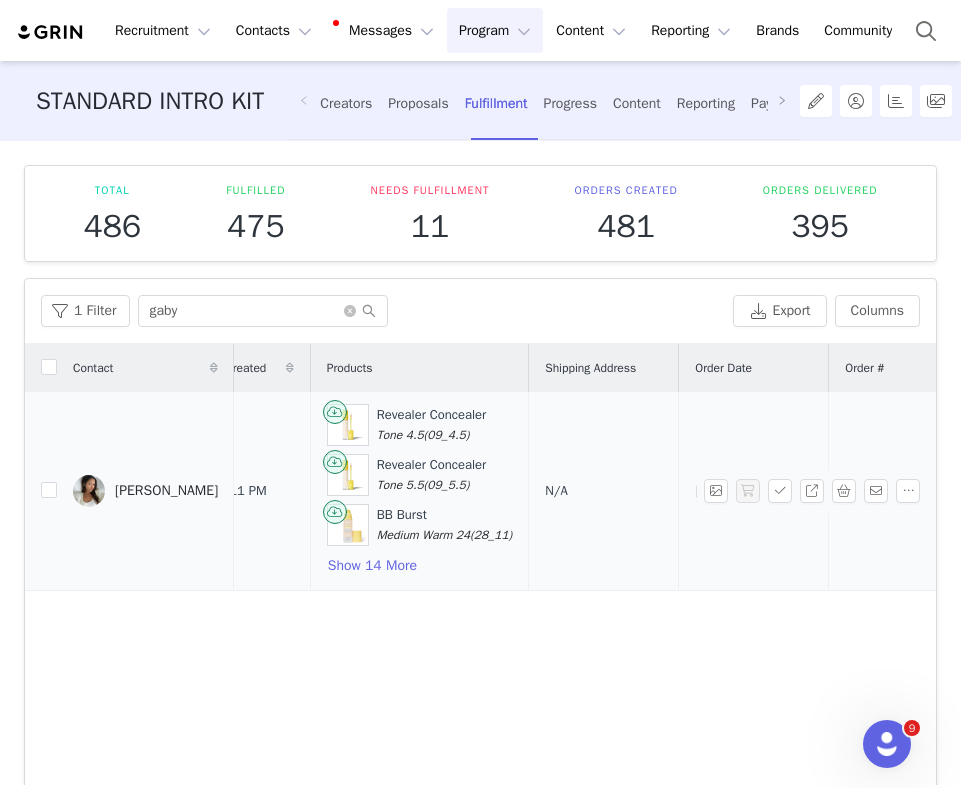 scroll, scrollTop: 0, scrollLeft: 0, axis: both 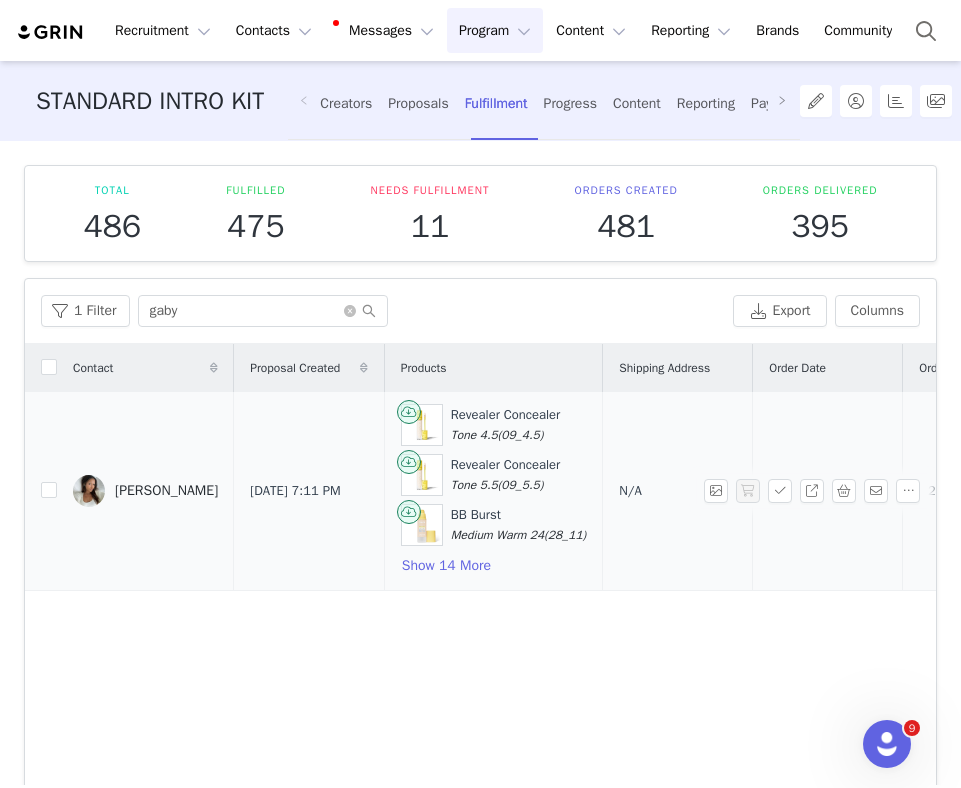 click on "[PERSON_NAME]" at bounding box center (145, 491) 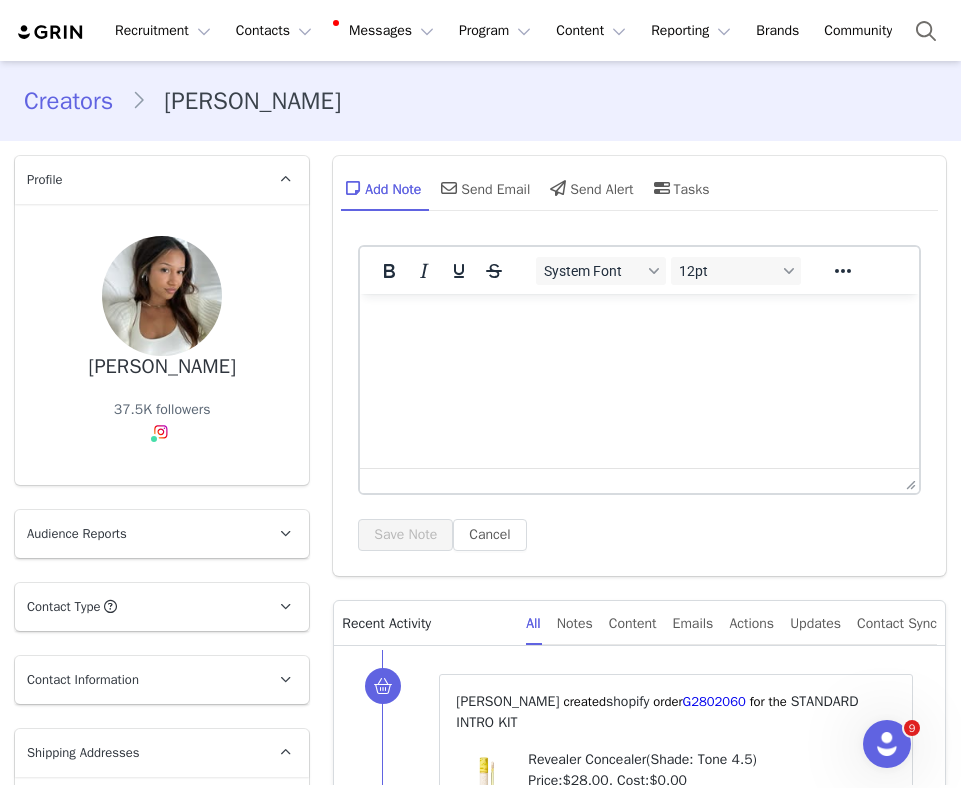 scroll, scrollTop: 169, scrollLeft: 0, axis: vertical 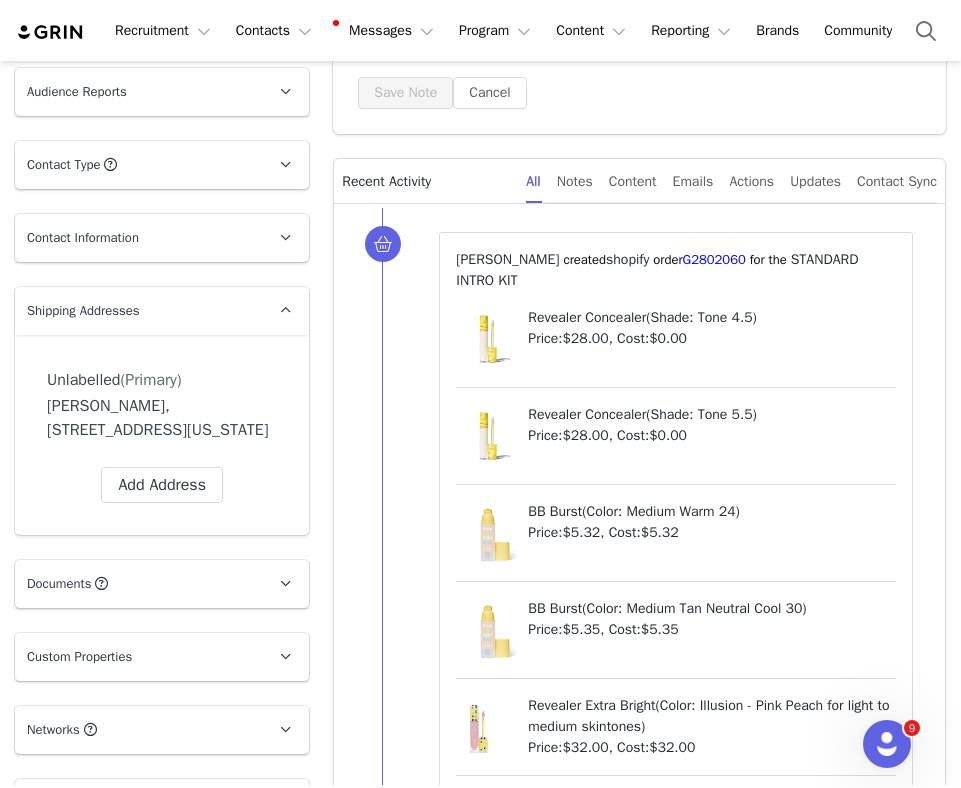 click on "Shipping Addresses" at bounding box center (138, 311) 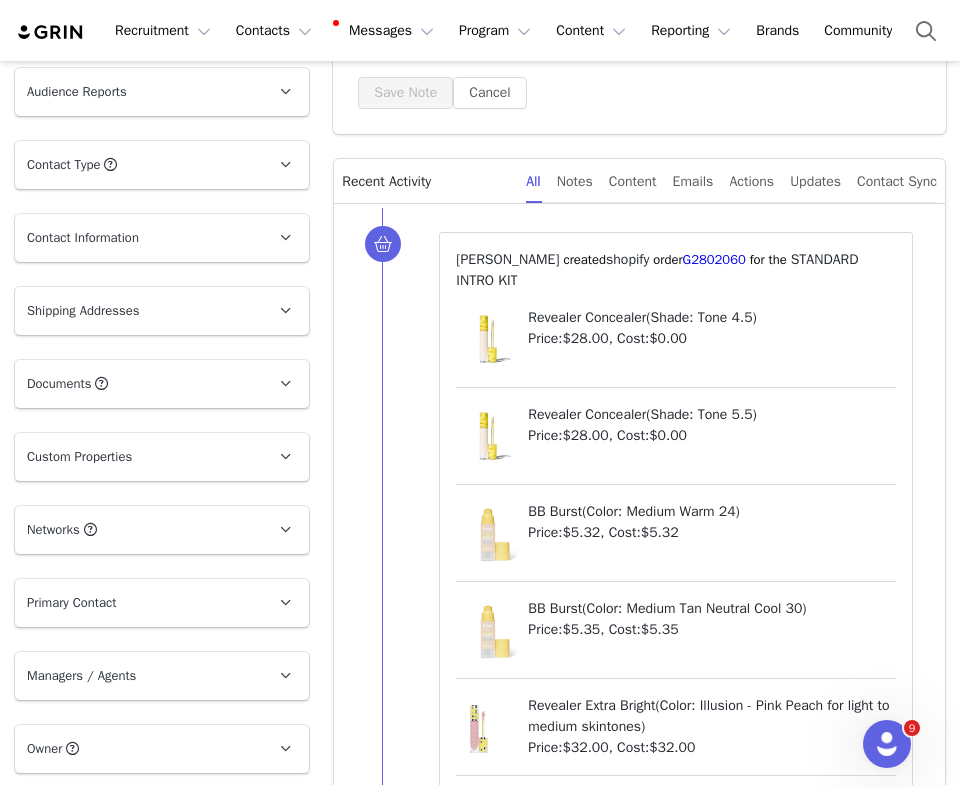 click on "Shipping Addresses" at bounding box center [138, 311] 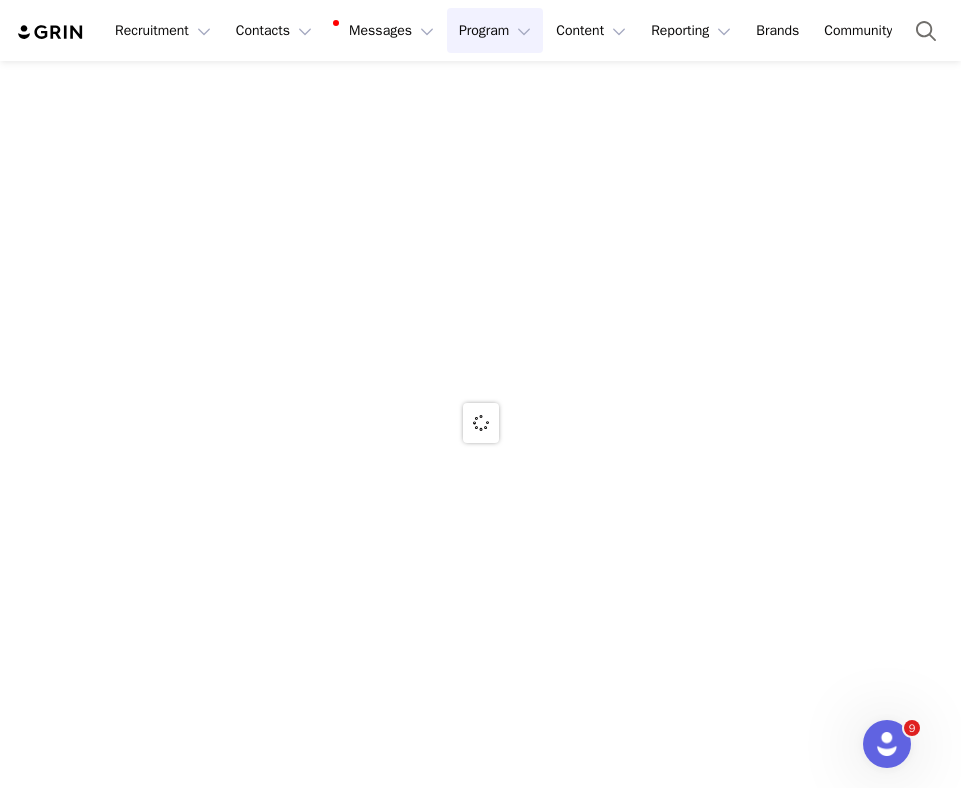 scroll, scrollTop: 0, scrollLeft: 0, axis: both 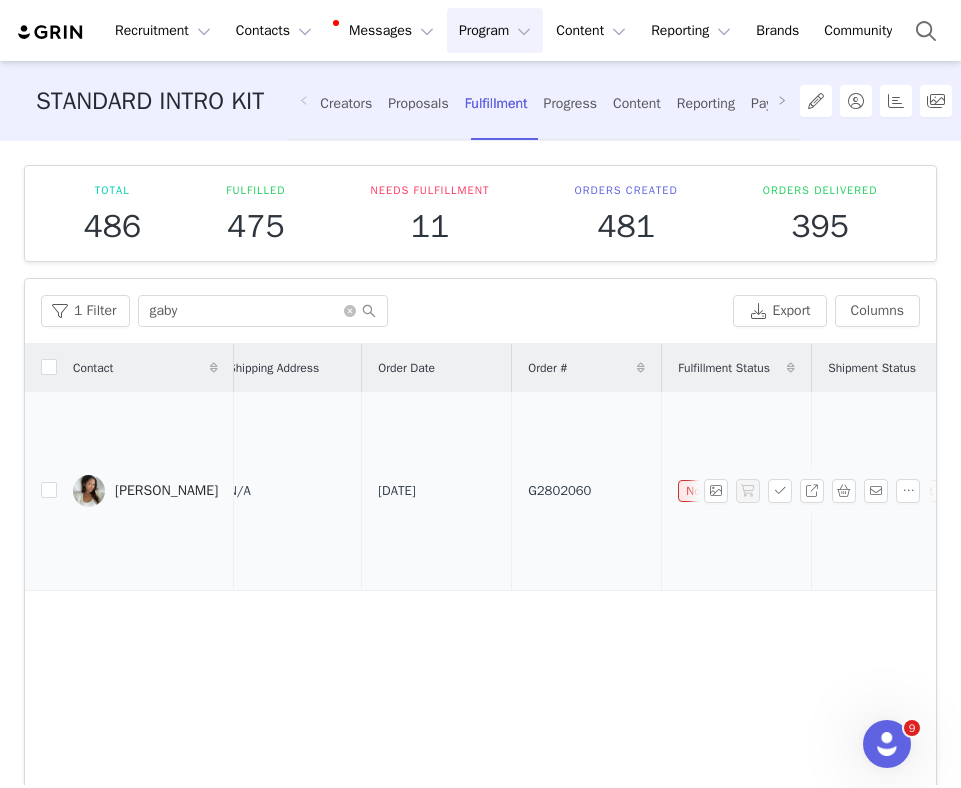 click on "G2802060" at bounding box center (559, 491) 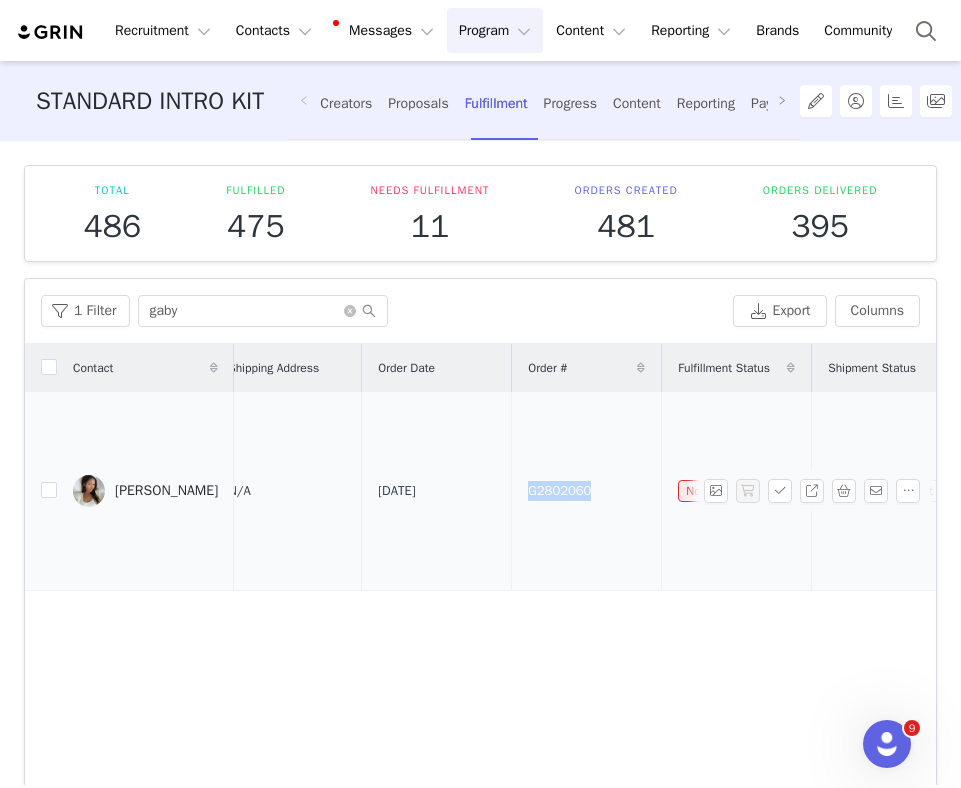 click on "G2802060" at bounding box center [559, 491] 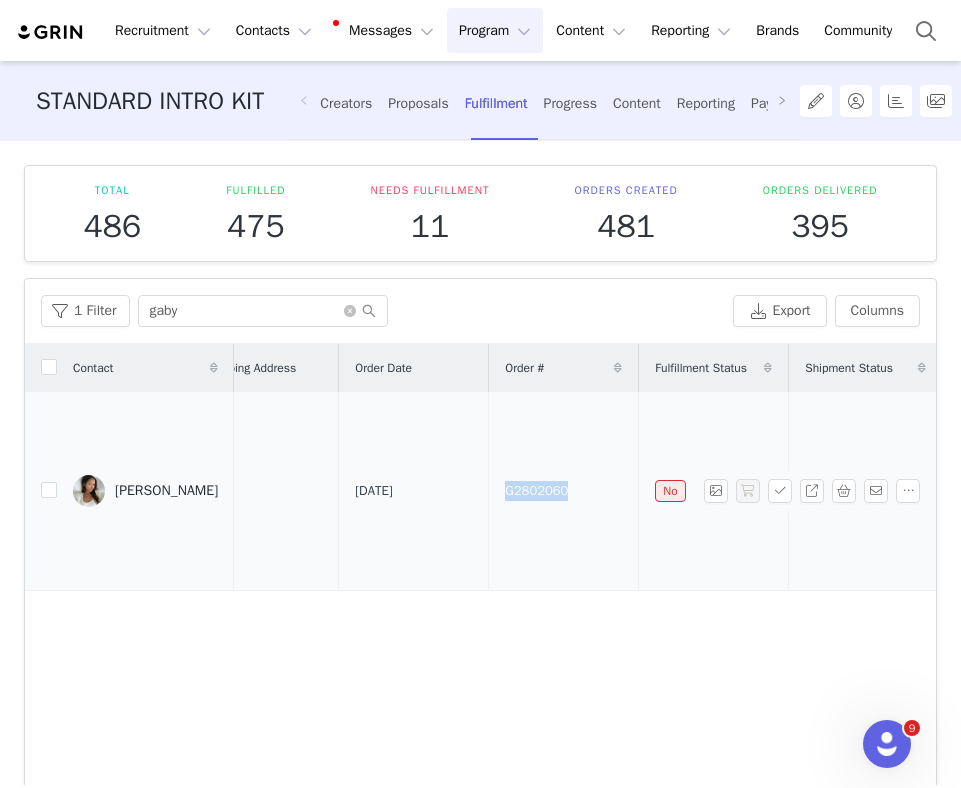 scroll, scrollTop: 0, scrollLeft: 570, axis: horizontal 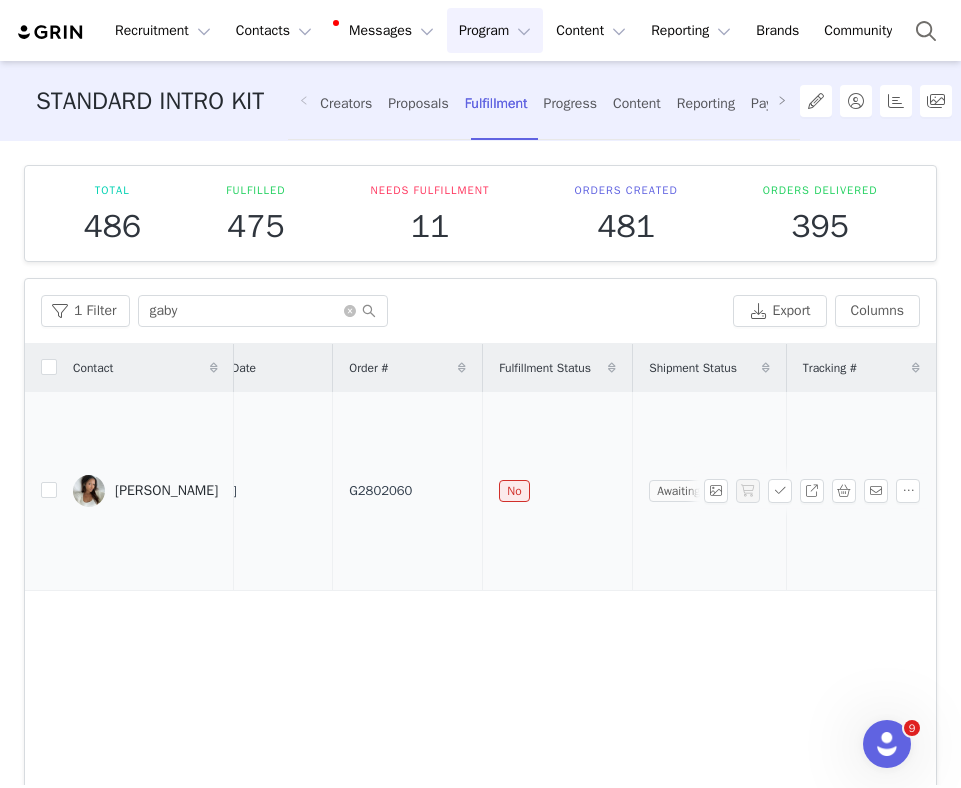 click on "No" at bounding box center (558, 491) 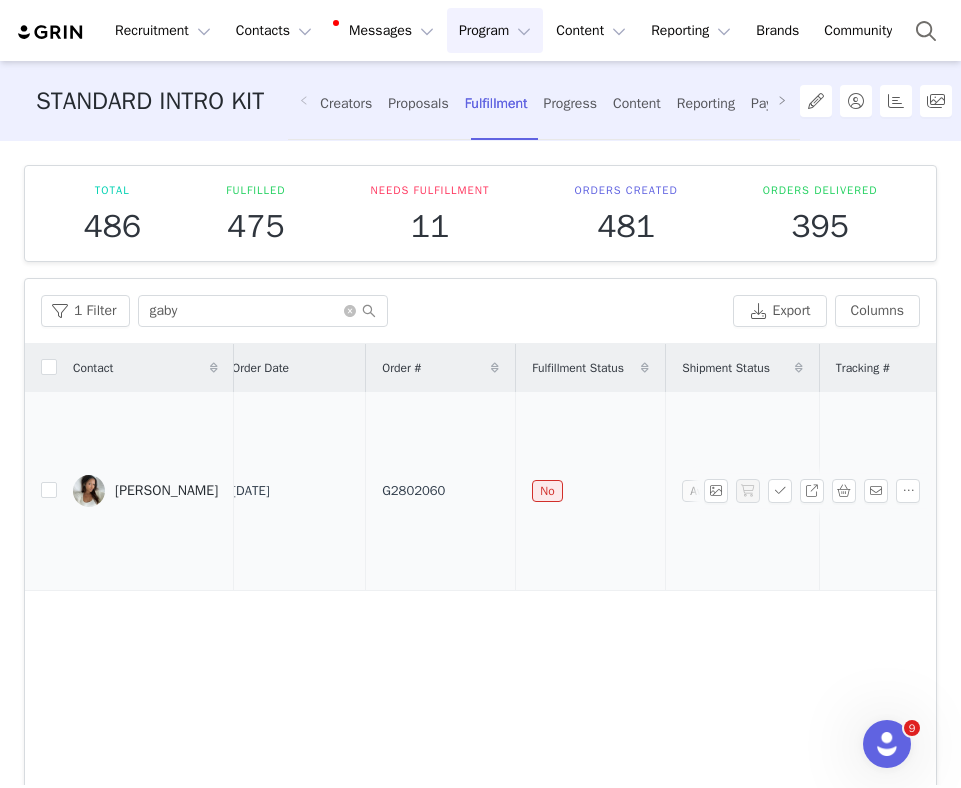 scroll, scrollTop: 0, scrollLeft: 531, axis: horizontal 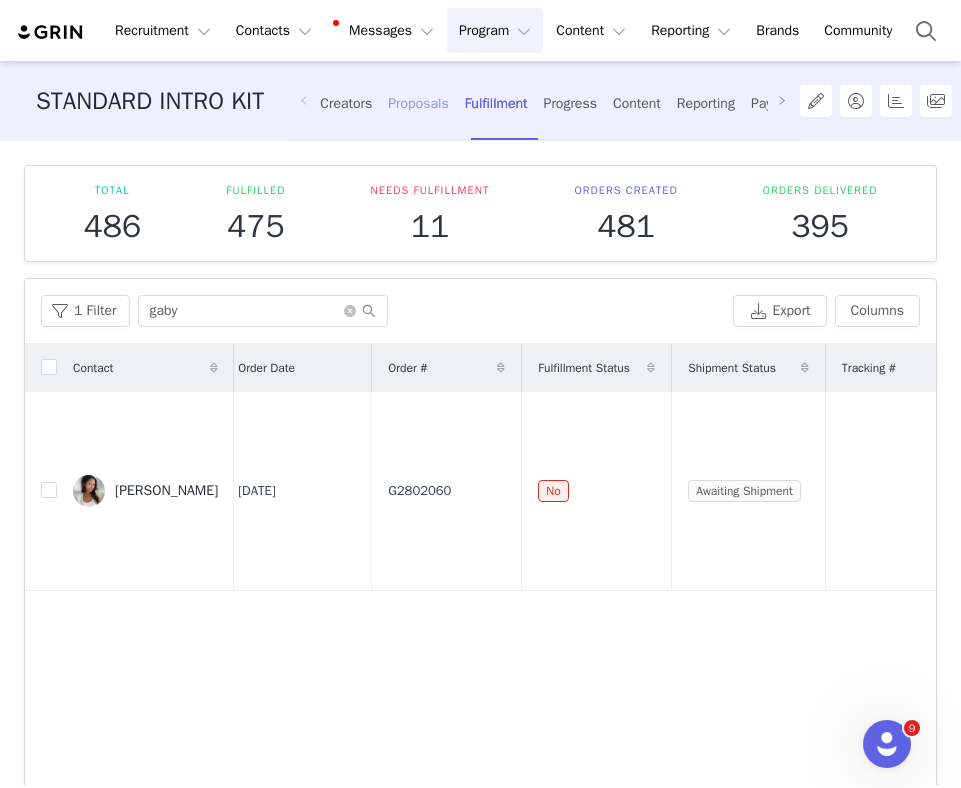 click on "Proposals" at bounding box center (418, 103) 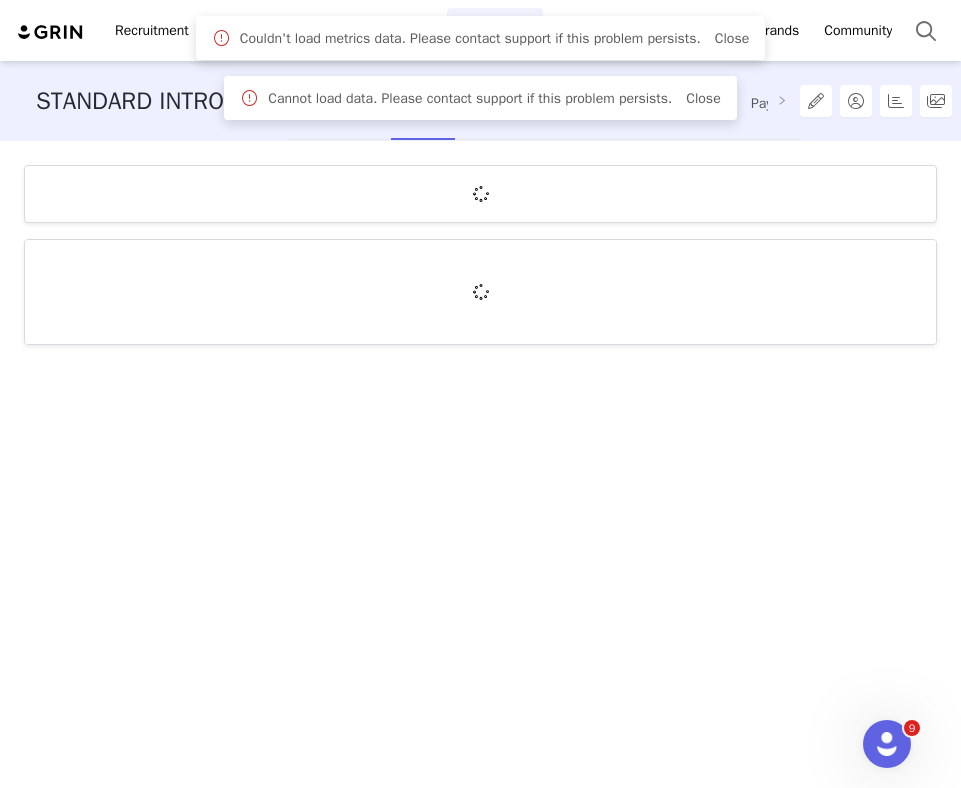 click on "Recruitment Recruitment Creator Search Curated Lists Landing Pages Web Extension AI Creator Search Beta Contacts Contacts Creators Prospects Applicants Messages Messages Dashboard Inbox 99+ Templates Sequences Program Program Activations Campaigns Partnerships Payments Affiliates Content Content Creator Content Media Library Social Listening Reporting Reporting Dashboard Report Builder Brands Brands Community Community STANDARD INTRO KIT Creators Proposals Fulfillment Progress Content Reporting Payments
9 Couldn't load metrics data. Please contact support if this problem persists. Close Cannot load data. Please contact support if this problem persists. Close" at bounding box center [480, 394] 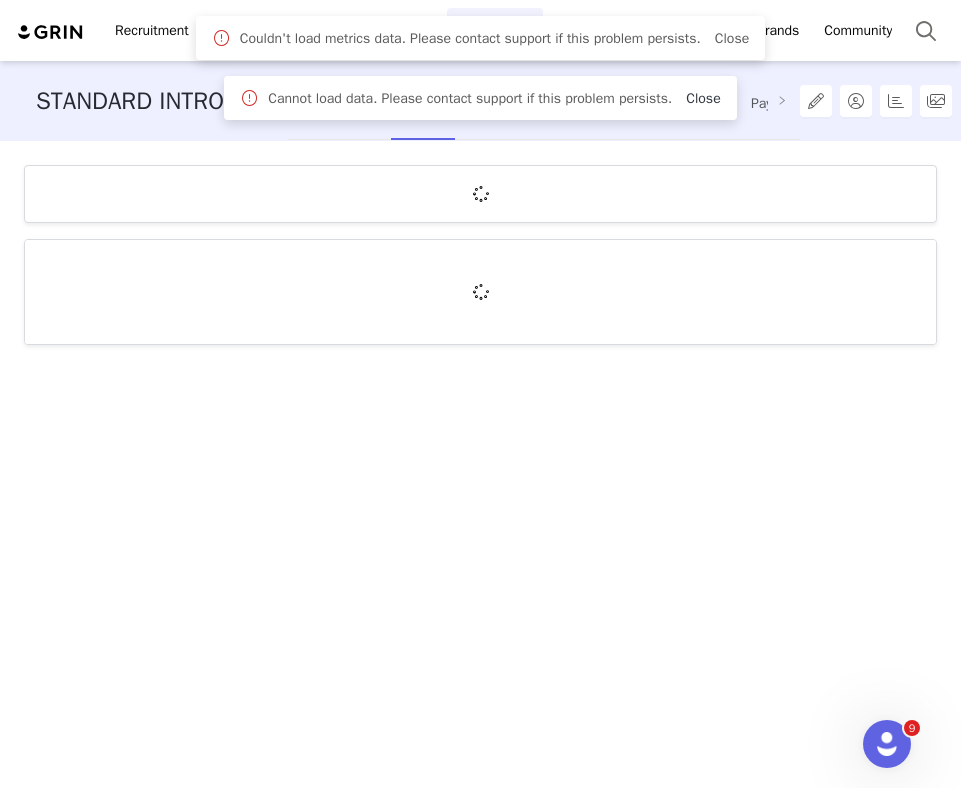 click on "Close" at bounding box center (703, 98) 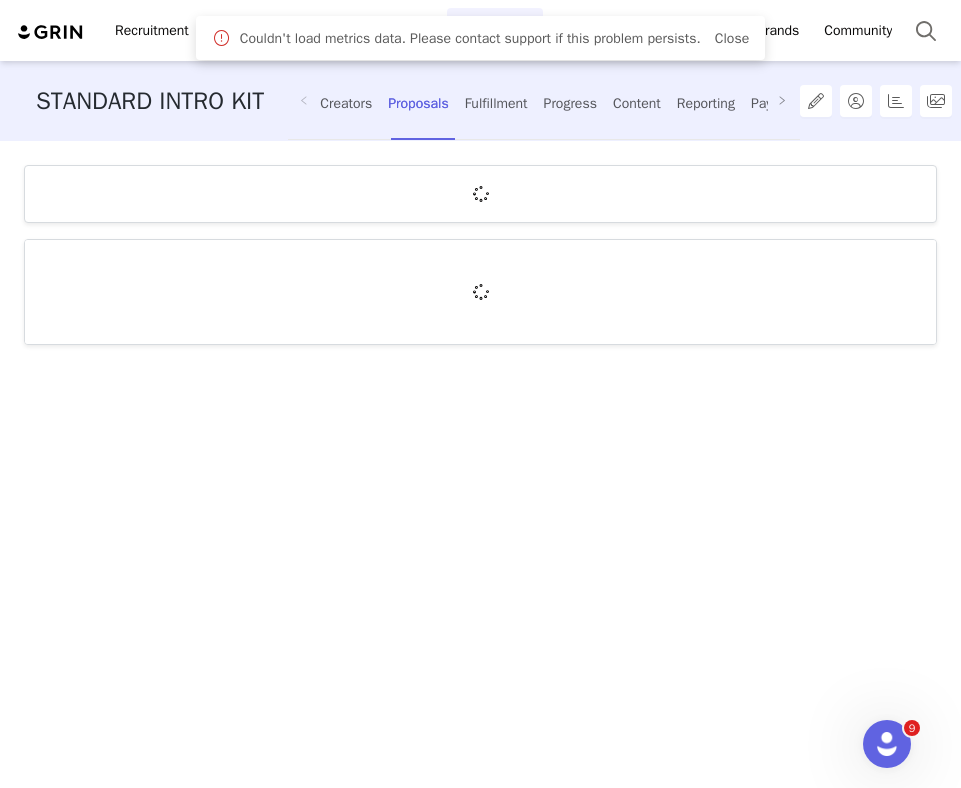 click on "Close" at bounding box center [732, 38] 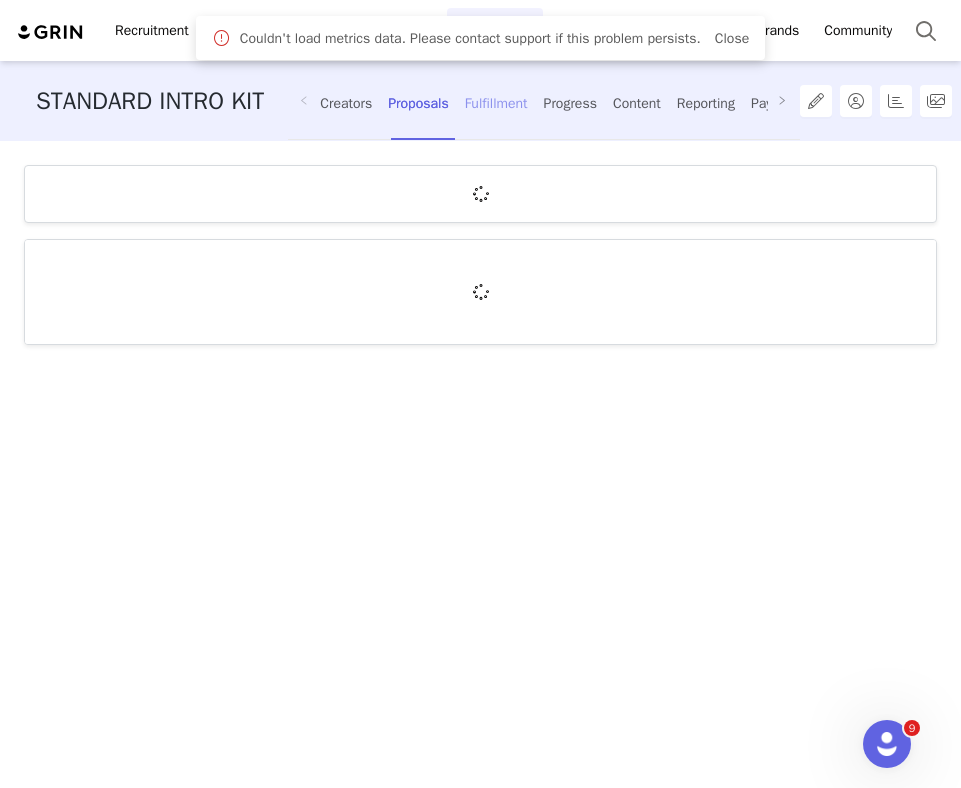click on "Fulfillment" at bounding box center (496, 103) 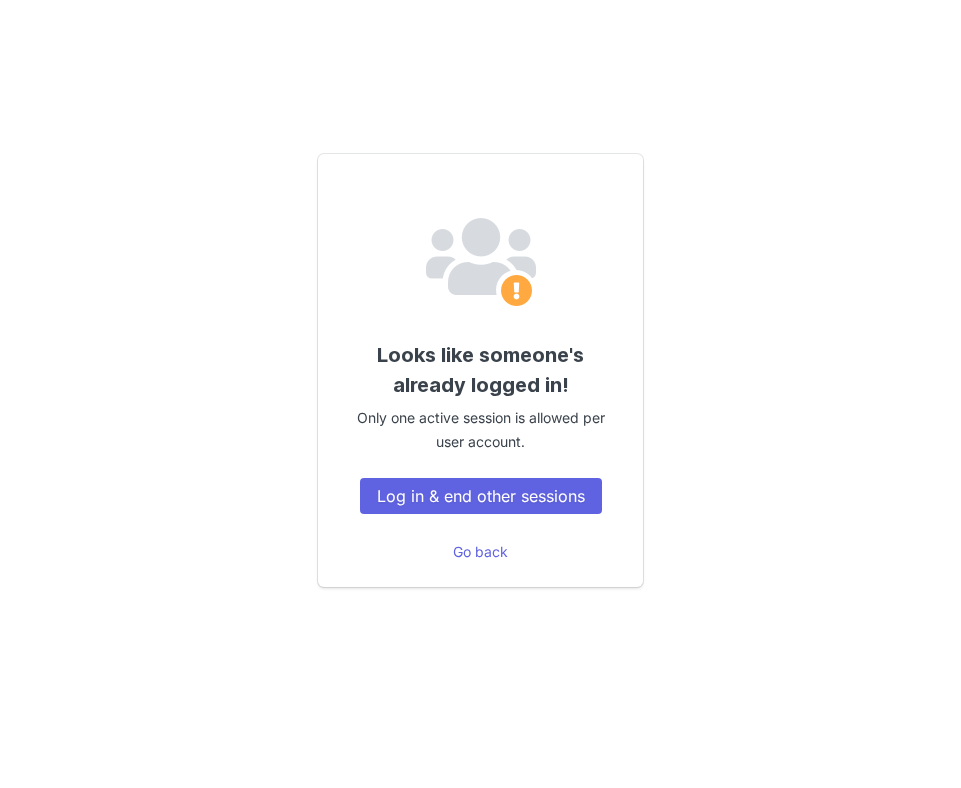 scroll, scrollTop: 0, scrollLeft: 0, axis: both 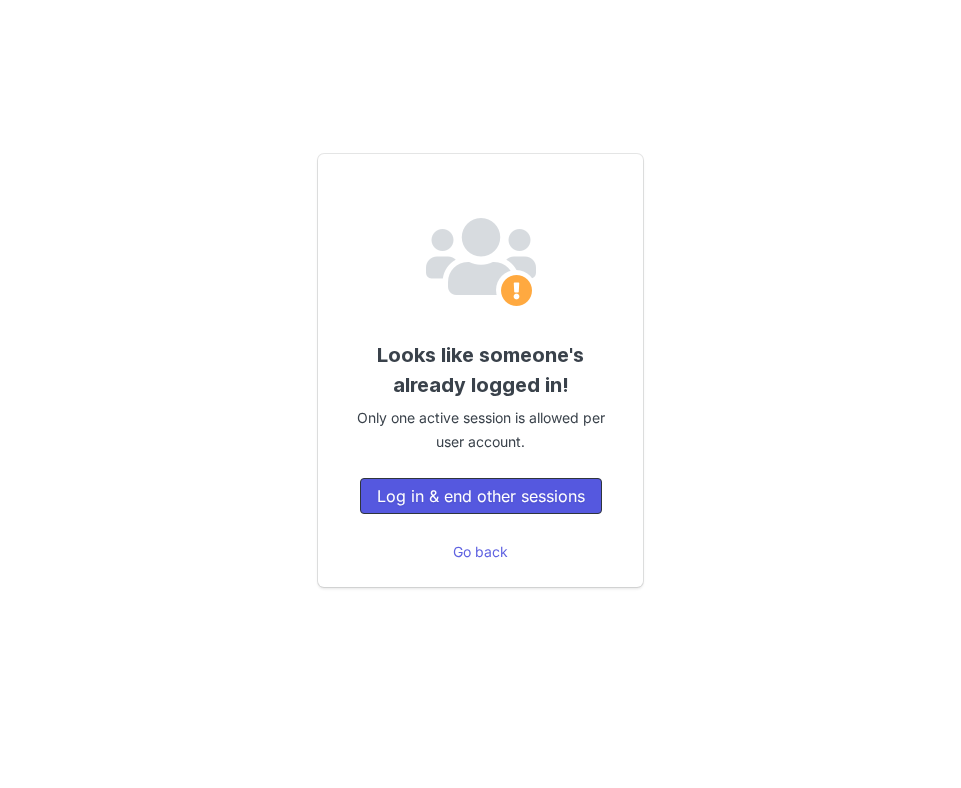 click on "Log in & end other sessions" at bounding box center [481, 496] 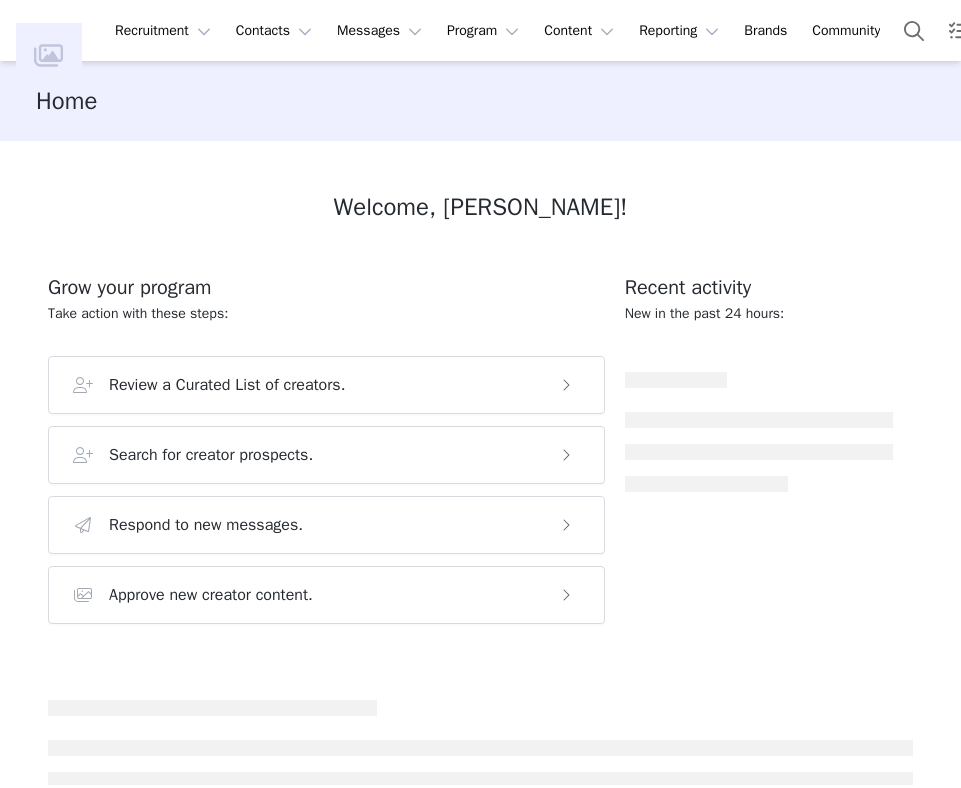 scroll, scrollTop: 0, scrollLeft: 0, axis: both 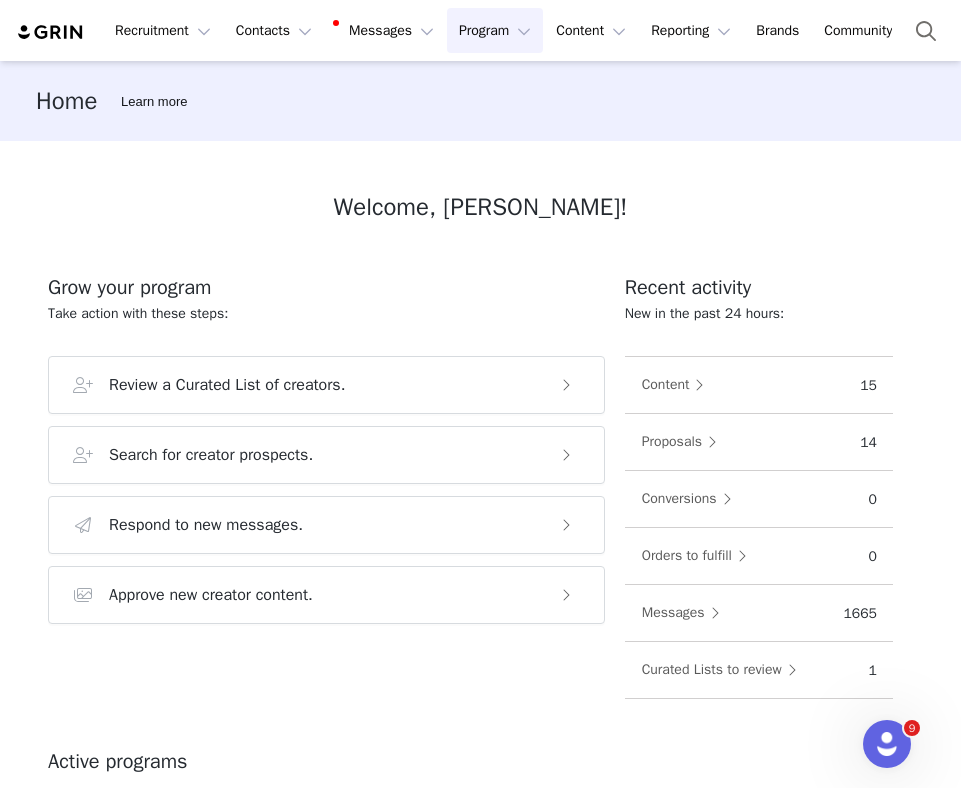 click on "Program Program" at bounding box center [495, 30] 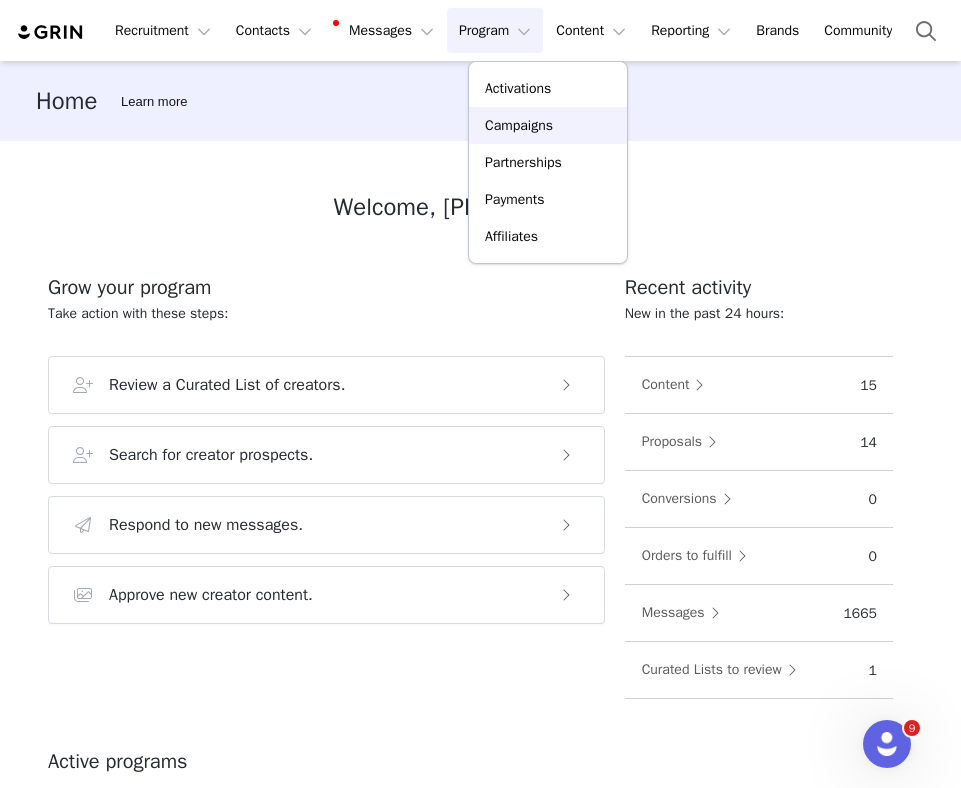 click on "Campaigns" at bounding box center (519, 125) 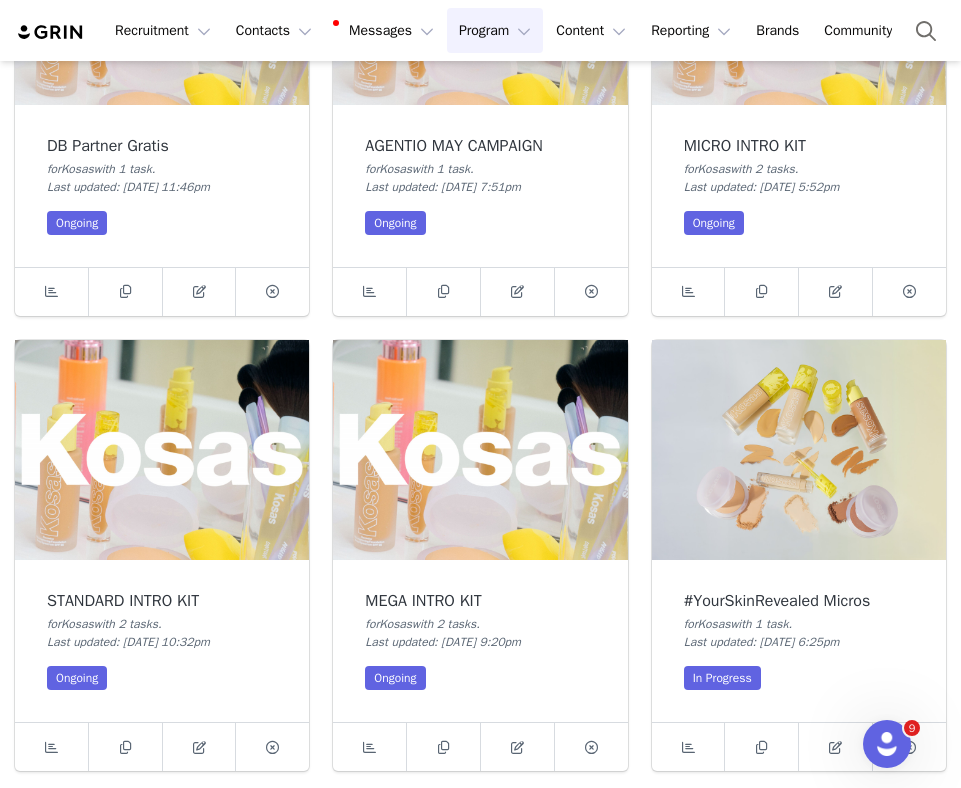 scroll, scrollTop: 314, scrollLeft: 0, axis: vertical 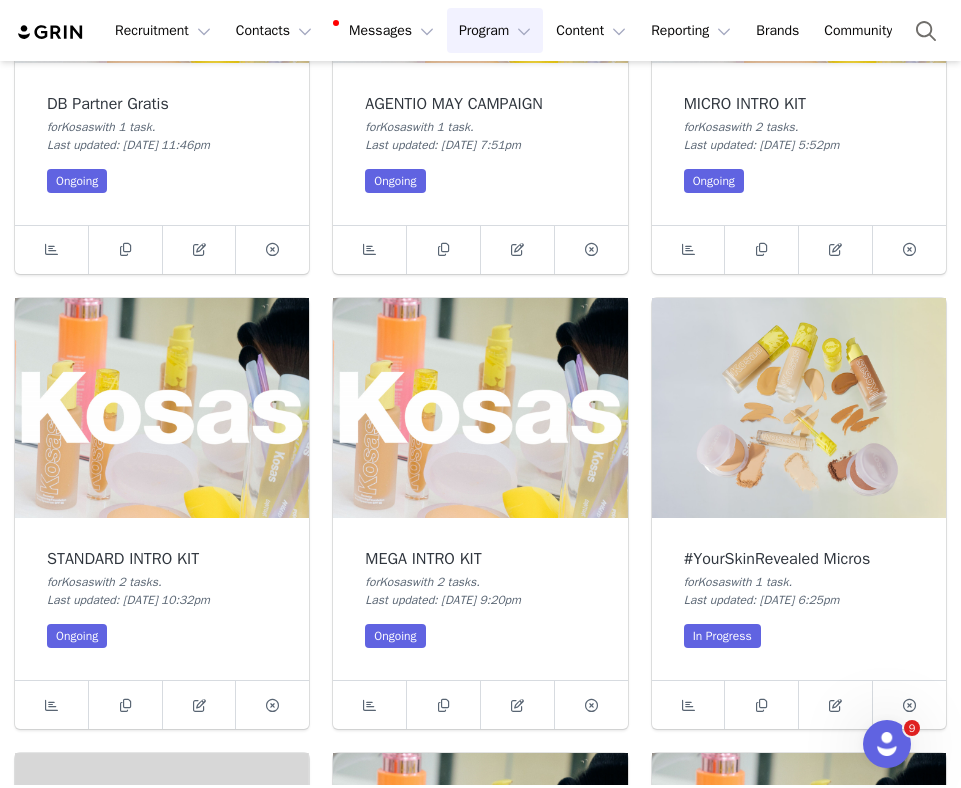 click at bounding box center (162, 408) 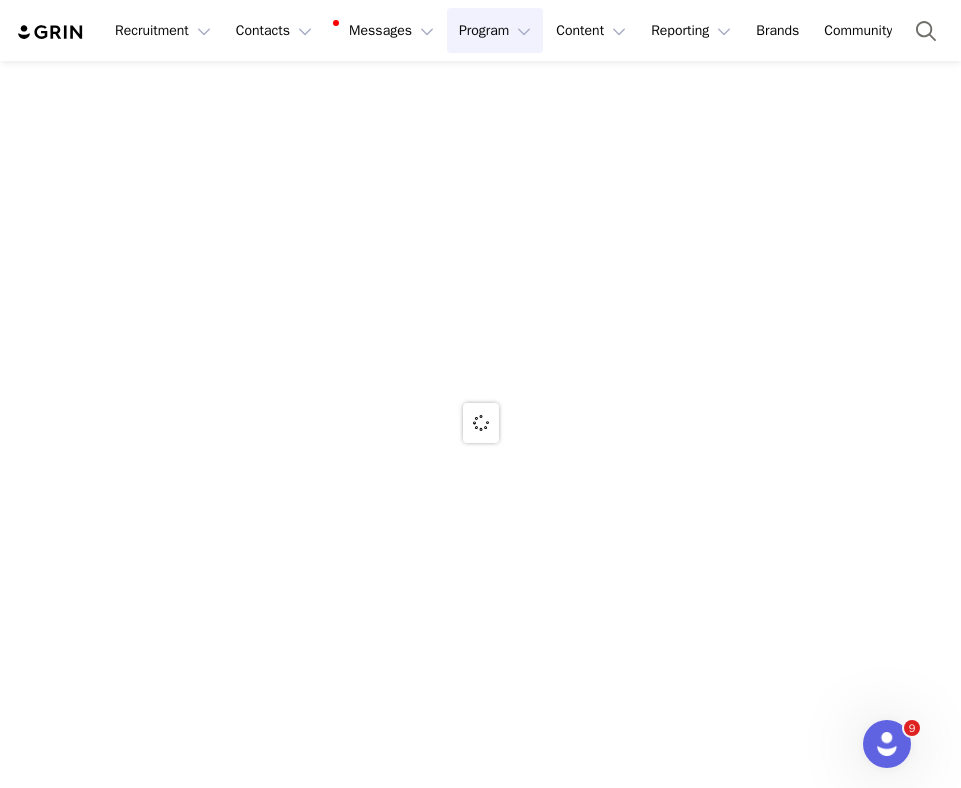 scroll, scrollTop: 0, scrollLeft: 0, axis: both 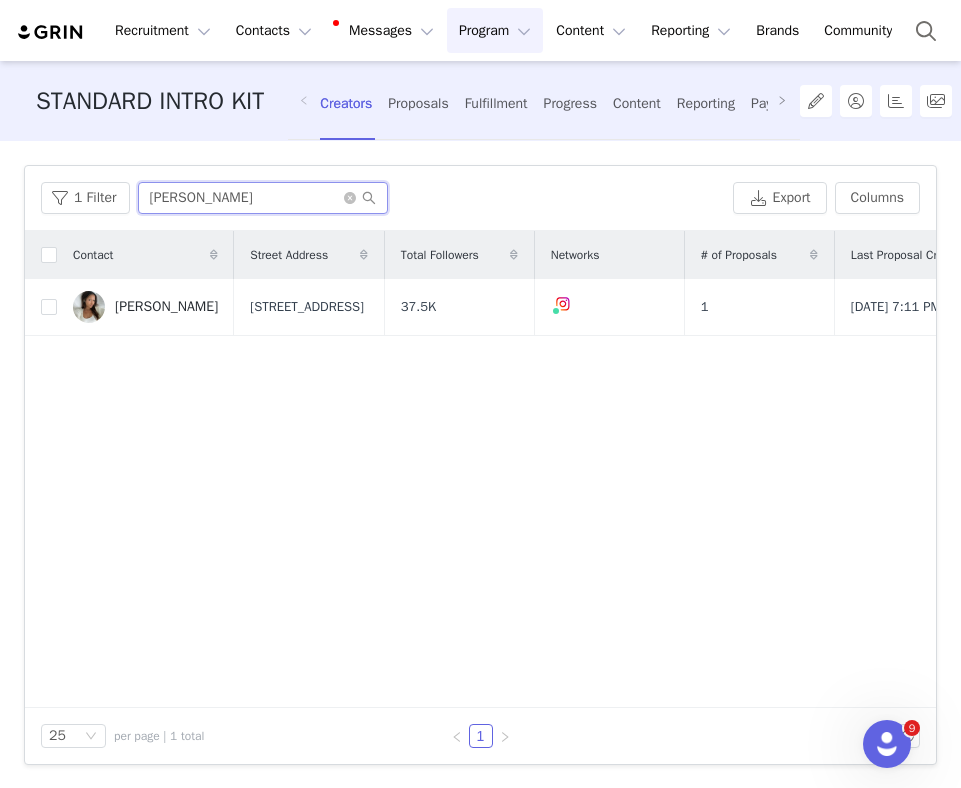 click on "[PERSON_NAME]" at bounding box center [263, 198] 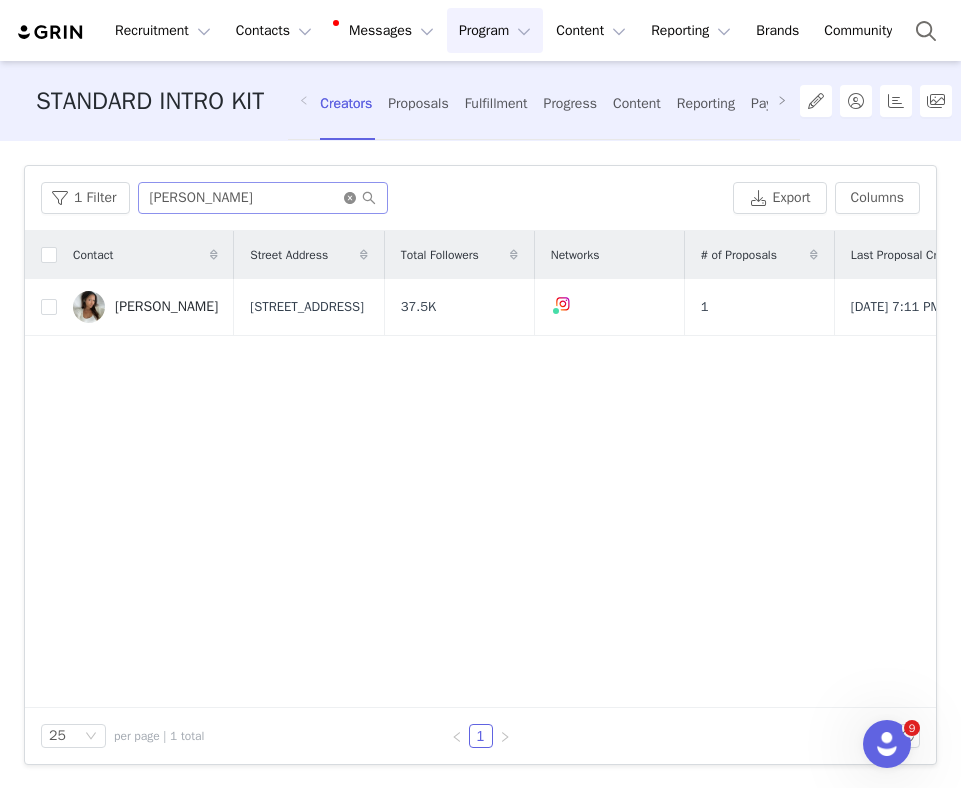 click 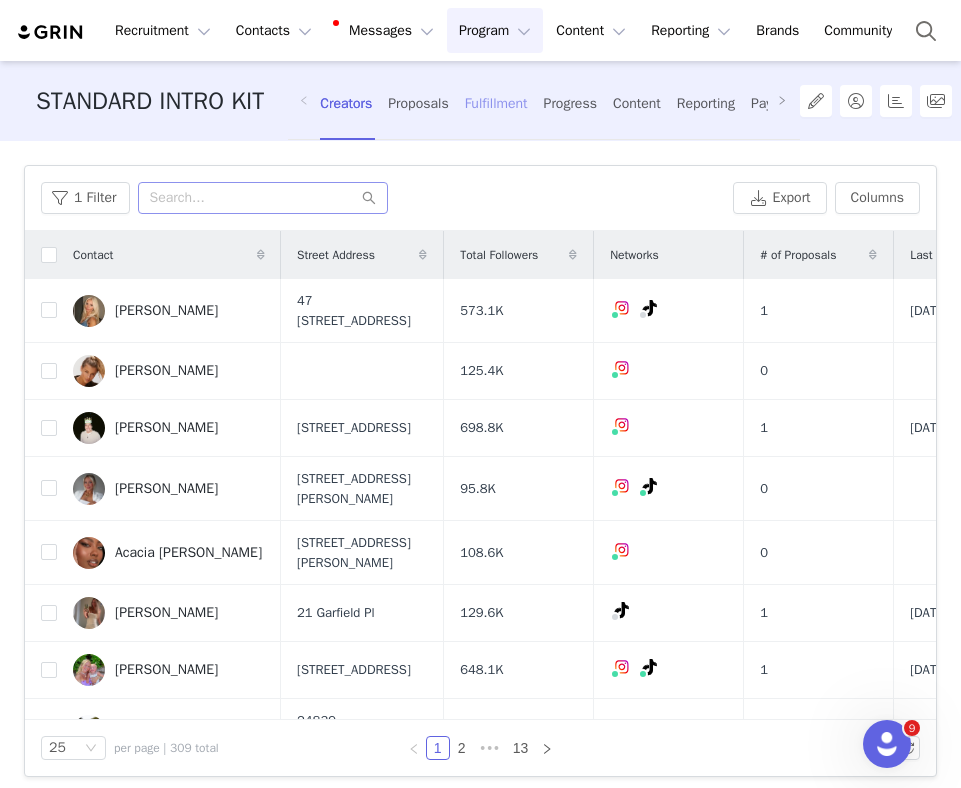 click on "Fulfillment" at bounding box center (496, 103) 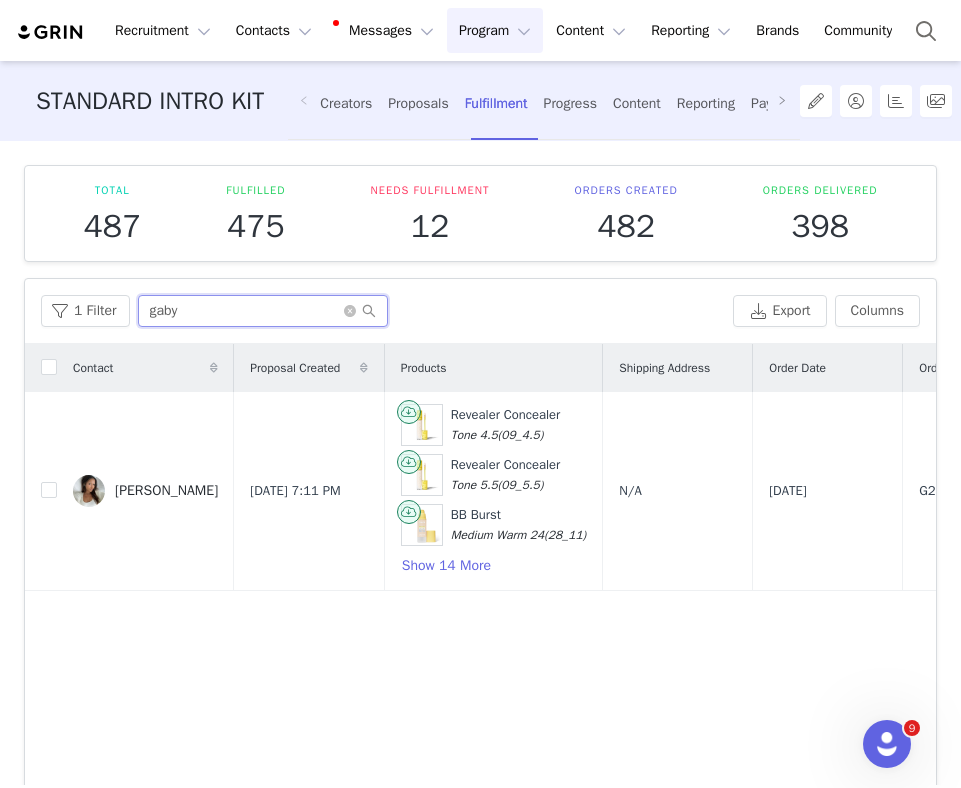 click on "gaby" at bounding box center (263, 311) 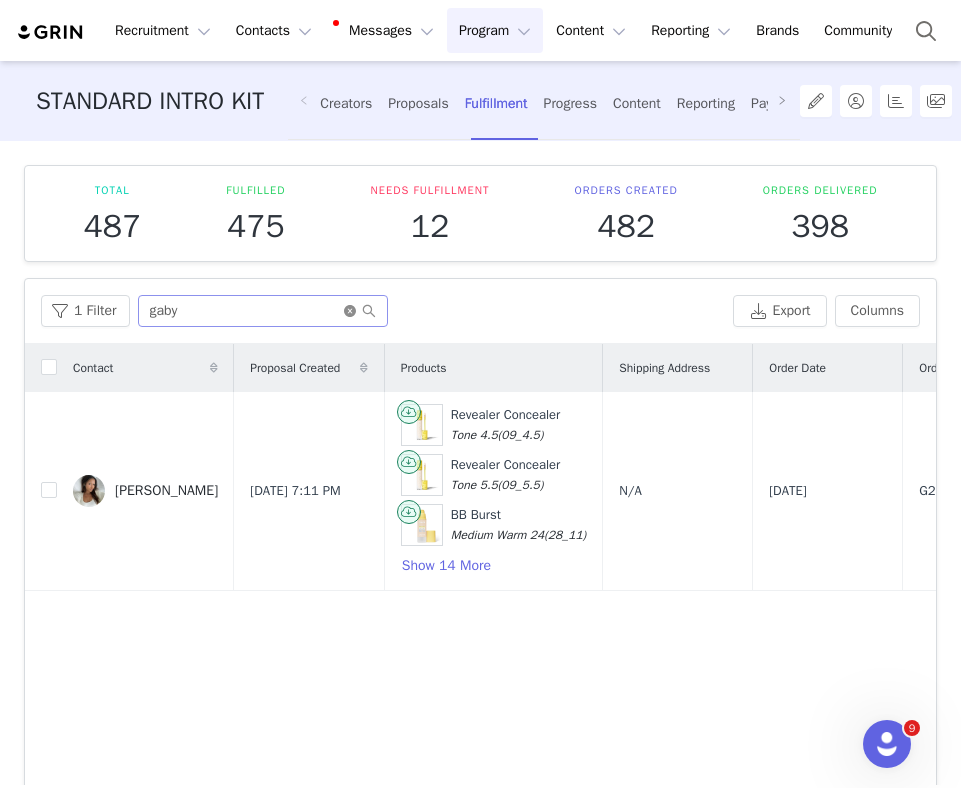 click 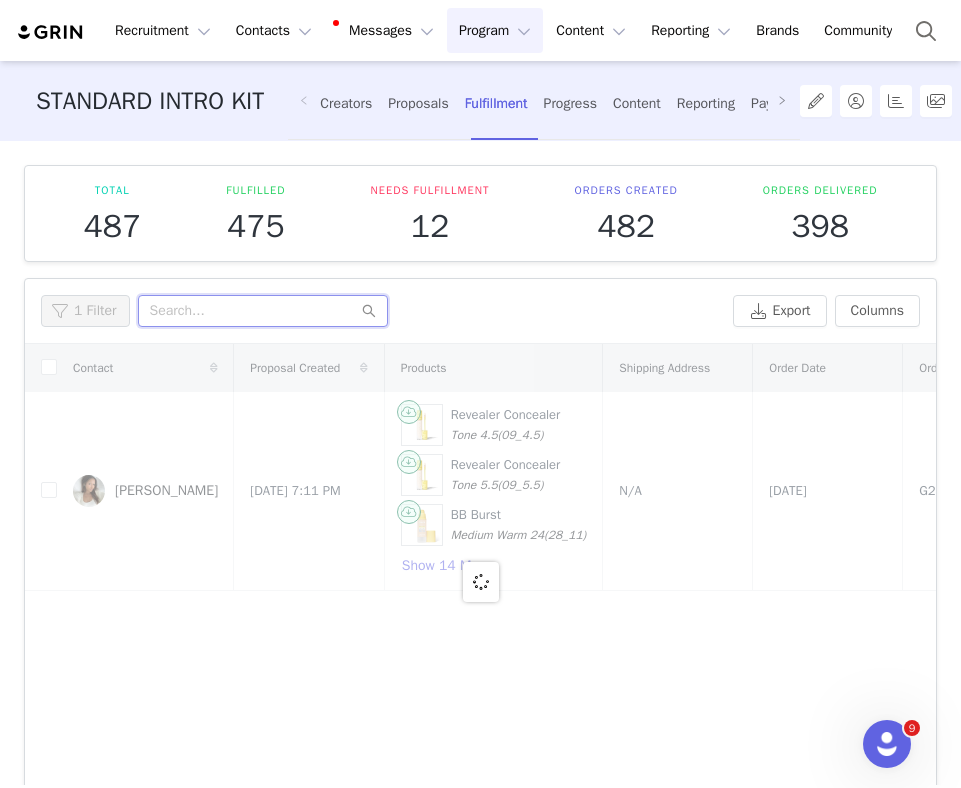 click at bounding box center [263, 311] 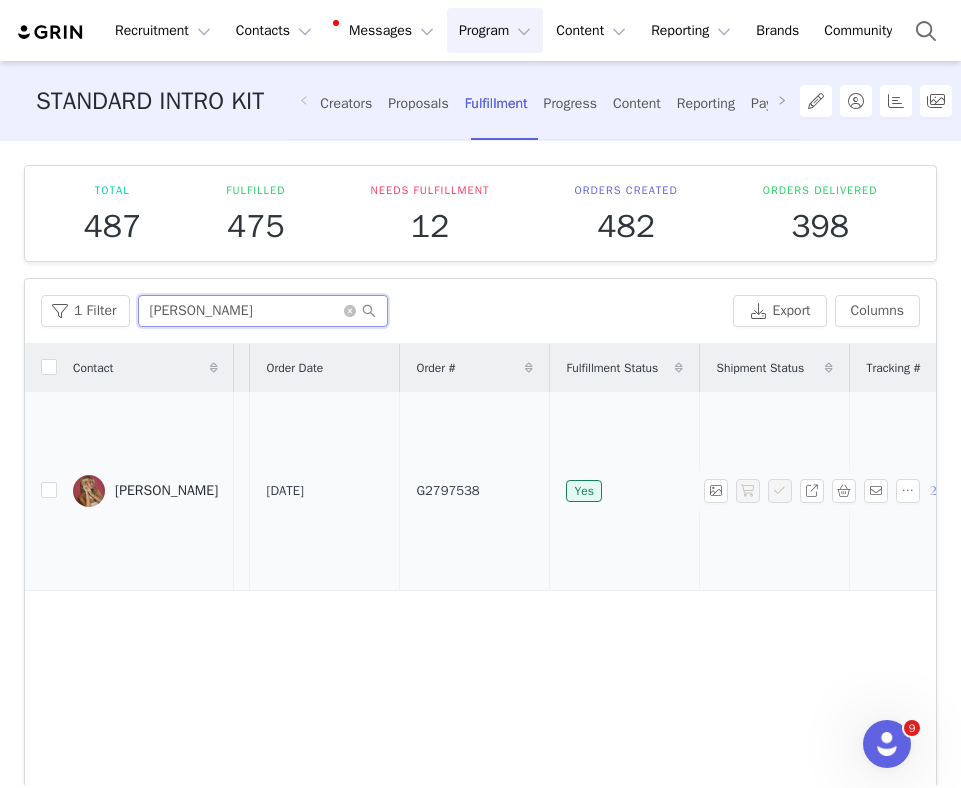 scroll, scrollTop: 0, scrollLeft: 696, axis: horizontal 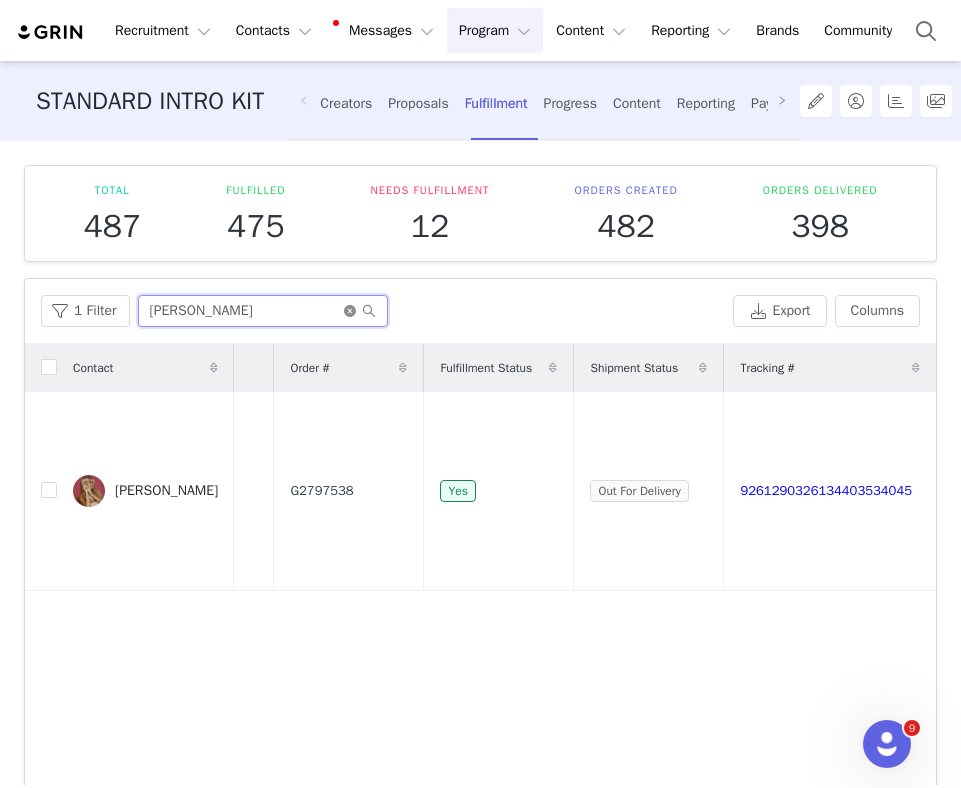 type on "gertie" 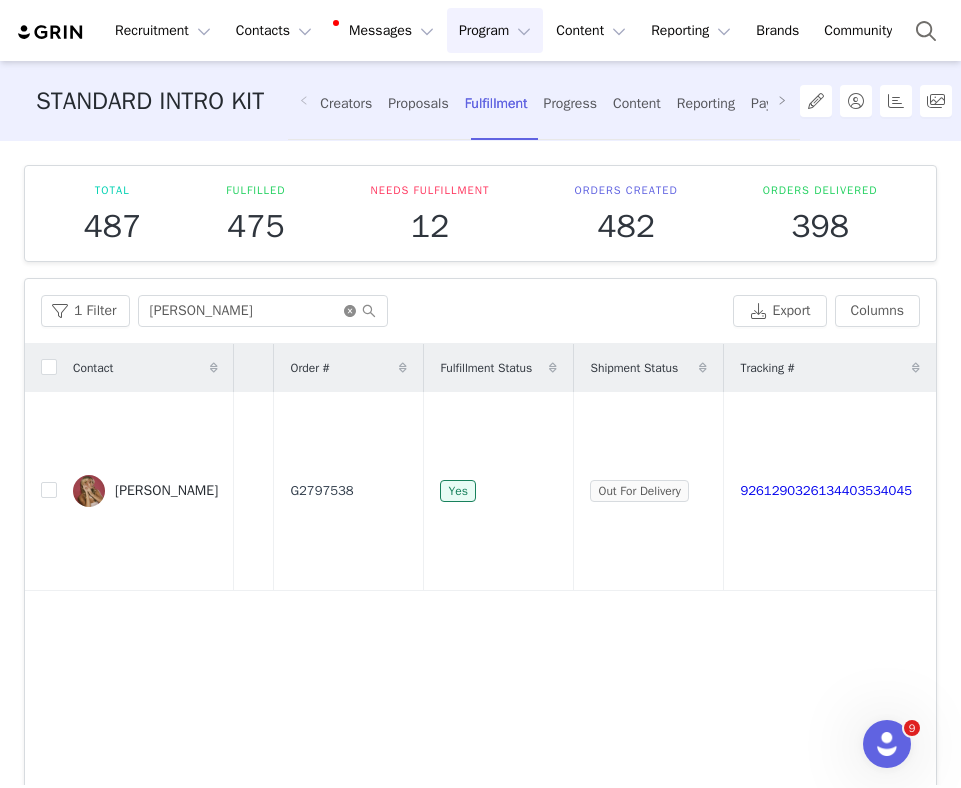 click 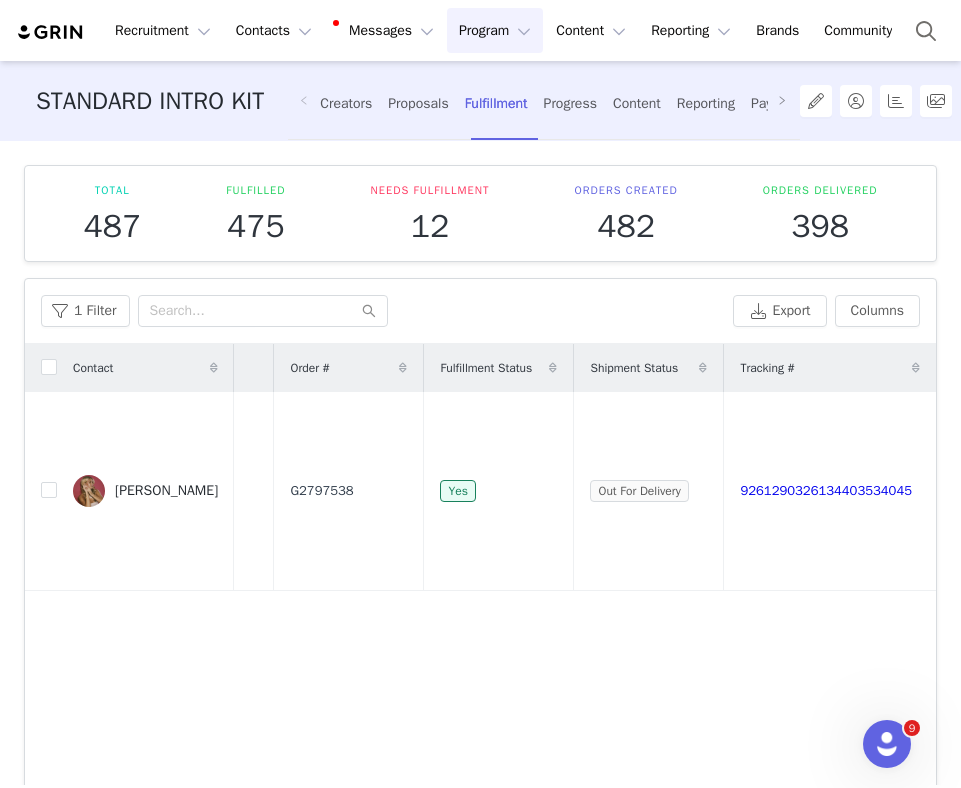 scroll, scrollTop: 0, scrollLeft: 0, axis: both 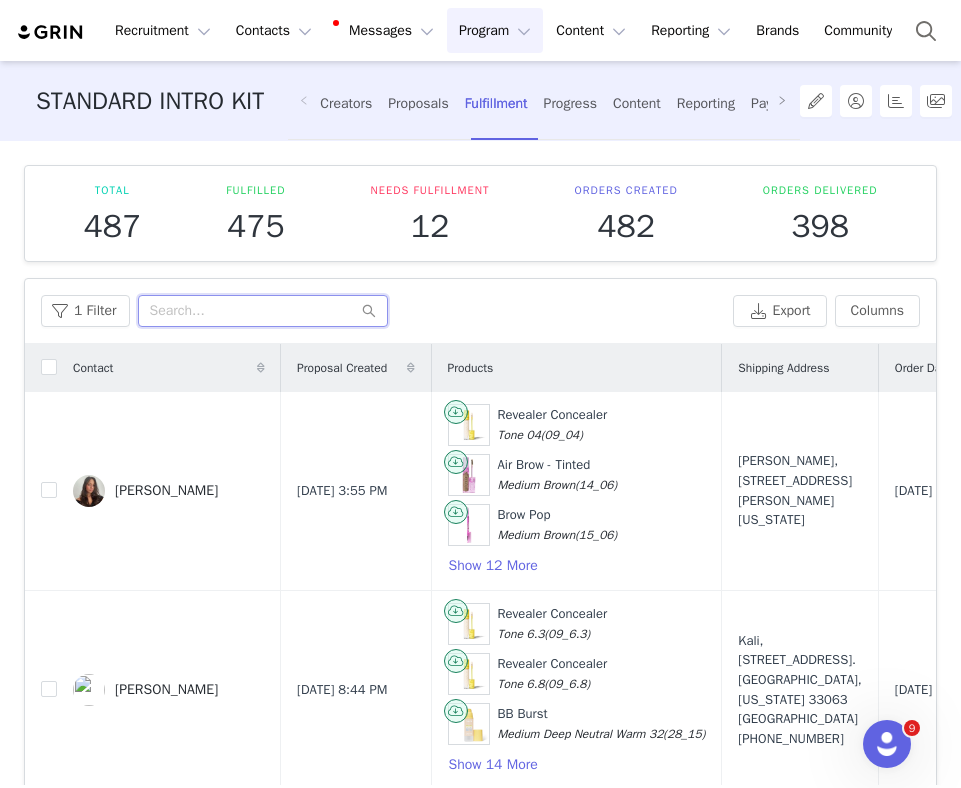 click at bounding box center (263, 311) 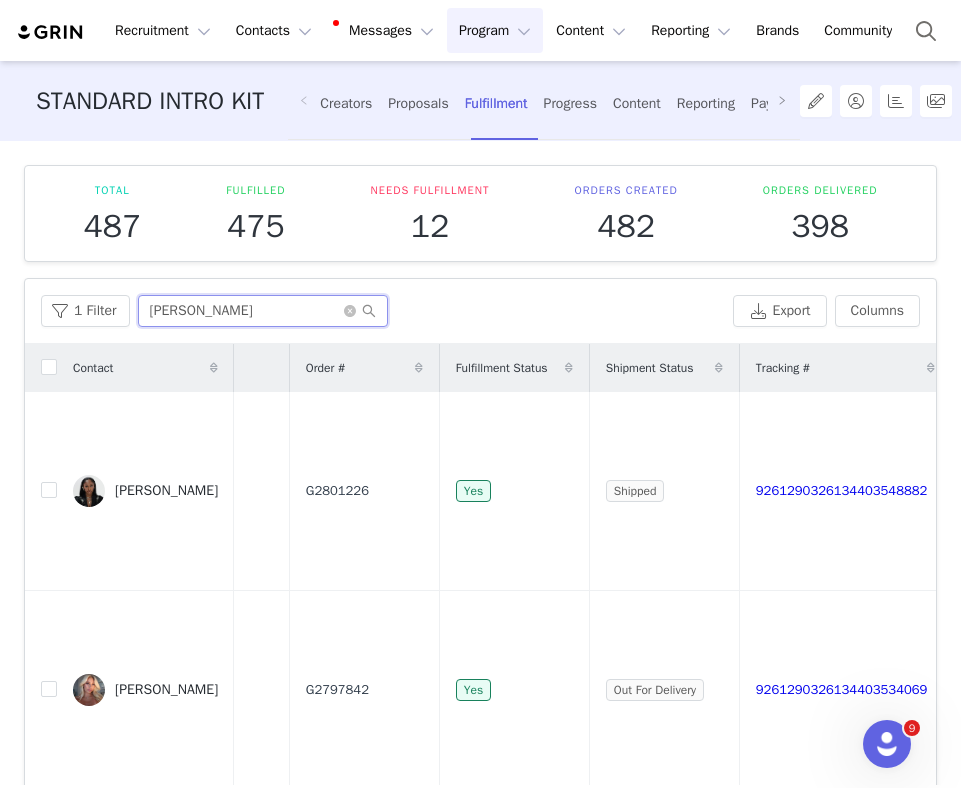 scroll, scrollTop: 0, scrollLeft: 731, axis: horizontal 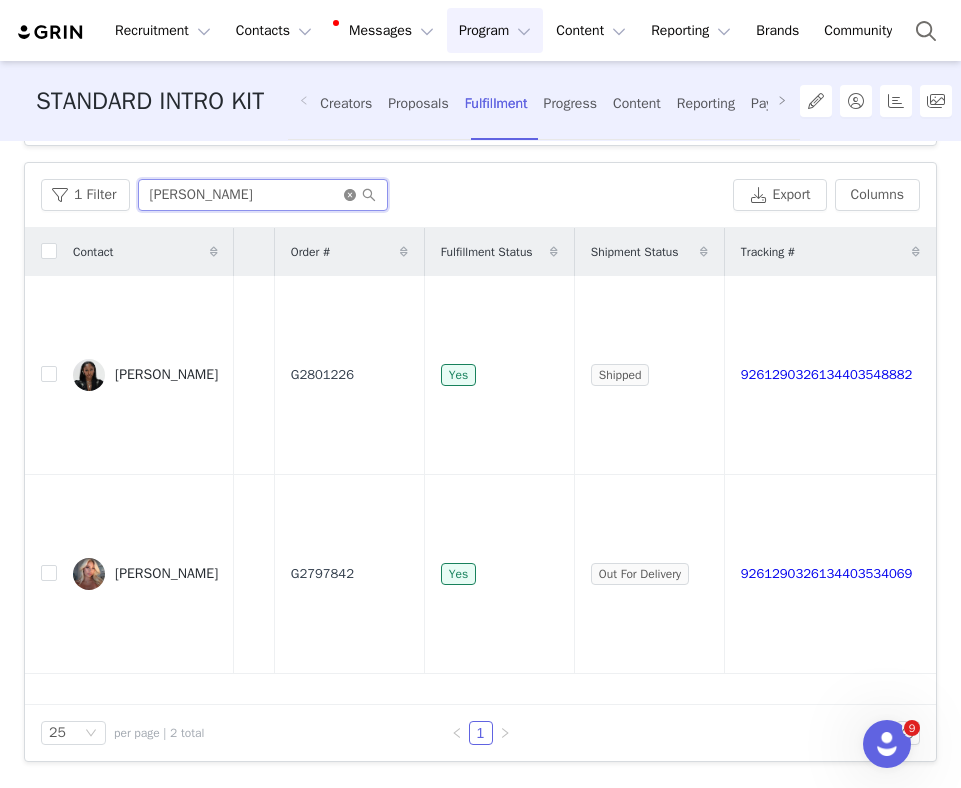 type on "caroline" 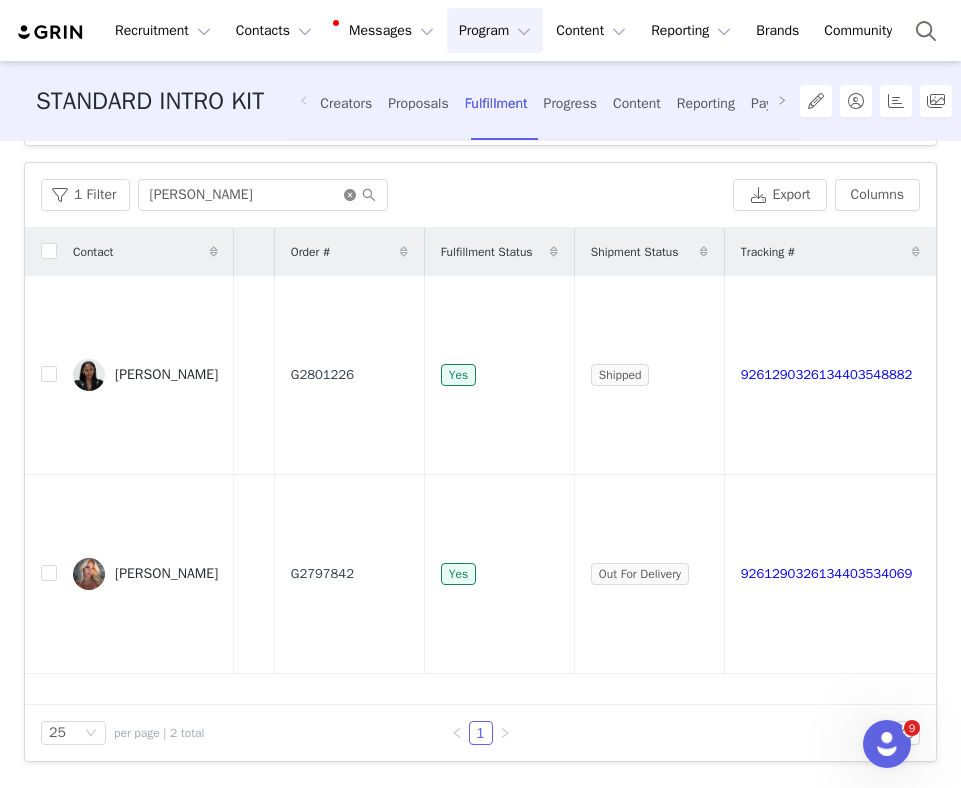 click 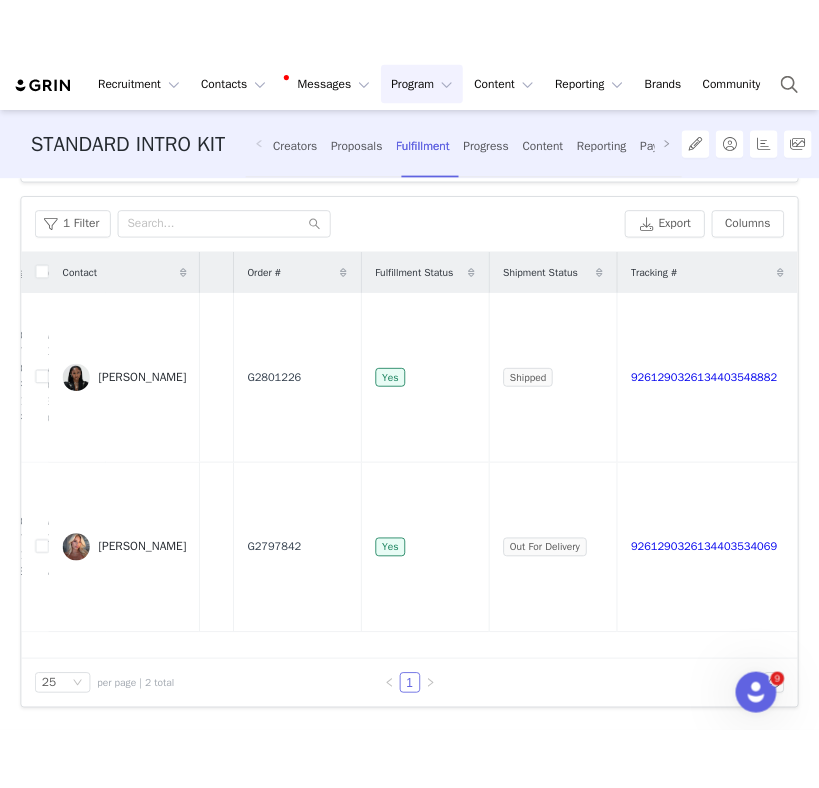 scroll, scrollTop: 0, scrollLeft: 0, axis: both 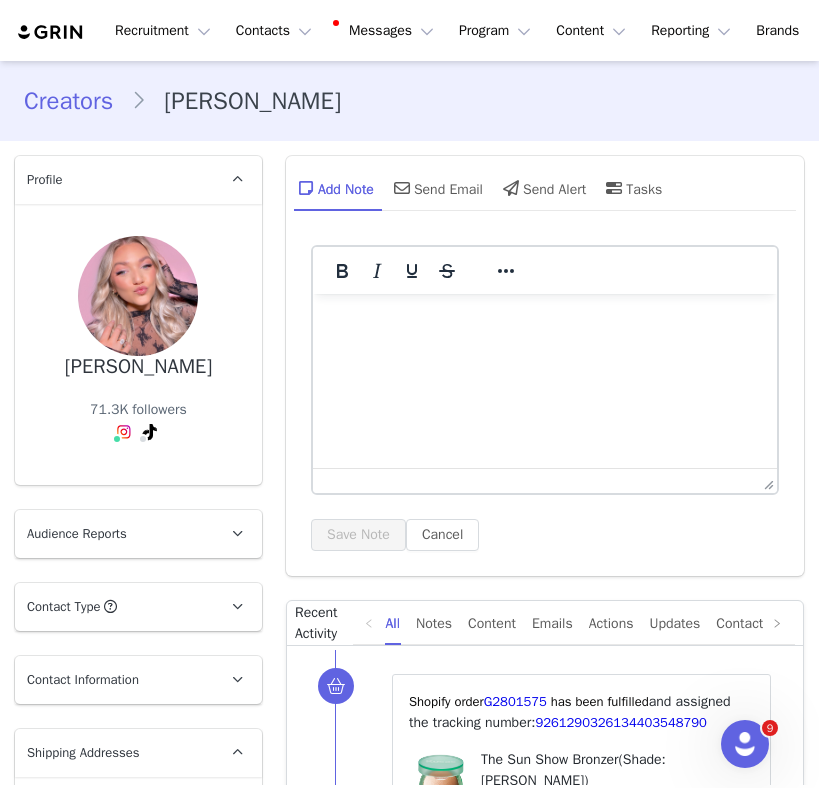 click on "Creators" at bounding box center (77, 101) 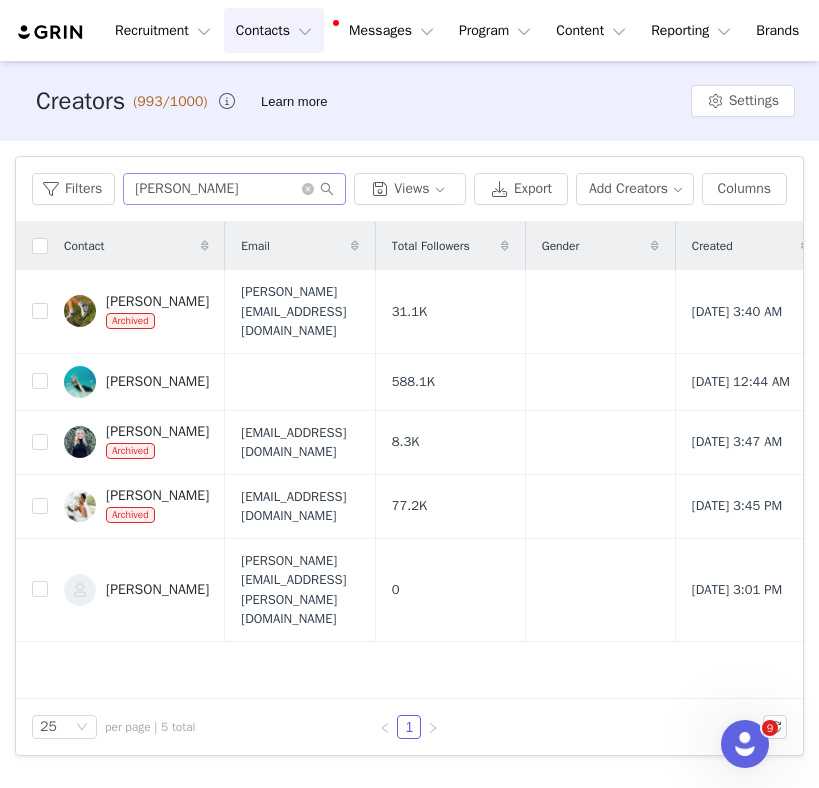 click at bounding box center (318, 189) 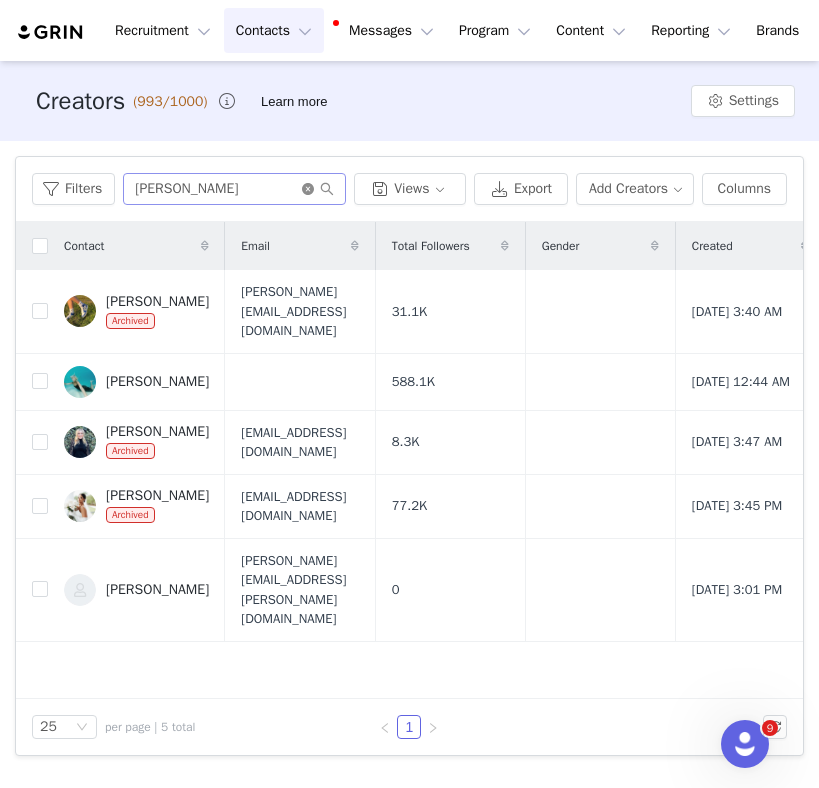 click 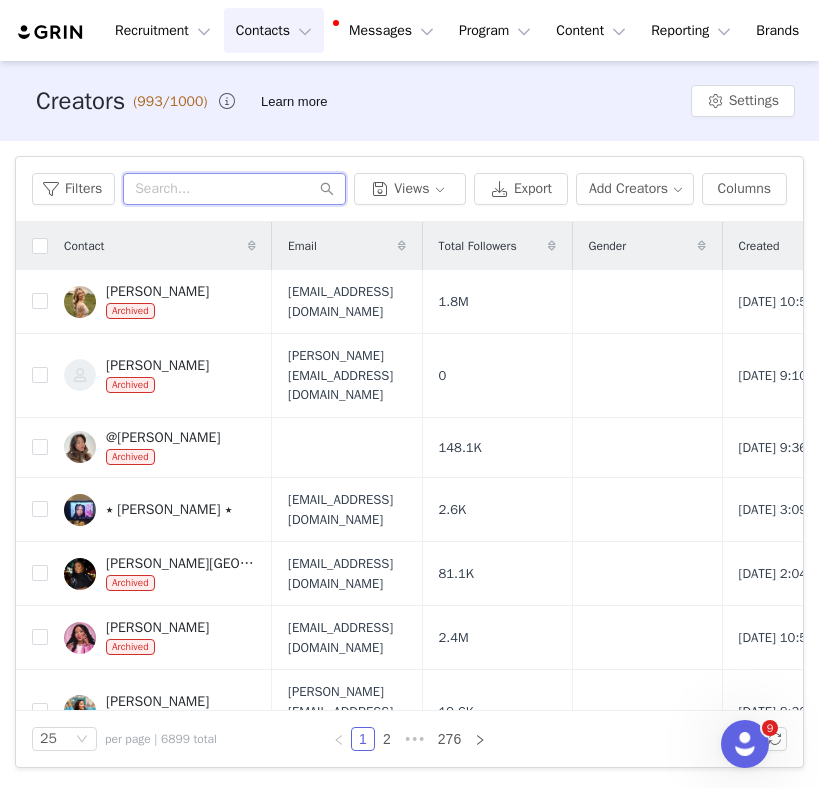 click at bounding box center (234, 189) 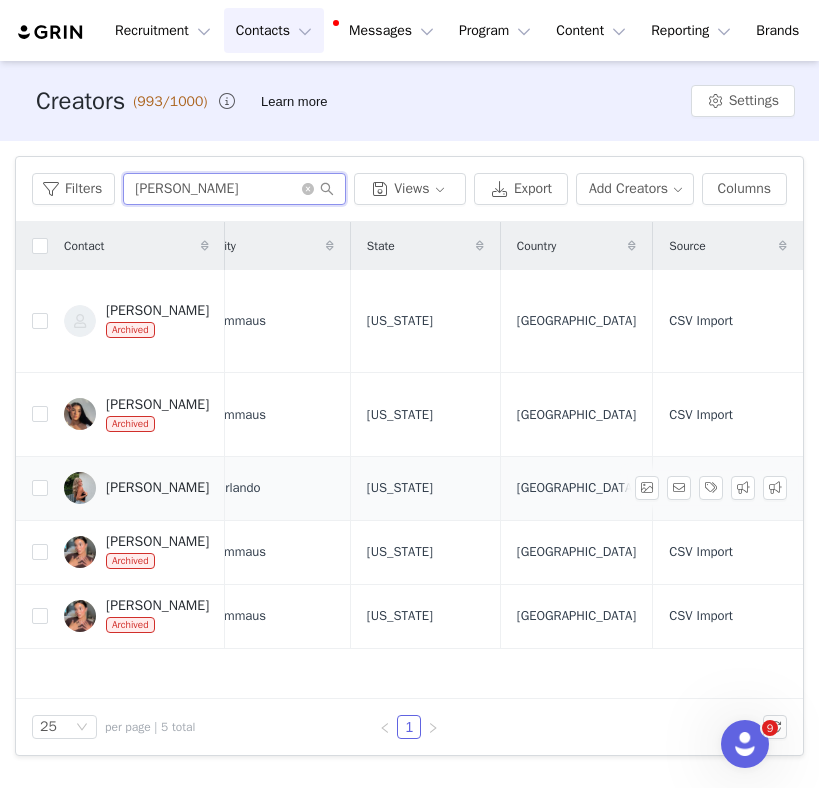 scroll, scrollTop: 0, scrollLeft: 1138, axis: horizontal 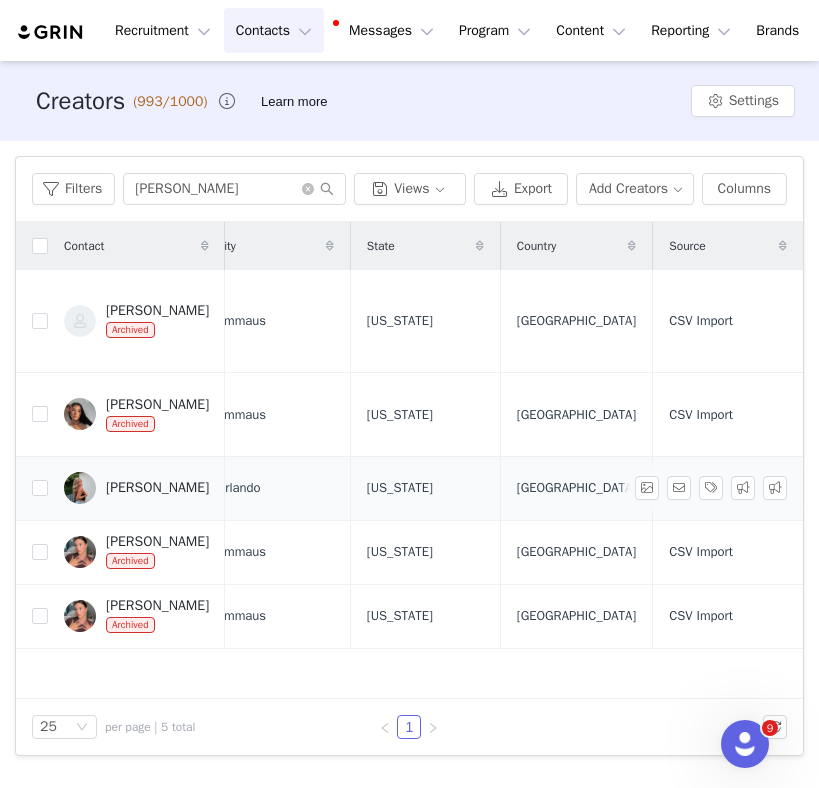 click on "[GEOGRAPHIC_DATA]" at bounding box center (576, 488) 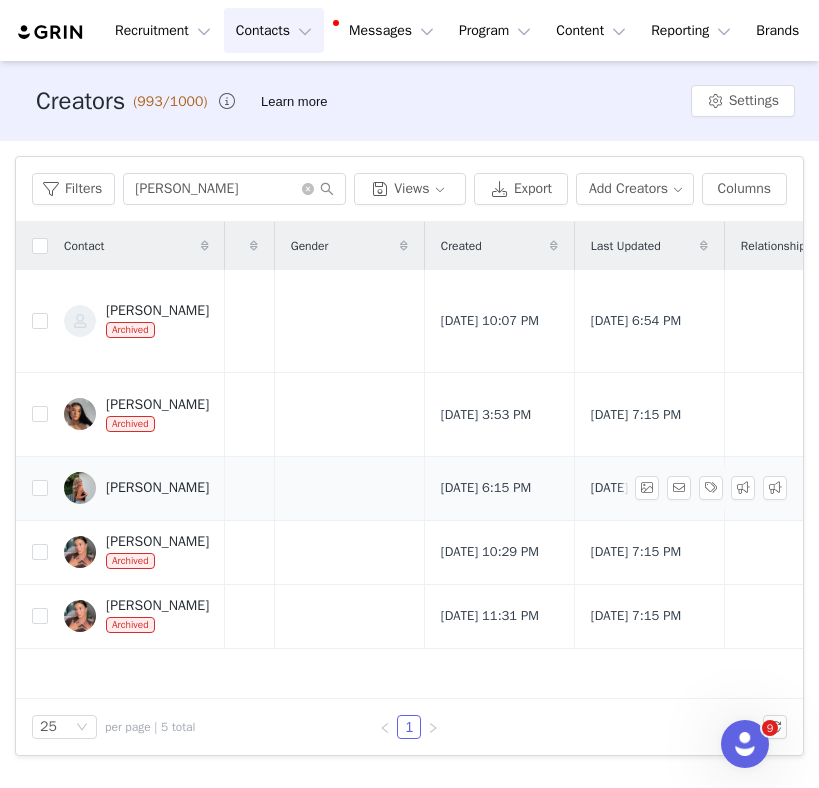 scroll, scrollTop: 0, scrollLeft: 0, axis: both 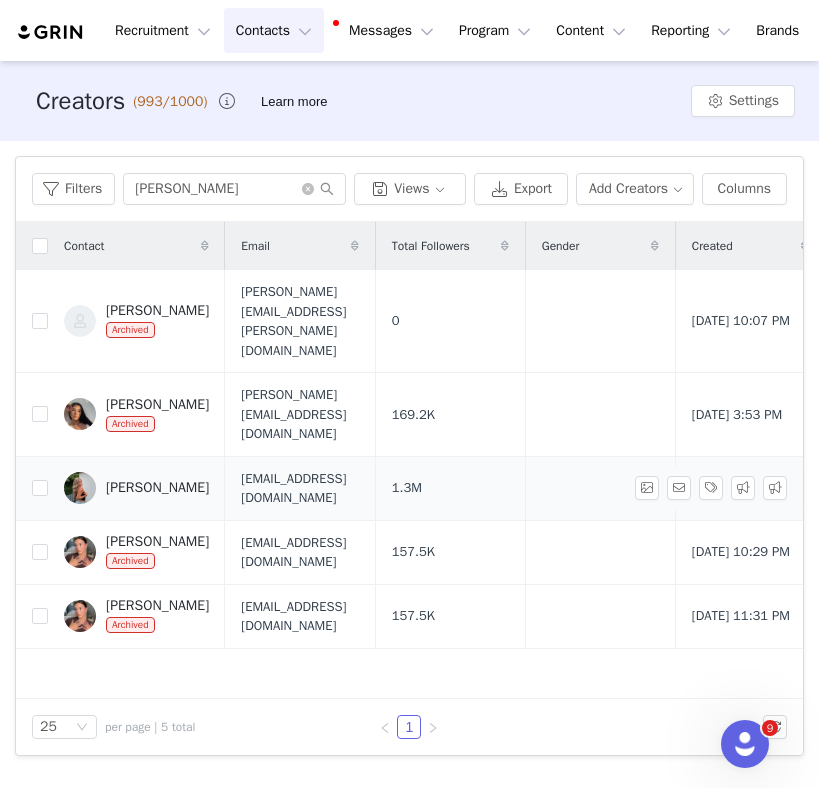 click at bounding box center (80, 488) 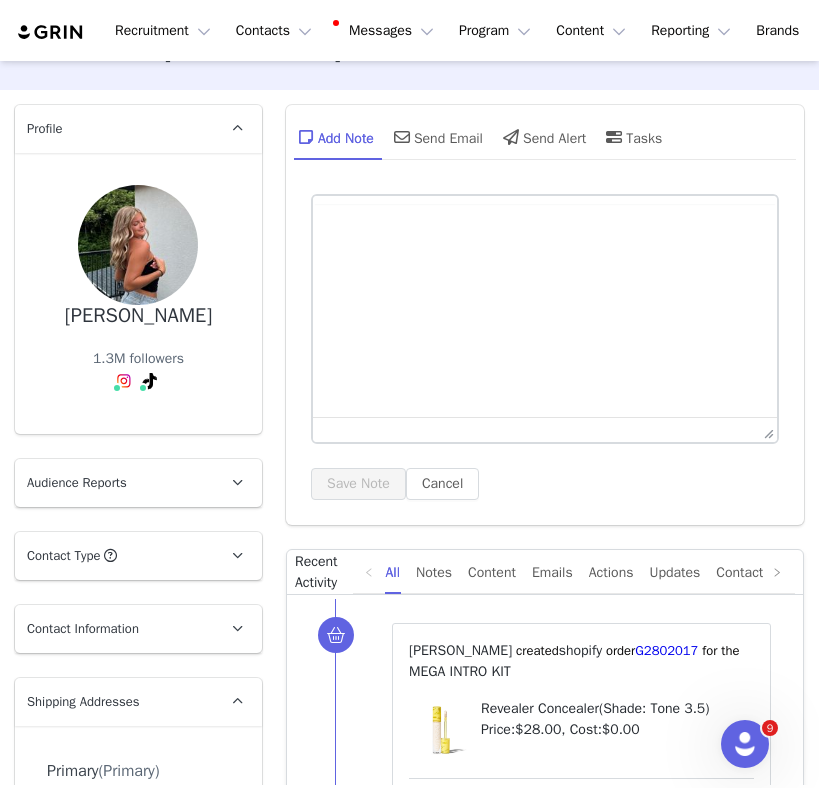 scroll, scrollTop: 109, scrollLeft: 0, axis: vertical 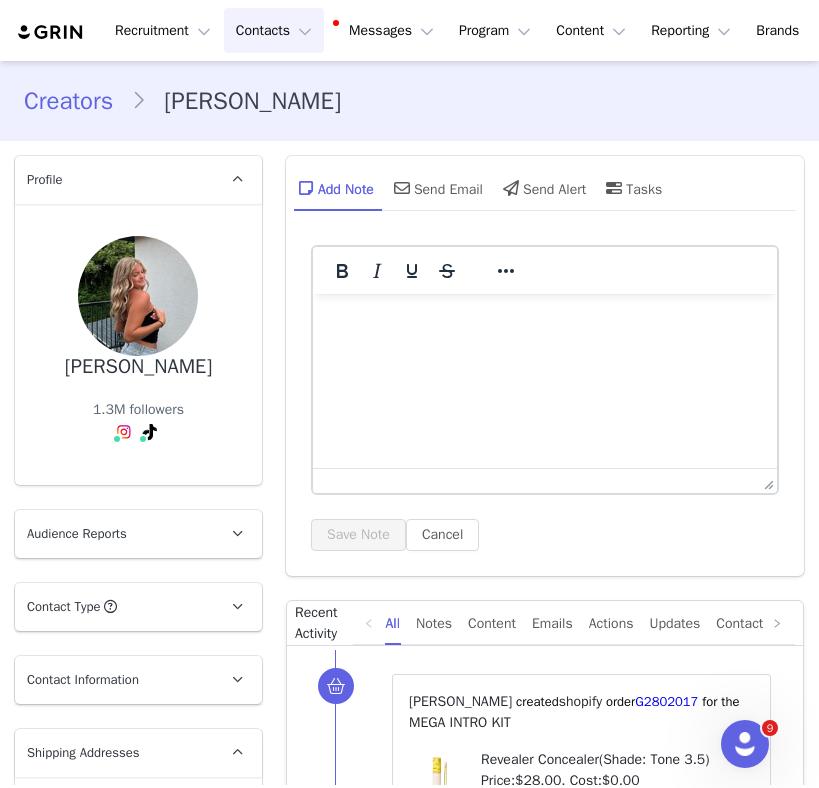 click on "Contacts Contacts" at bounding box center [274, 30] 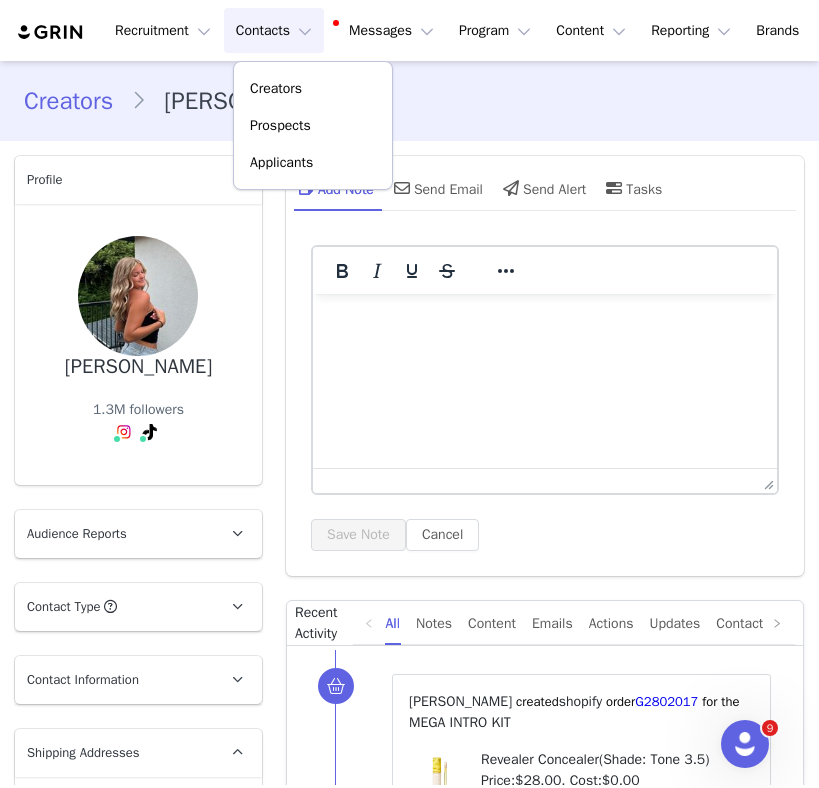 click on "Contacts Contacts" at bounding box center [274, 30] 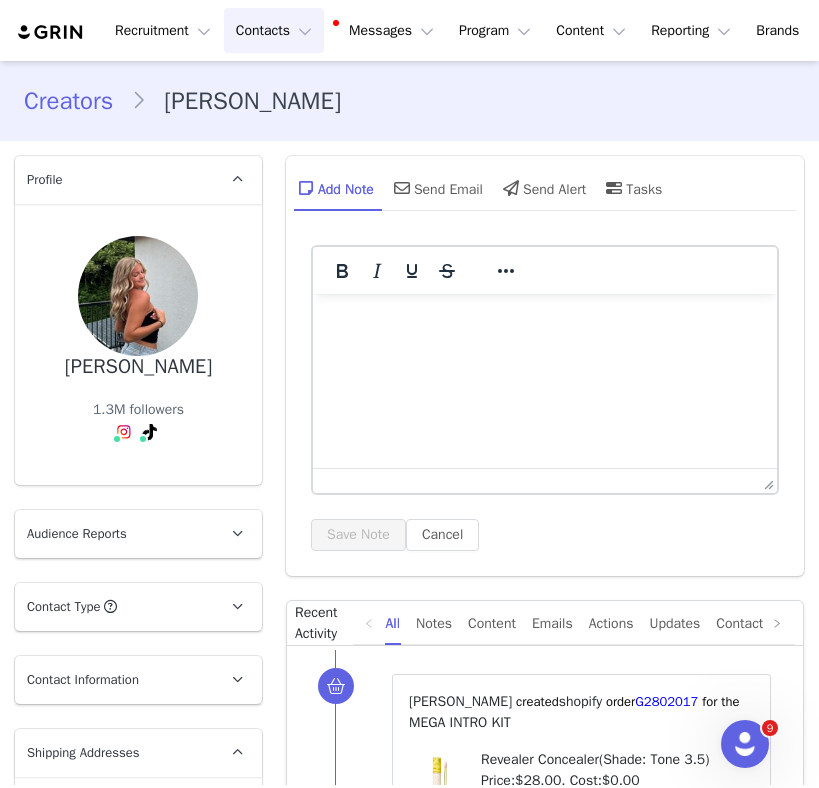 click on "Contacts Contacts" at bounding box center [274, 30] 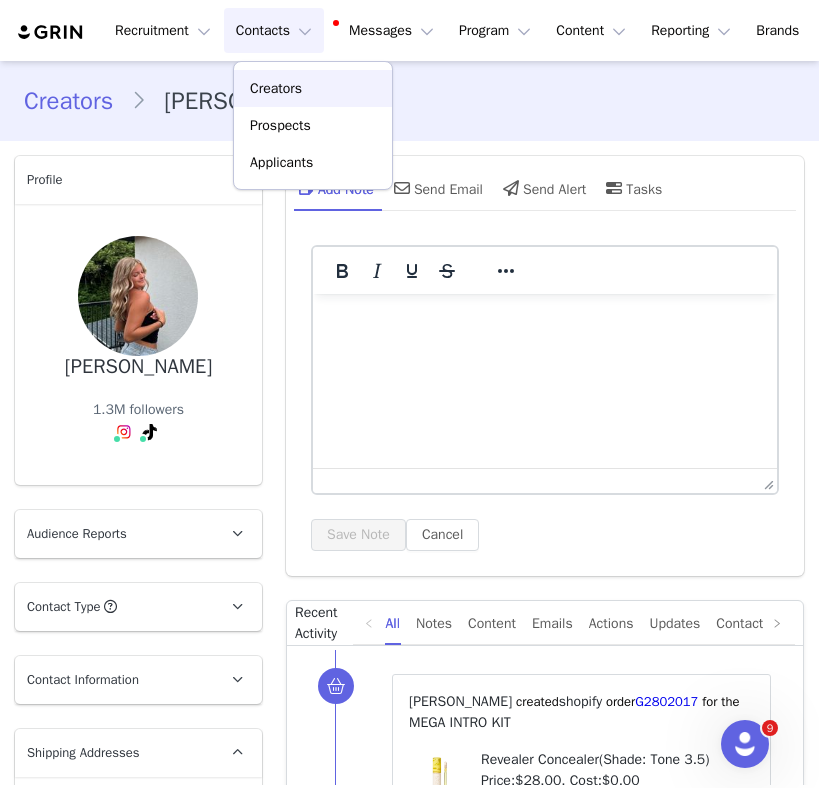 click on "Creators" at bounding box center (276, 88) 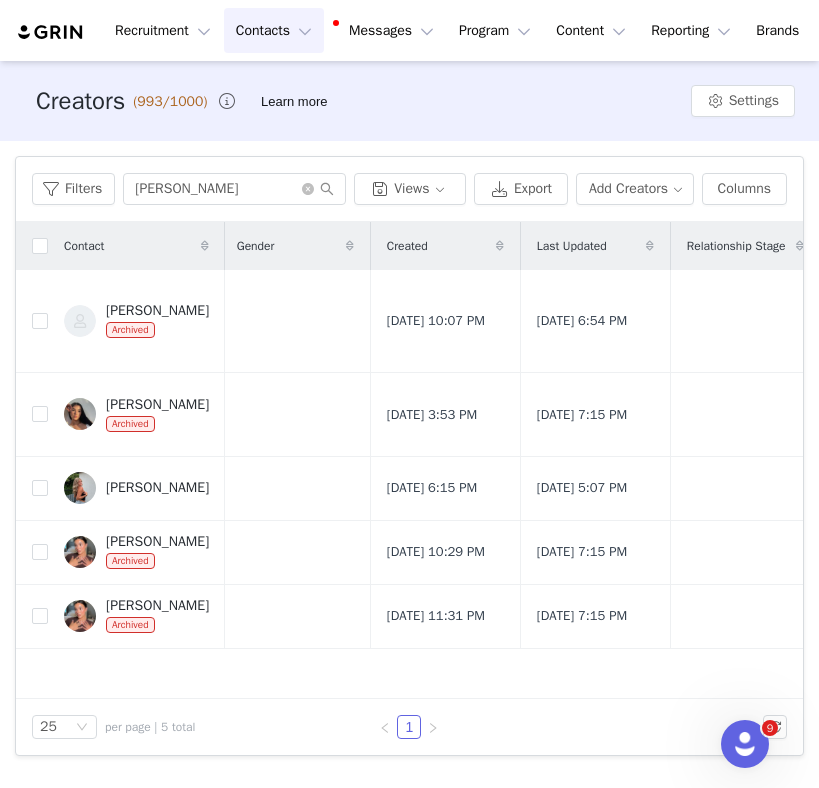 scroll, scrollTop: 0, scrollLeft: 311, axis: horizontal 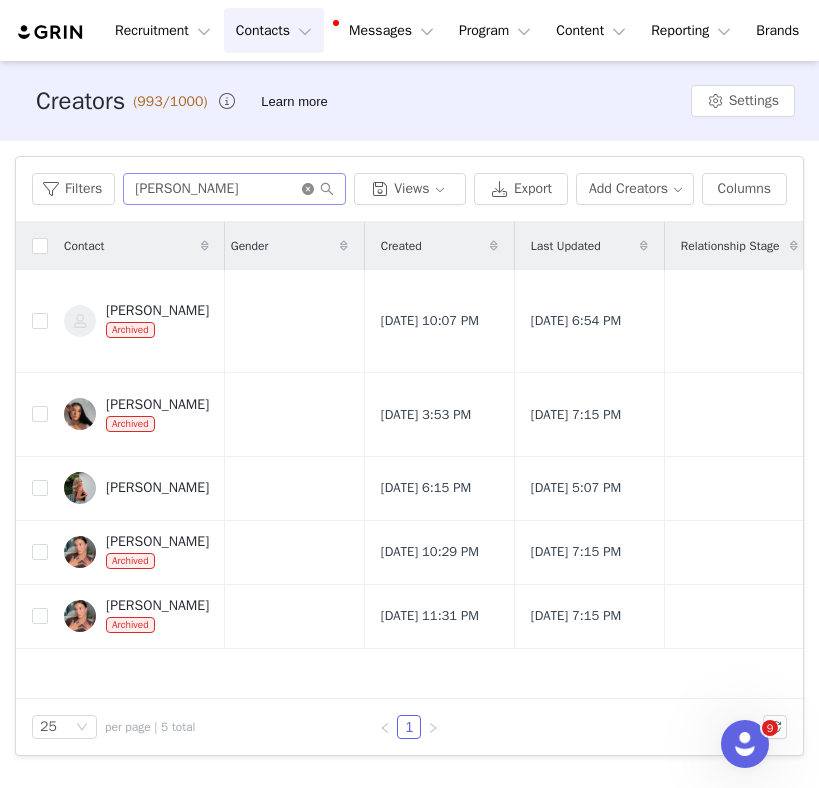 click 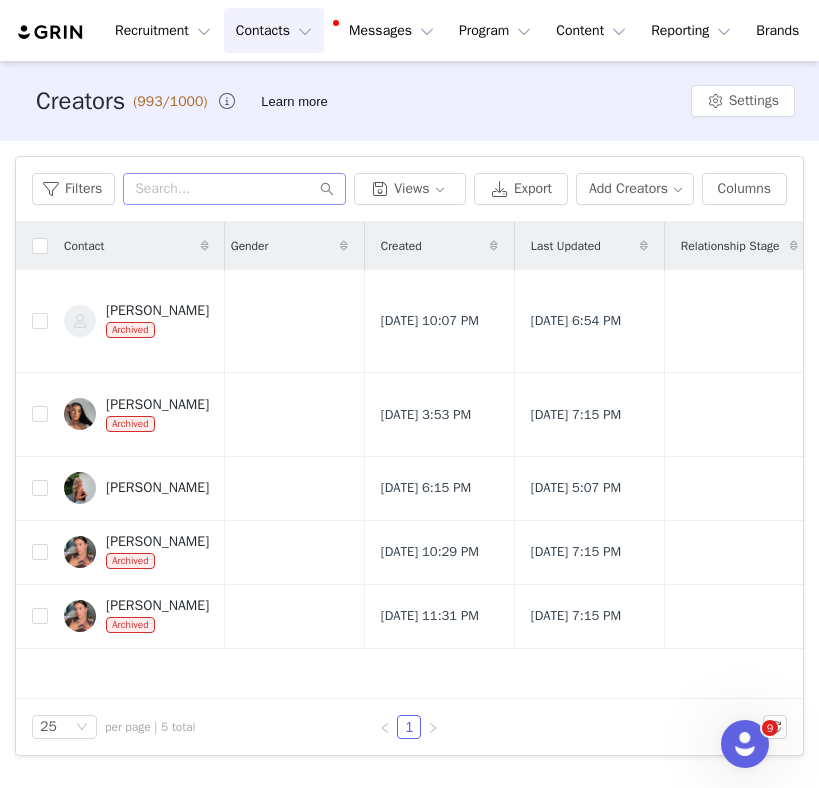 scroll, scrollTop: 0, scrollLeft: 0, axis: both 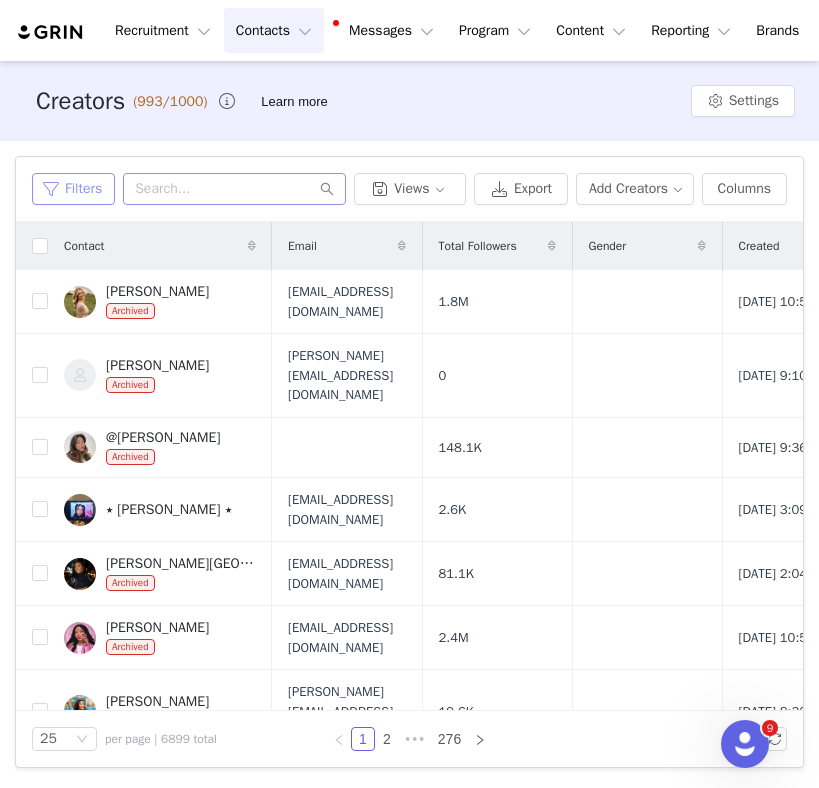click on "Filters" at bounding box center [73, 189] 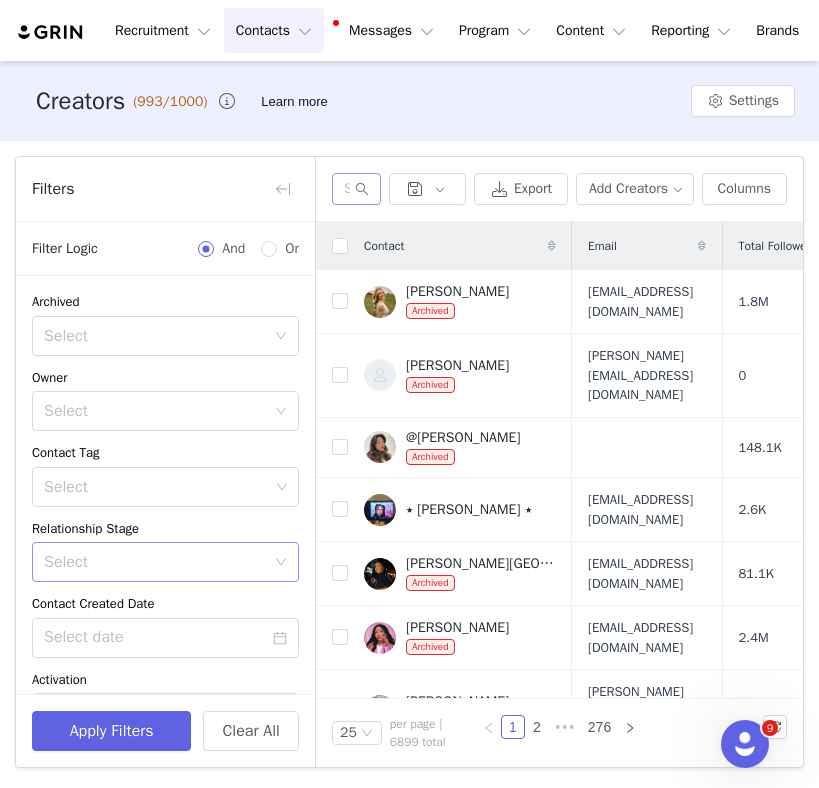 click on "Select" at bounding box center [154, 562] 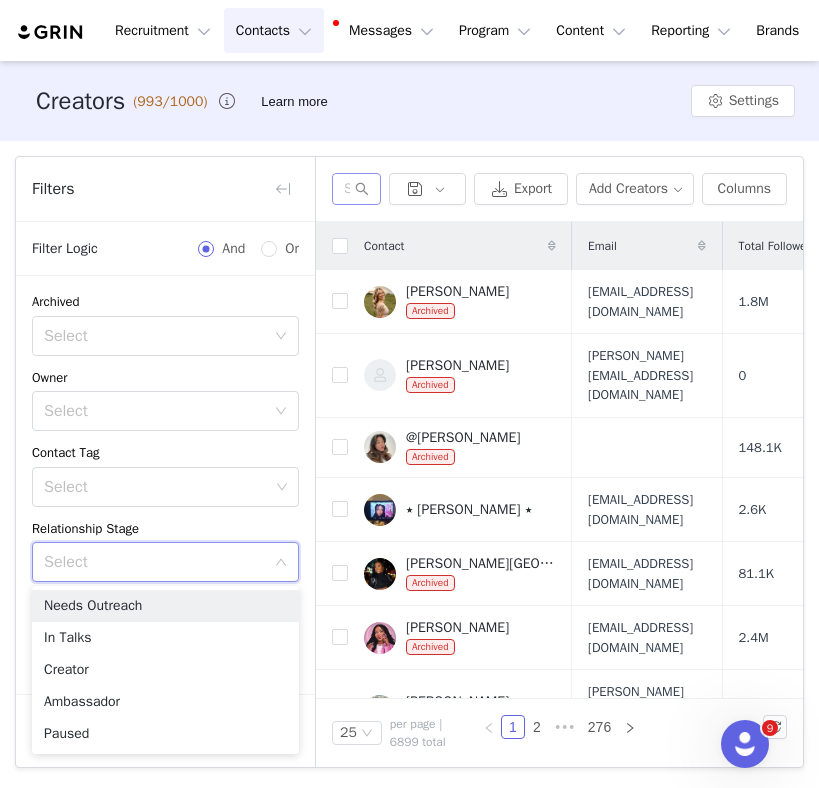 click on "Select" at bounding box center (154, 562) 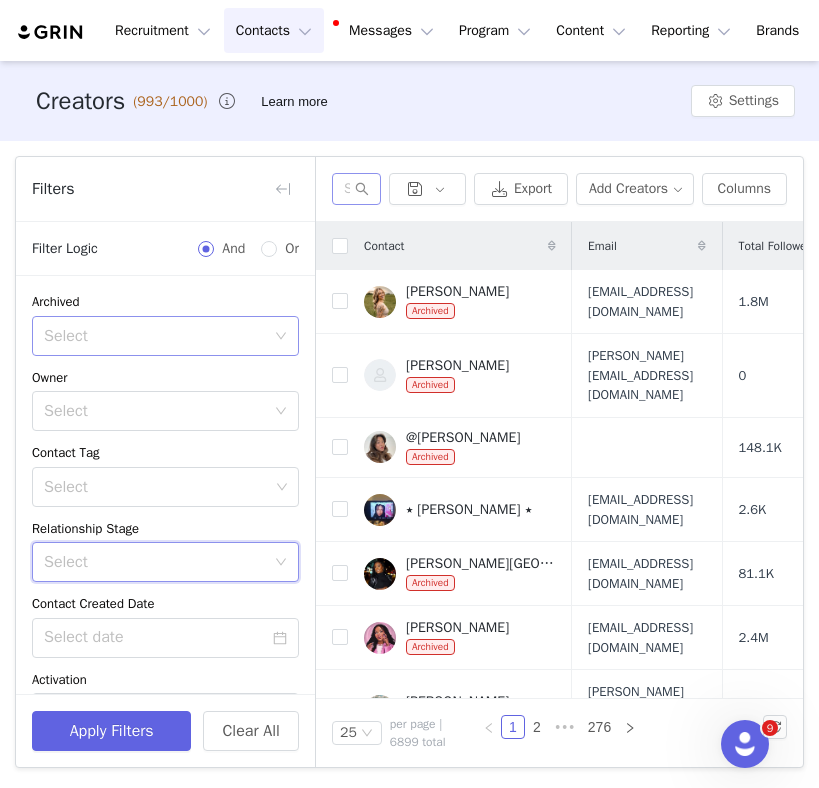 click on "Select" at bounding box center (154, 336) 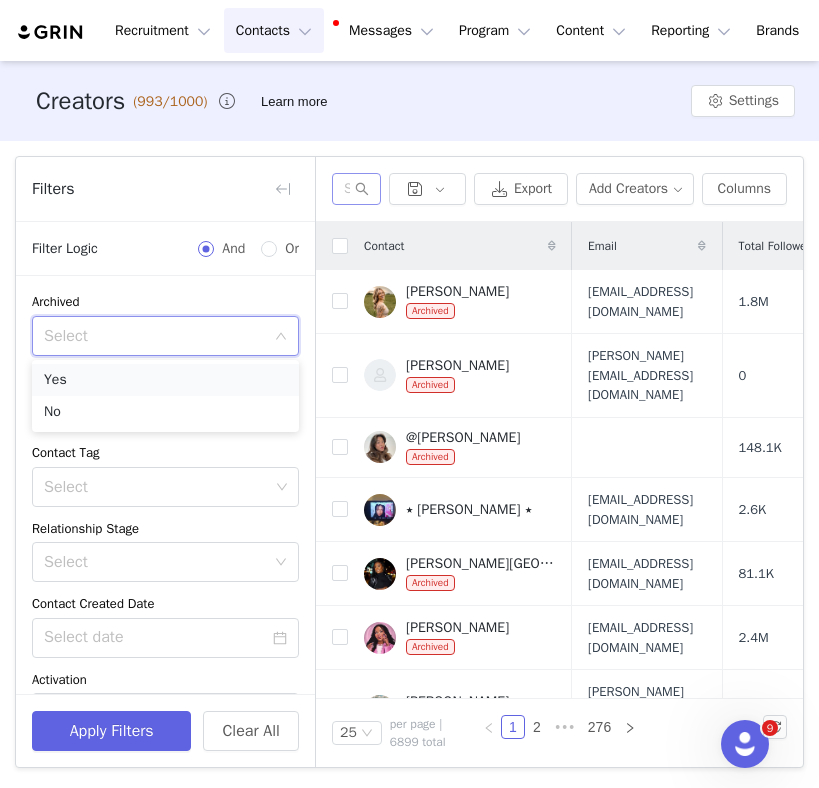 click on "Yes" at bounding box center (165, 380) 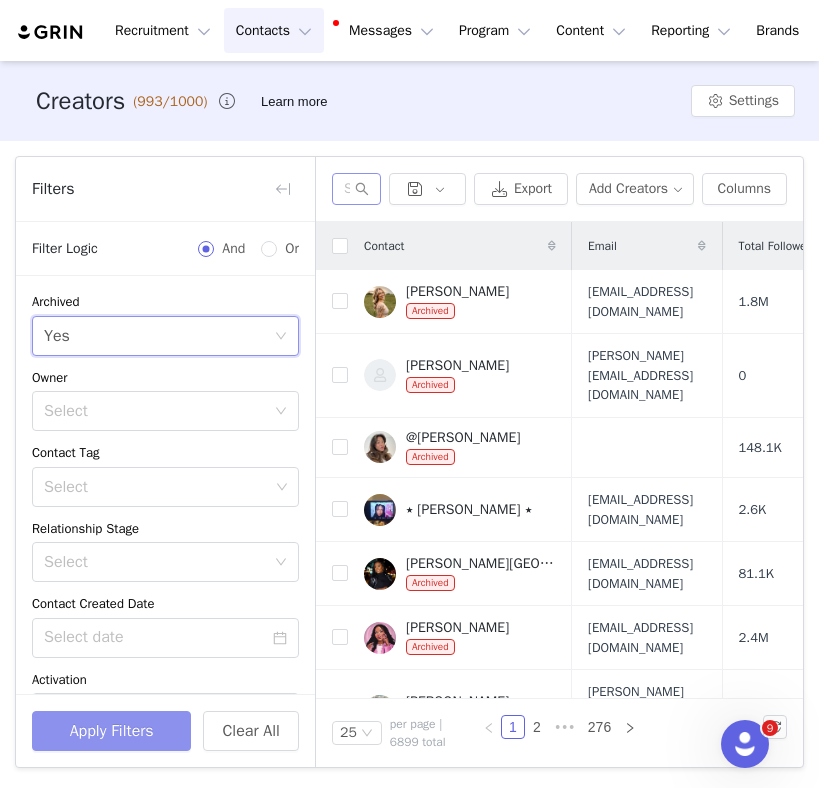 click on "Apply Filters" at bounding box center [111, 731] 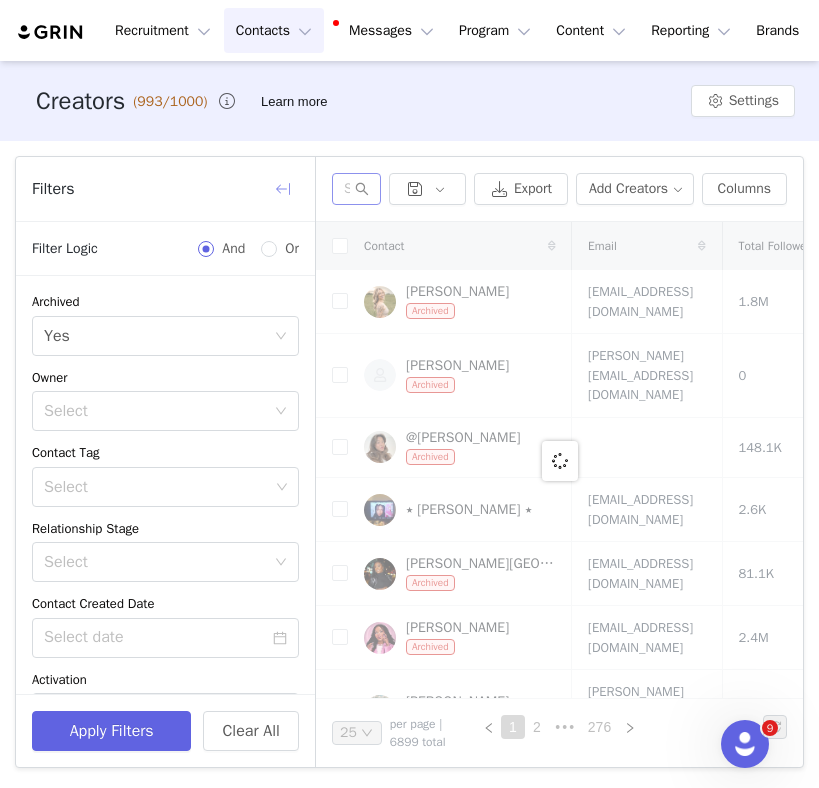 click at bounding box center [283, 189] 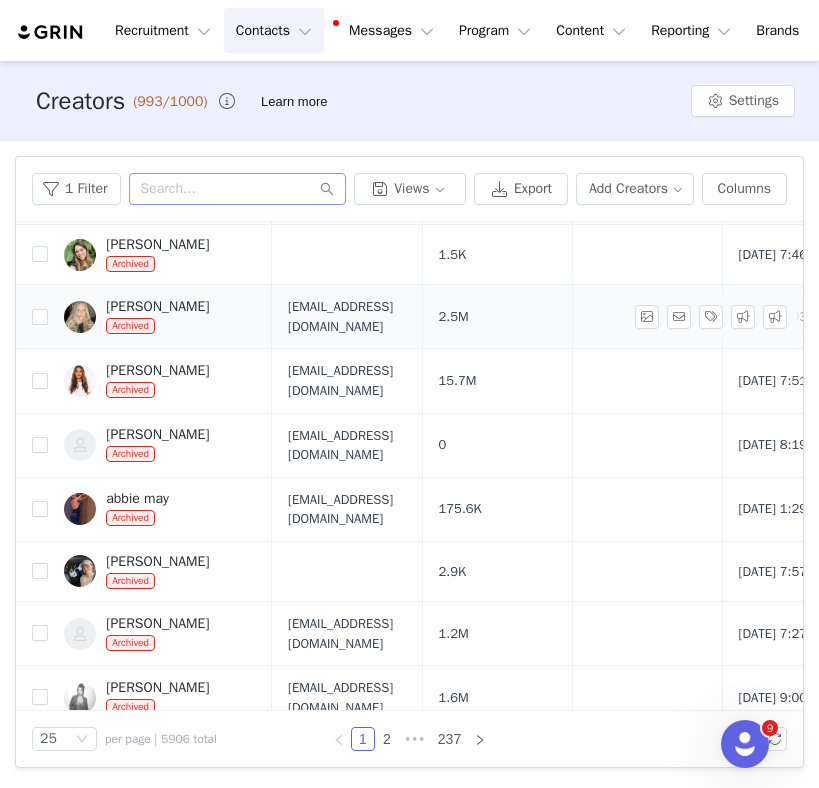 scroll, scrollTop: 894, scrollLeft: 0, axis: vertical 